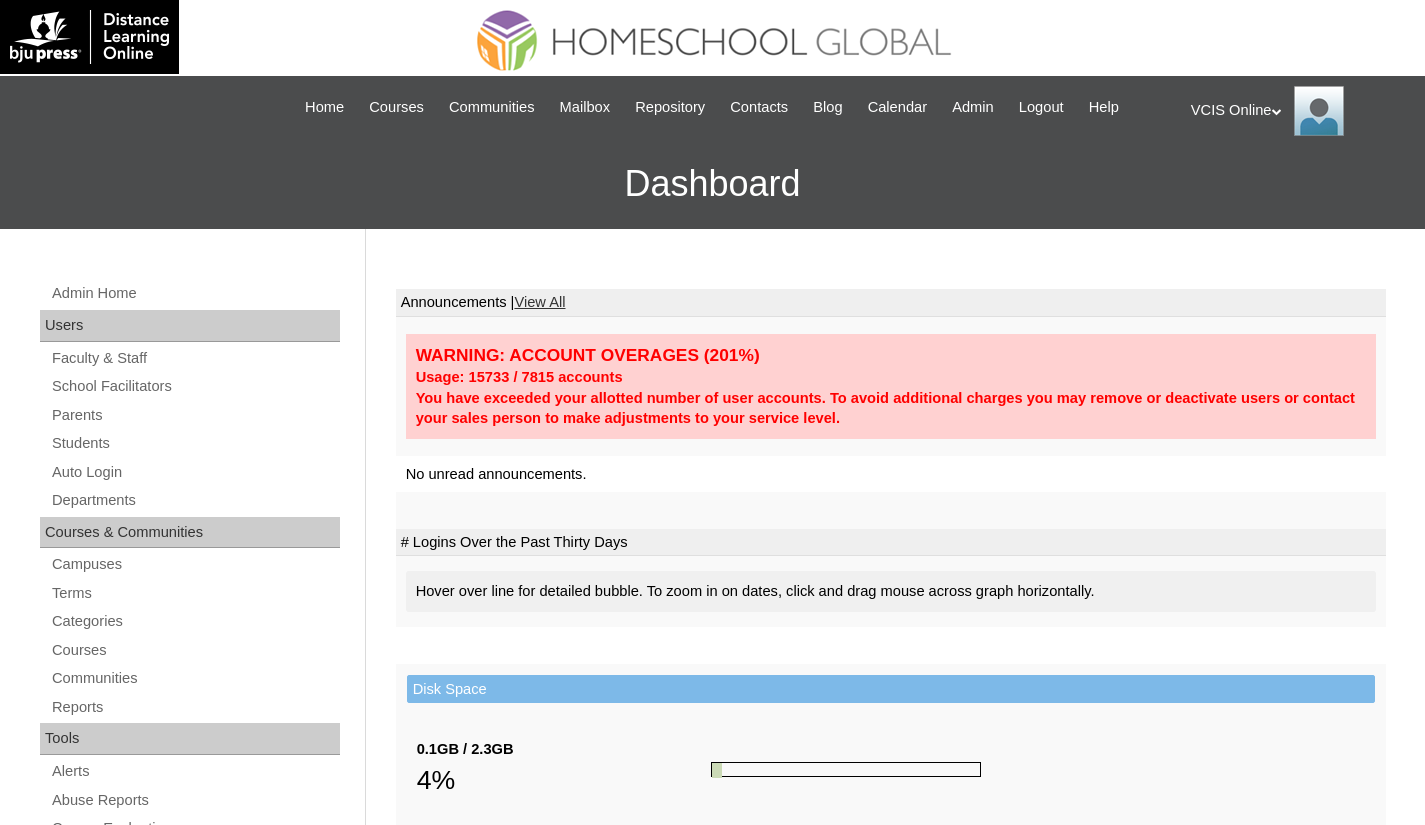 scroll, scrollTop: 0, scrollLeft: 0, axis: both 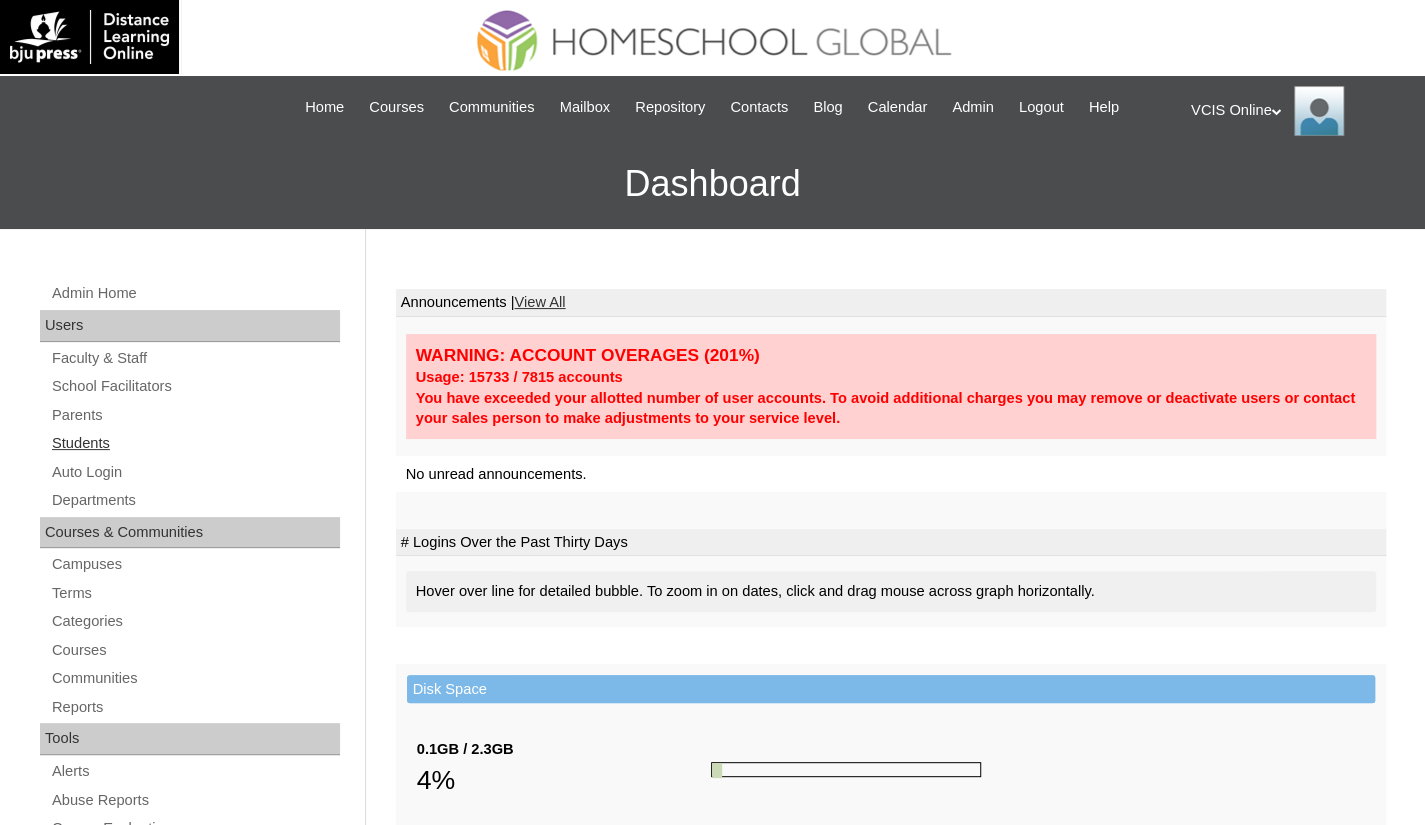 click on "Students" at bounding box center (195, 443) 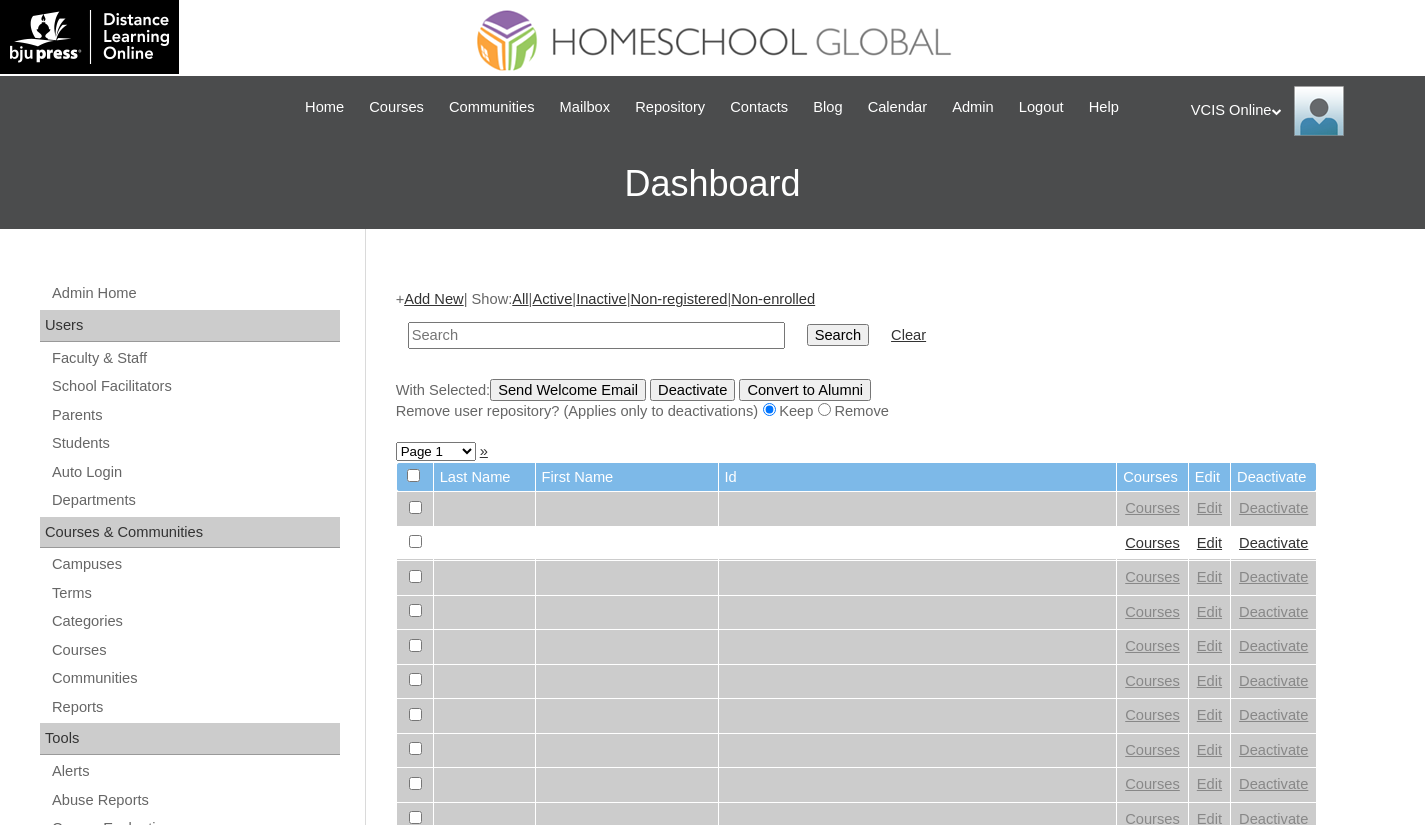 scroll, scrollTop: 0, scrollLeft: 0, axis: both 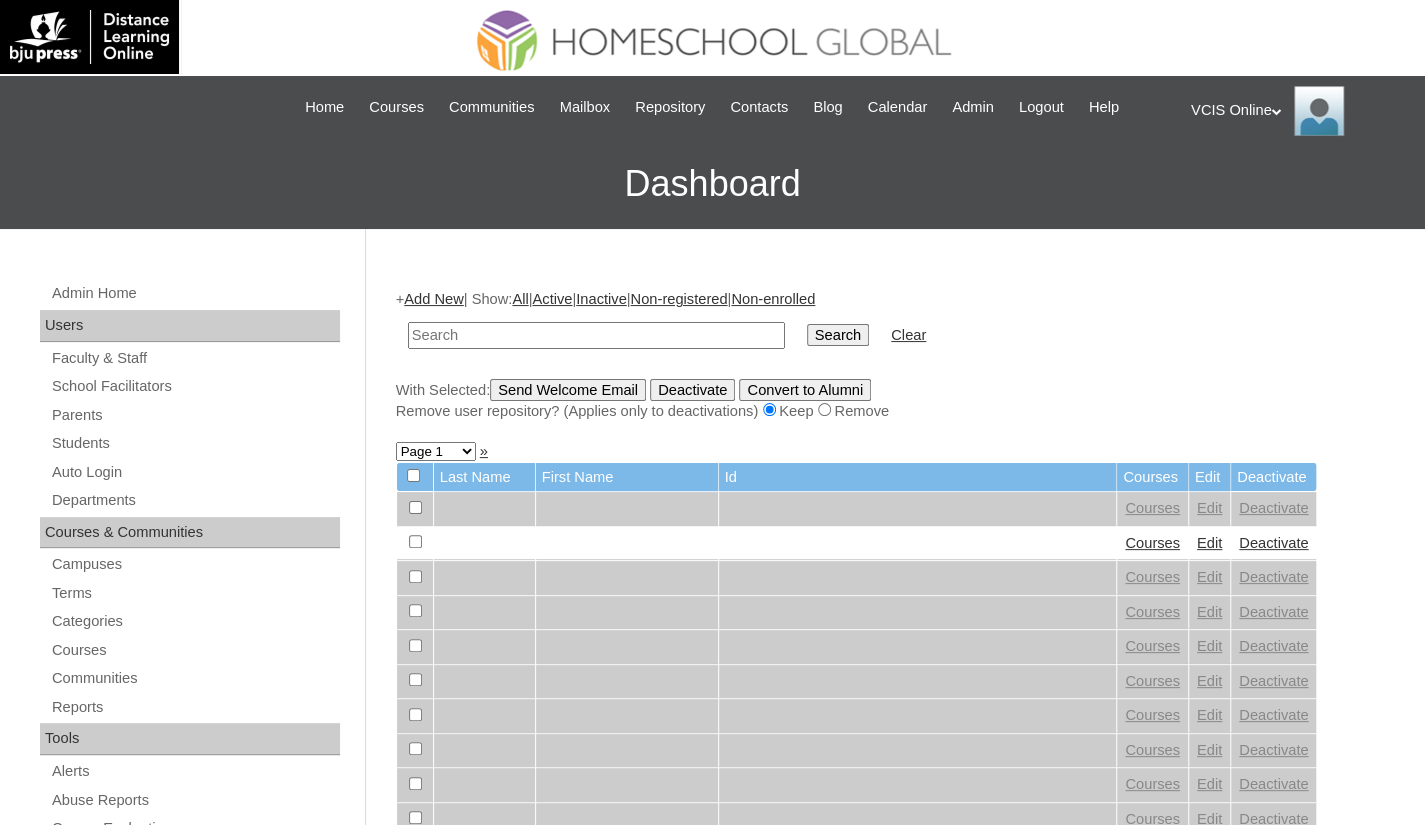 click at bounding box center (596, 335) 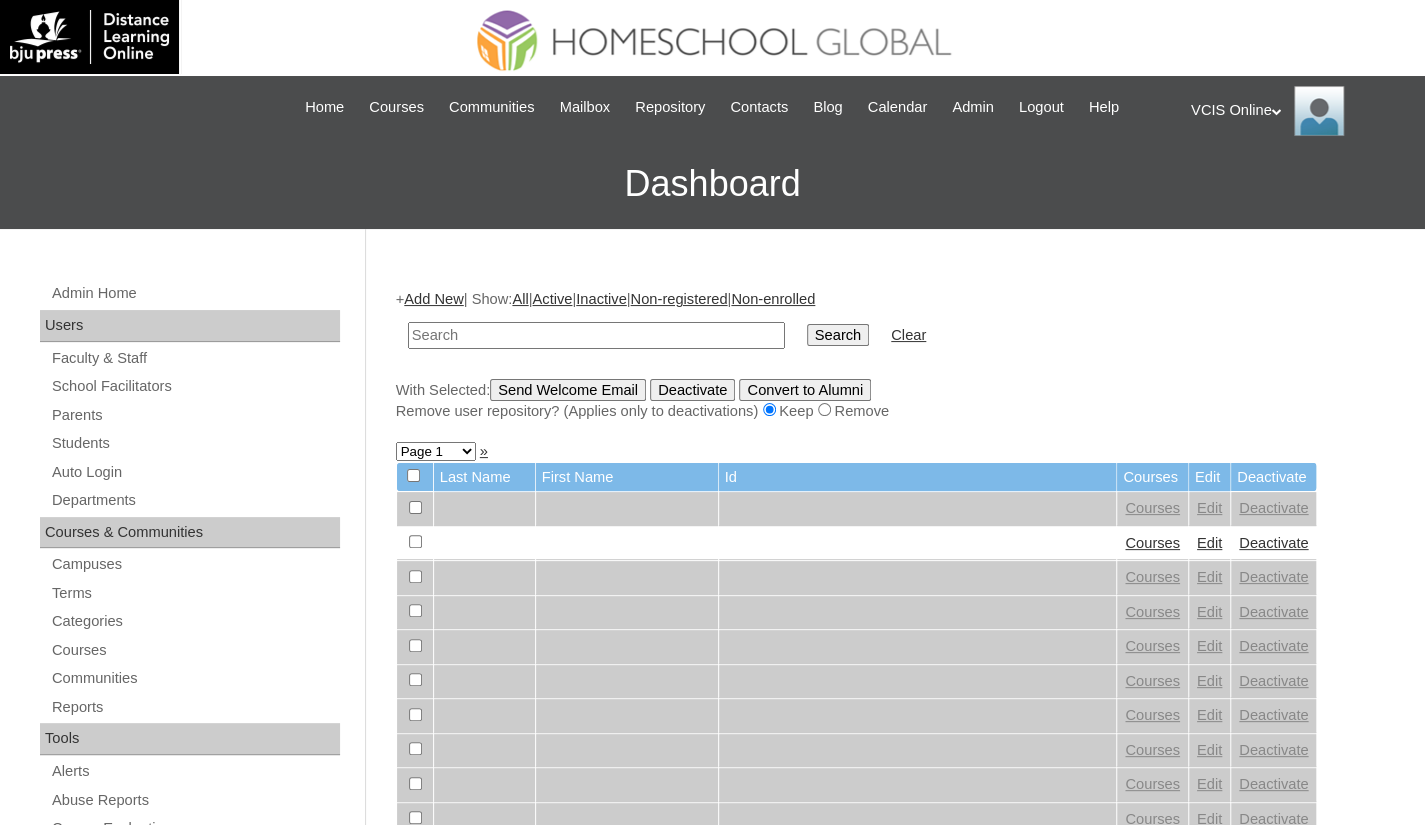 type on "VCIS001-9A-PA2025" 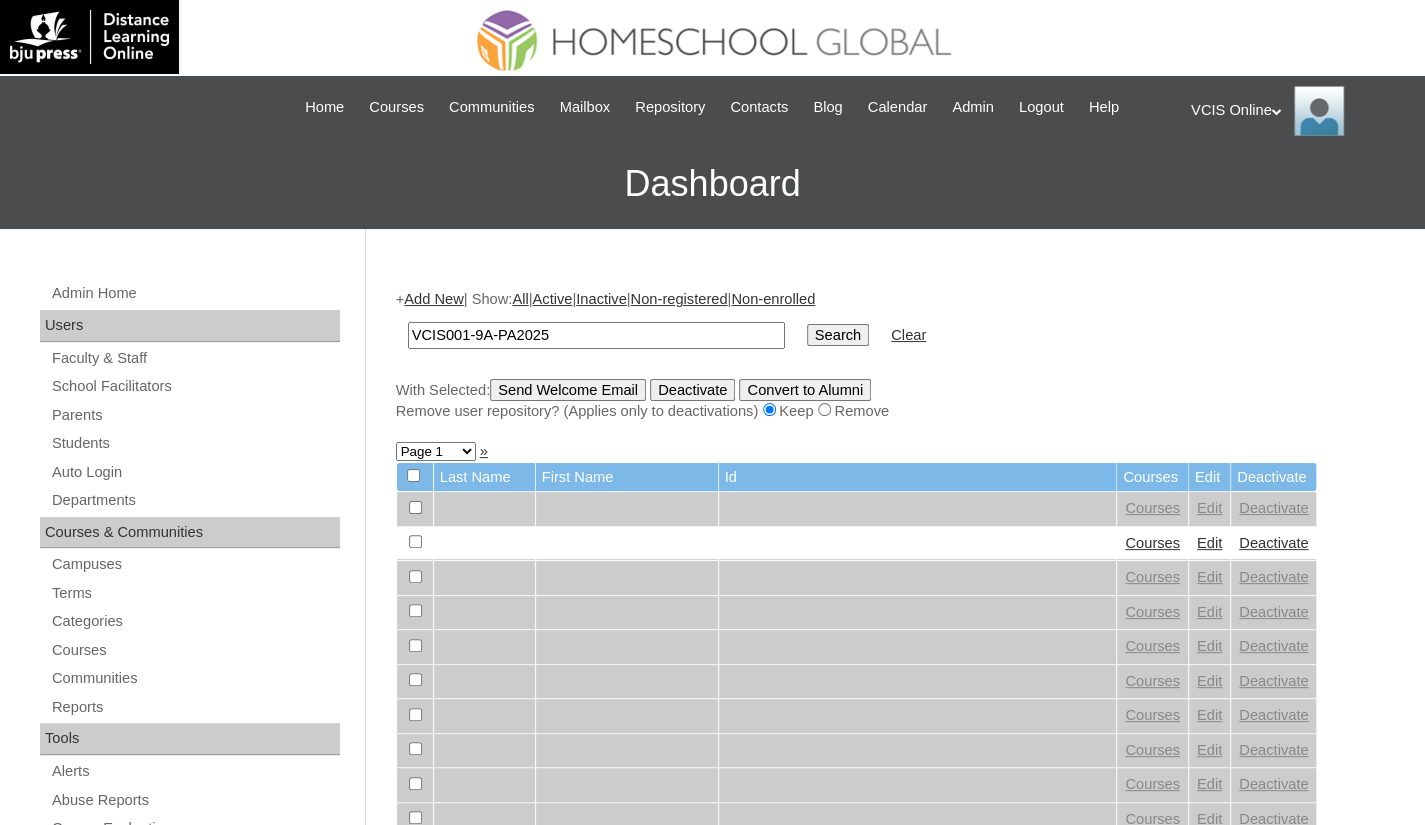 click on "Search" at bounding box center [838, 335] 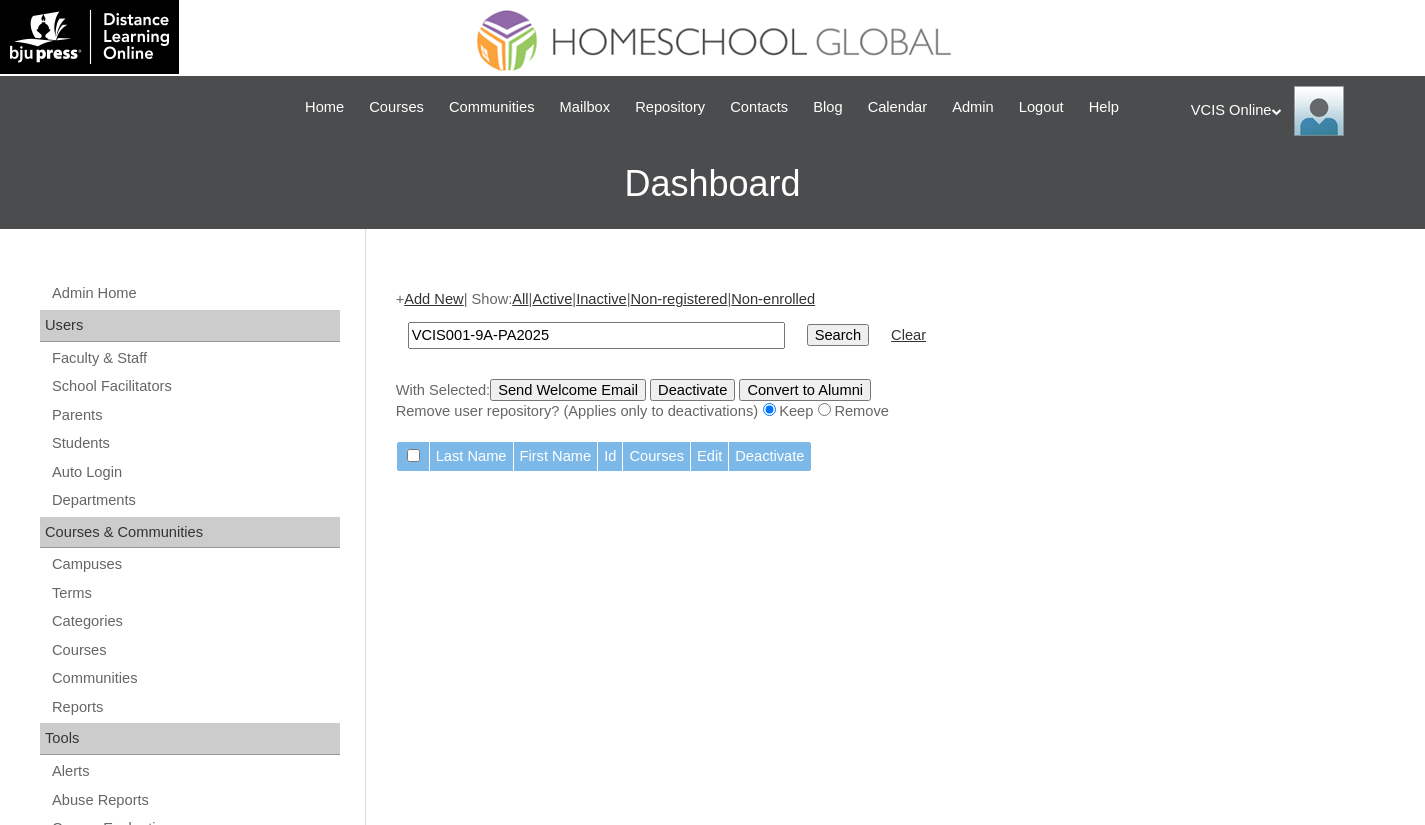 scroll, scrollTop: 0, scrollLeft: 0, axis: both 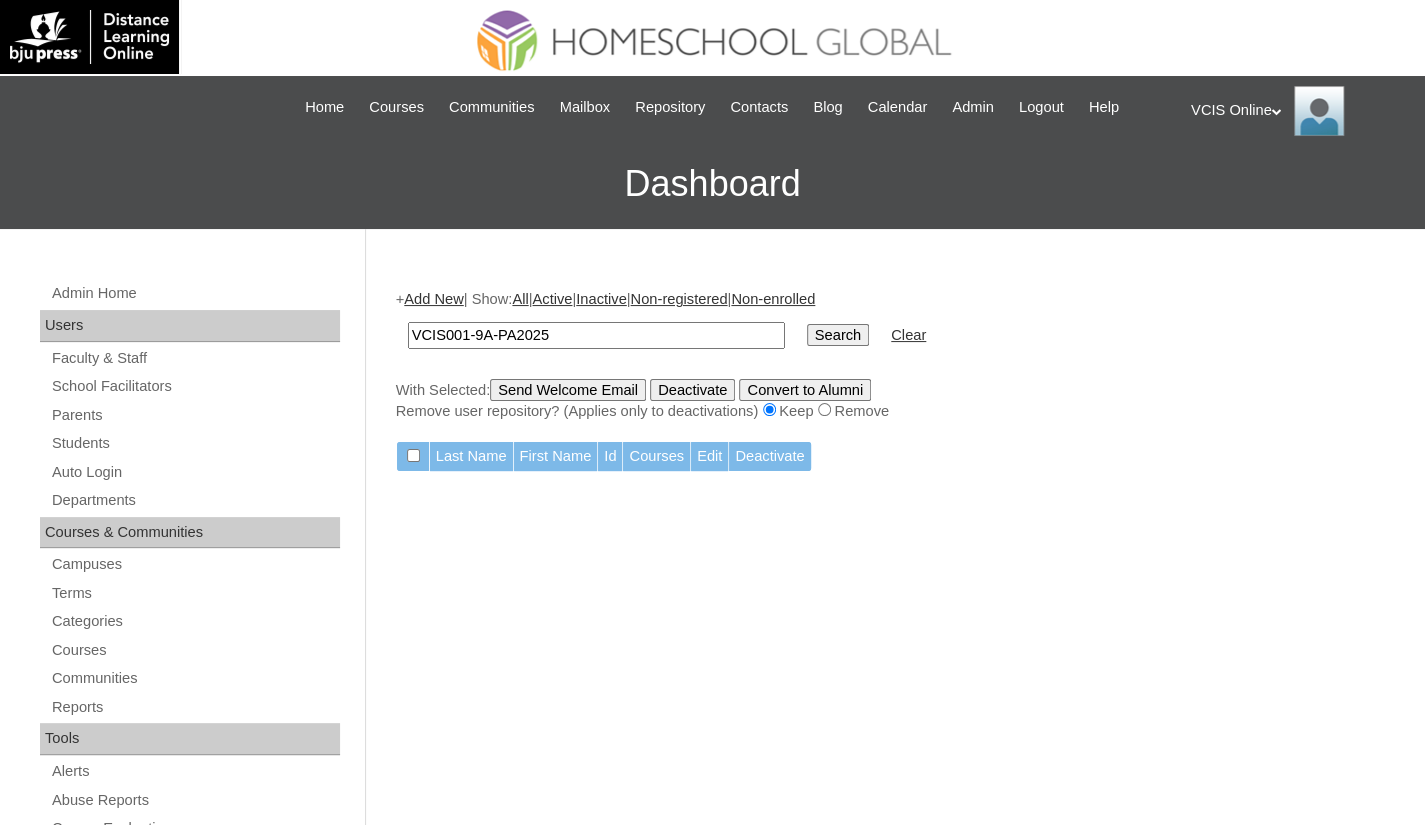 click on "VCIS001-9A-PA2025" at bounding box center (596, 335) 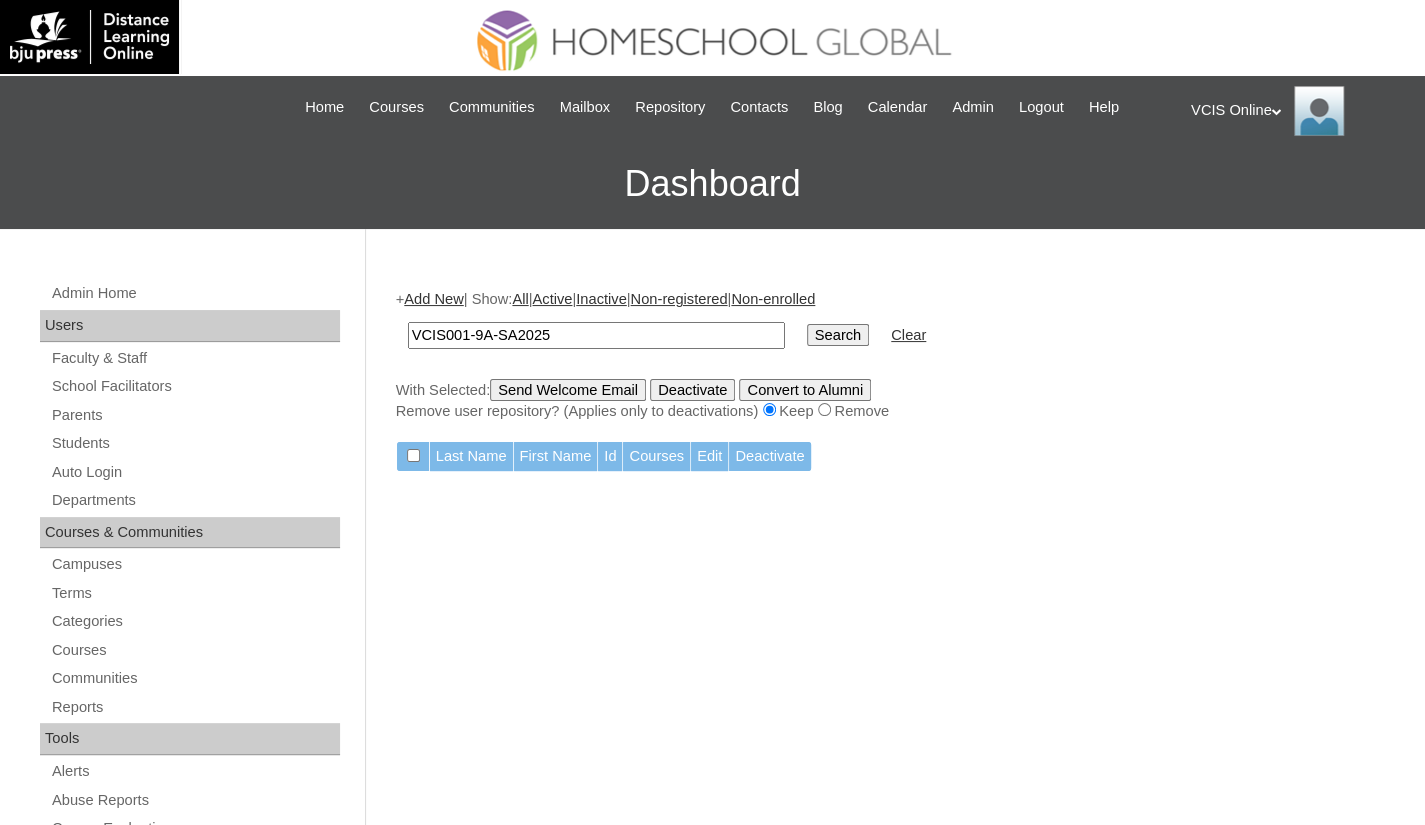 type on "VCIS001-9A-SA2025" 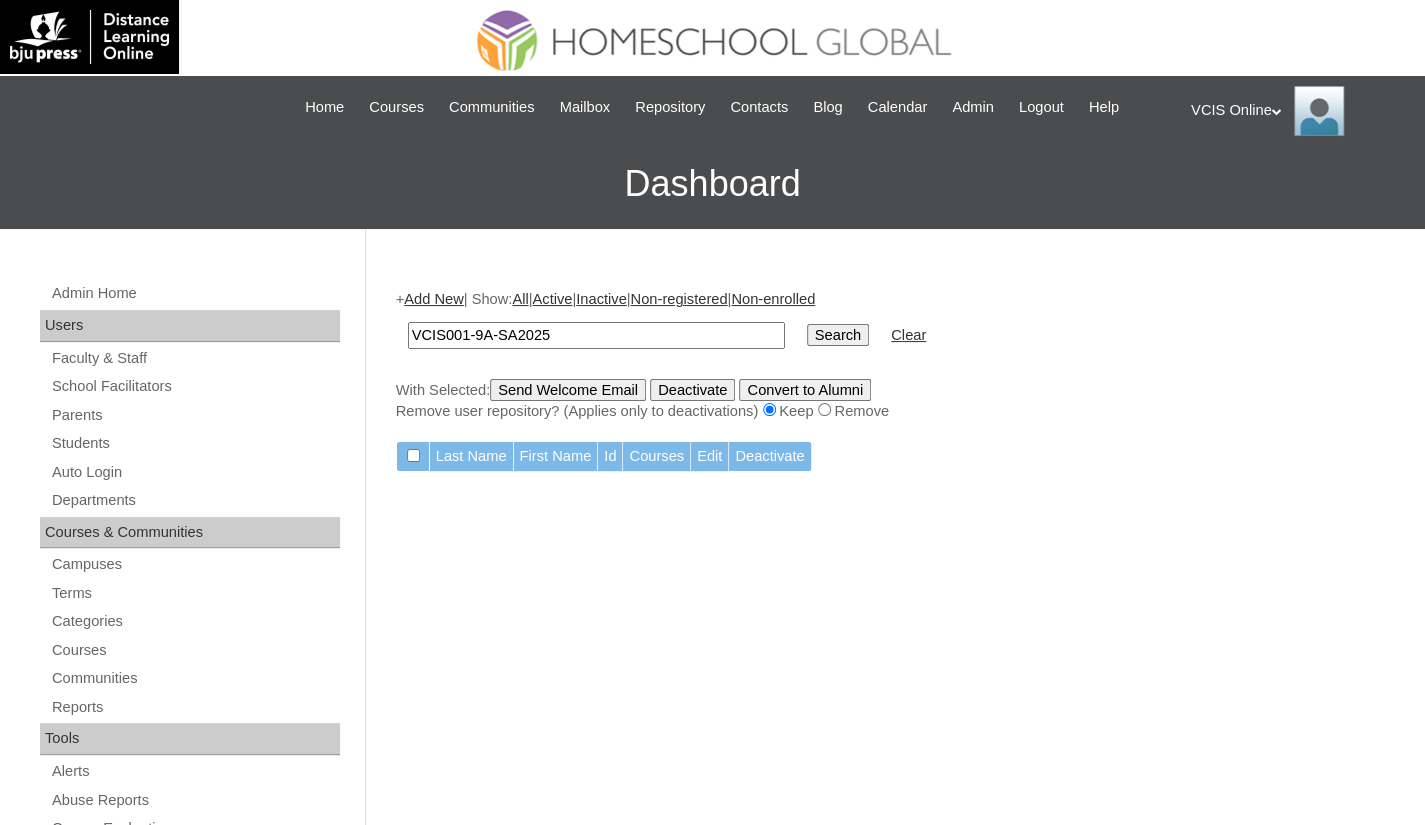 click on "Search" at bounding box center (838, 335) 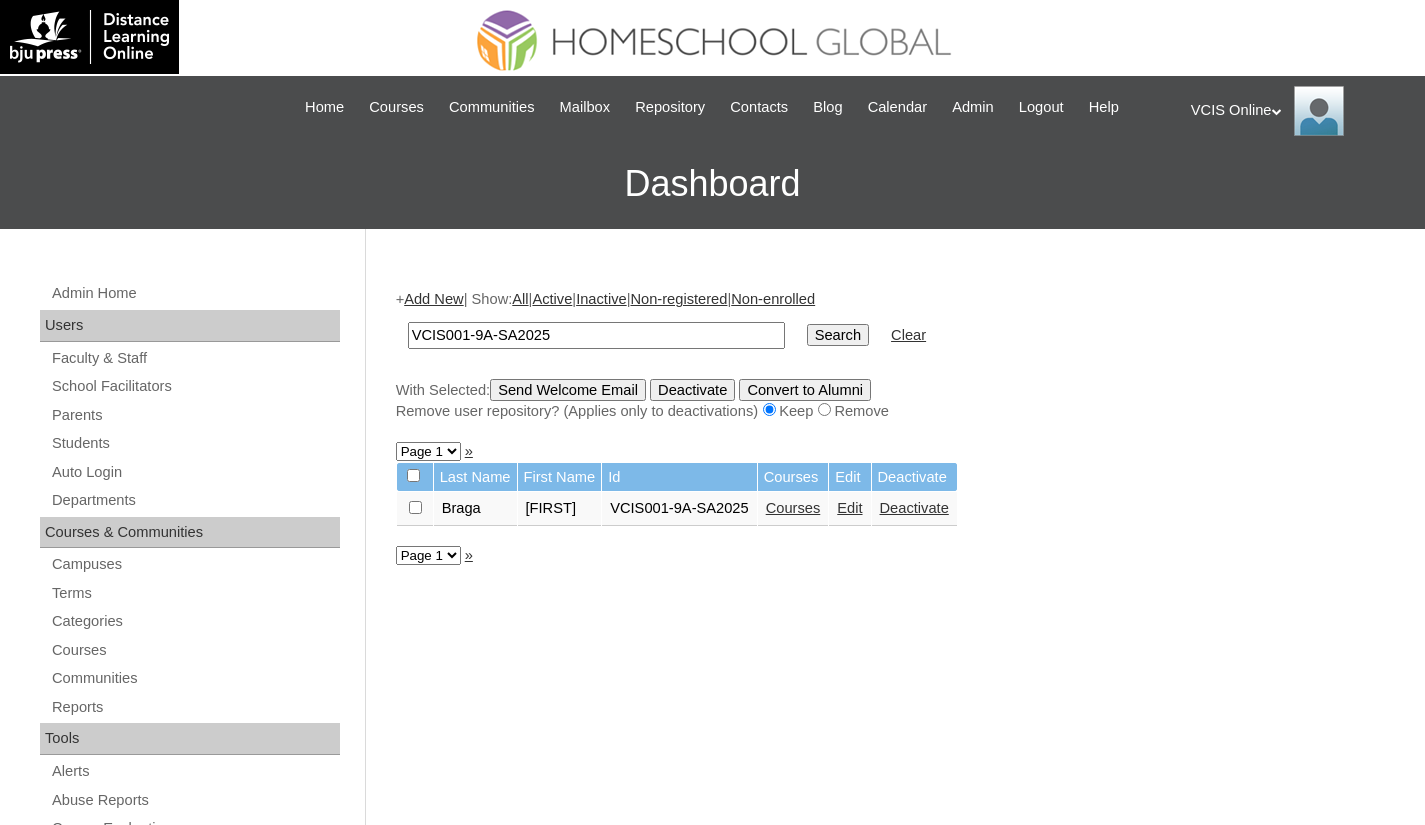 scroll, scrollTop: 0, scrollLeft: 0, axis: both 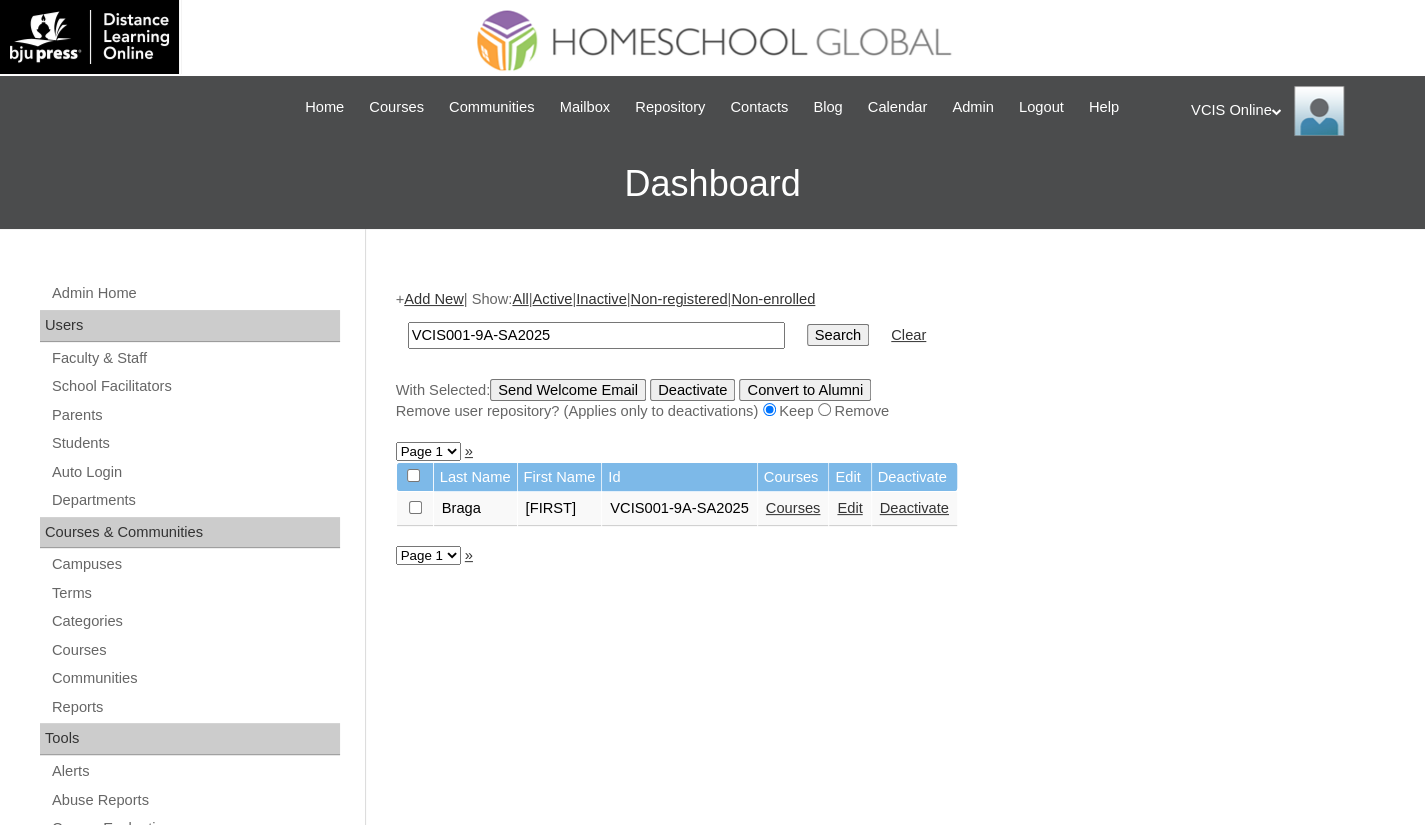 click on "Courses" at bounding box center (793, 508) 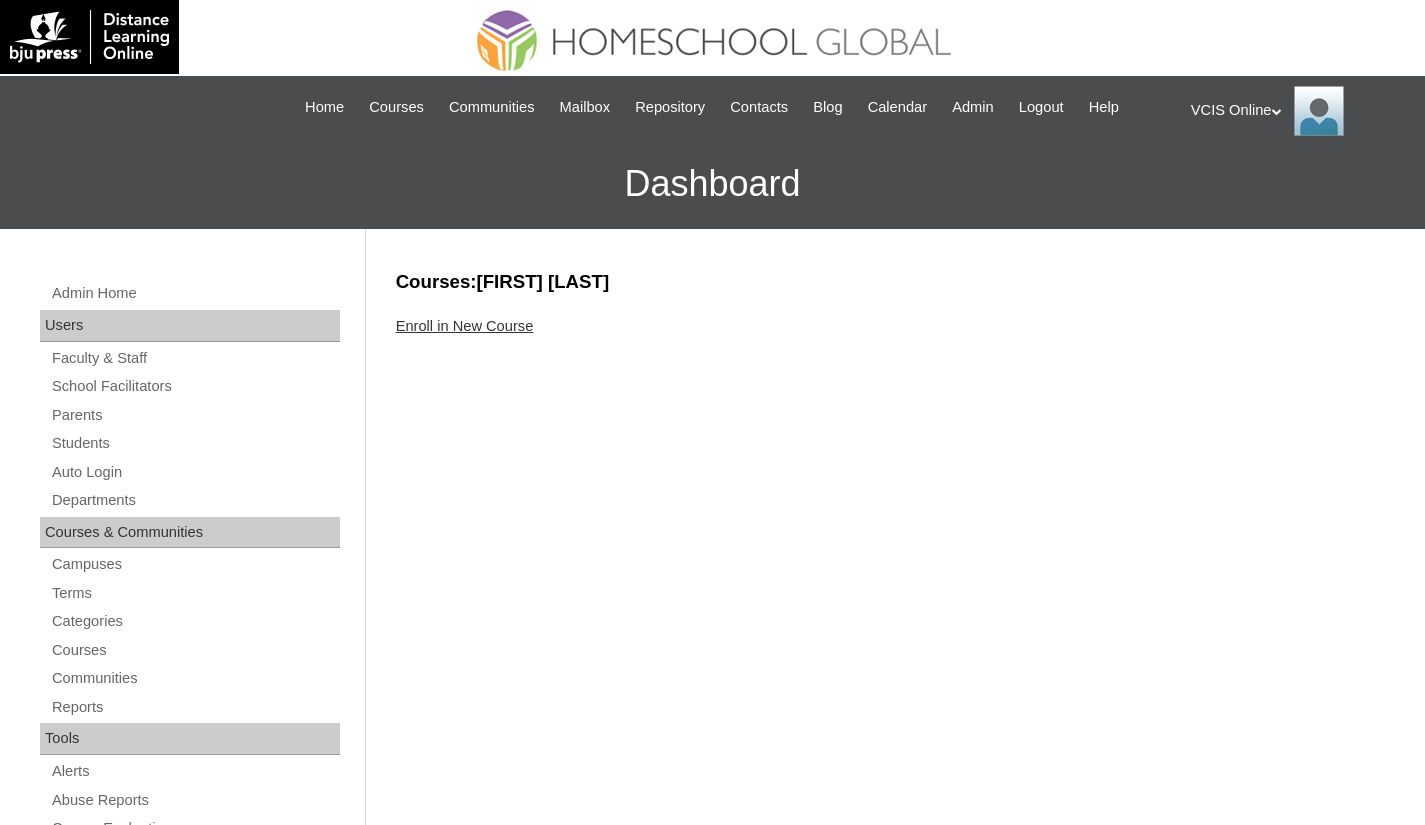 scroll, scrollTop: 0, scrollLeft: 0, axis: both 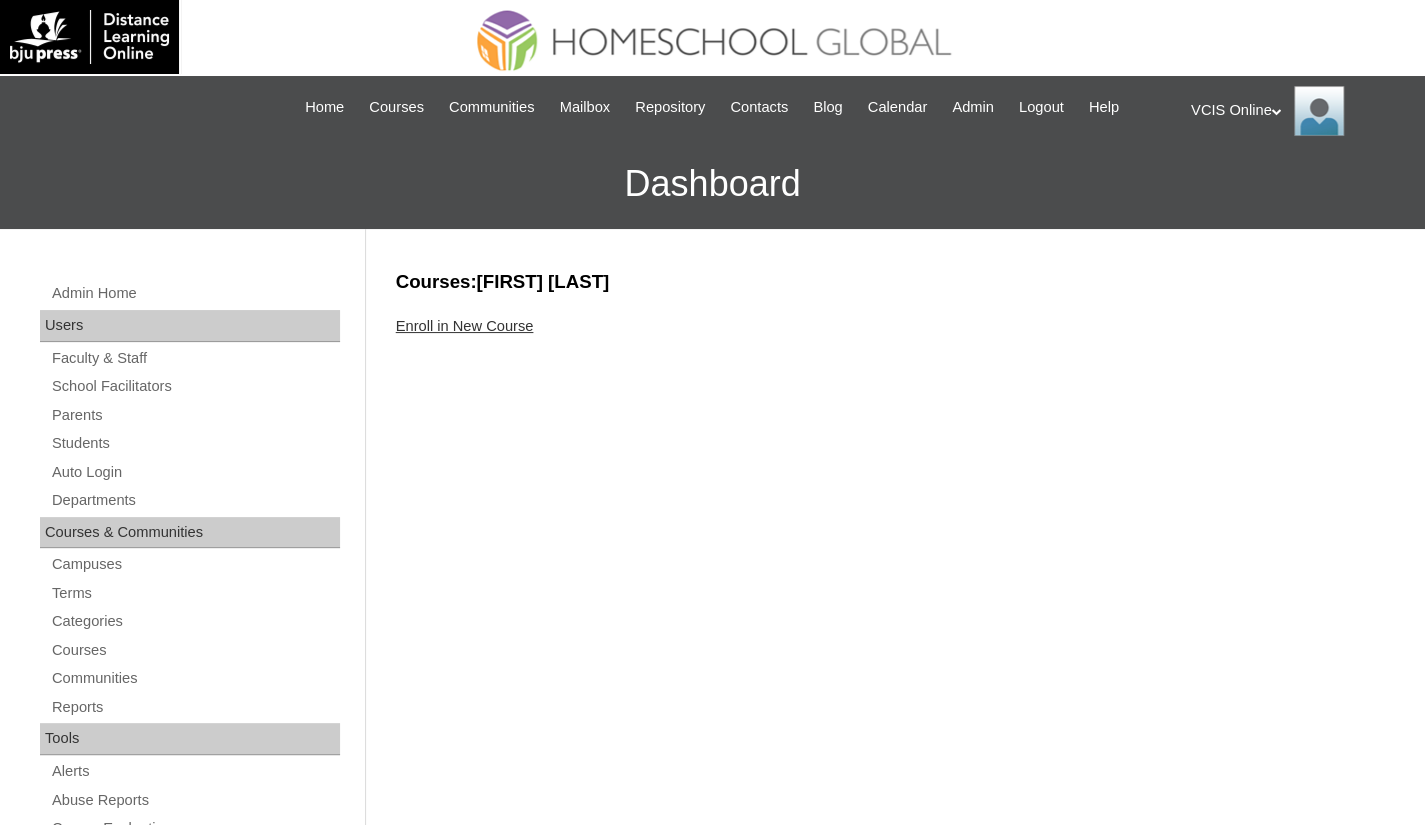 click on "Enroll in New Course" at bounding box center (465, 326) 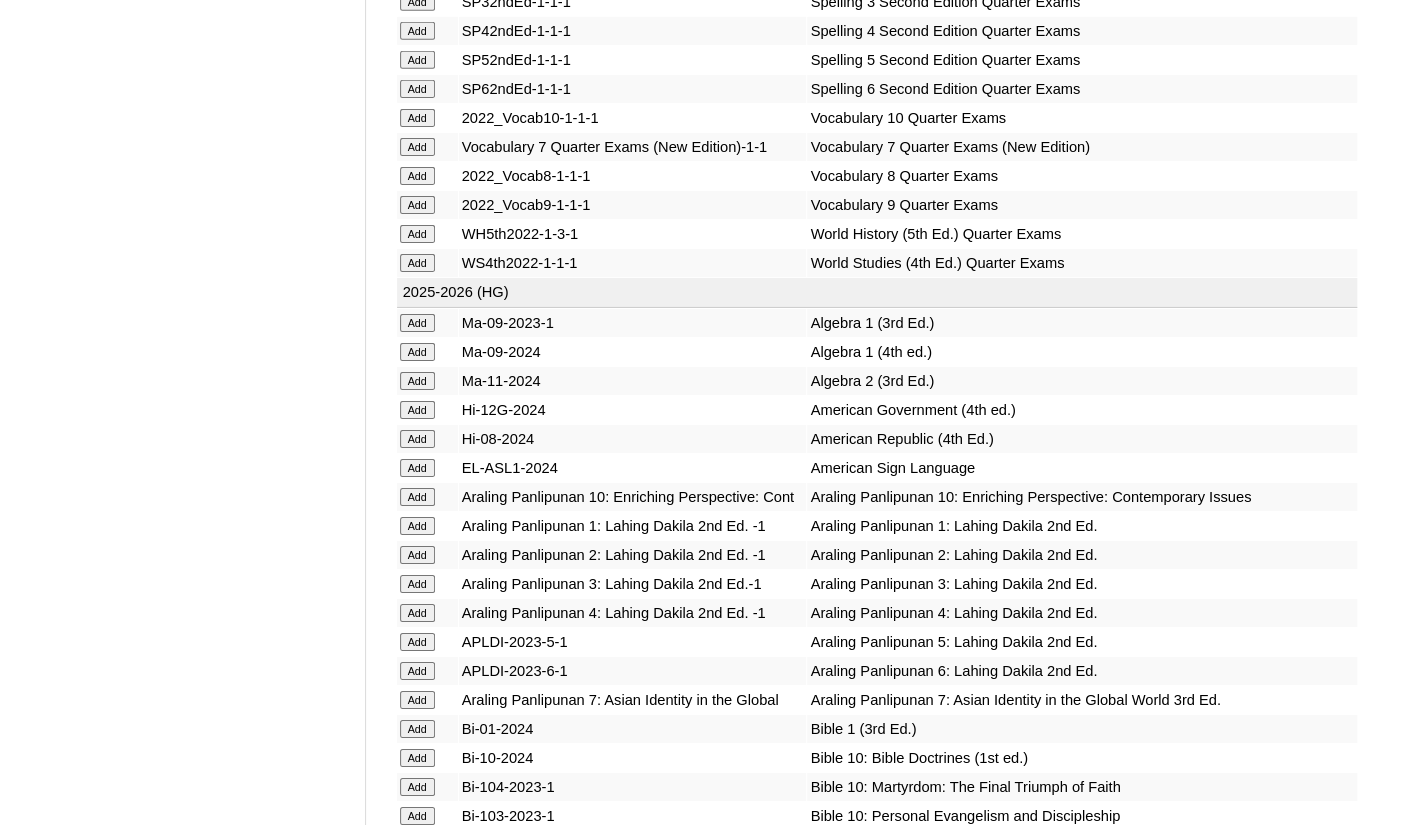 scroll, scrollTop: 3900, scrollLeft: 0, axis: vertical 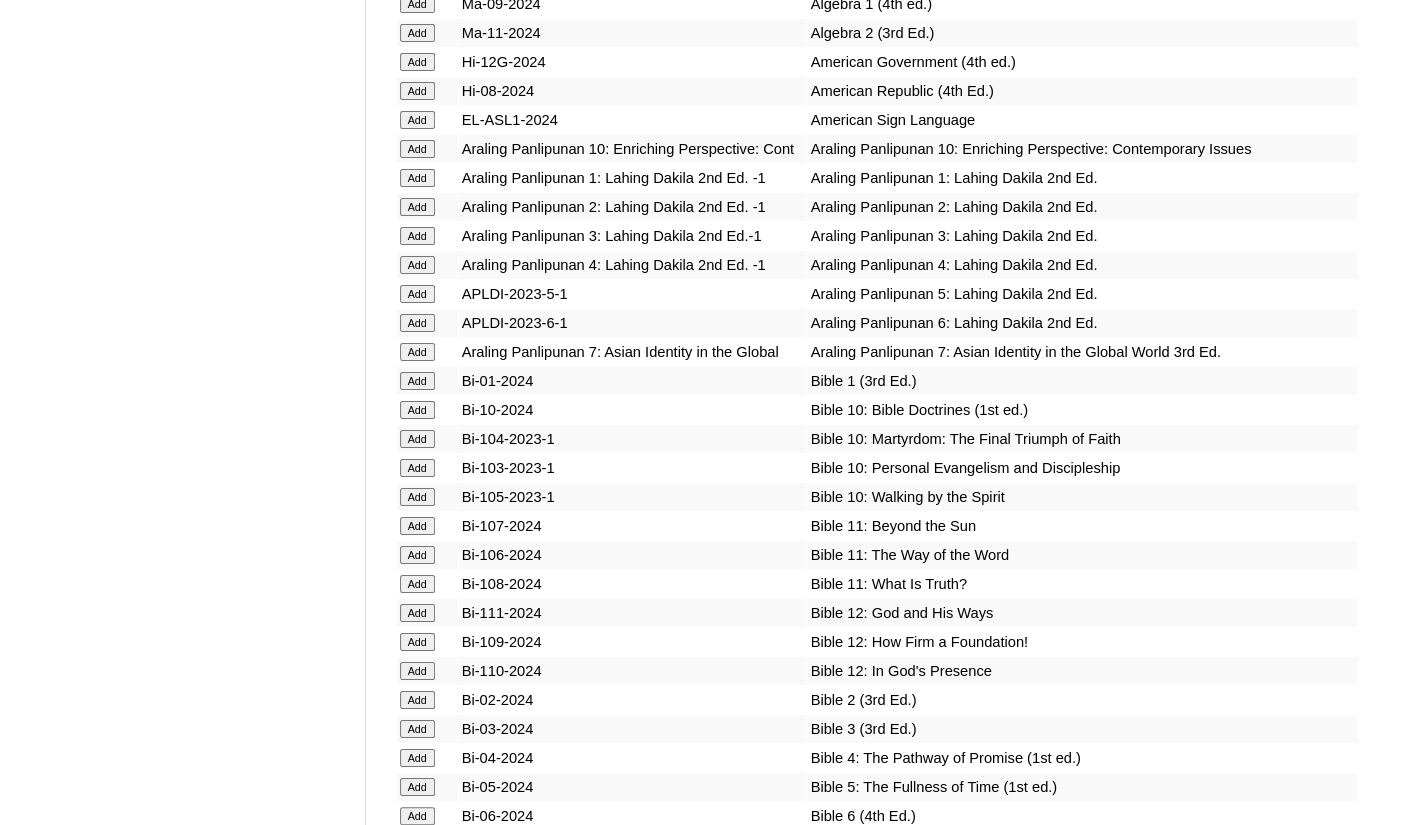 click on "Add" at bounding box center (417, -3624) 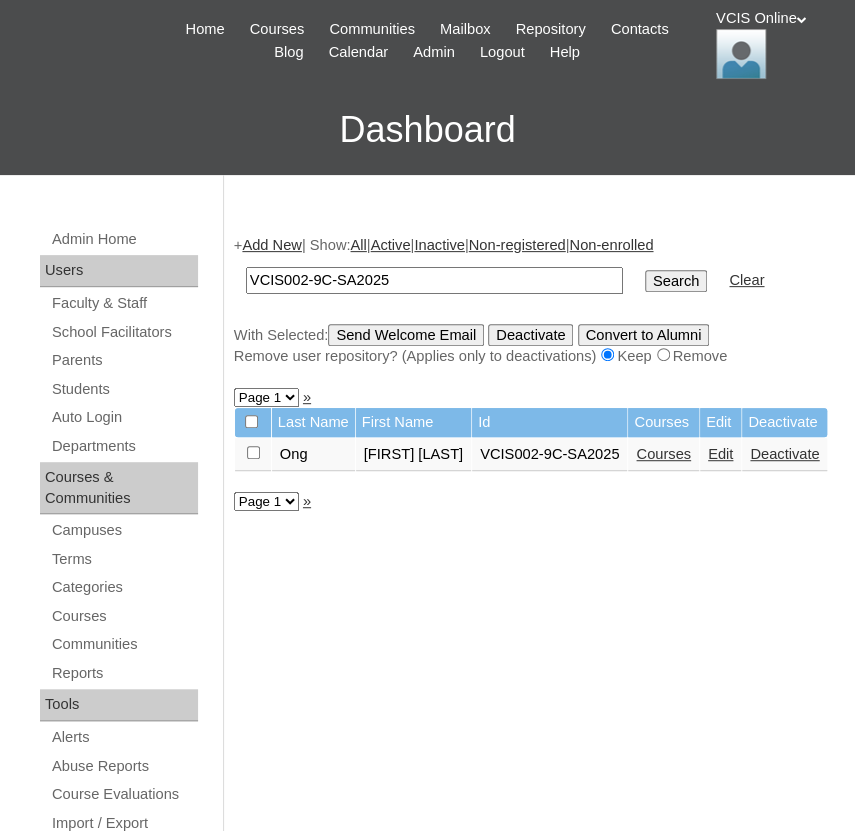 scroll, scrollTop: 0, scrollLeft: 0, axis: both 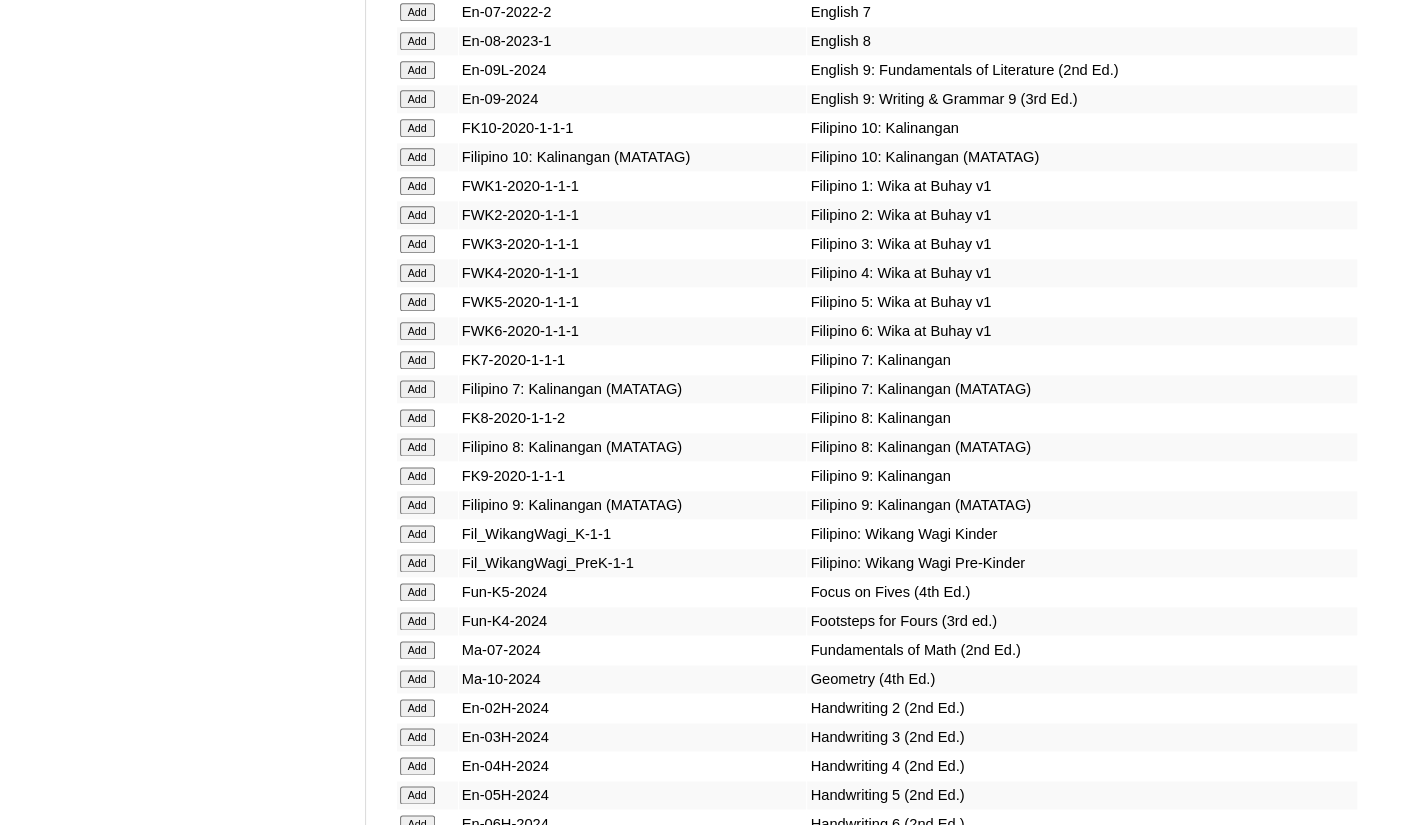 click on "Add" at bounding box center (417, -5124) 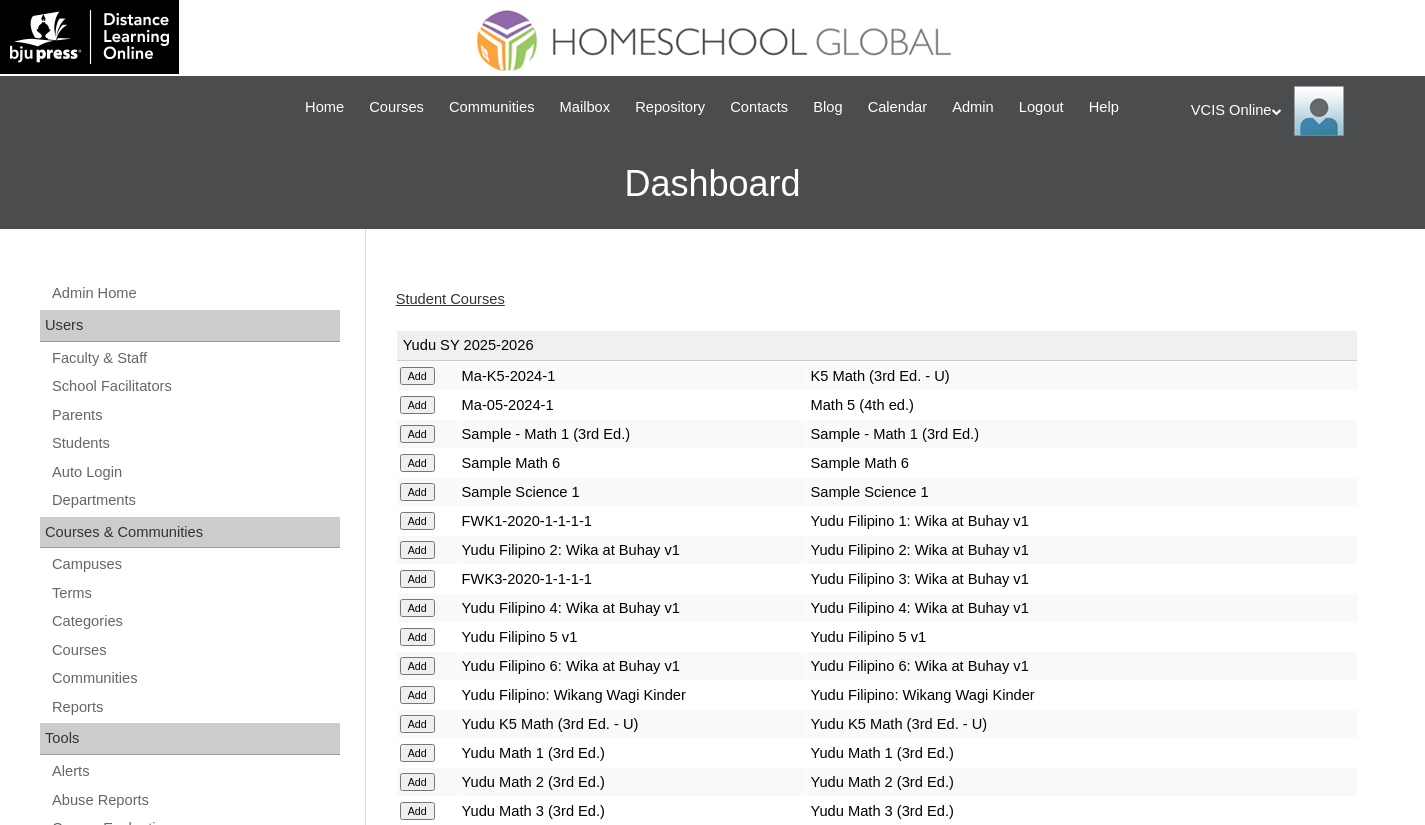 scroll, scrollTop: 0, scrollLeft: 0, axis: both 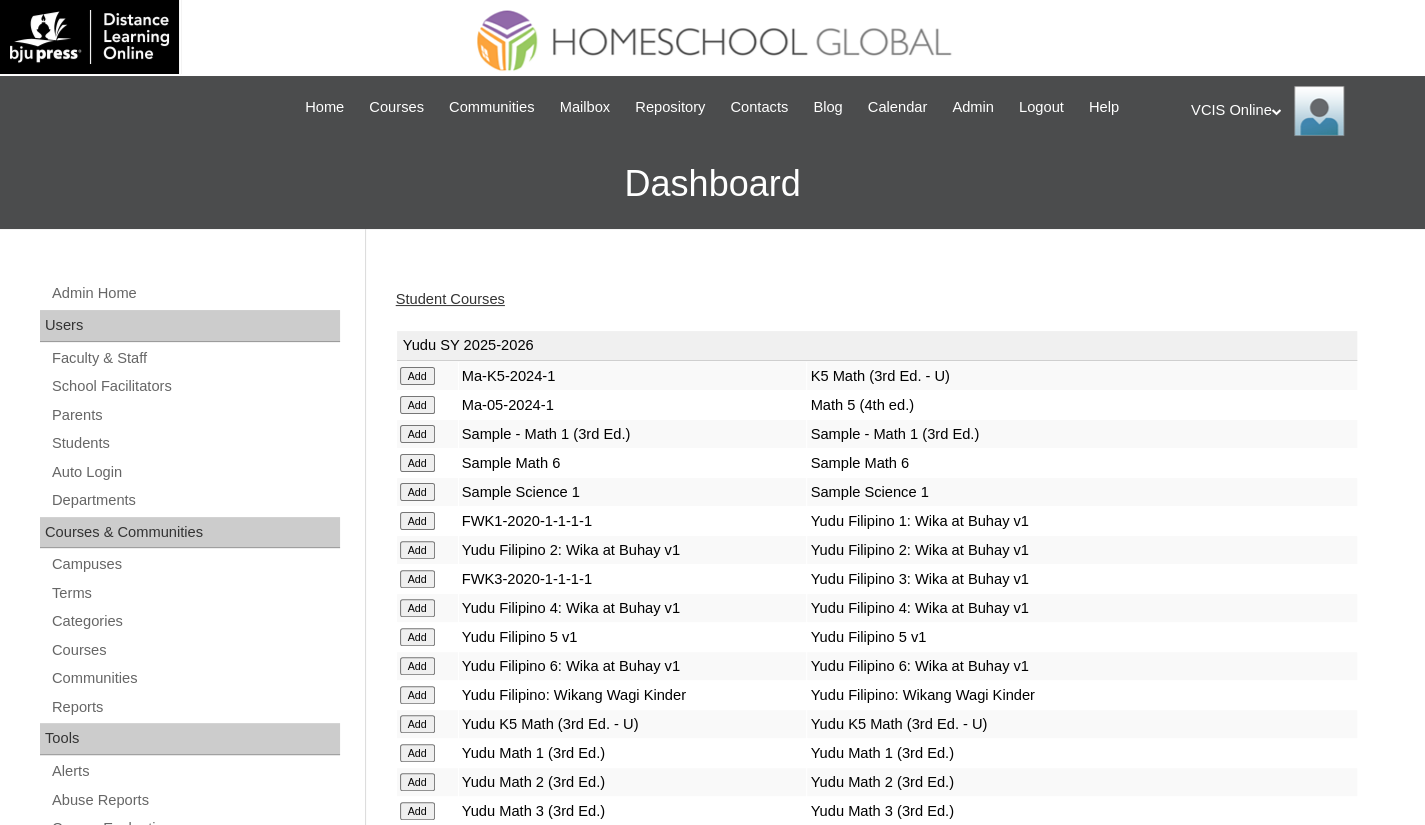 click on "Student Courses" at bounding box center [450, 299] 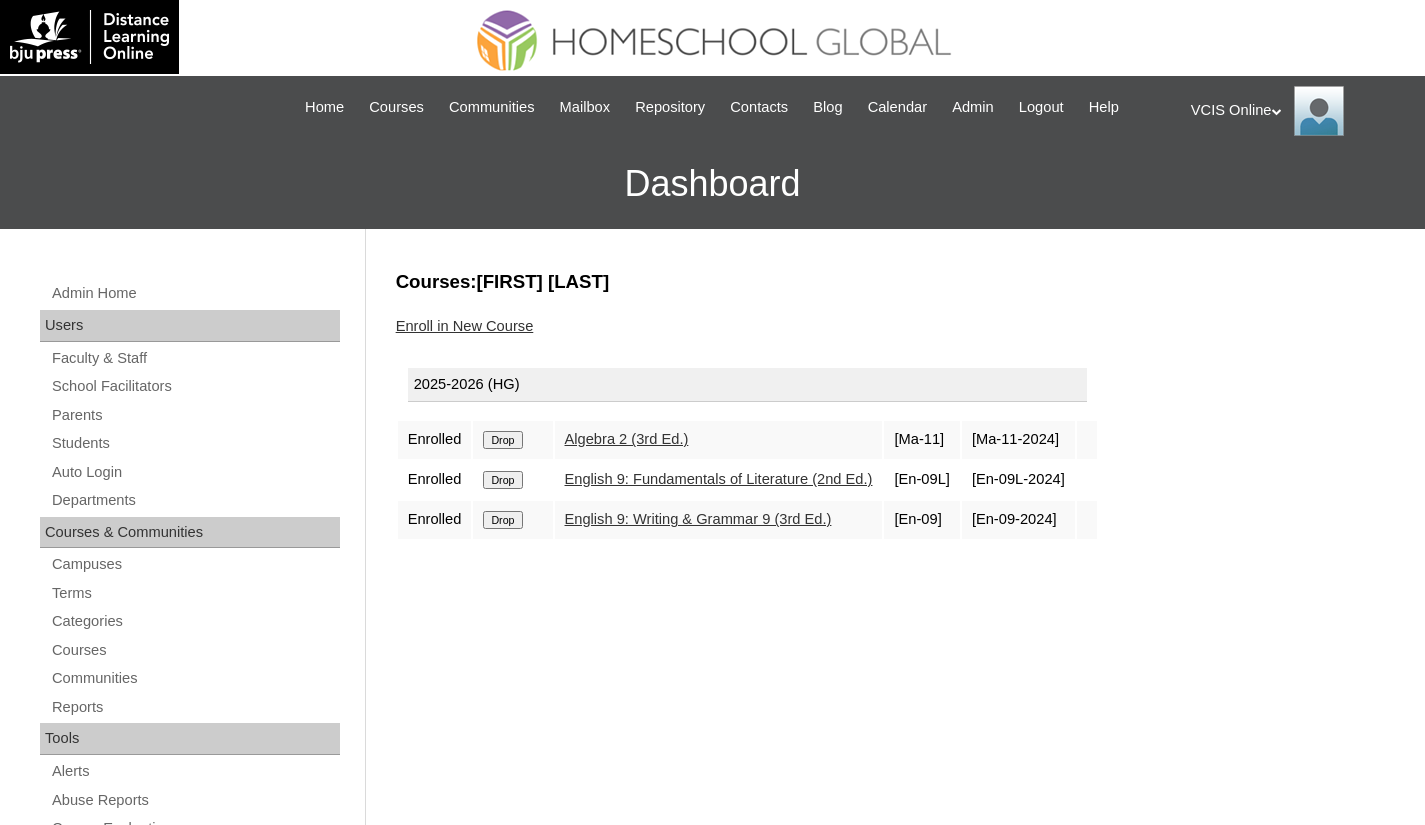 scroll, scrollTop: 0, scrollLeft: 0, axis: both 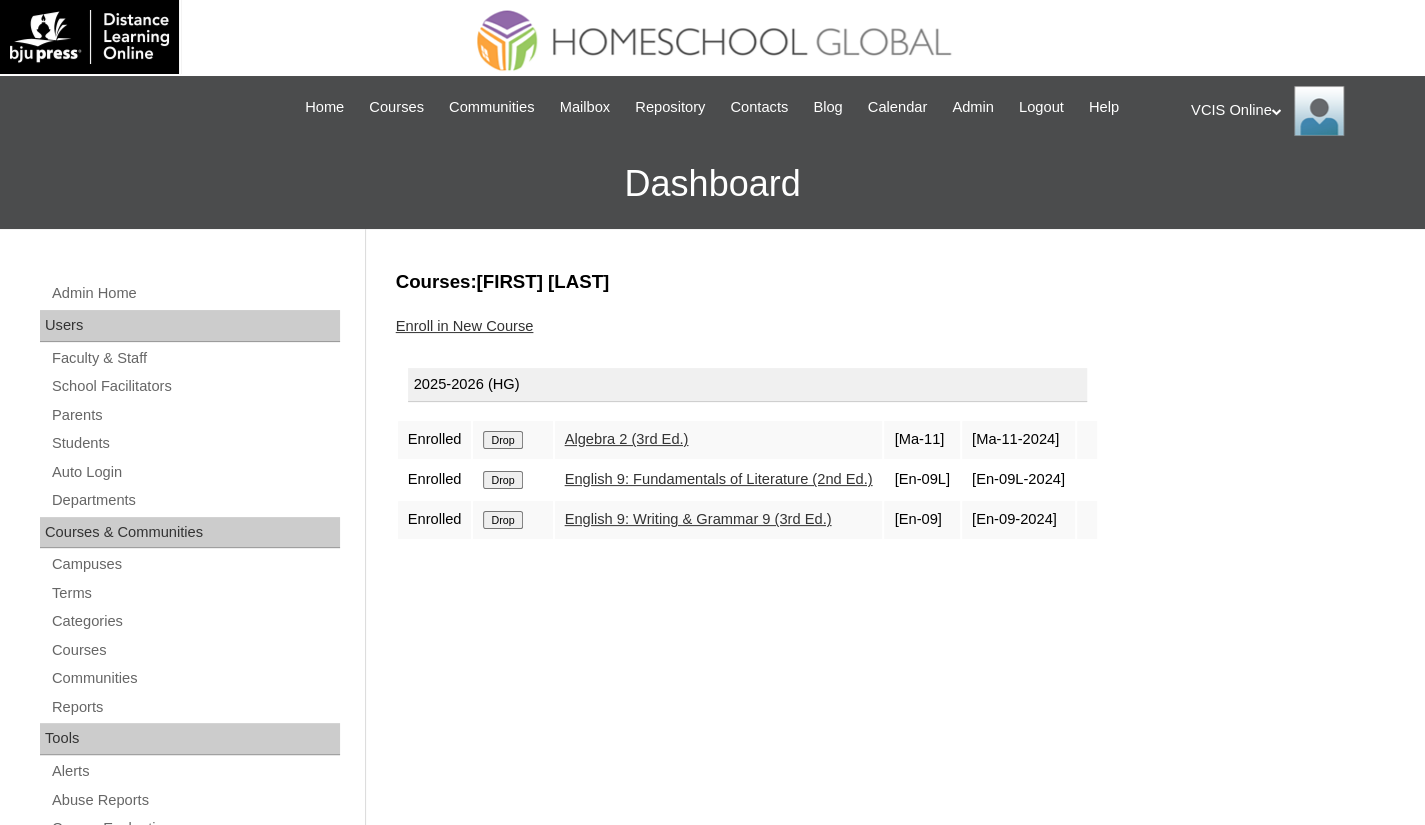 click on "Enroll in New Course" at bounding box center [465, 326] 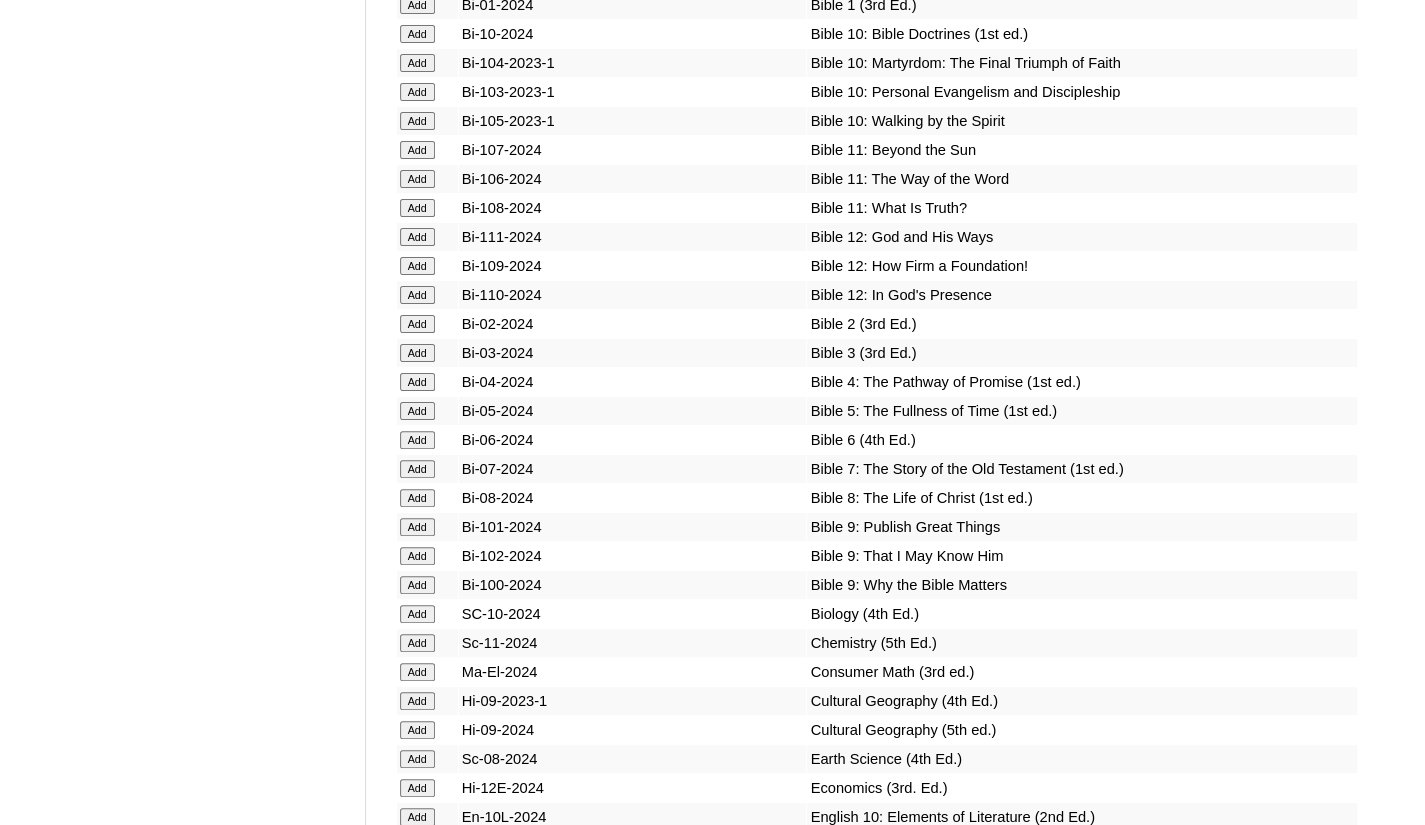 scroll, scrollTop: 4400, scrollLeft: 0, axis: vertical 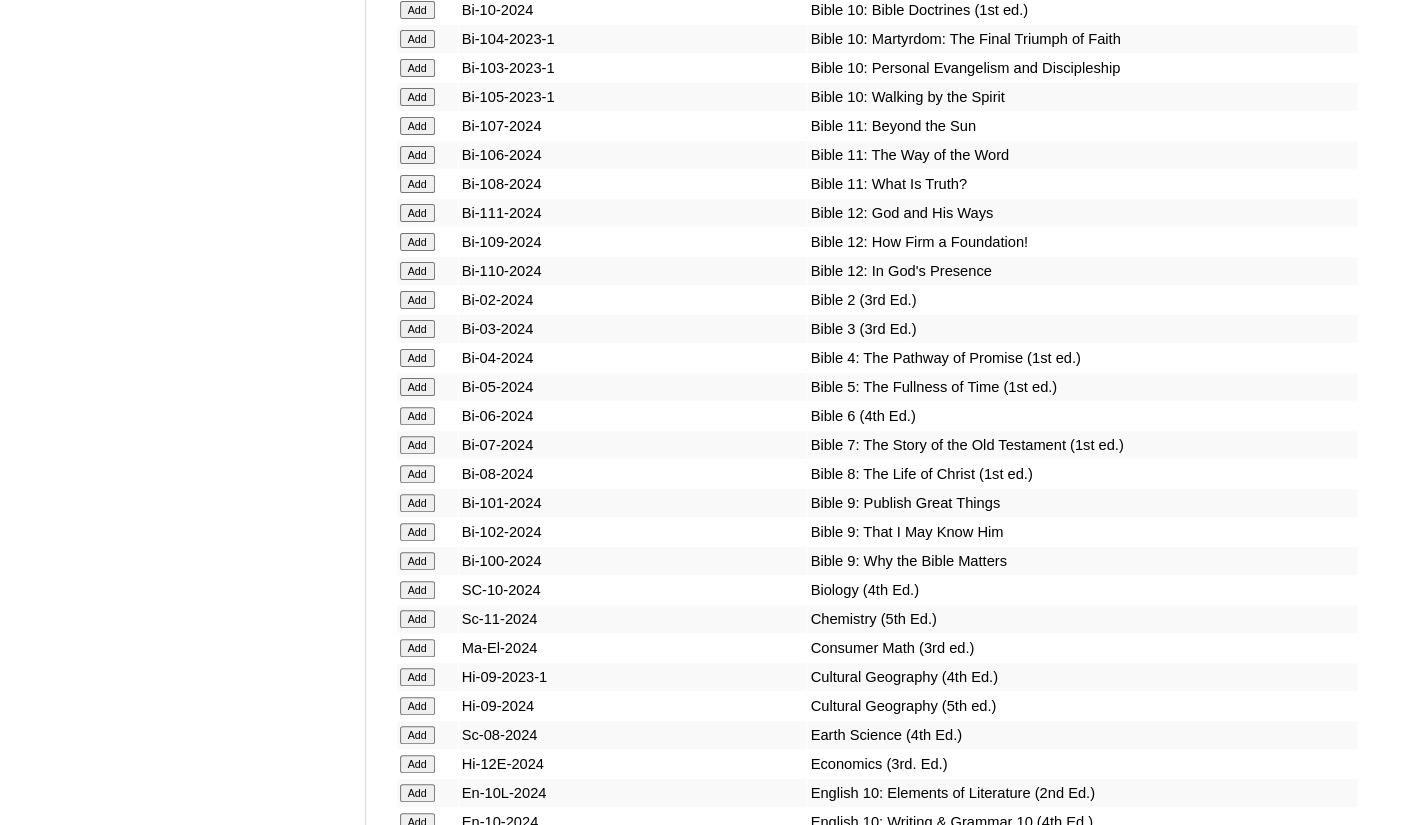 click on "Add" at bounding box center (417, -4024) 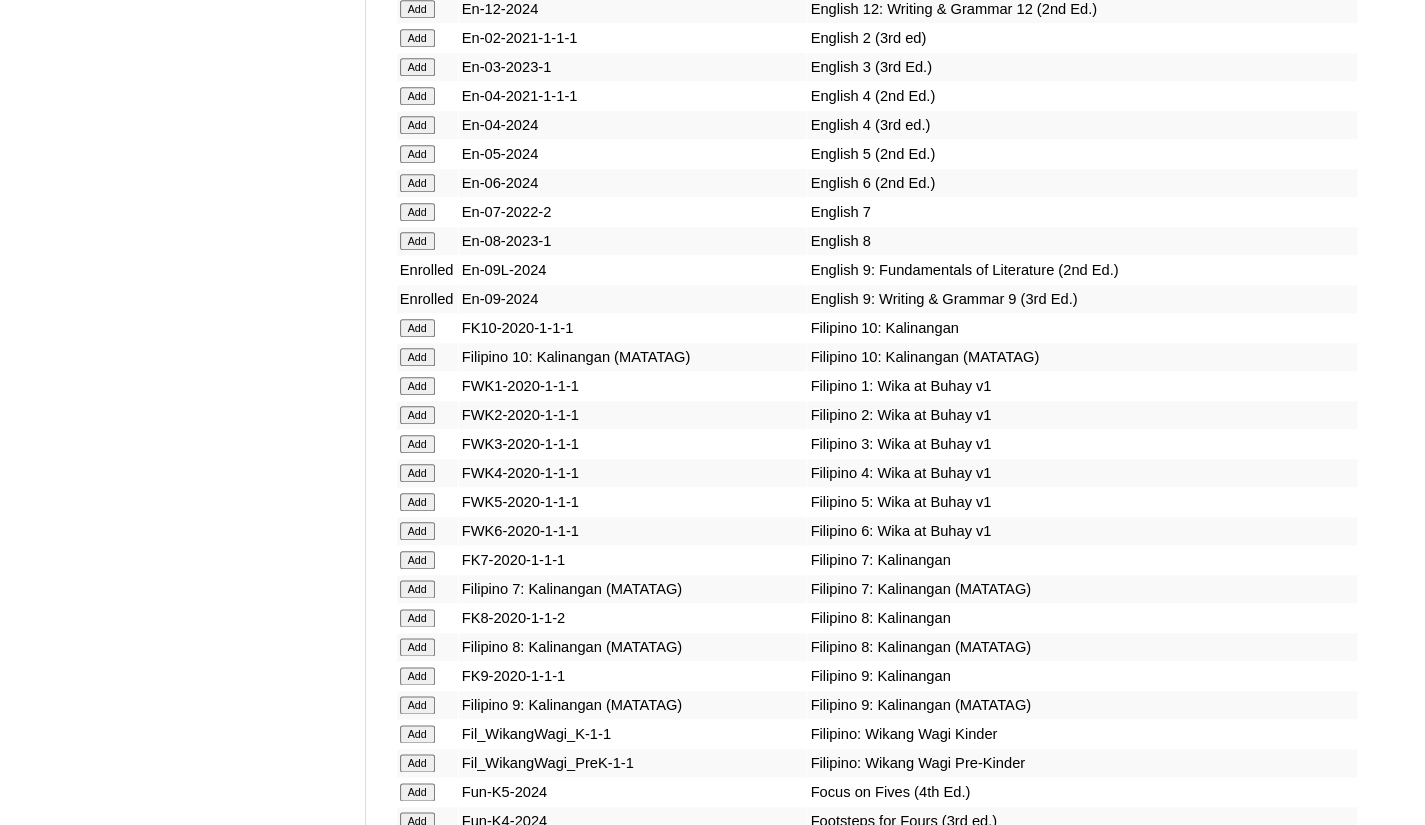 scroll, scrollTop: 5200, scrollLeft: 0, axis: vertical 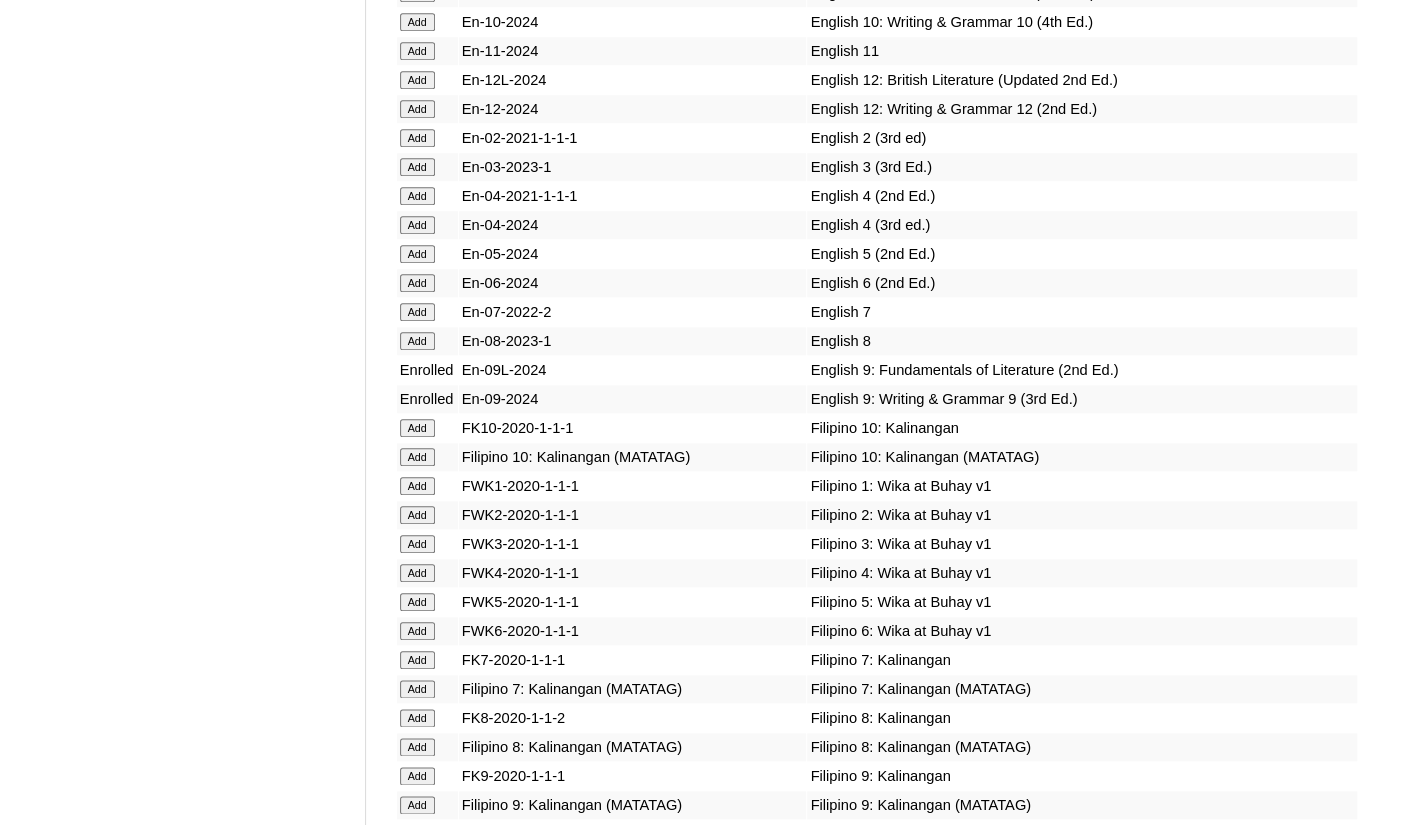 click on "Add" at bounding box center [417, -4824] 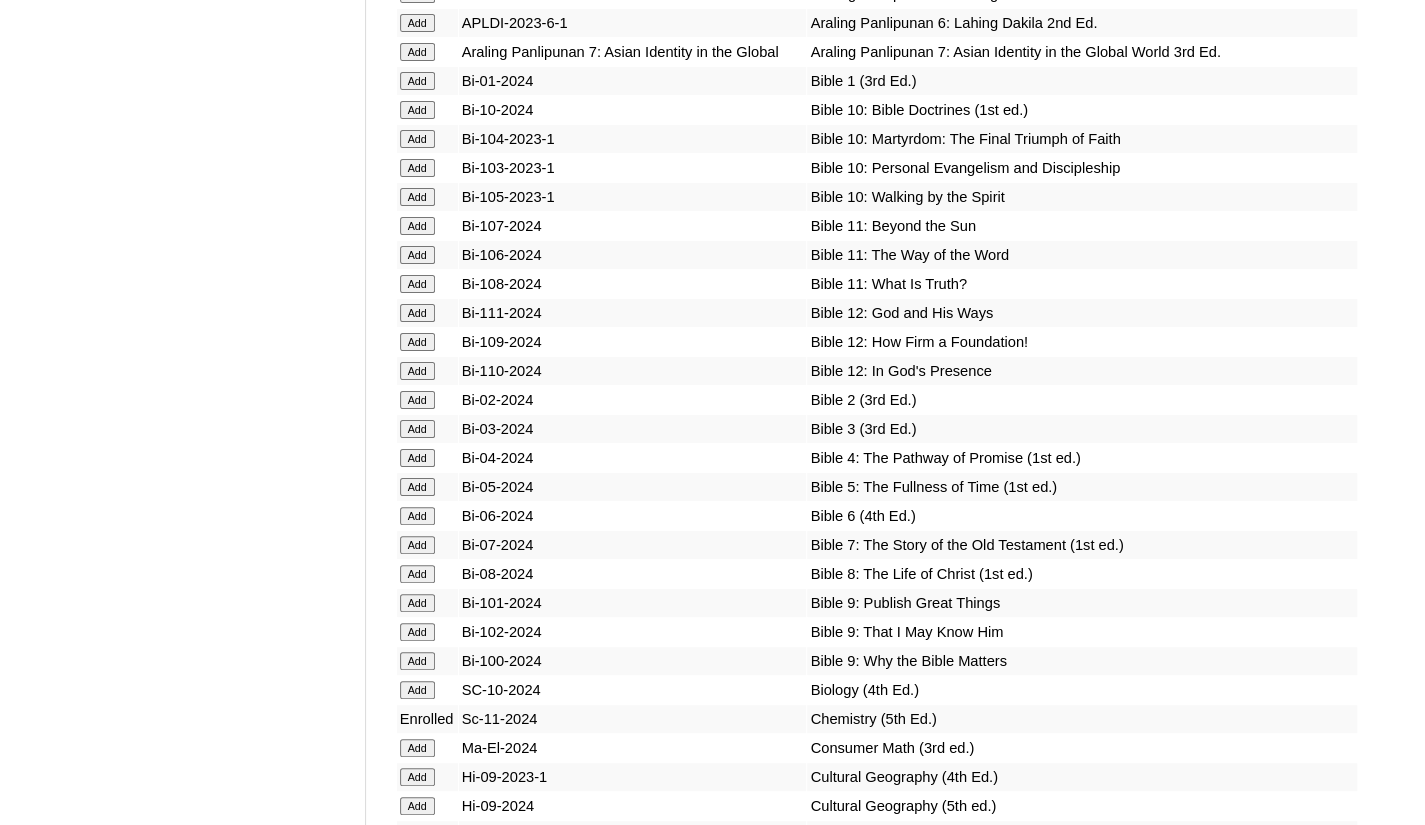 scroll, scrollTop: 4400, scrollLeft: 0, axis: vertical 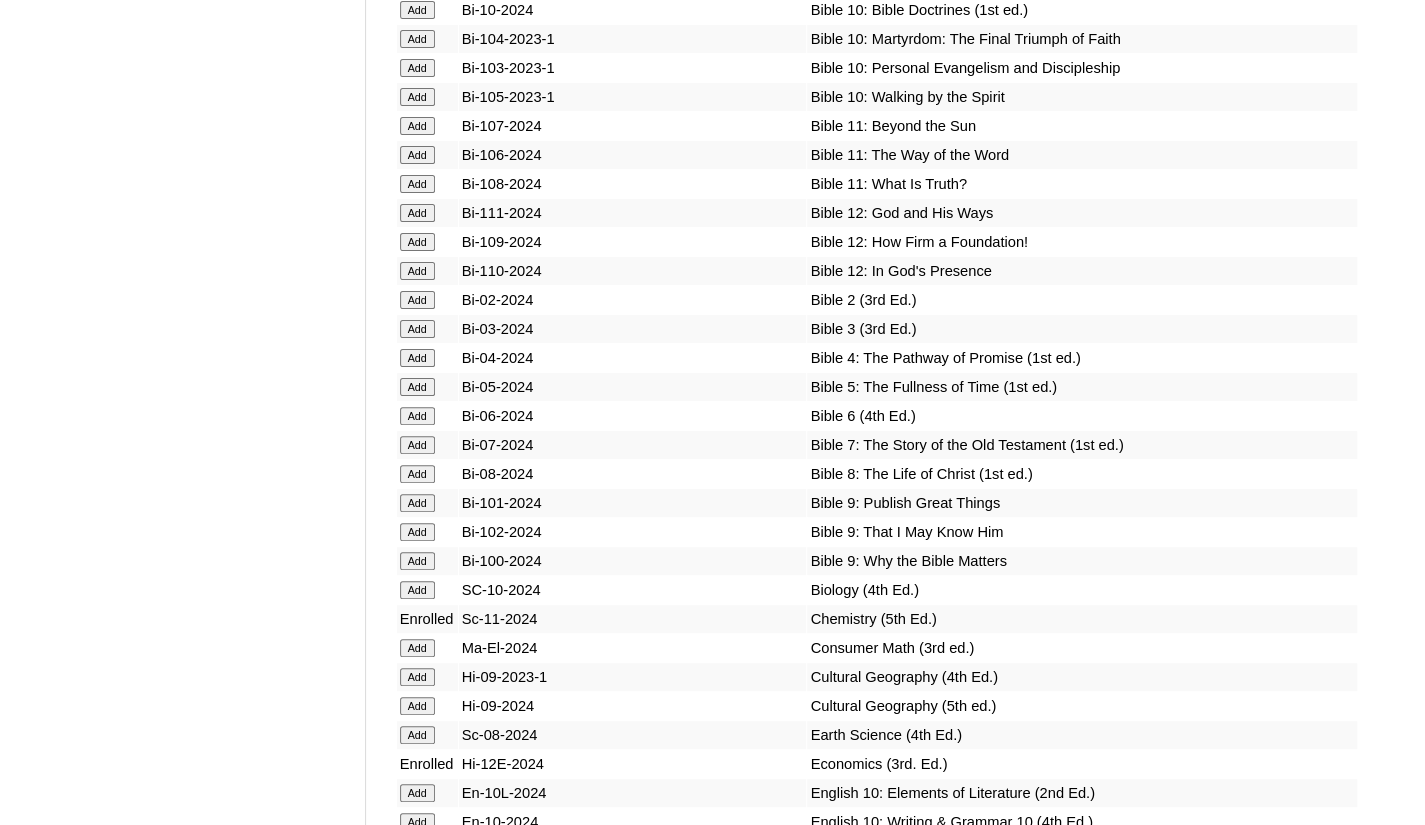 click on "Add" at bounding box center [417, -4024] 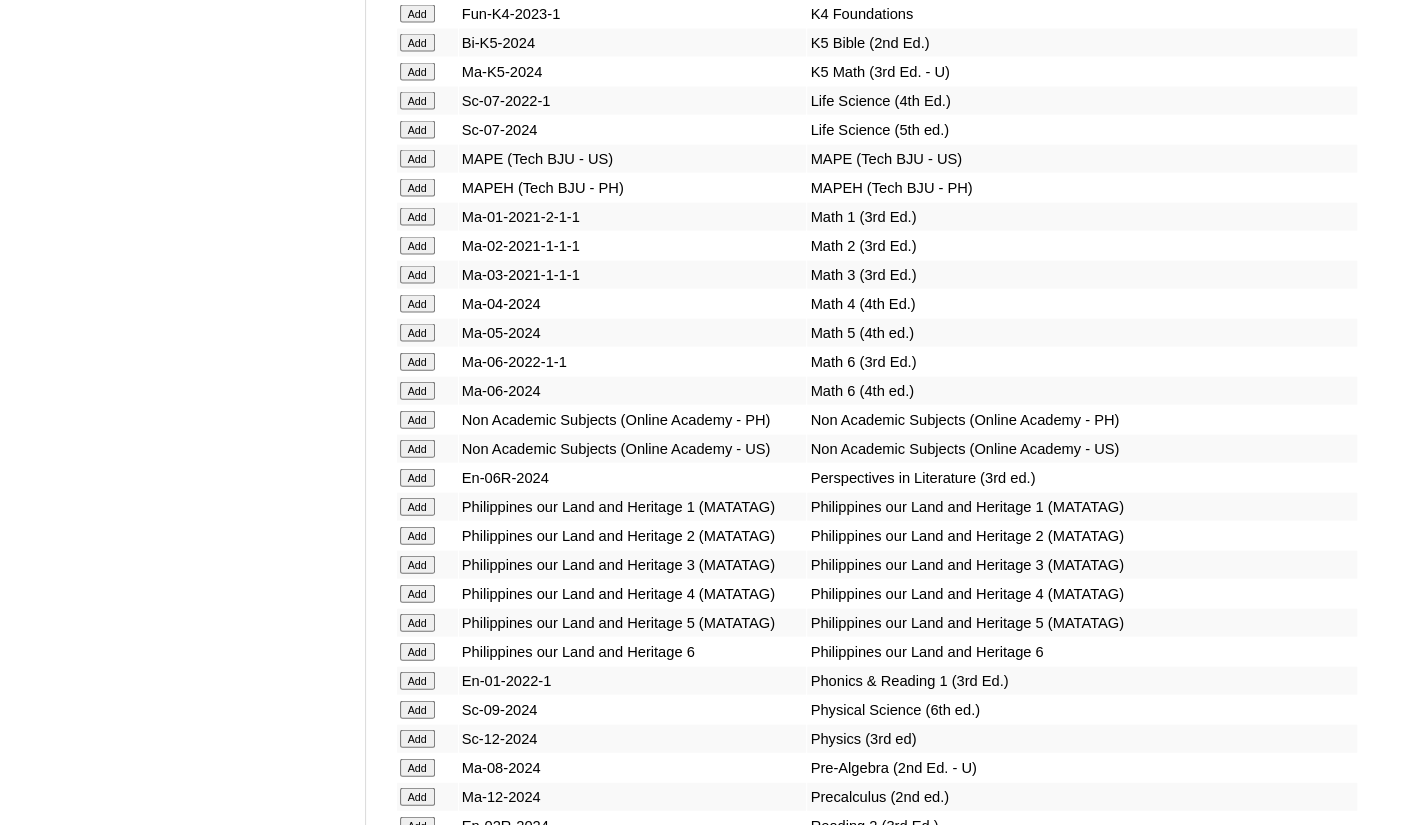 scroll, scrollTop: 6700, scrollLeft: 0, axis: vertical 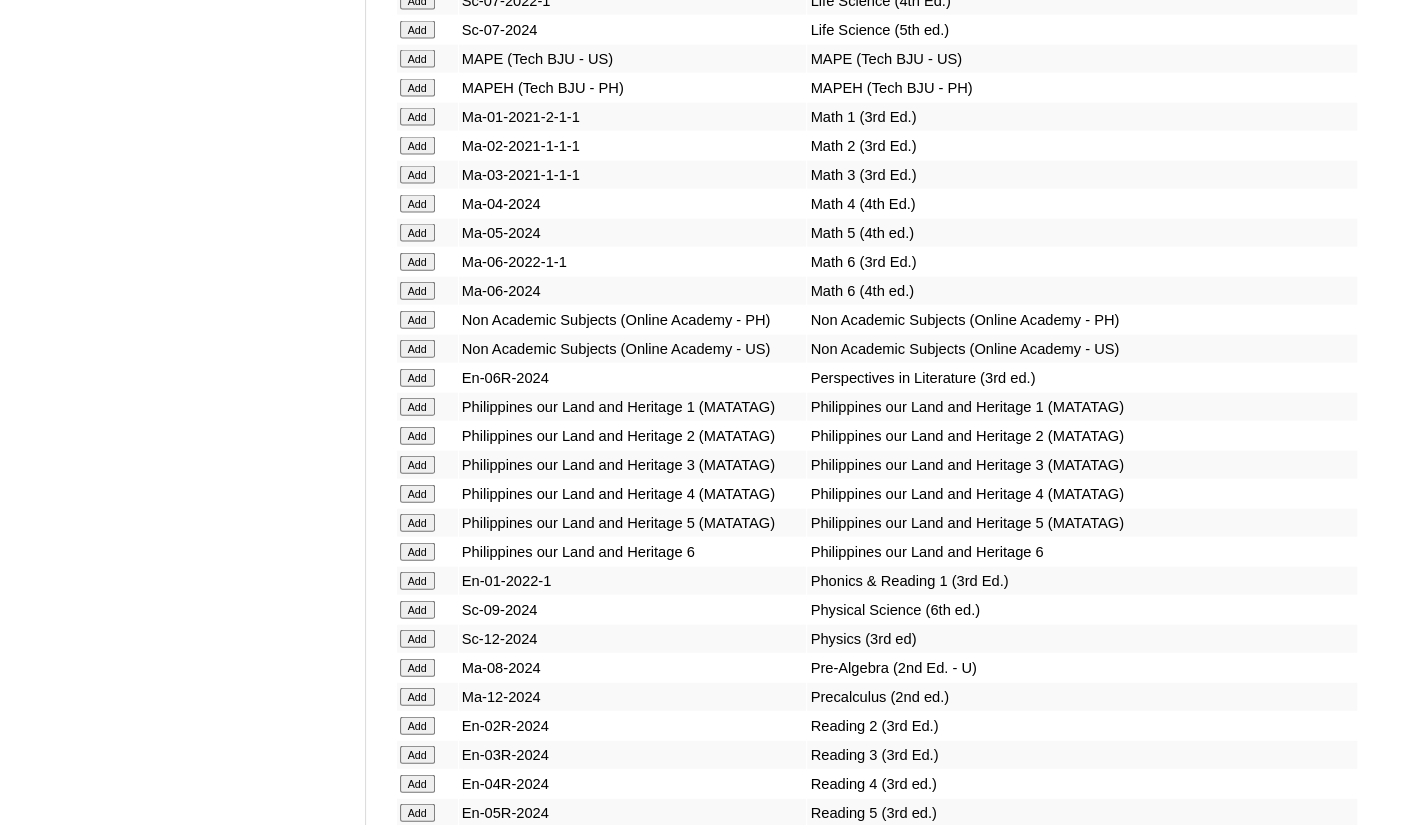 click on "Add" at bounding box center (417, -6324) 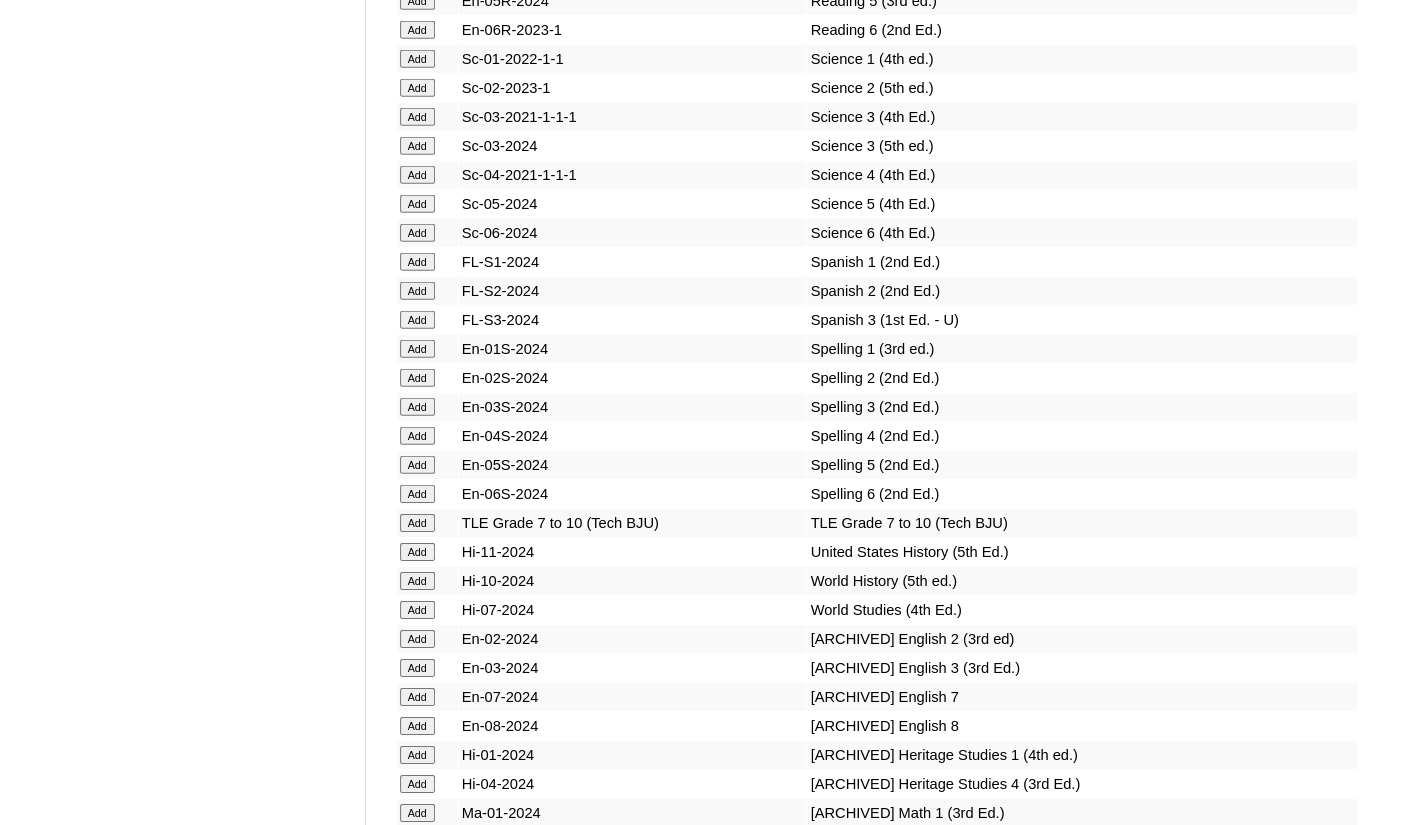 scroll, scrollTop: 7600, scrollLeft: 0, axis: vertical 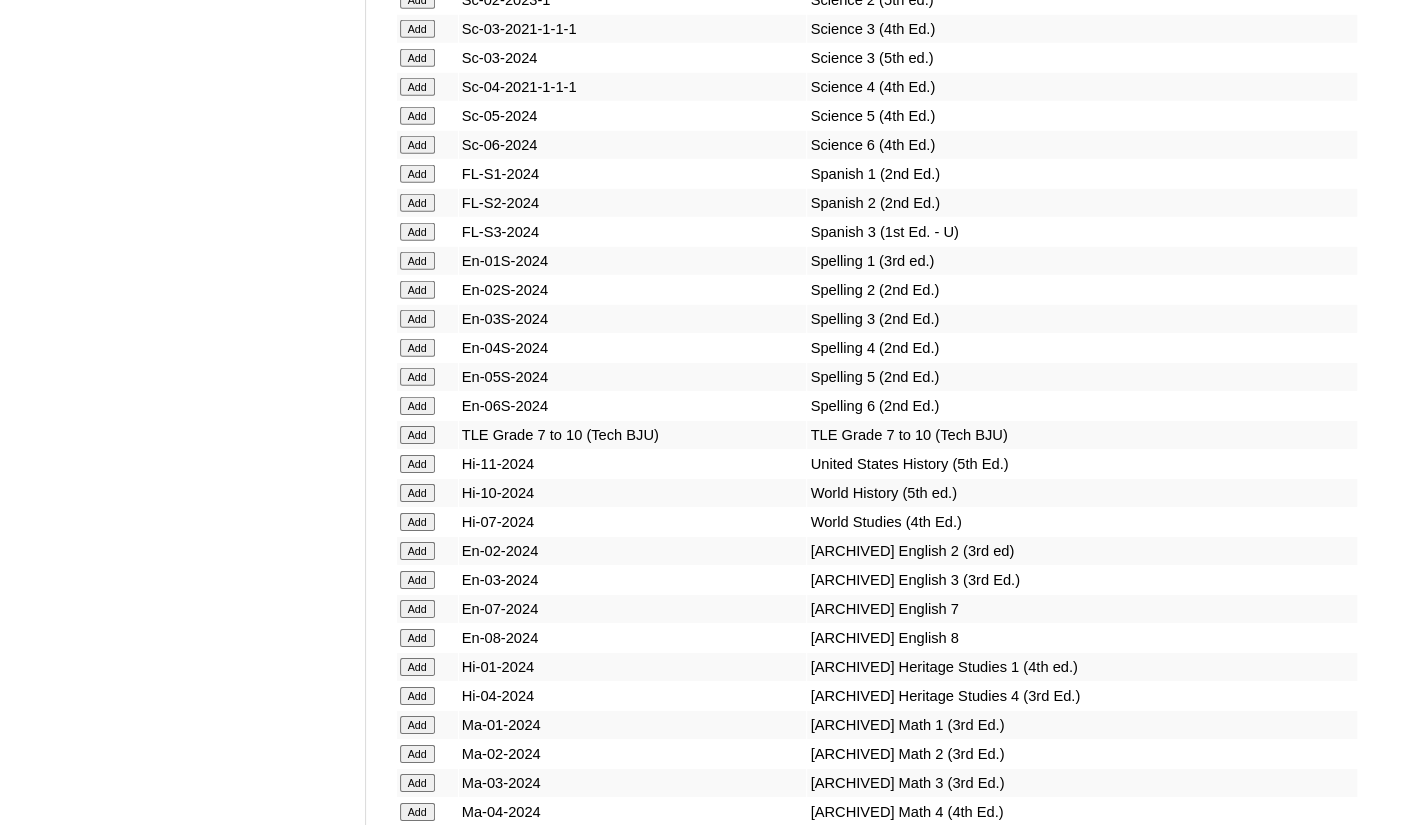 click on "Add" at bounding box center (417, -7224) 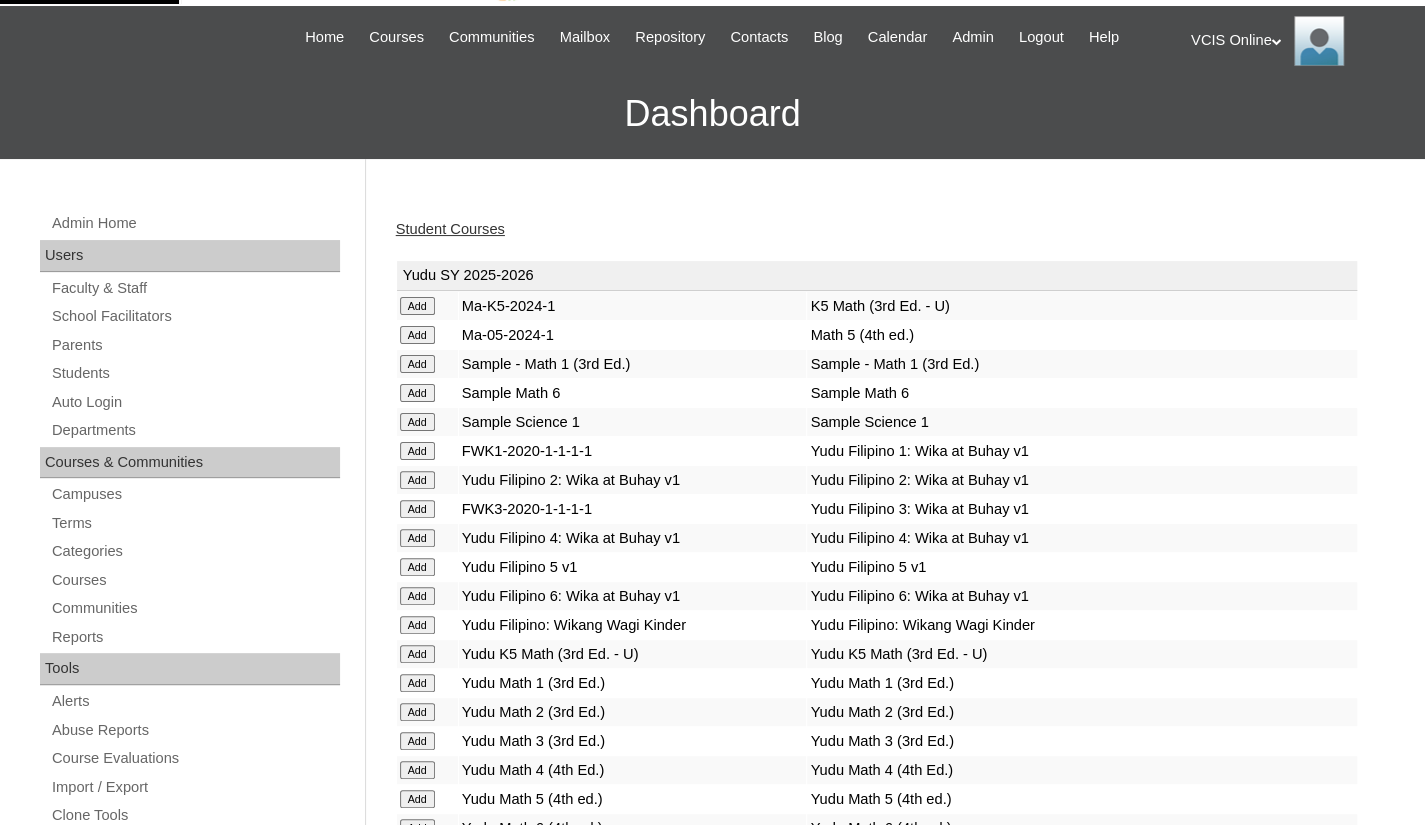 scroll, scrollTop: 0, scrollLeft: 0, axis: both 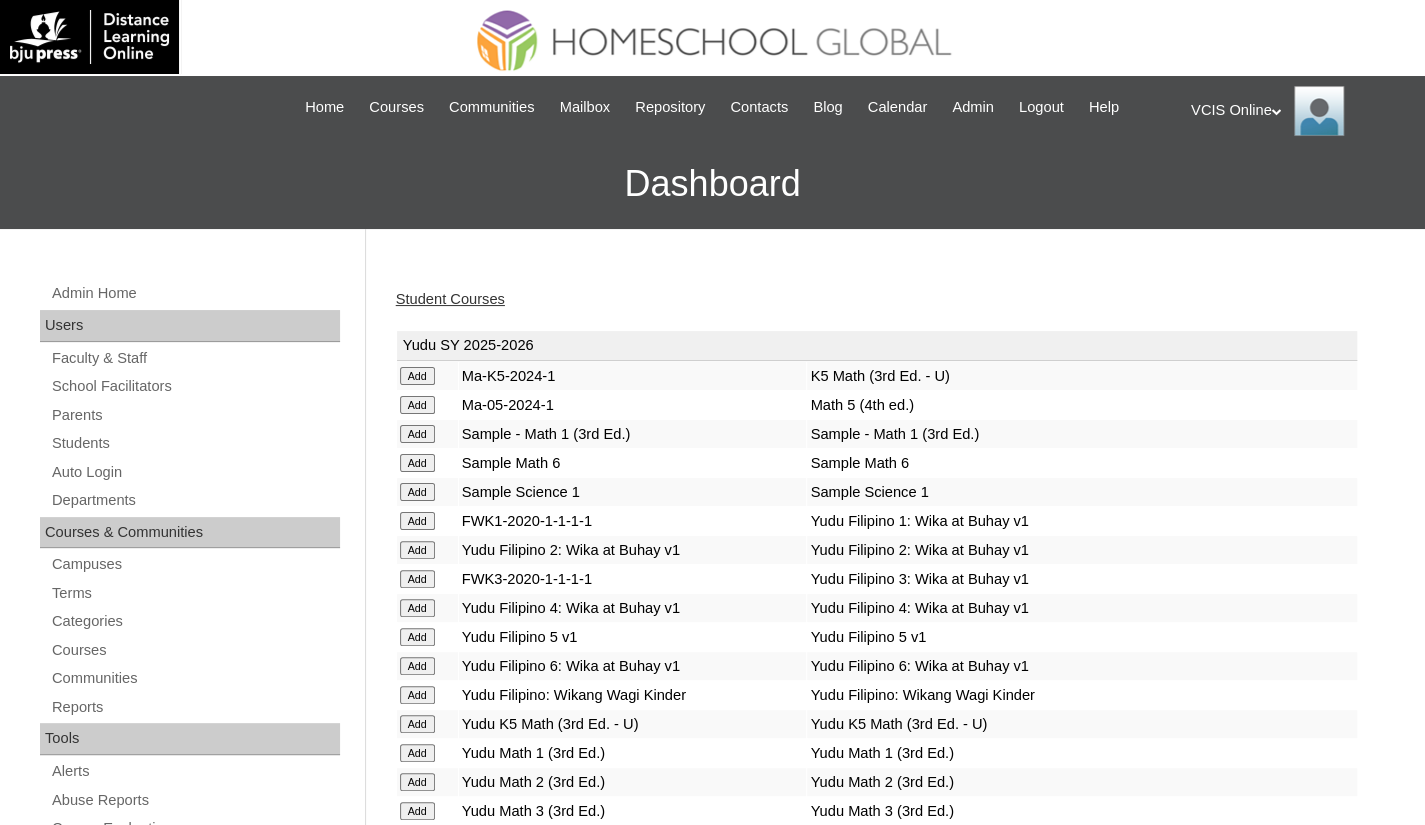 click on "Student Courses" at bounding box center (450, 299) 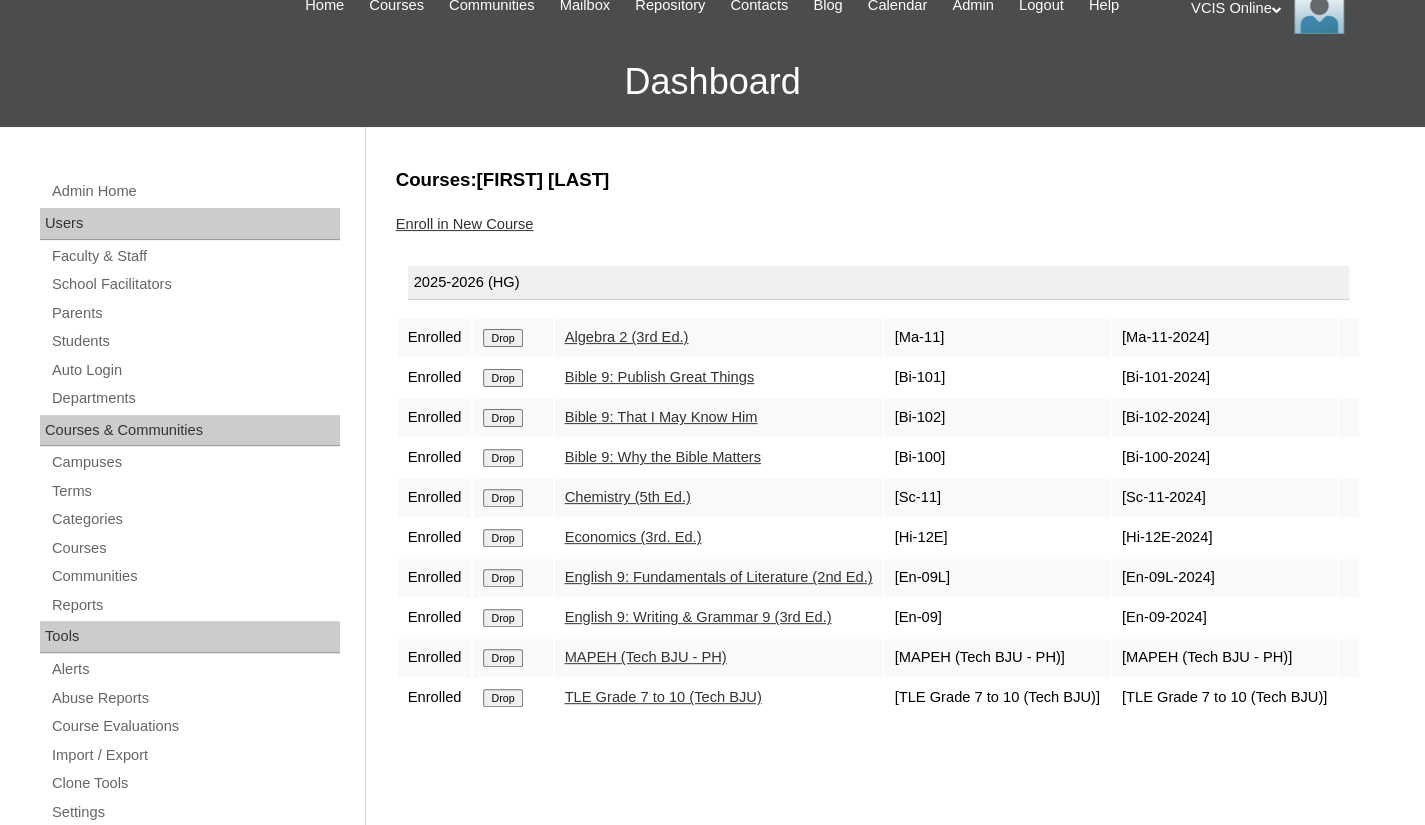 scroll, scrollTop: 100, scrollLeft: 0, axis: vertical 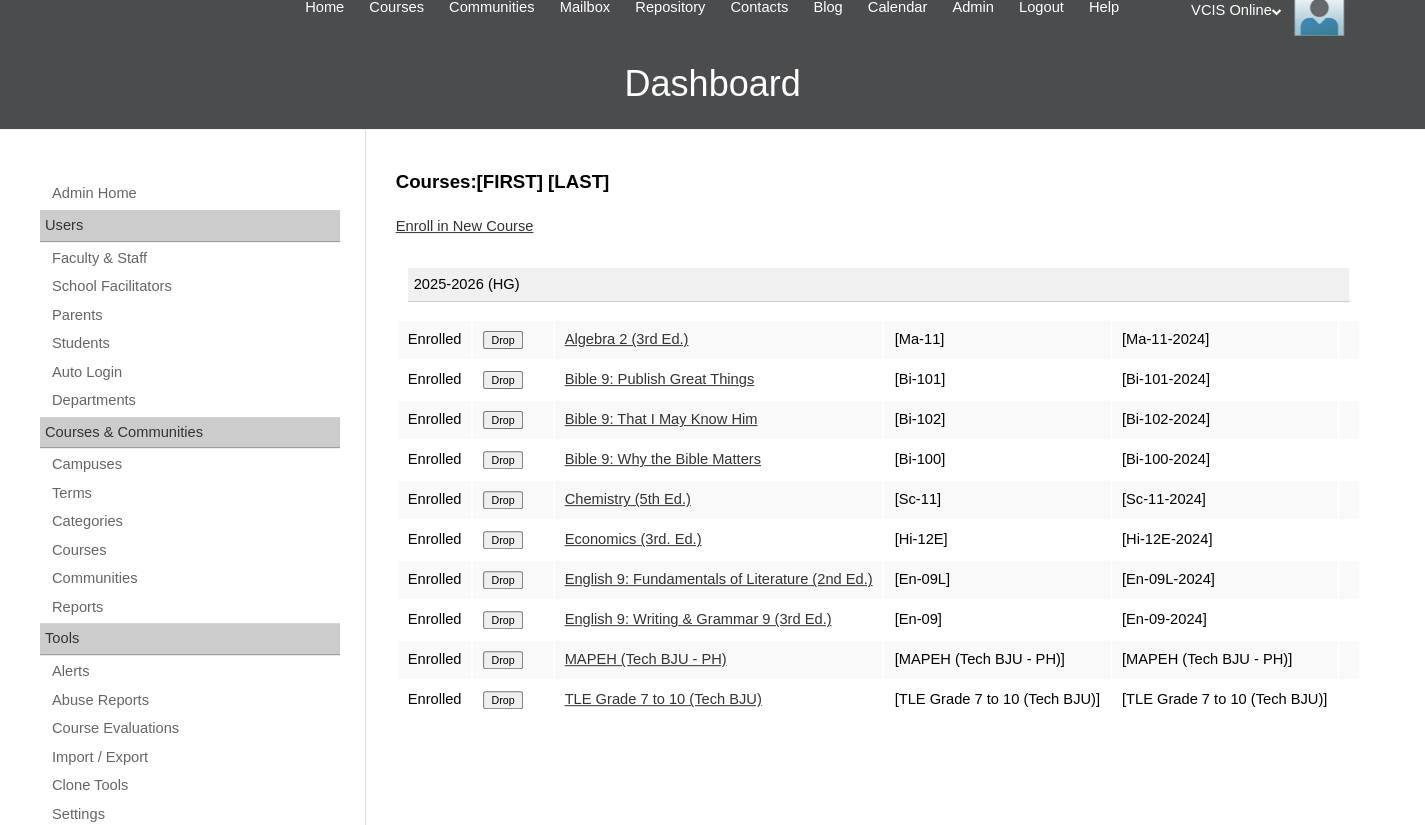click on "Enroll in New Course" at bounding box center [465, 226] 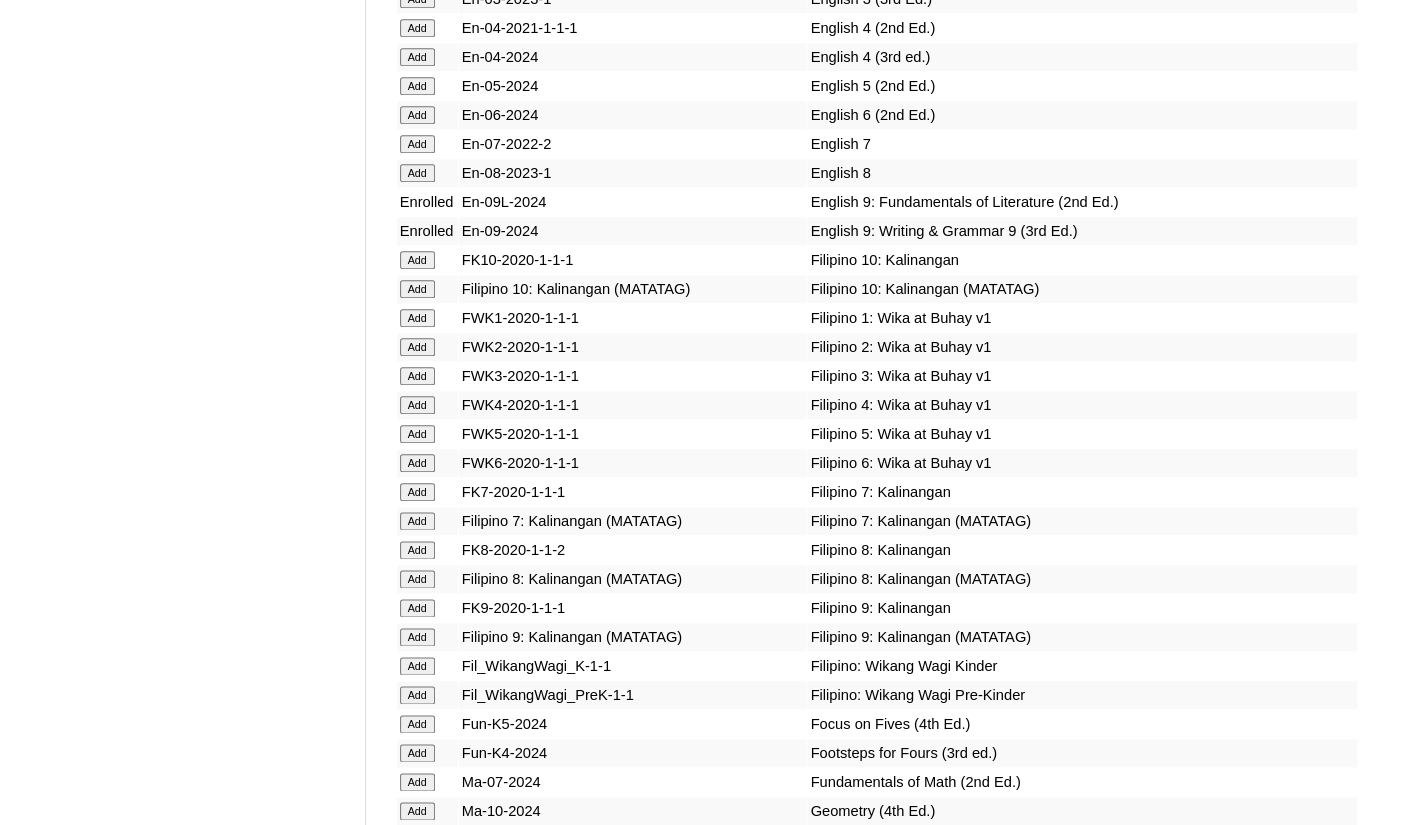 scroll, scrollTop: 5400, scrollLeft: 0, axis: vertical 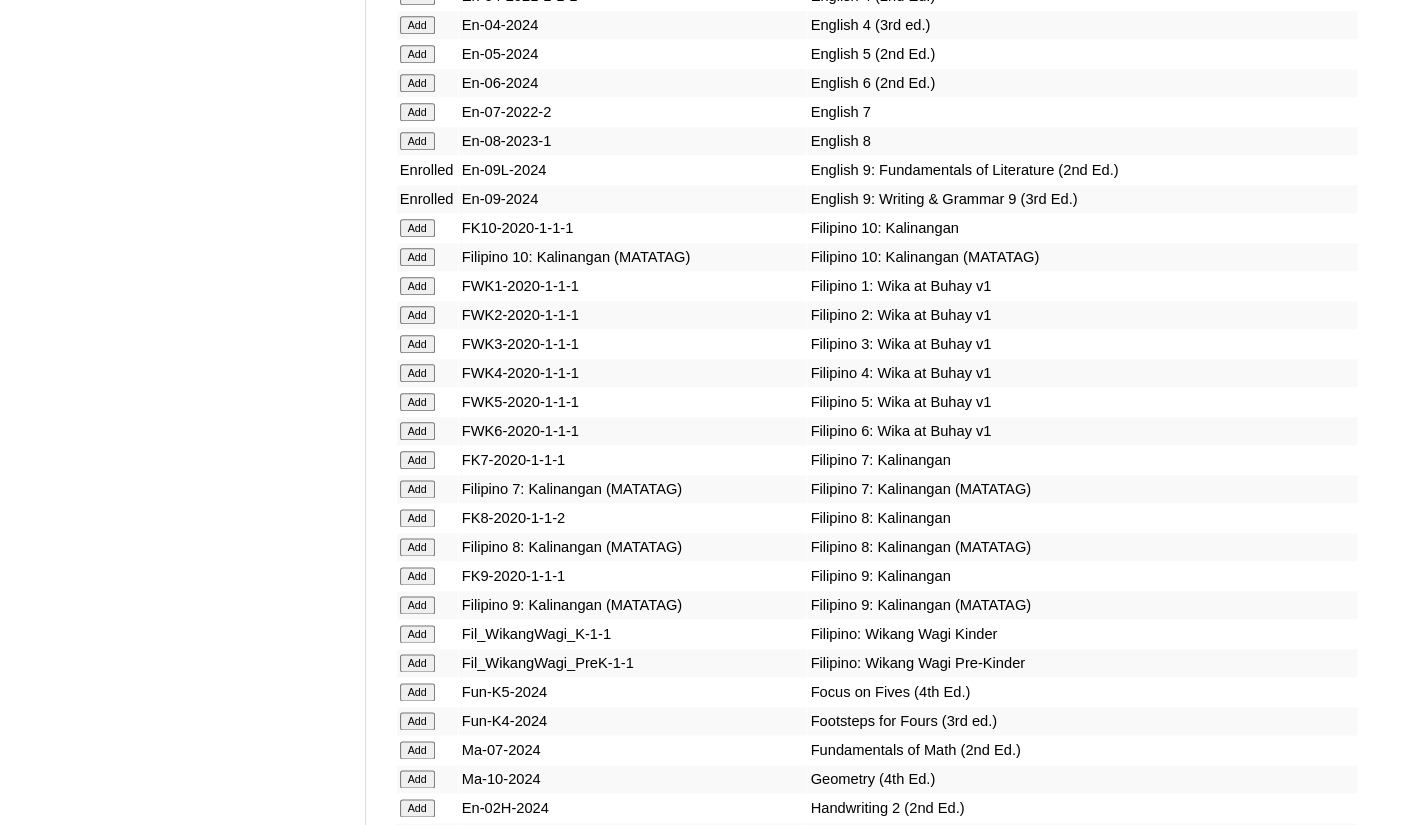 click on "Add" at bounding box center [417, -5024] 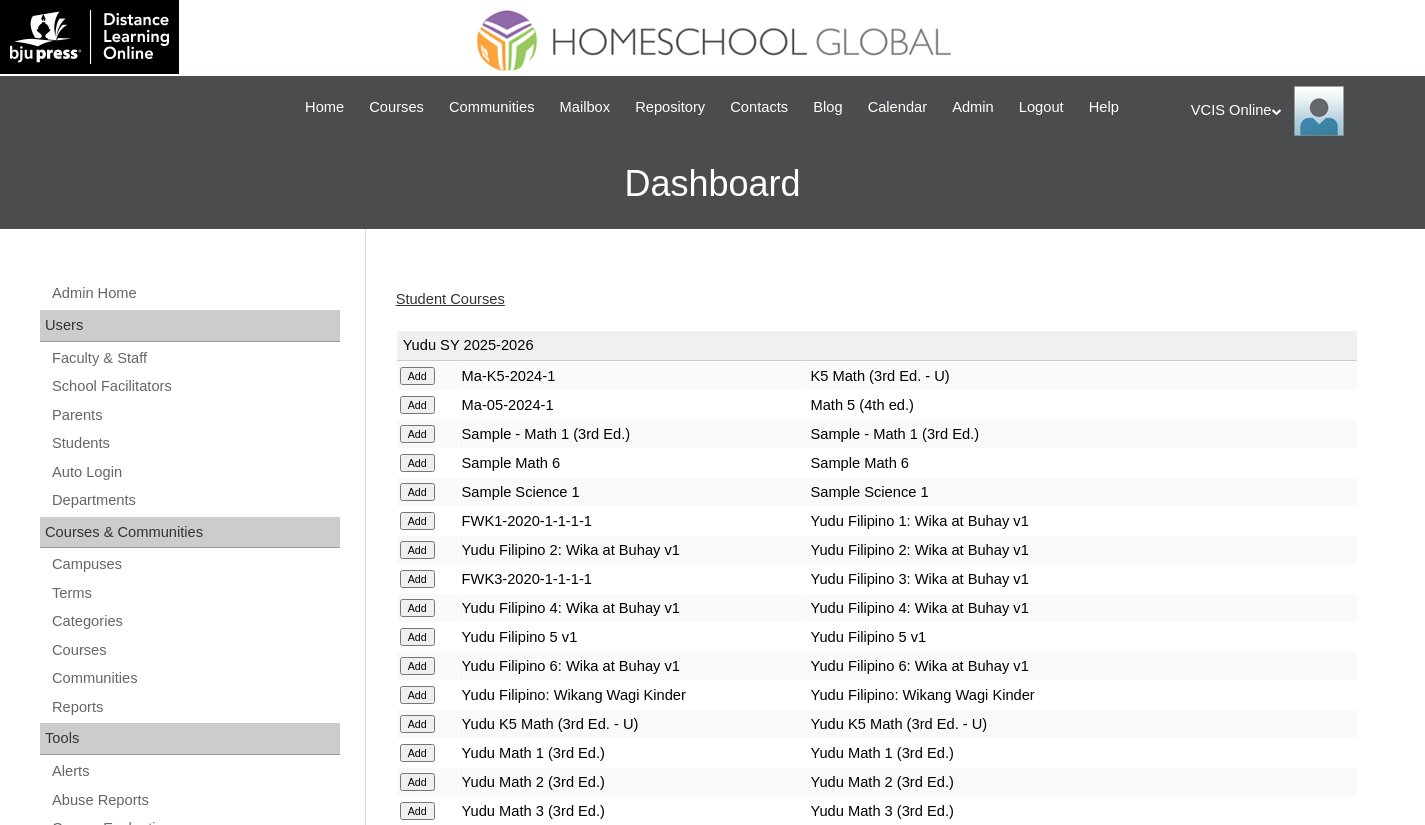 scroll, scrollTop: 0, scrollLeft: 0, axis: both 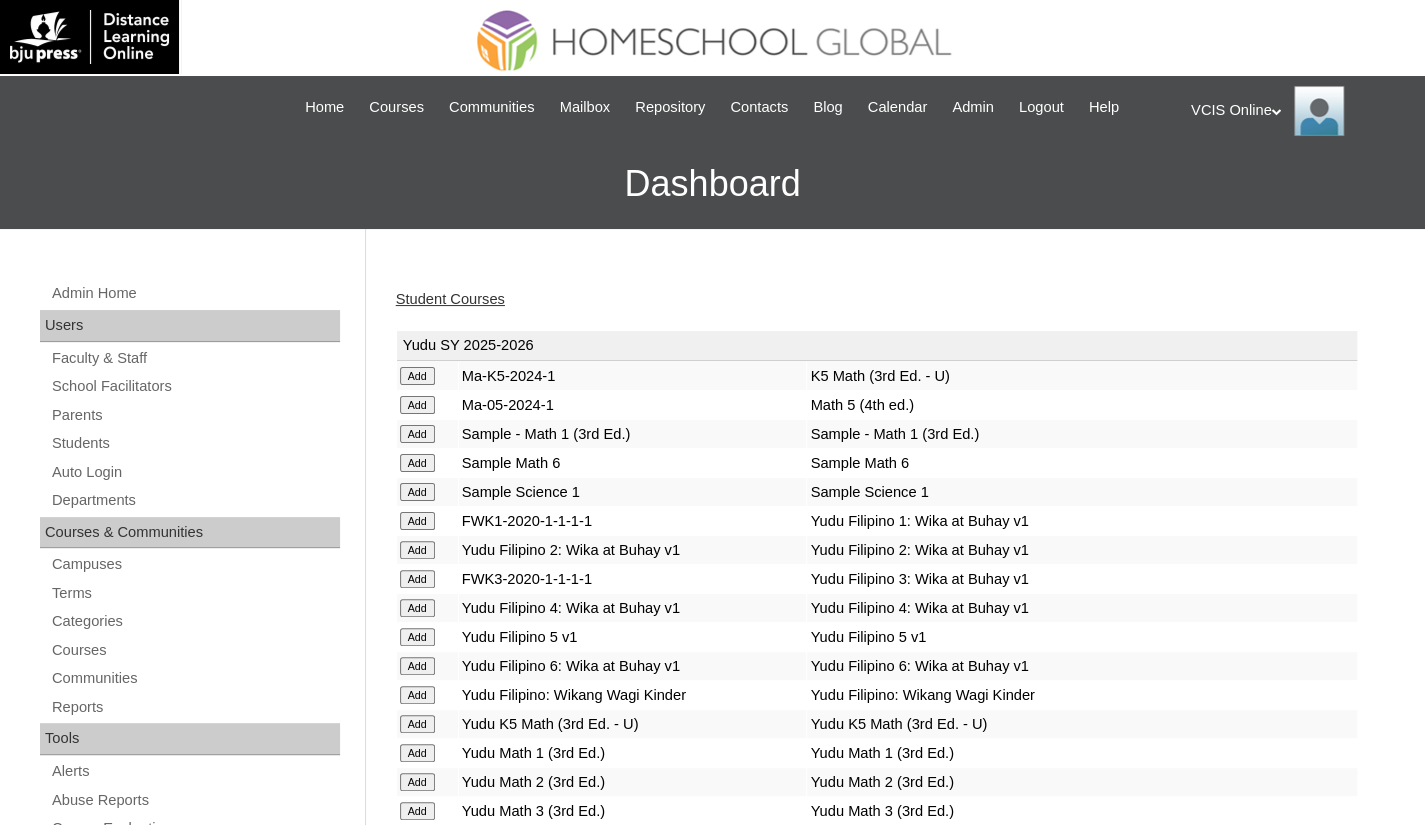 click on "Student Courses" at bounding box center [450, 299] 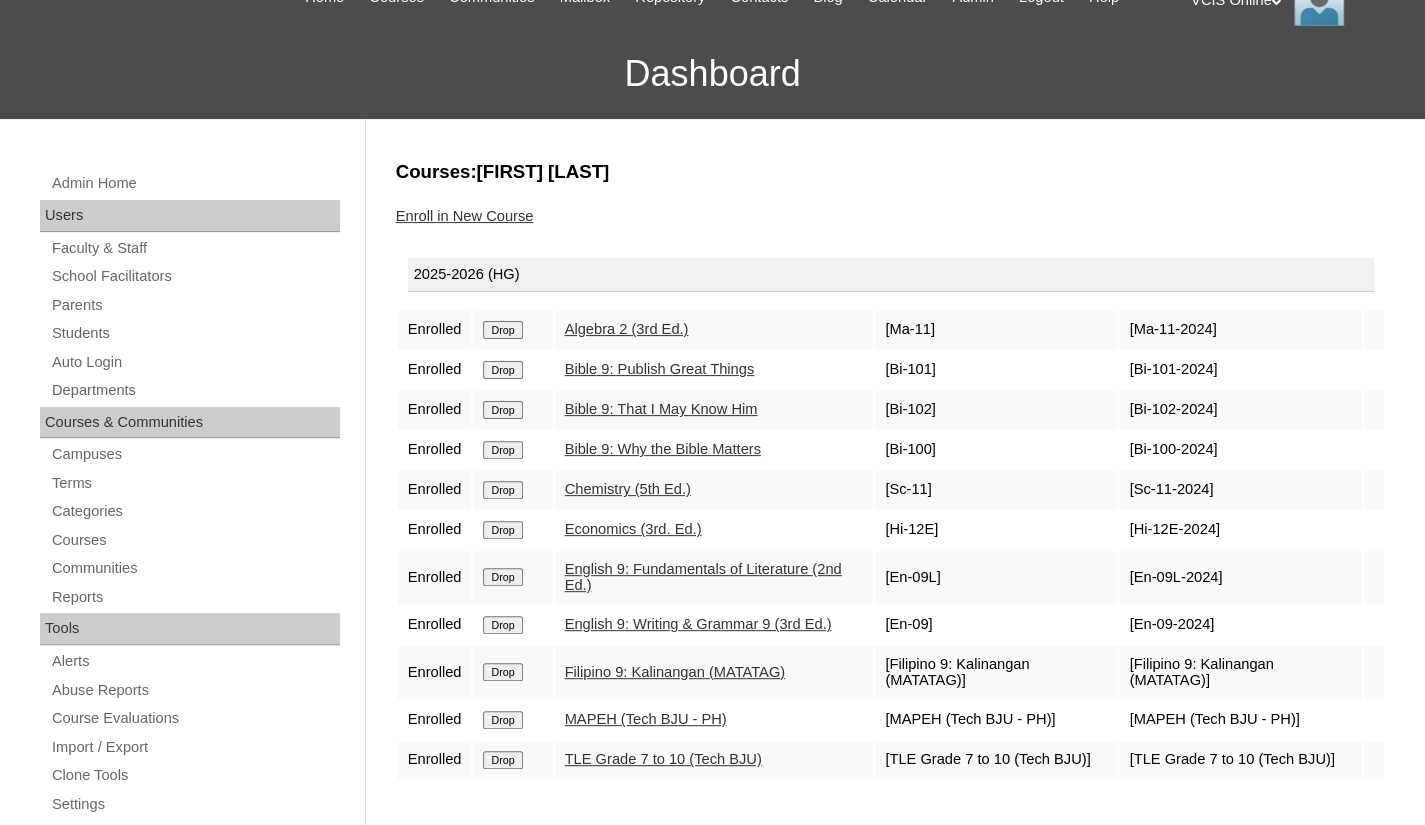 scroll, scrollTop: 0, scrollLeft: 0, axis: both 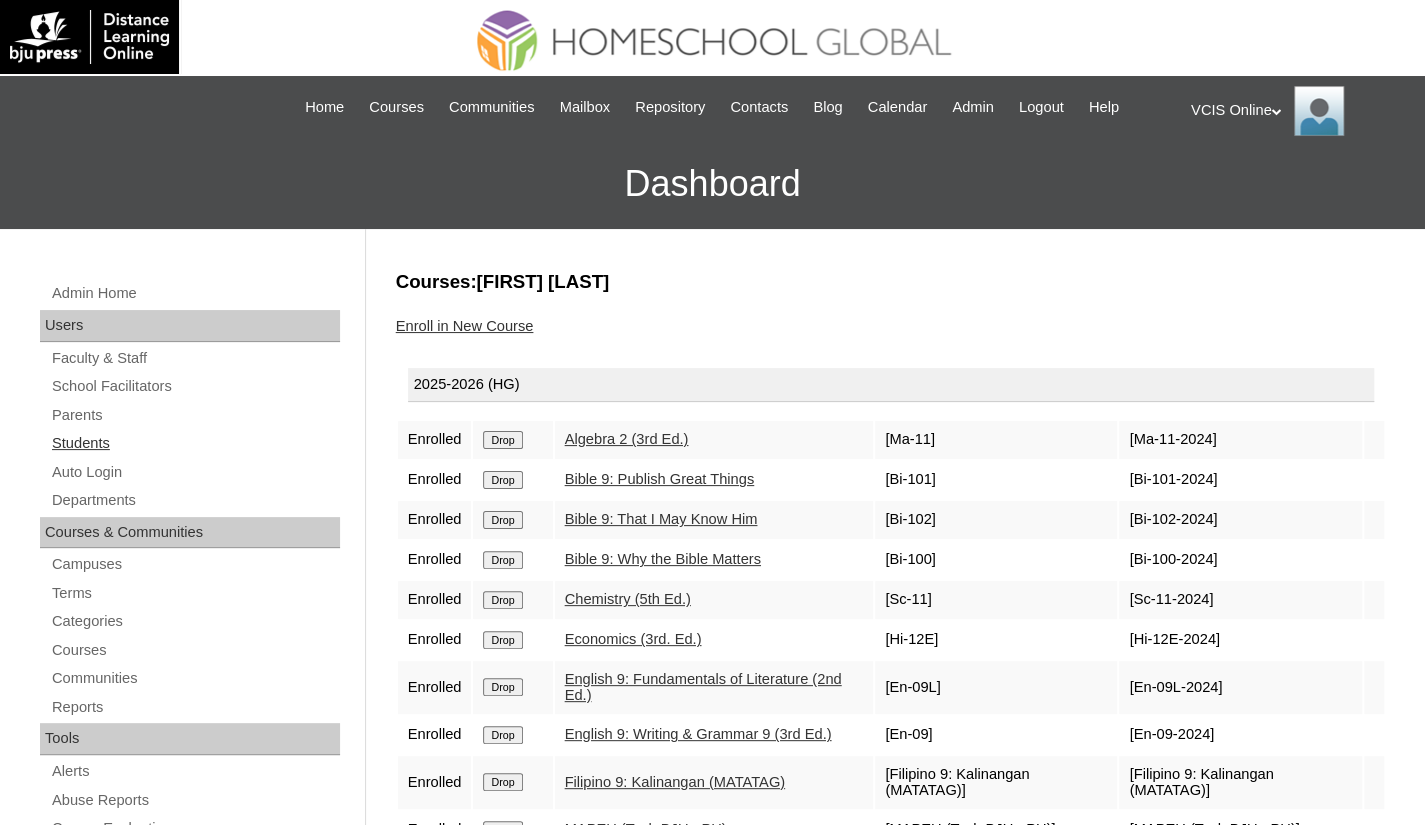 click on "Students" at bounding box center (195, 443) 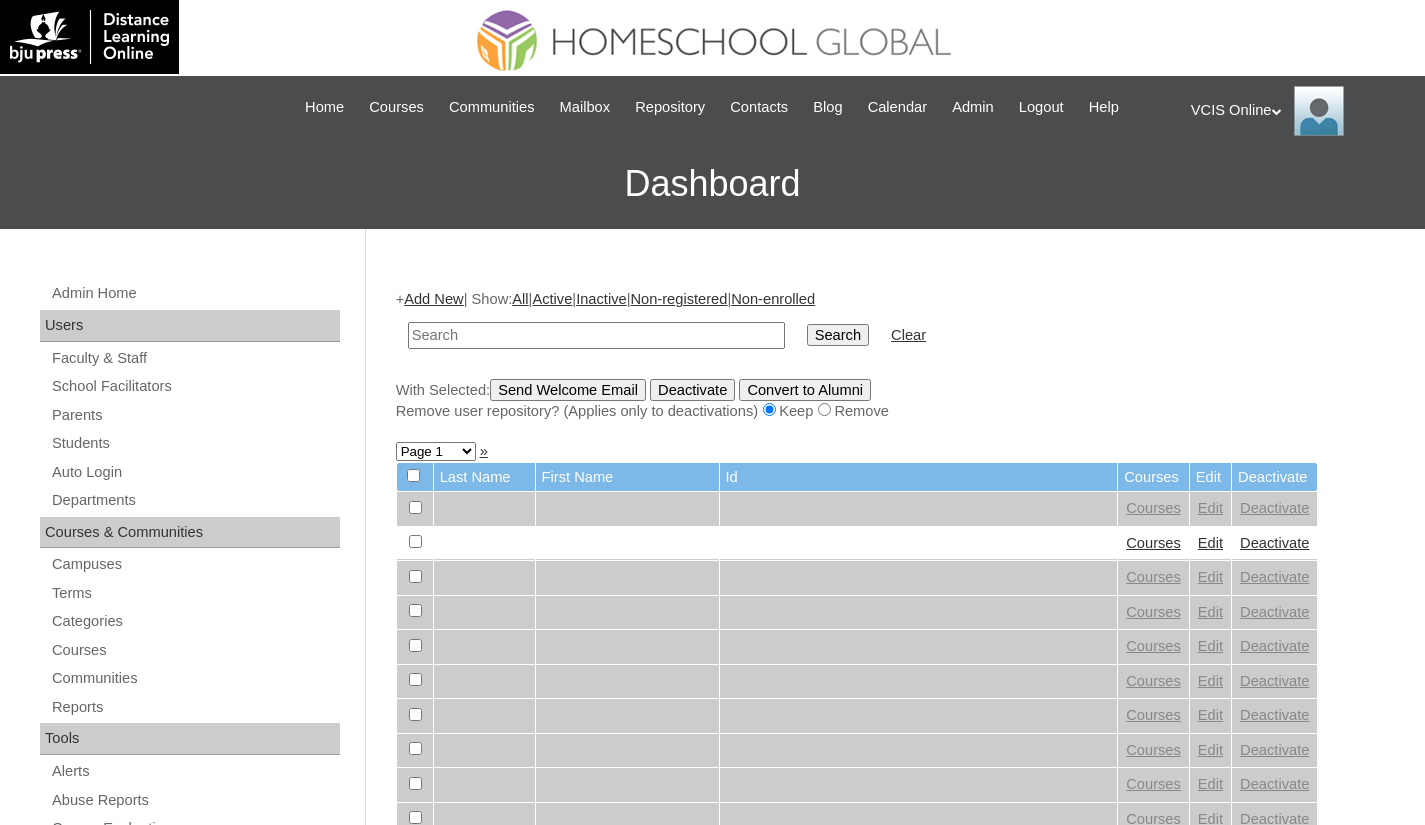 scroll, scrollTop: 0, scrollLeft: 0, axis: both 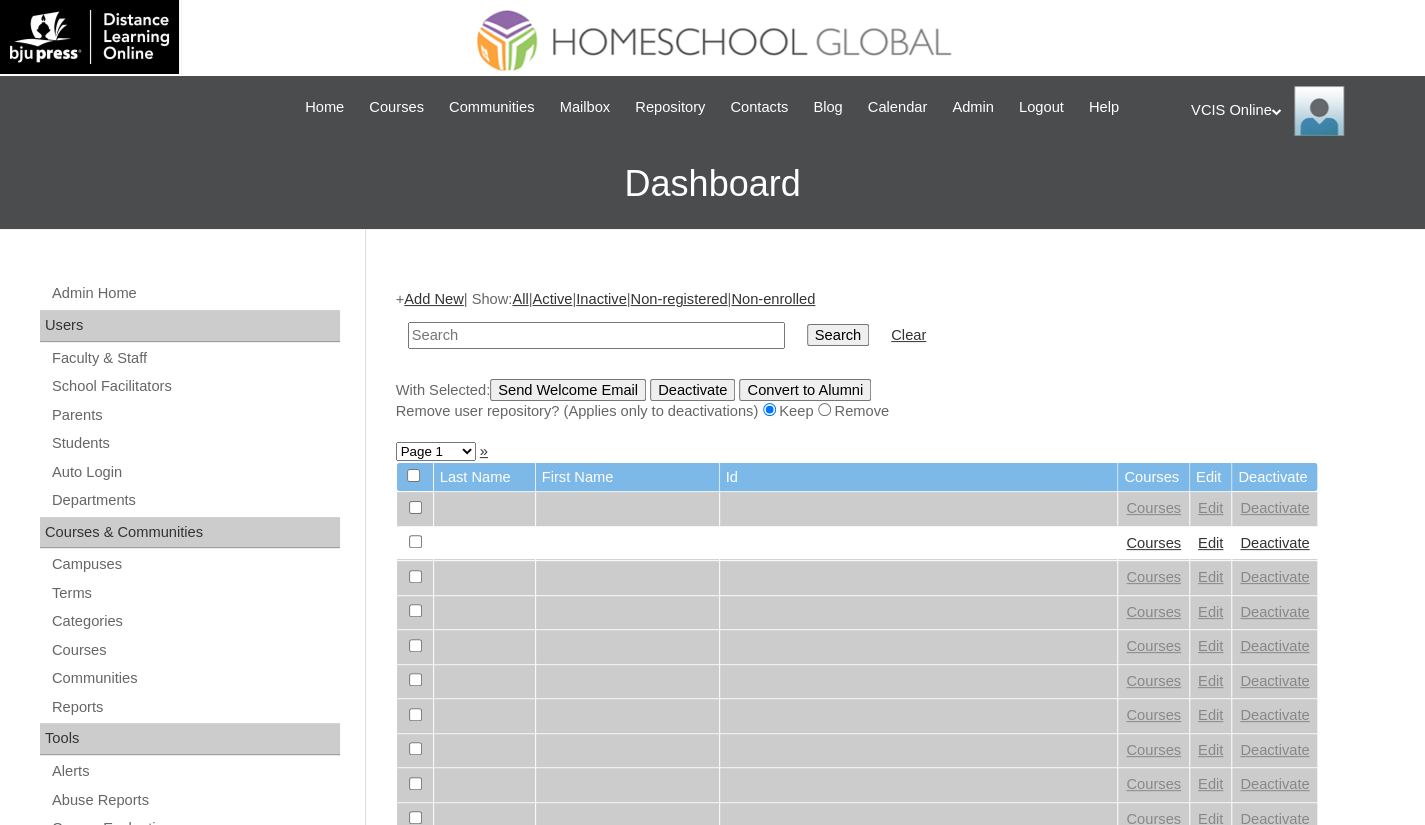 drag, startPoint x: 607, startPoint y: 341, endPoint x: 612, endPoint y: 327, distance: 14.866069 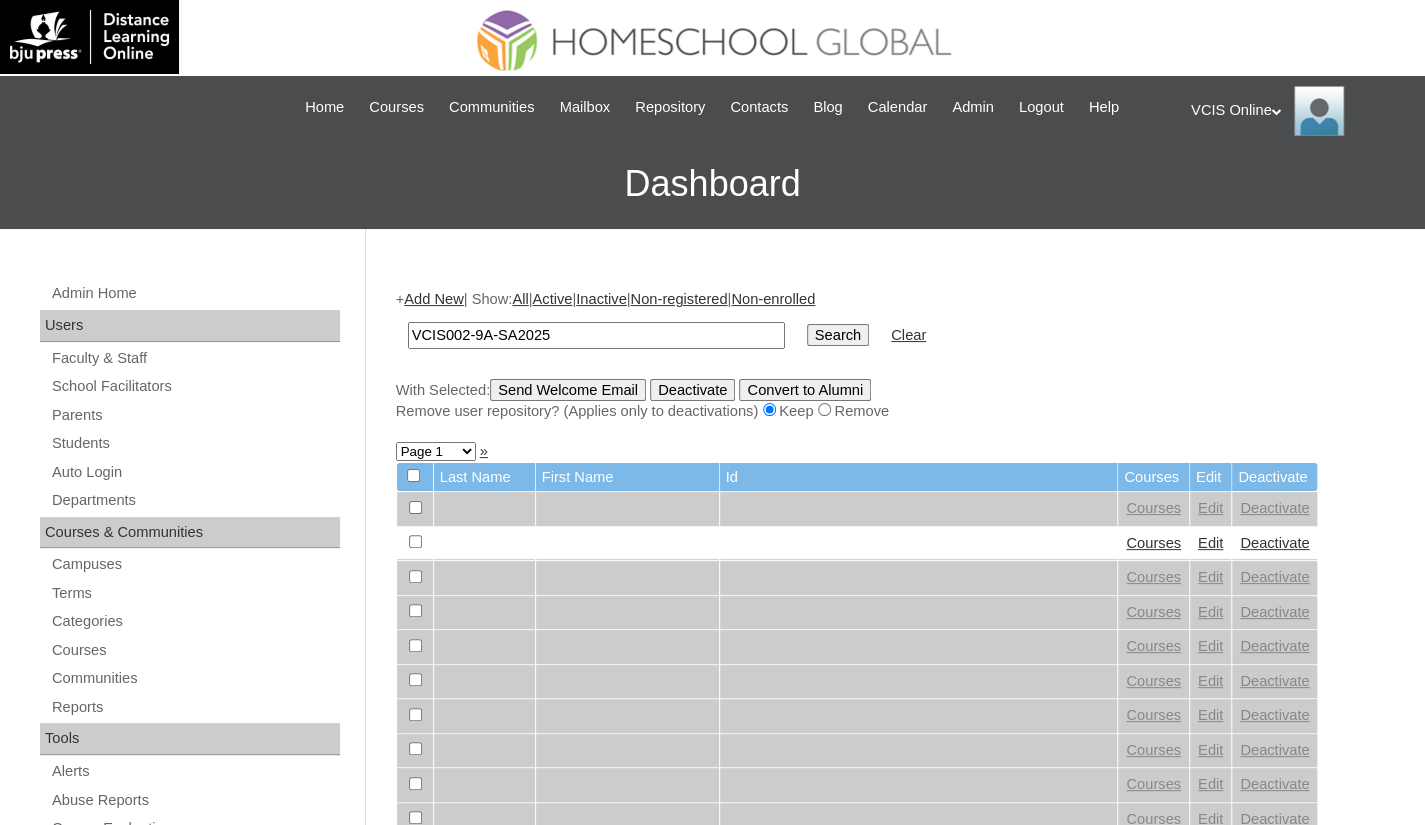 type on "VCIS002-9A-SA2025" 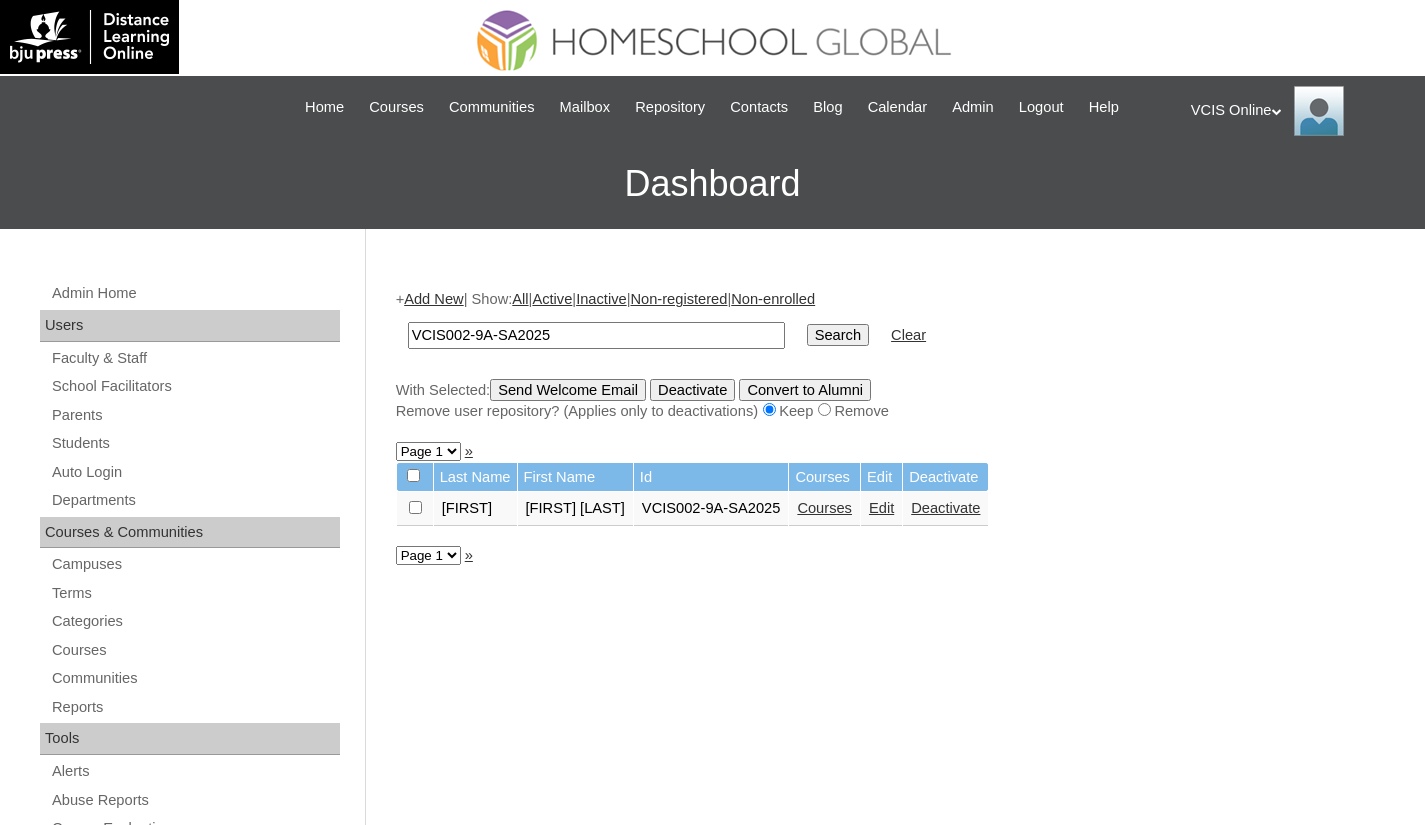 scroll, scrollTop: 0, scrollLeft: 0, axis: both 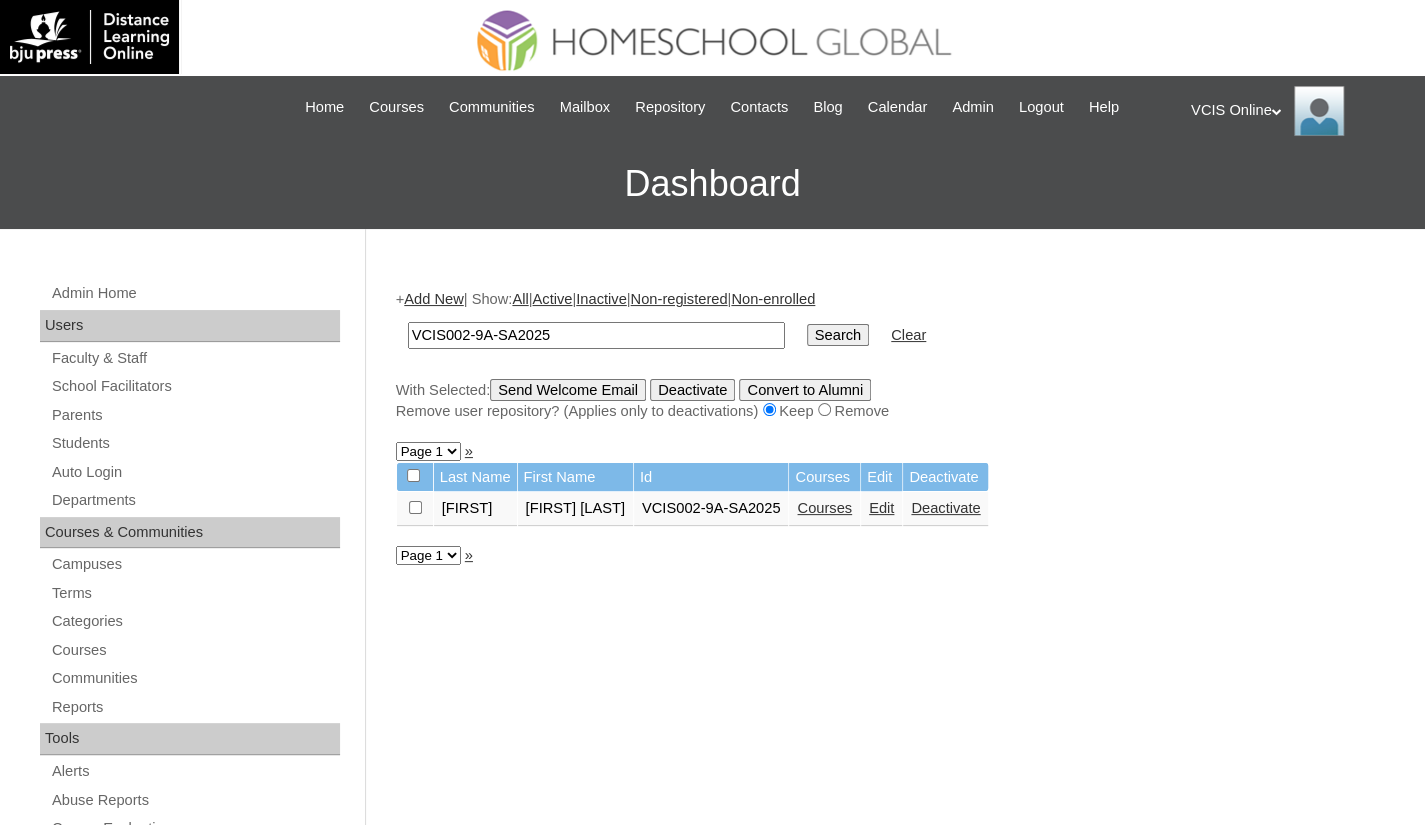 click on "Courses" at bounding box center (824, 508) 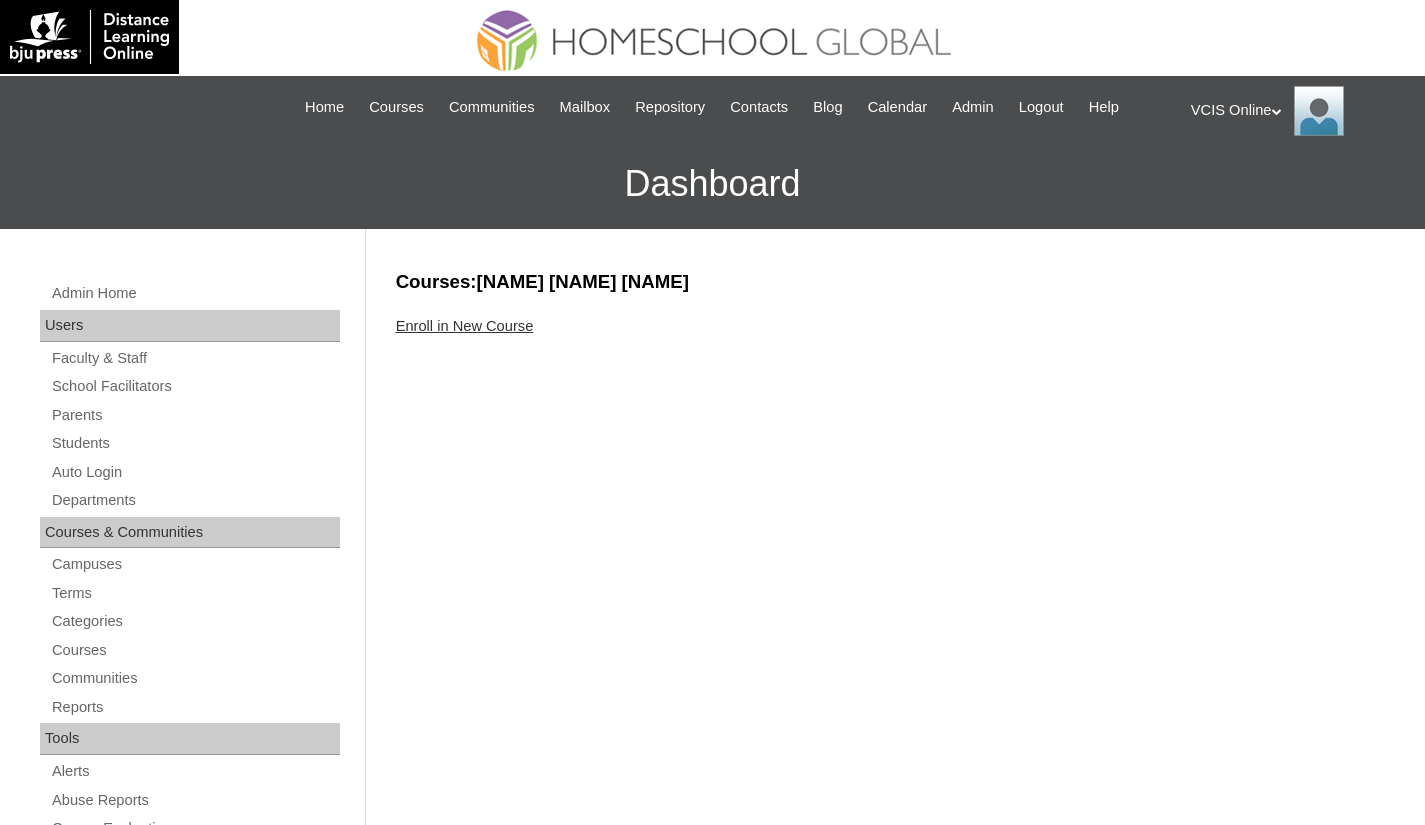 scroll, scrollTop: 0, scrollLeft: 0, axis: both 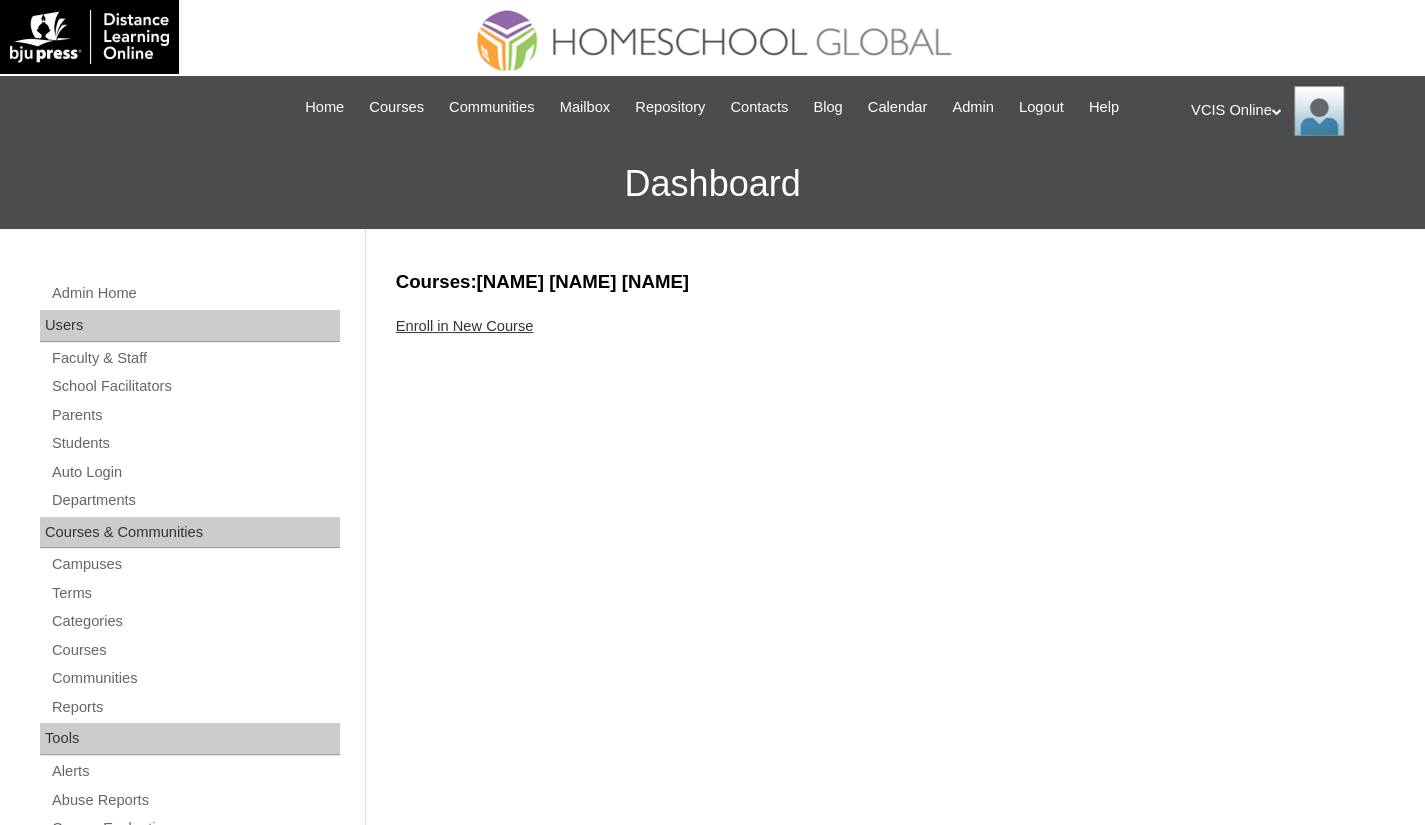click on "Enroll in New Course" at bounding box center (465, 326) 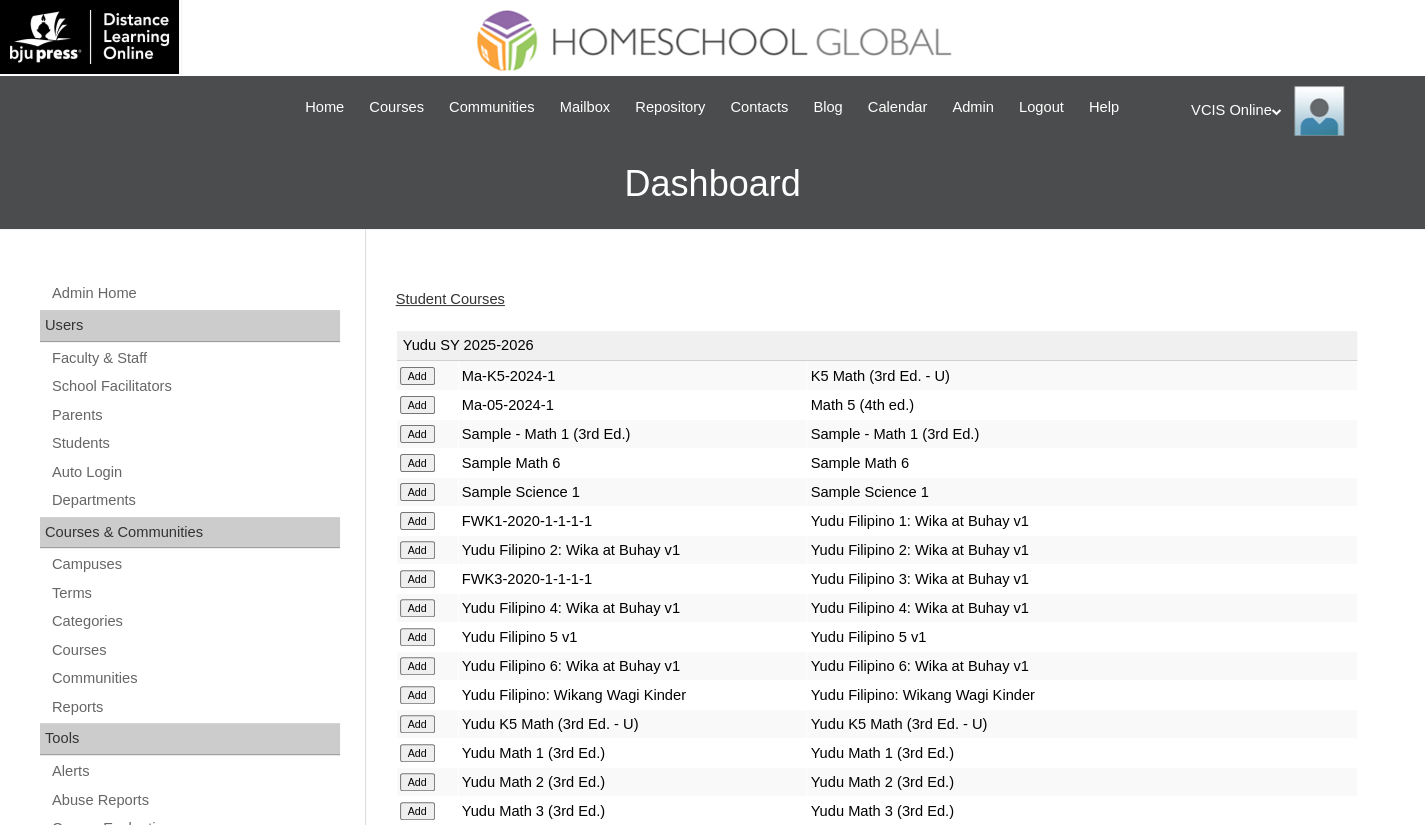 scroll, scrollTop: 722, scrollLeft: 0, axis: vertical 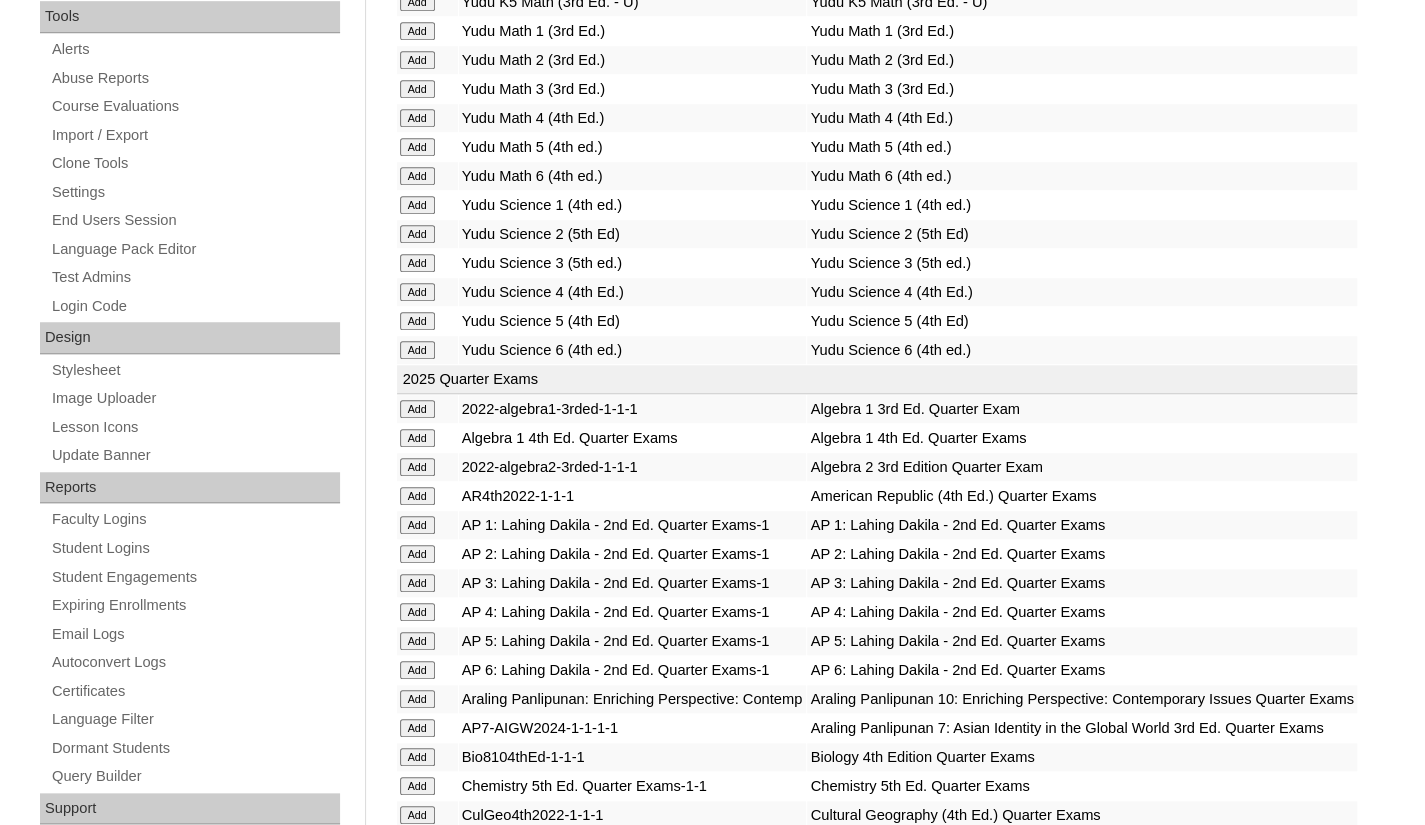 click on "Yudu Science 5 (4th Ed)" at bounding box center (633, 321) 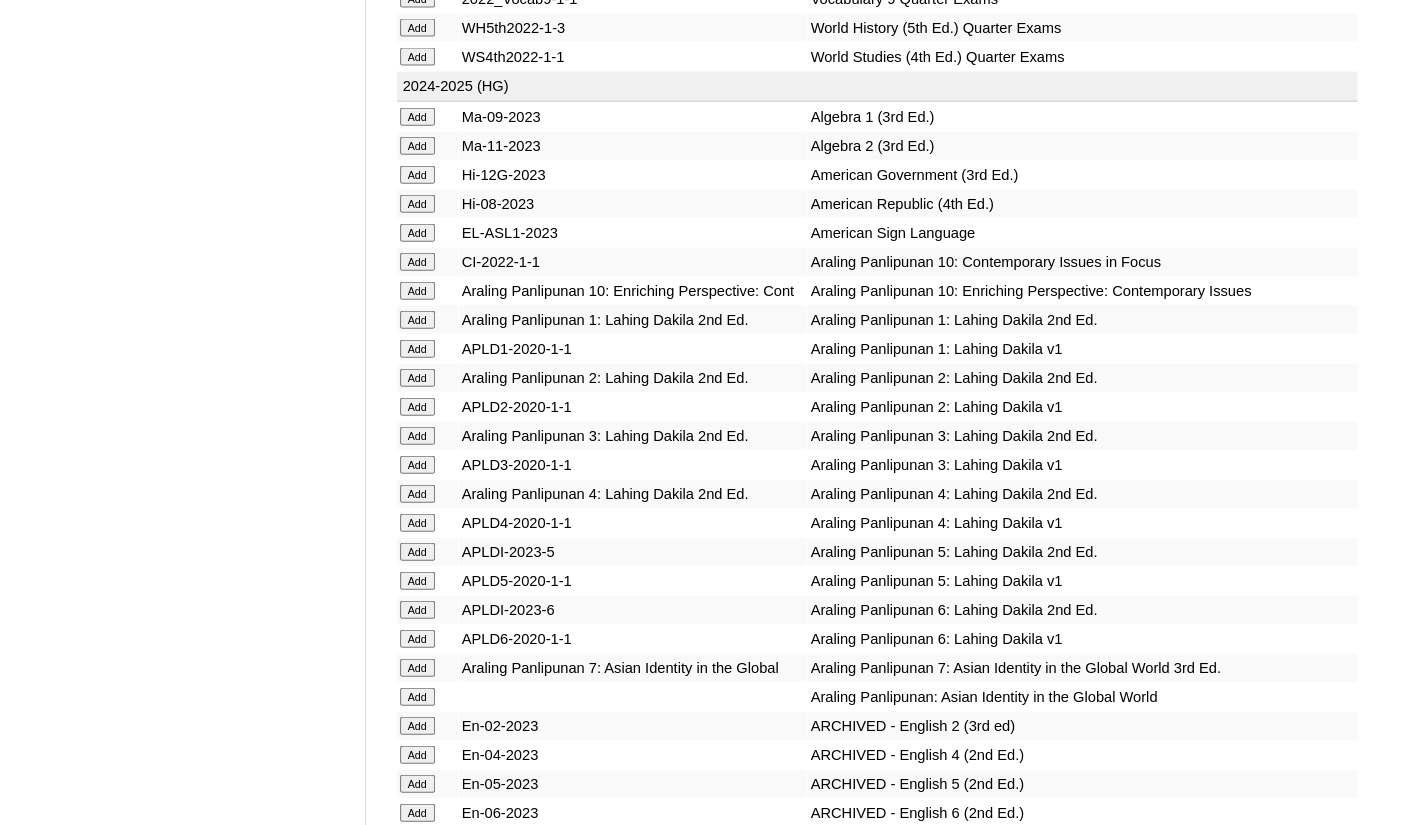 scroll, scrollTop: 11222, scrollLeft: 0, axis: vertical 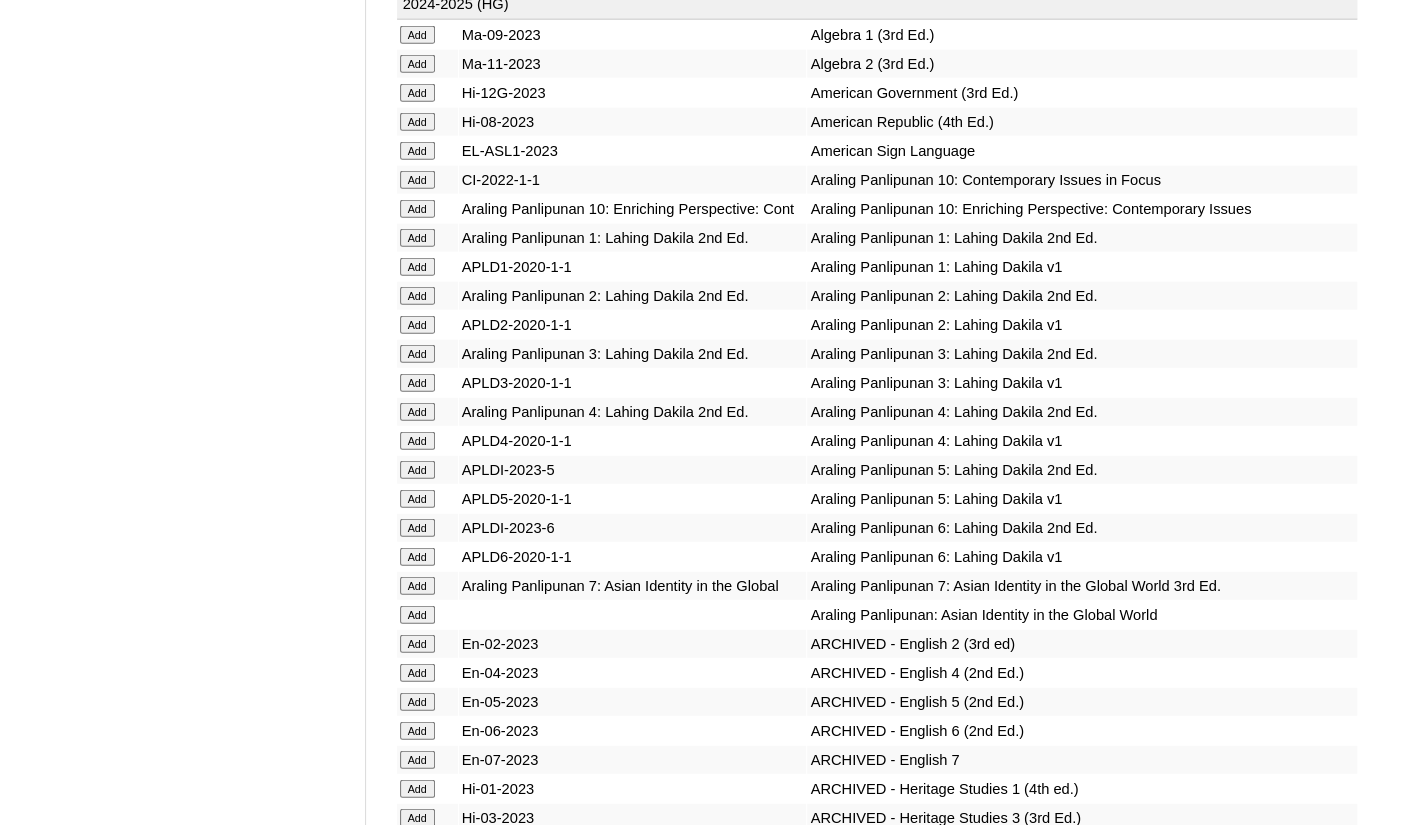click on "Add" at bounding box center [417, -10846] 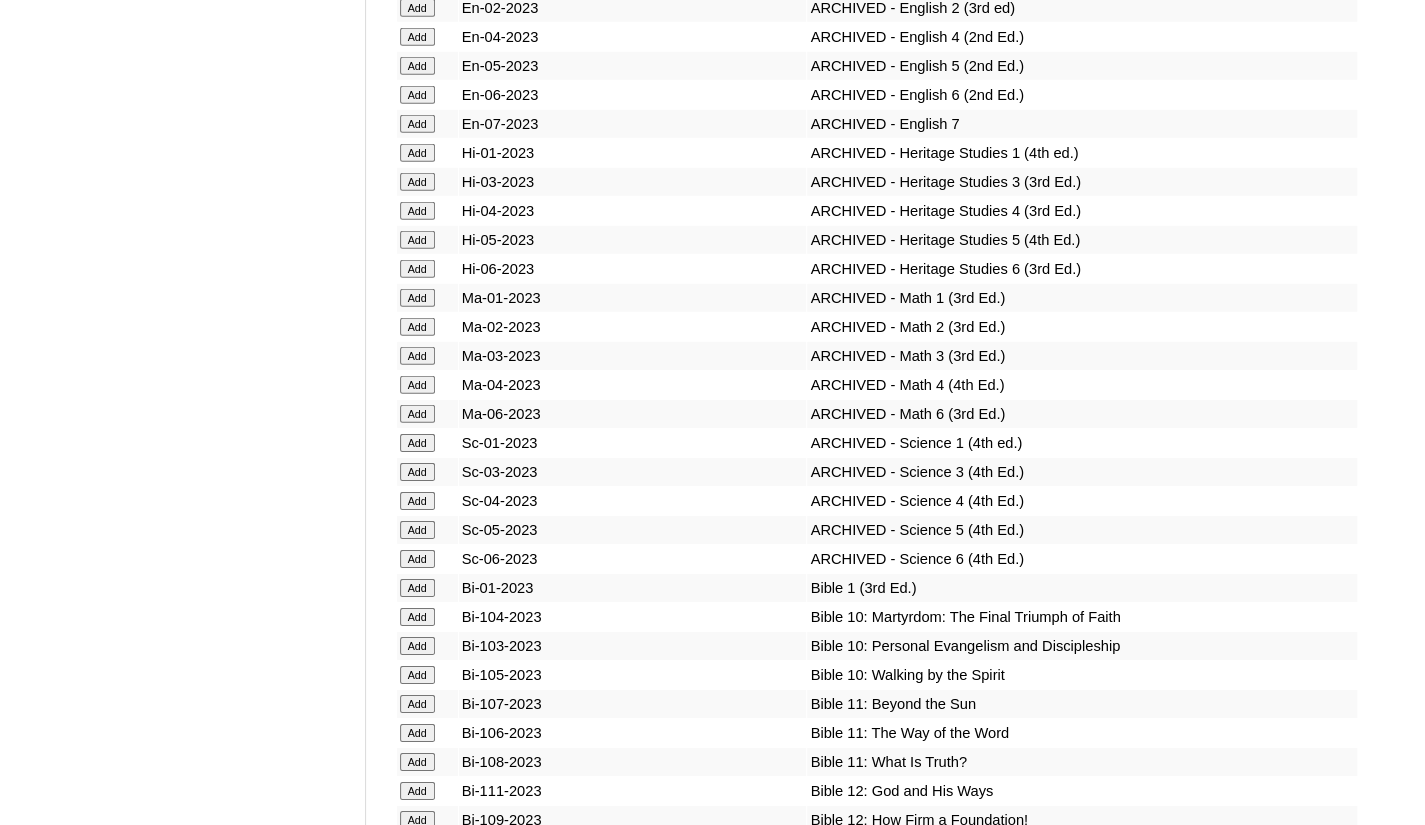 scroll, scrollTop: 11900, scrollLeft: 0, axis: vertical 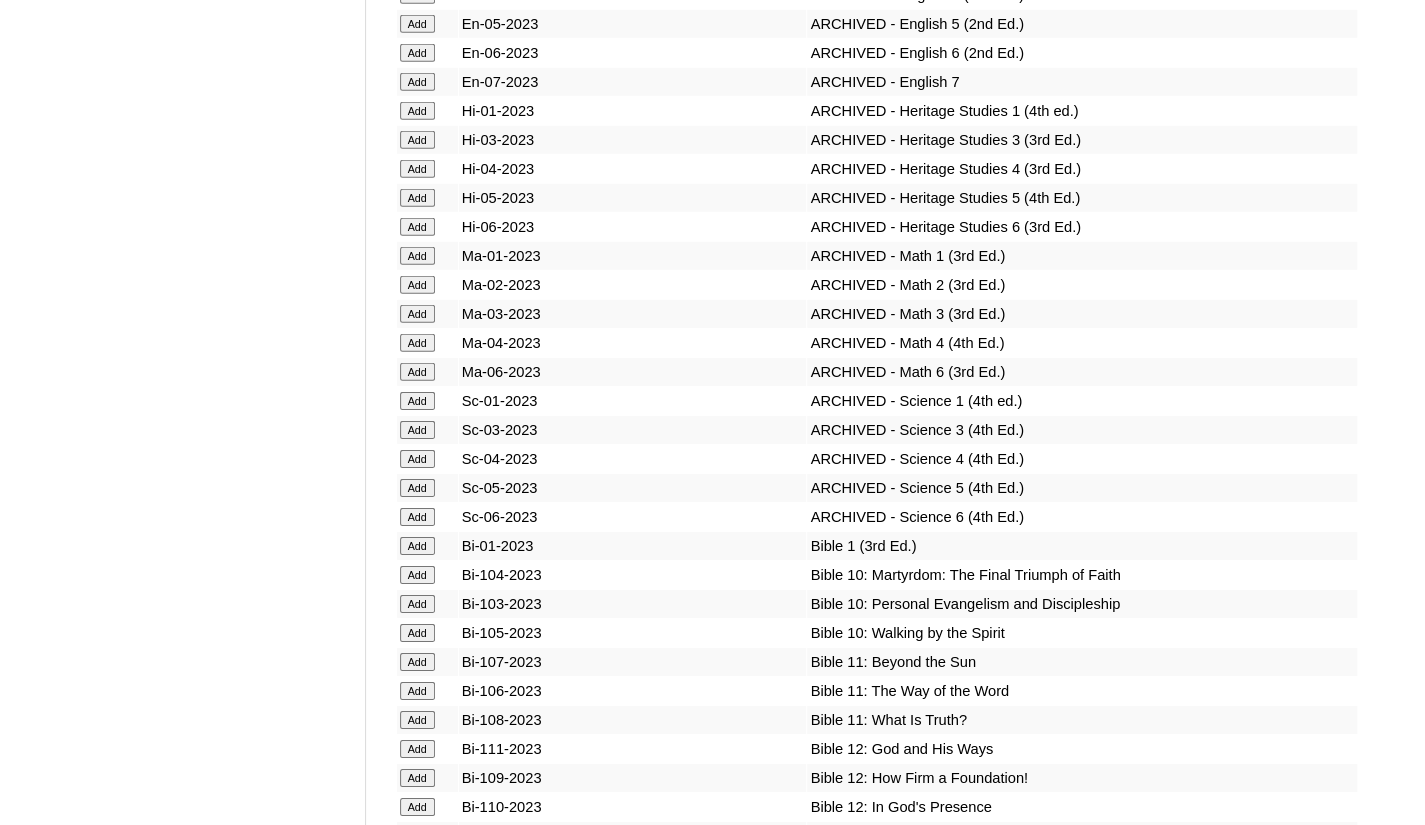 click on "Sc-04-2023" at bounding box center (633, 459) 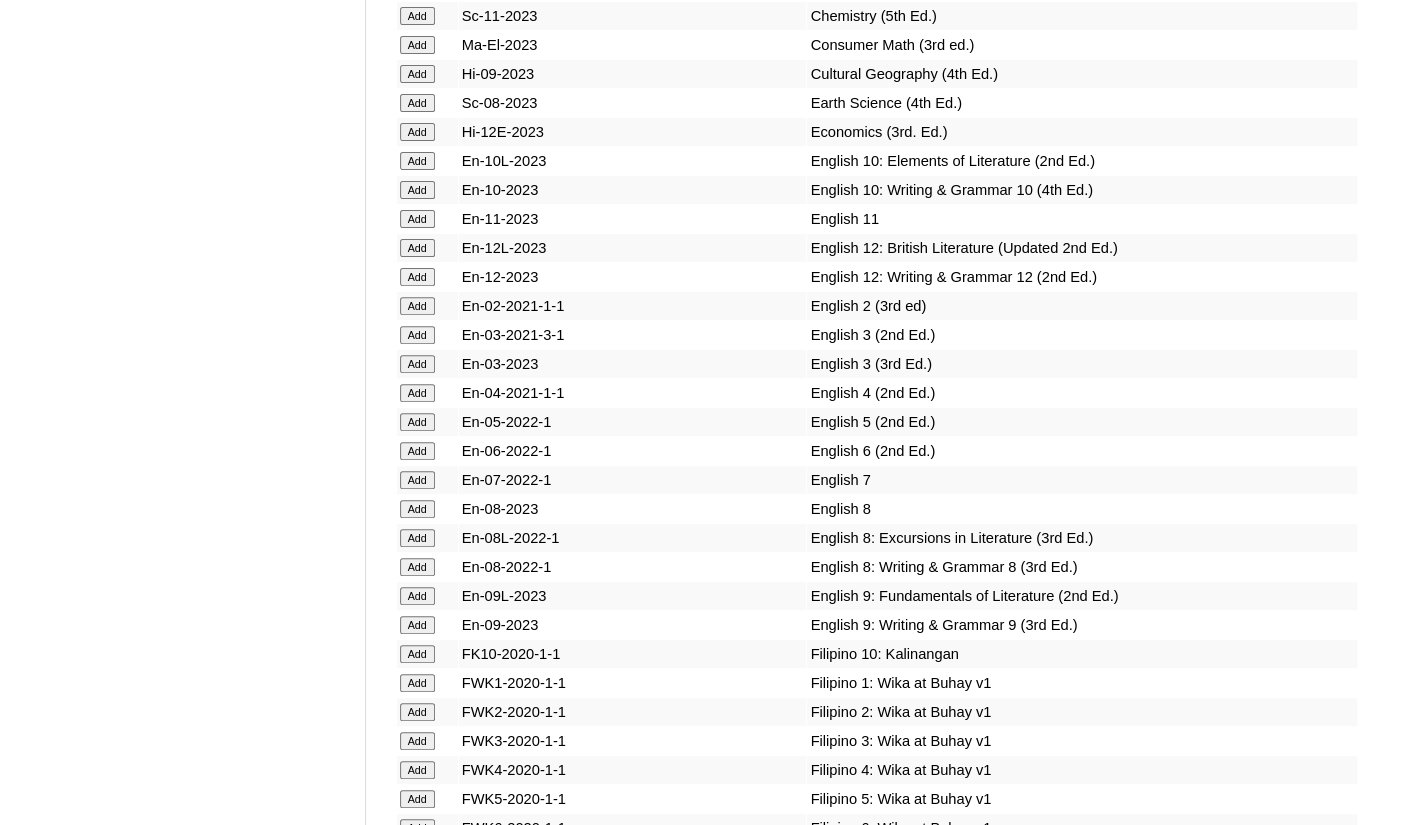 scroll, scrollTop: 13100, scrollLeft: 0, axis: vertical 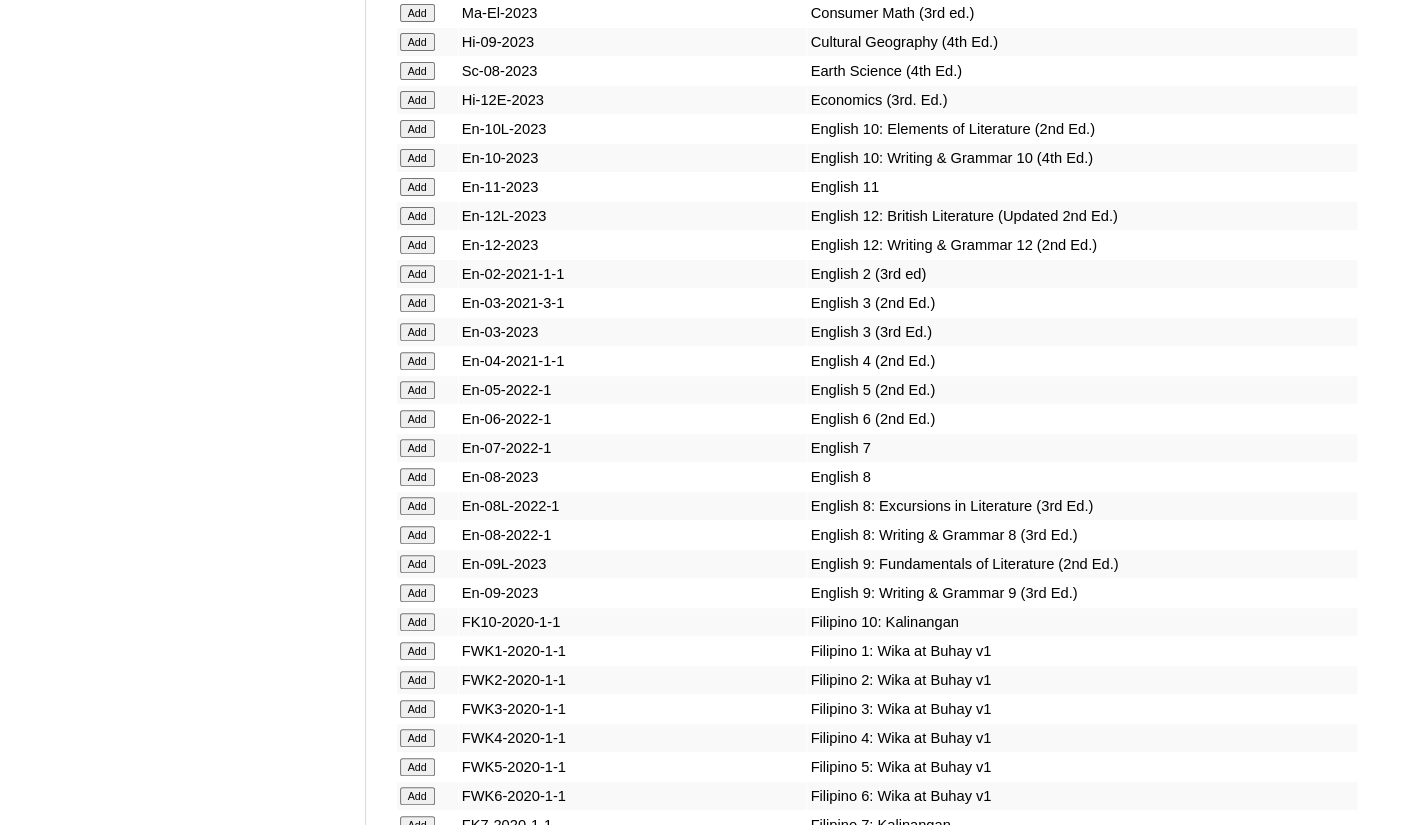 click on "Add" at bounding box center (417, -12724) 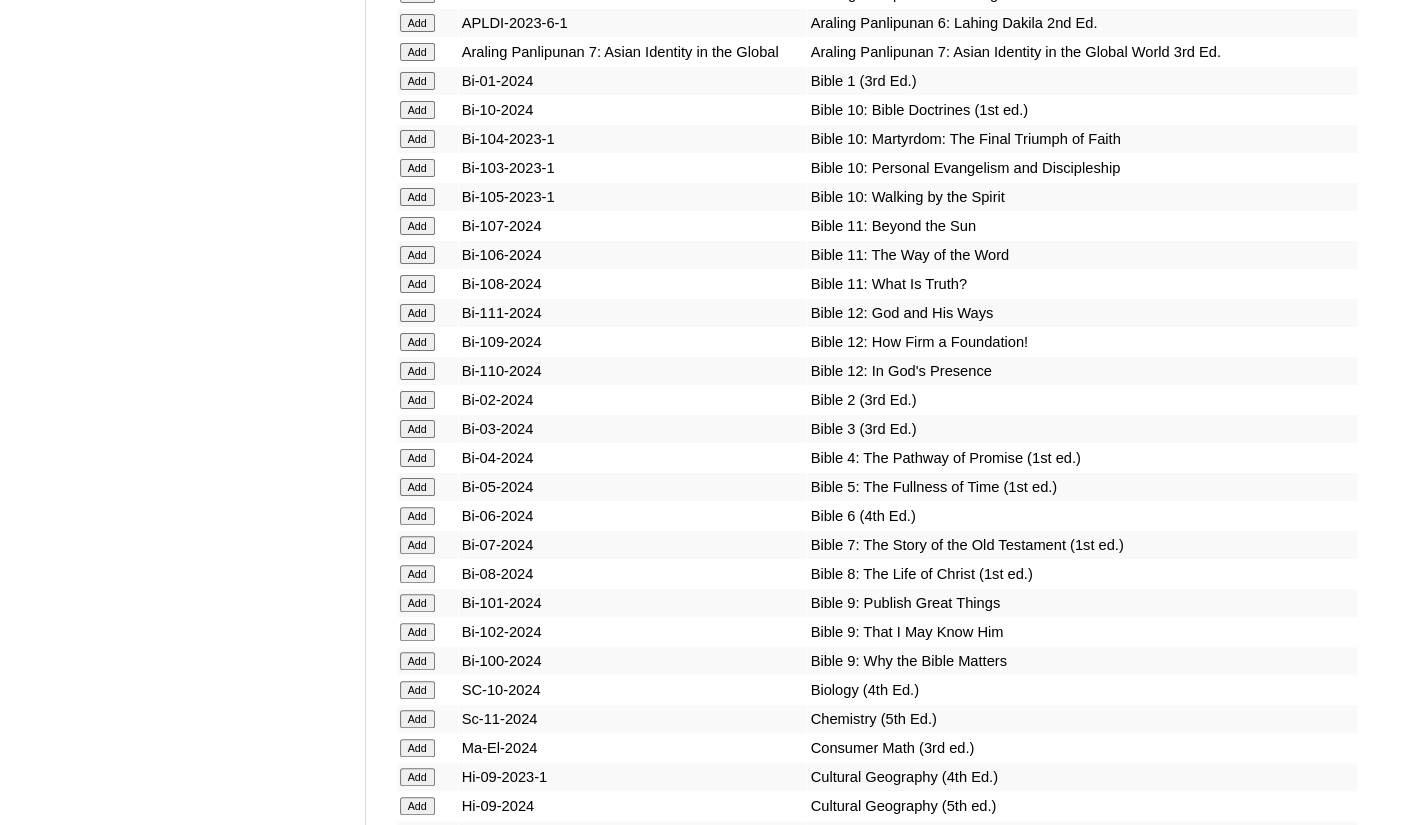 scroll, scrollTop: 4700, scrollLeft: 0, axis: vertical 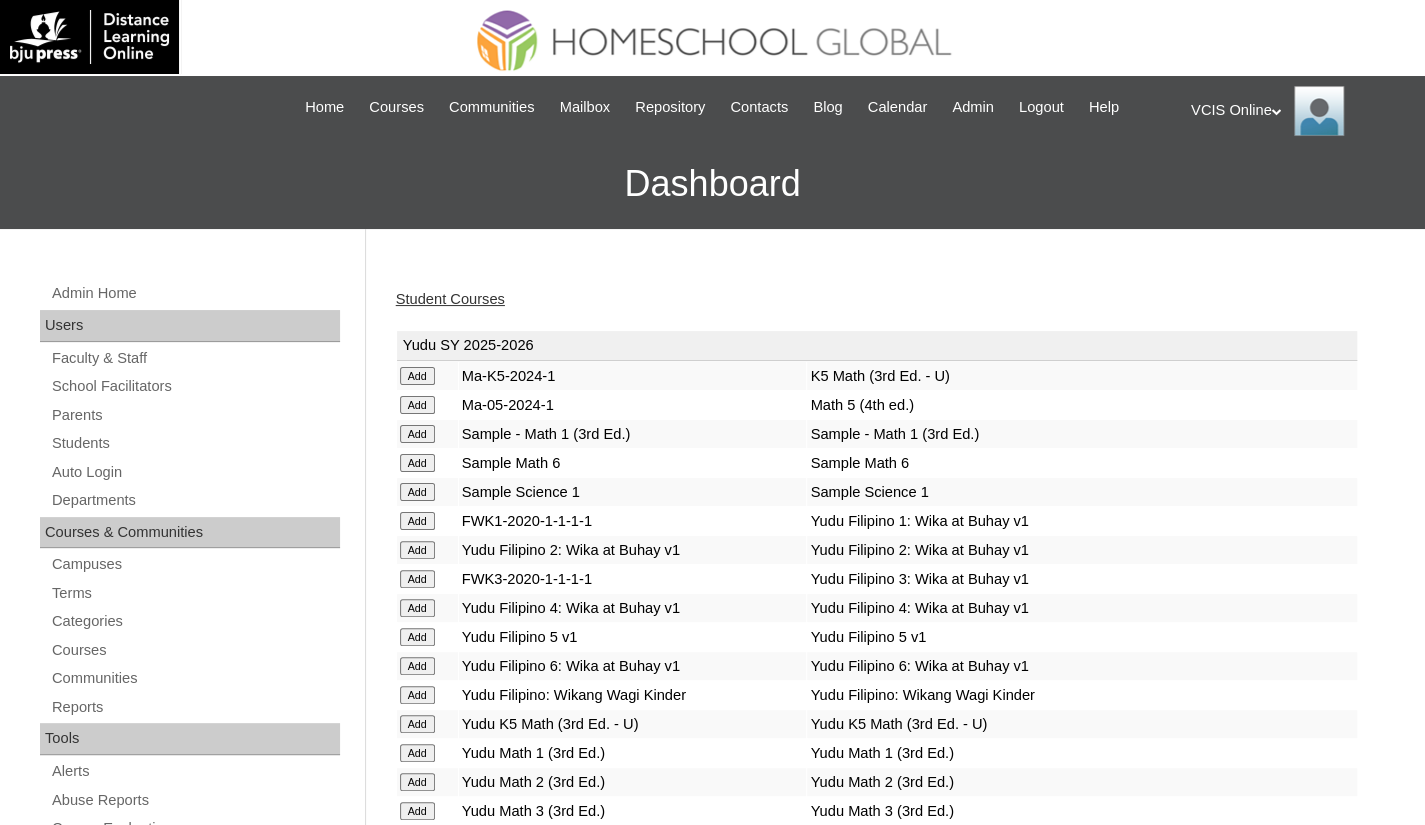 click on "Student Courses" at bounding box center (450, 299) 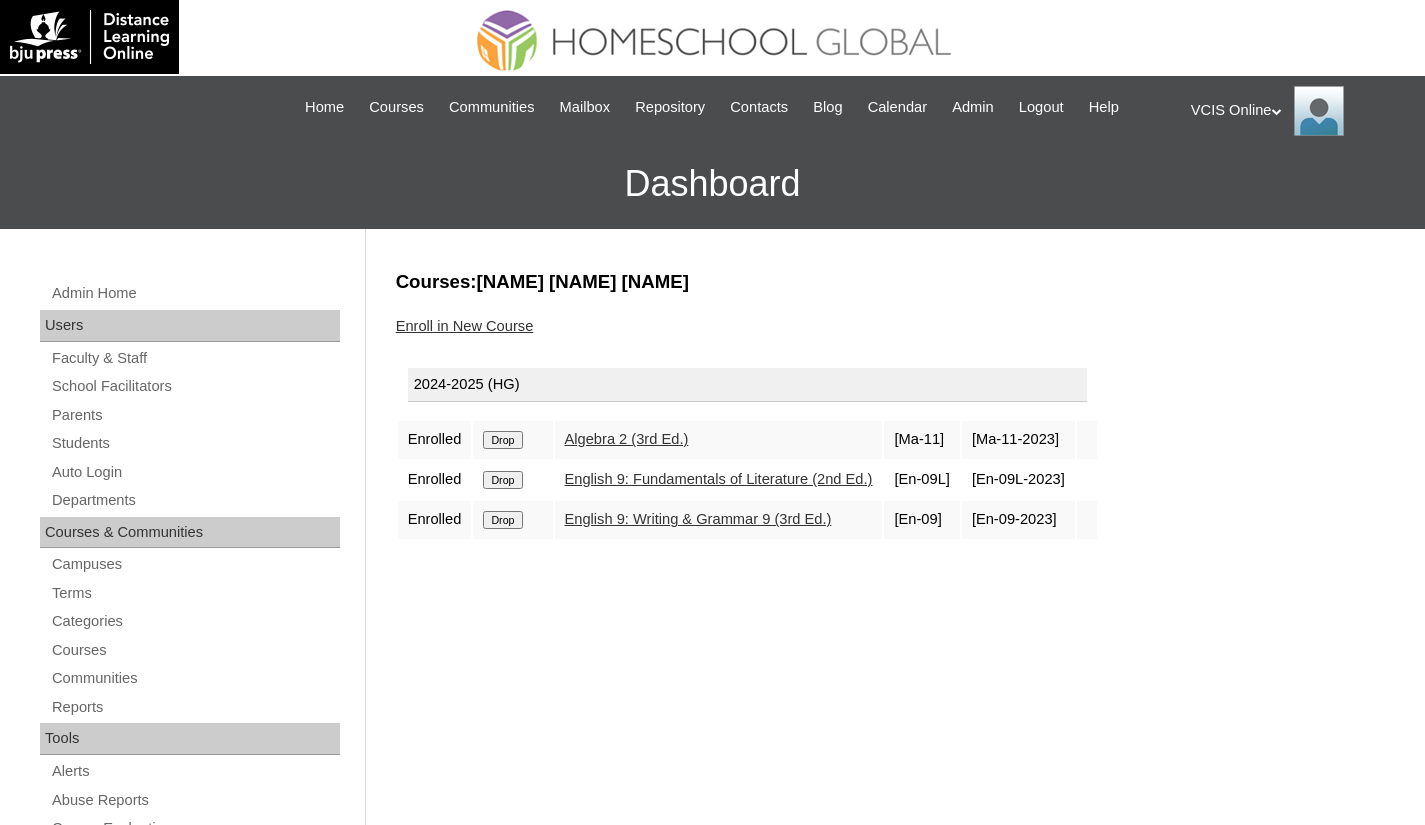 scroll, scrollTop: 0, scrollLeft: 0, axis: both 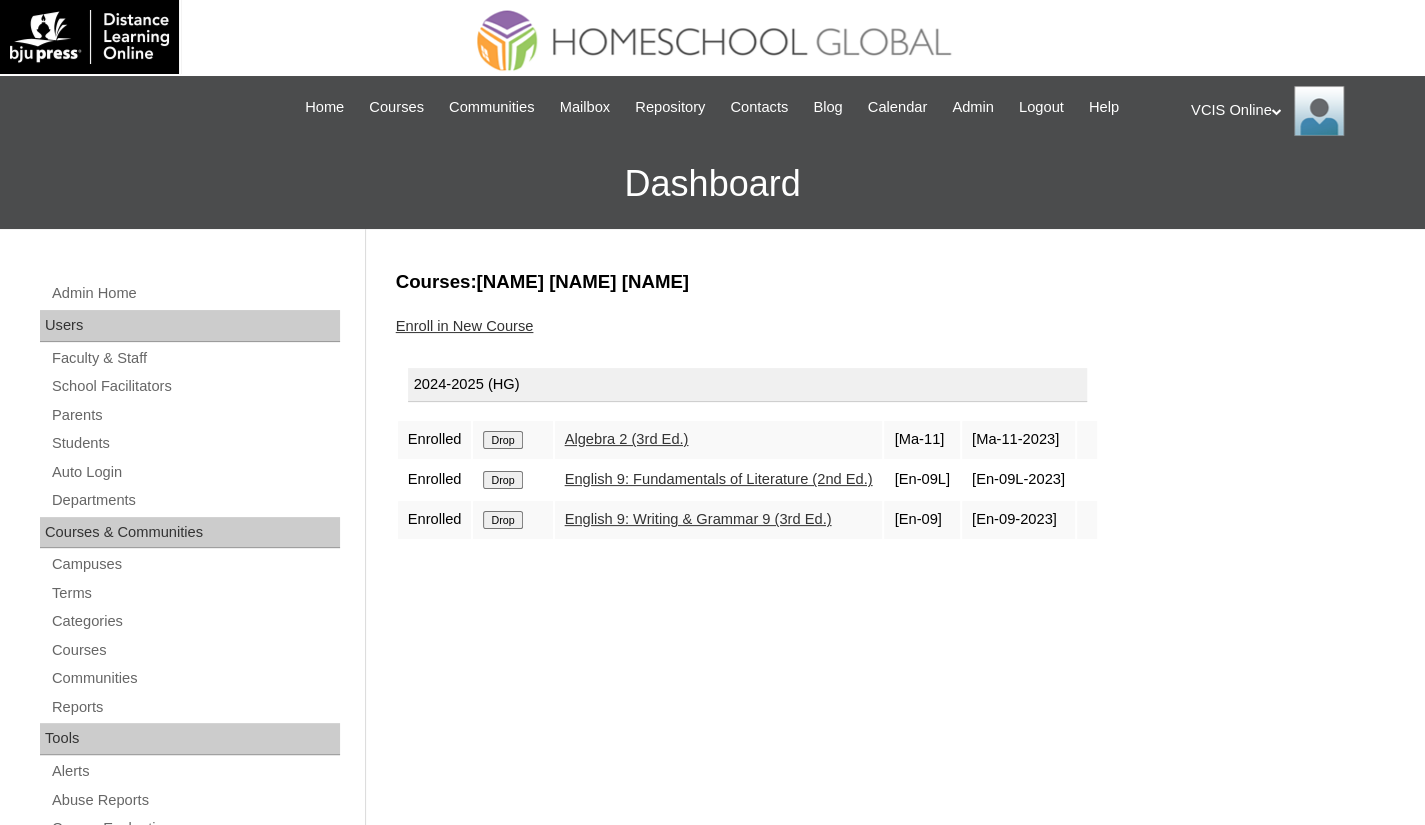 click on "Drop" at bounding box center (502, 440) 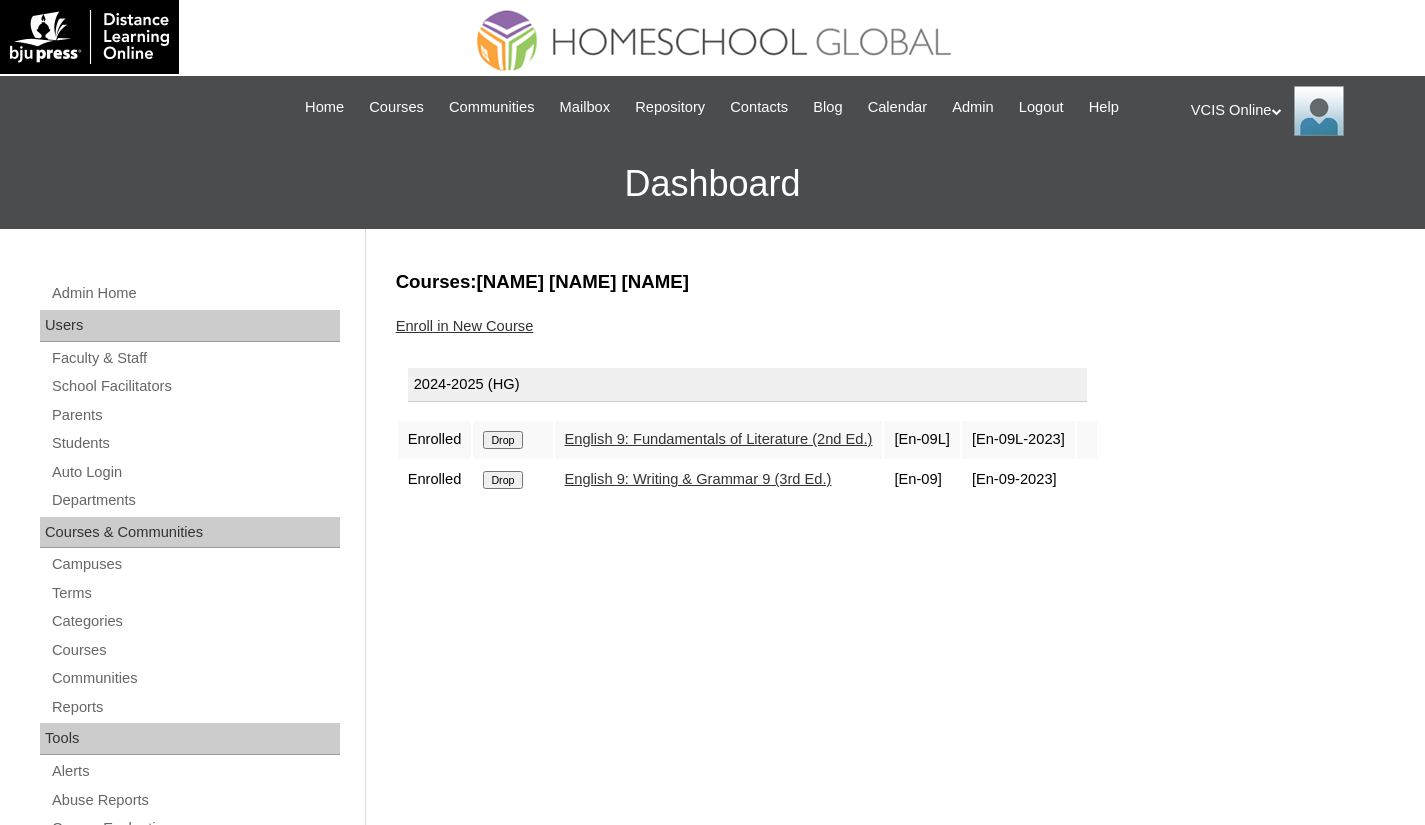 scroll, scrollTop: 0, scrollLeft: 0, axis: both 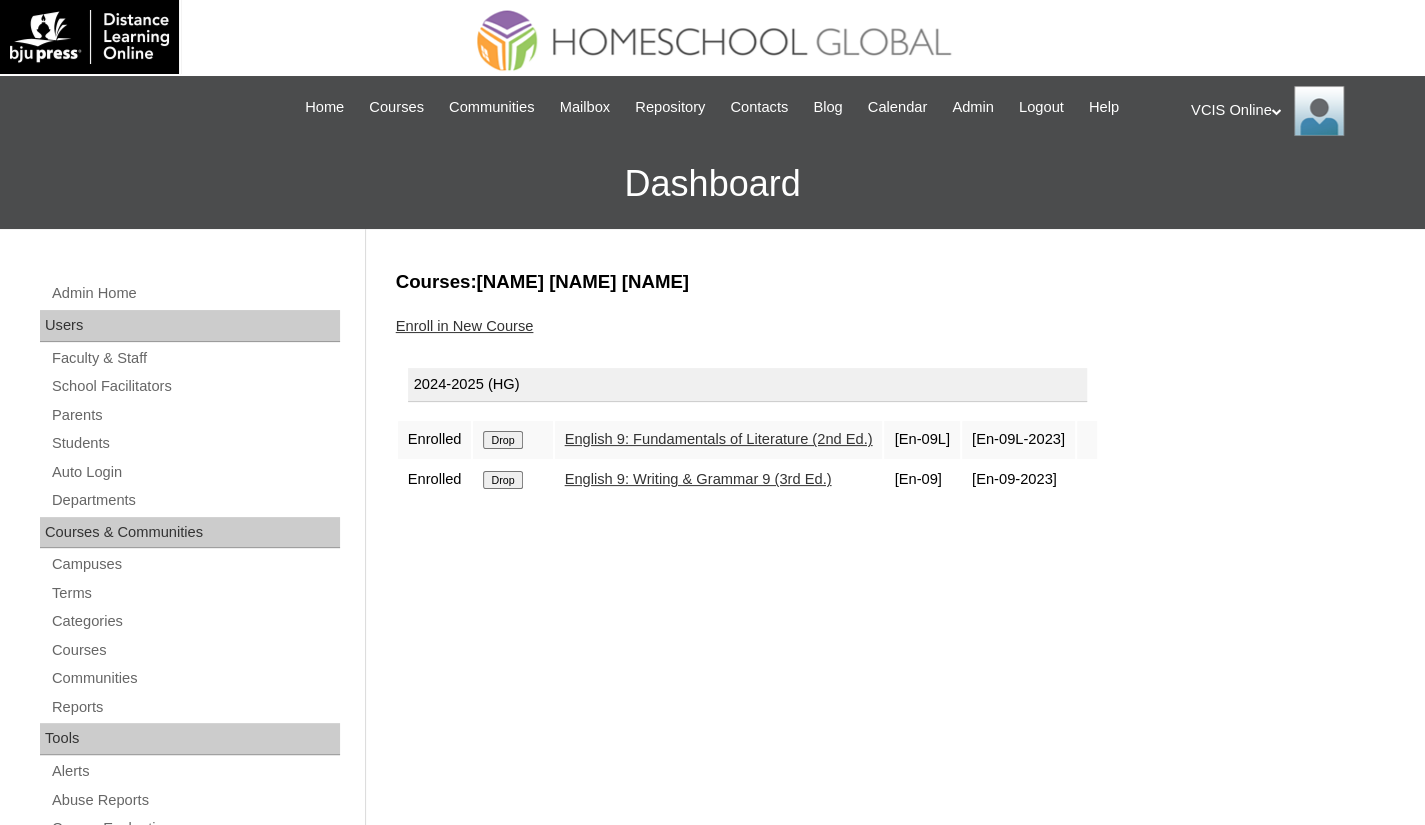 click on "Drop" at bounding box center (502, 440) 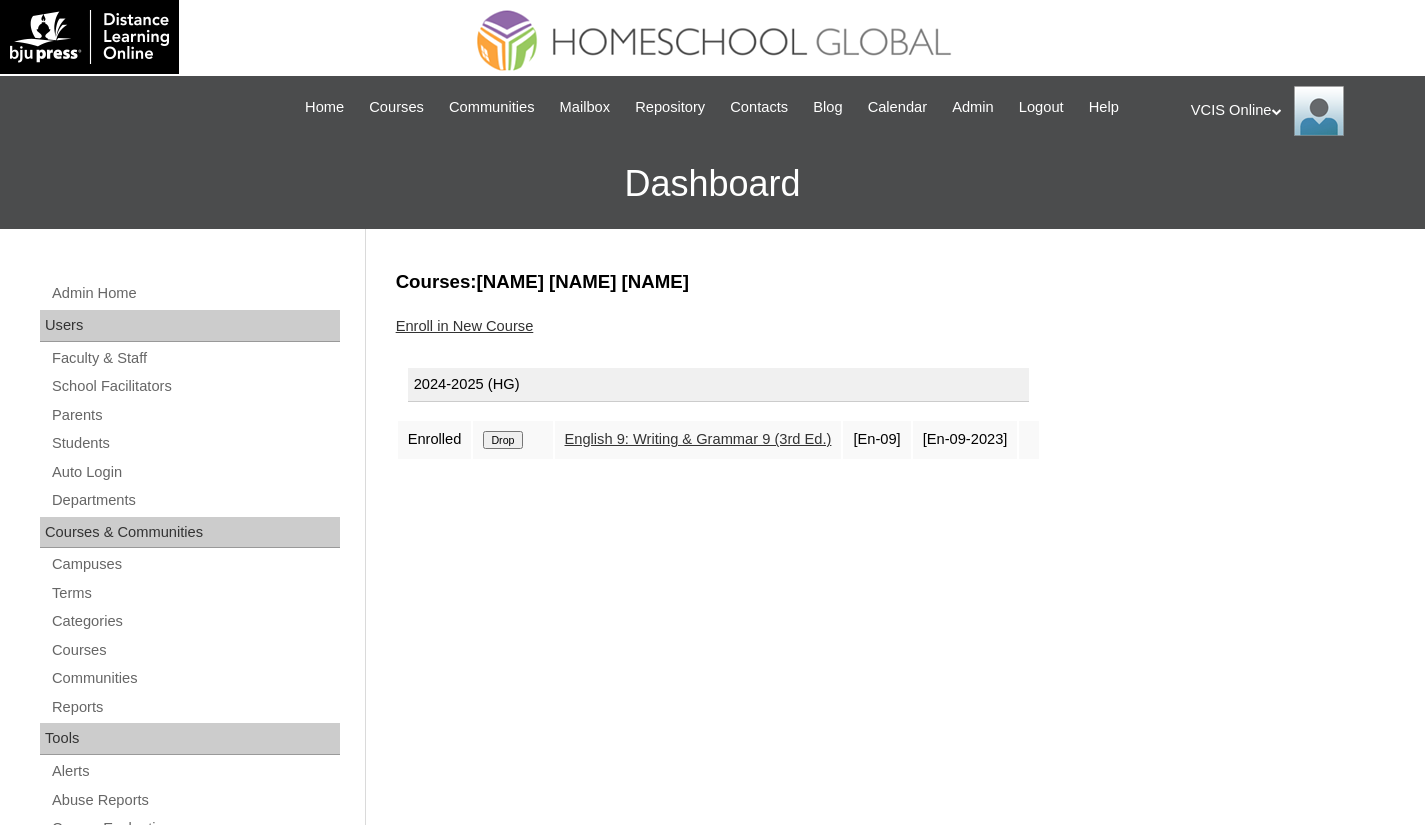 scroll, scrollTop: 0, scrollLeft: 0, axis: both 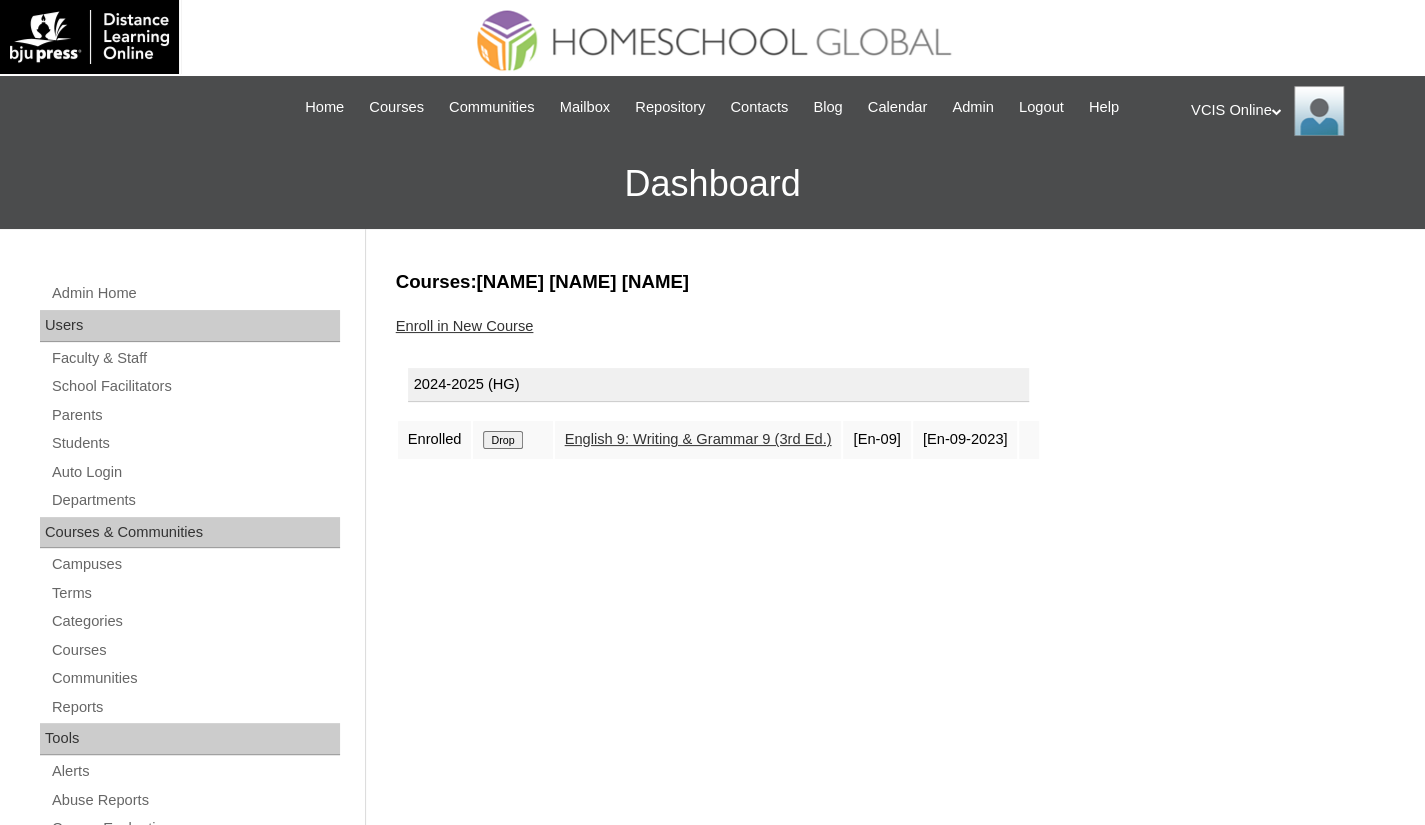 click on "Drop" at bounding box center (502, 440) 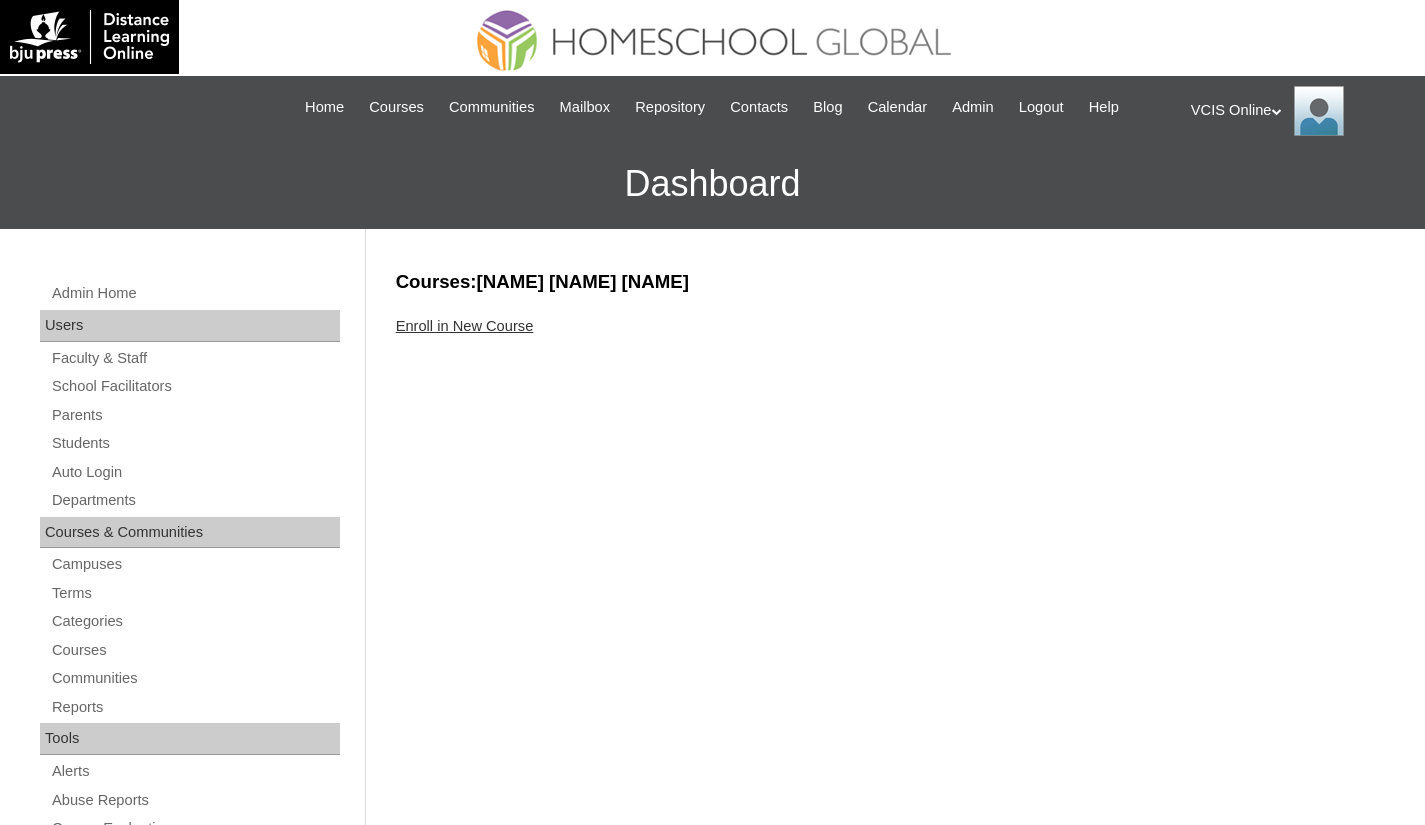 scroll, scrollTop: 0, scrollLeft: 0, axis: both 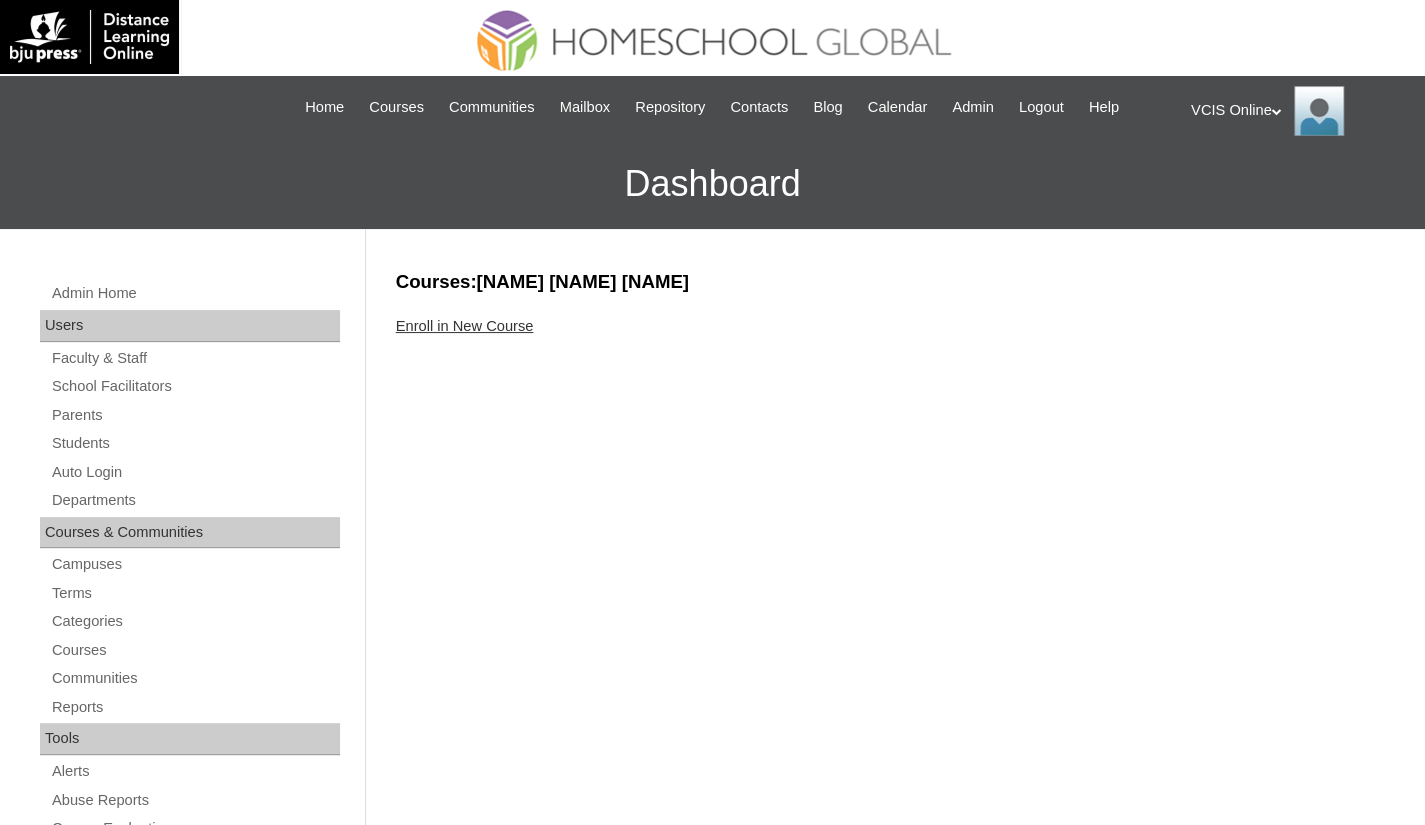 click on "Enroll in New Course" at bounding box center (891, 326) 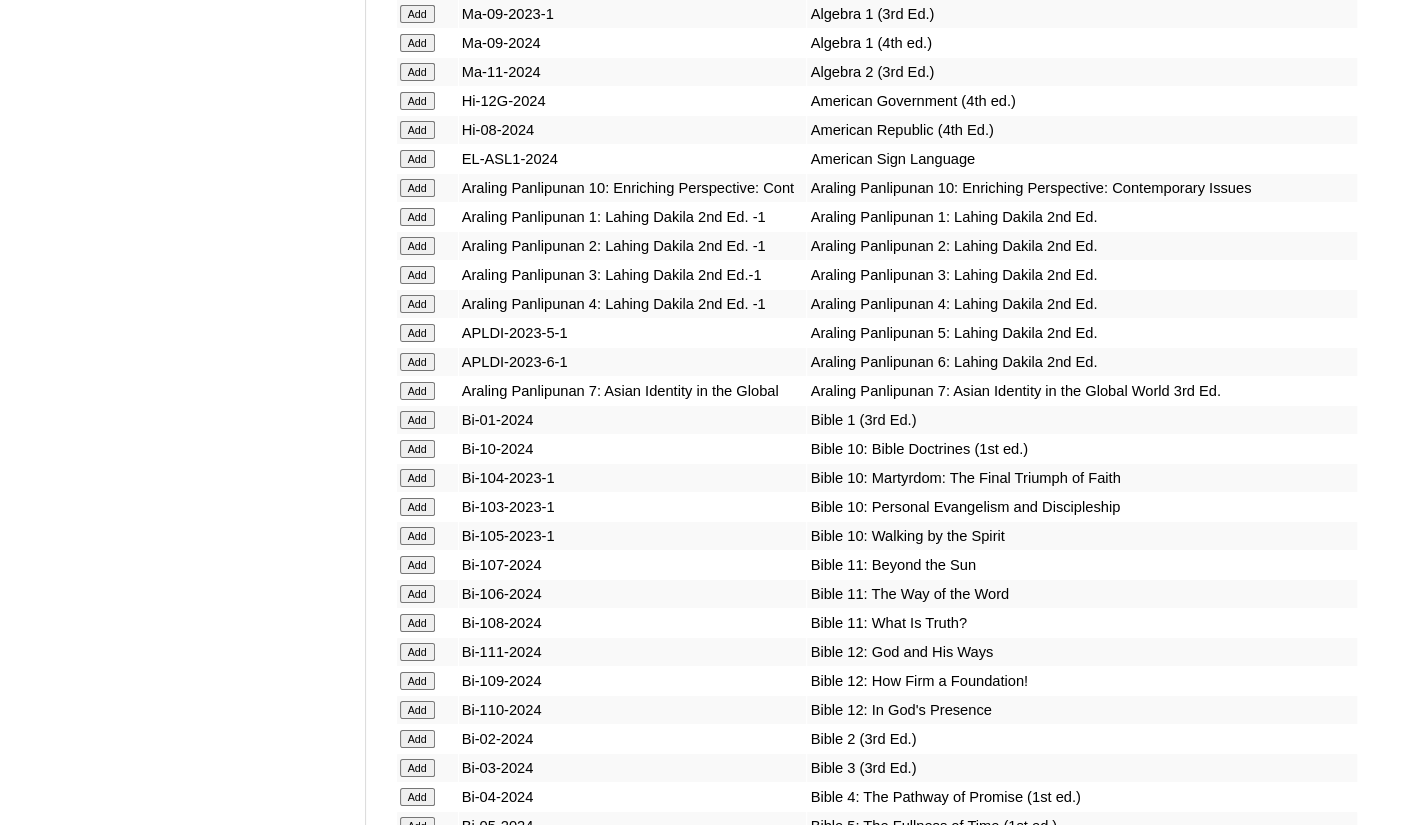 scroll, scrollTop: 4000, scrollLeft: 0, axis: vertical 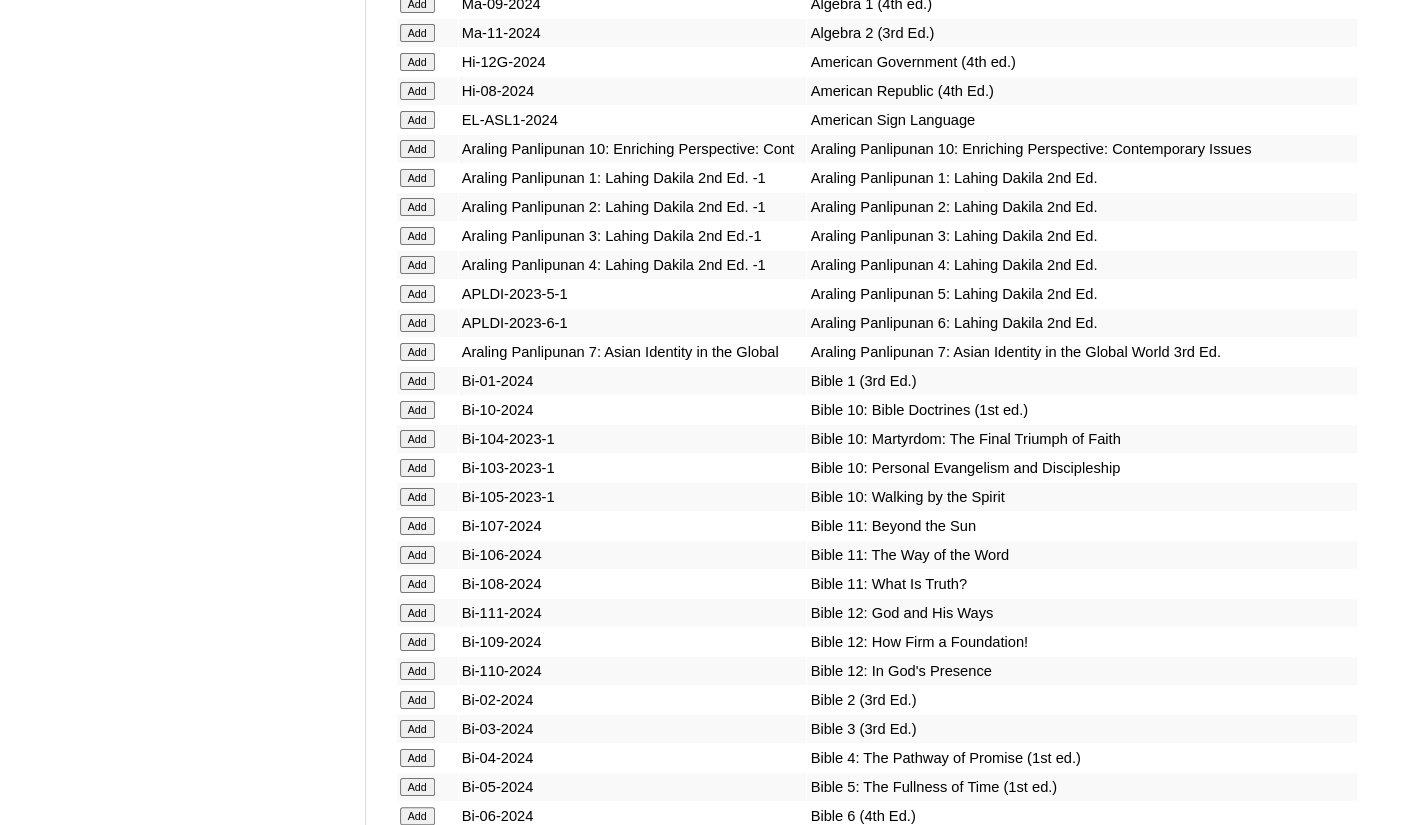 click on "Add" at bounding box center (417, -3624) 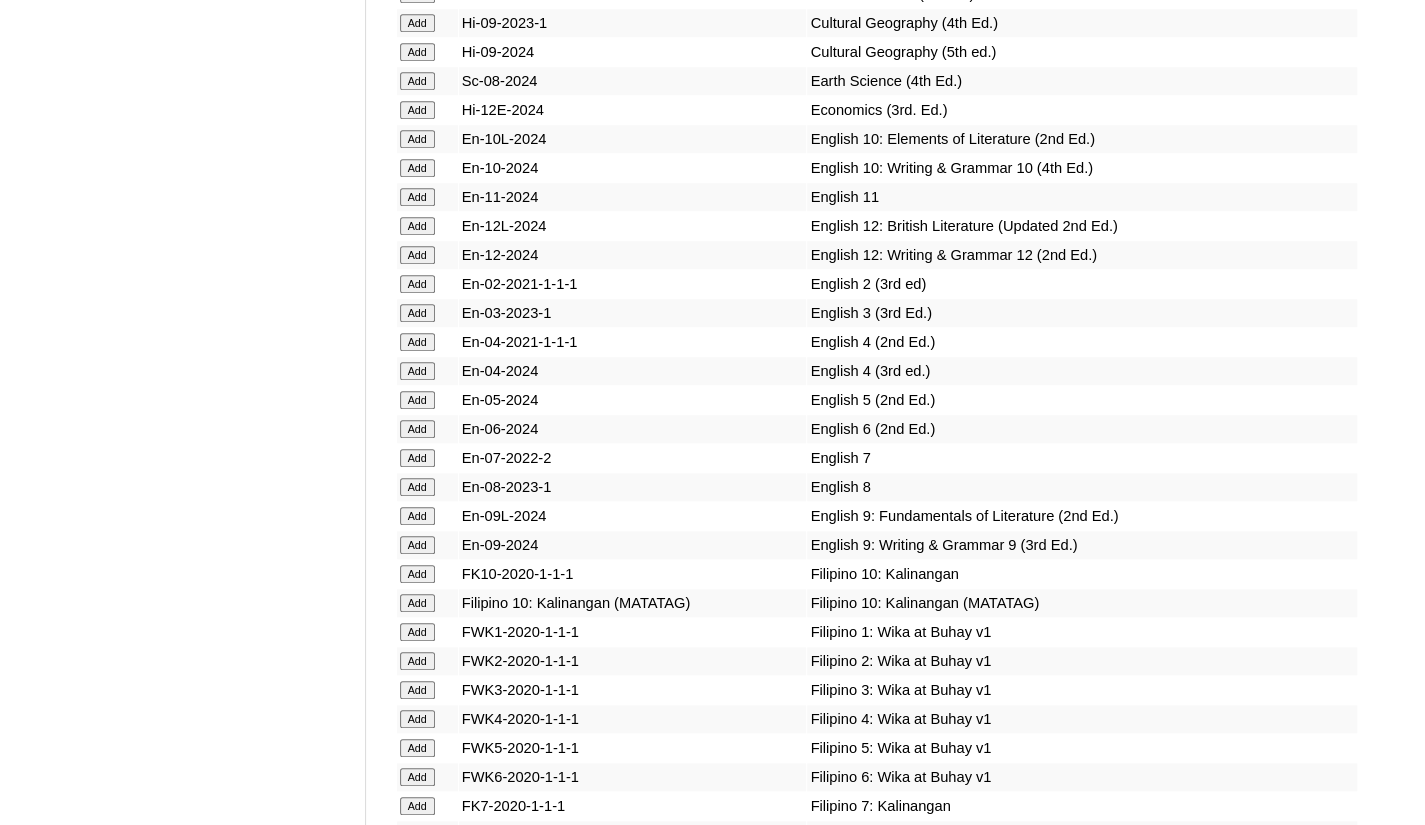 scroll, scrollTop: 5100, scrollLeft: 0, axis: vertical 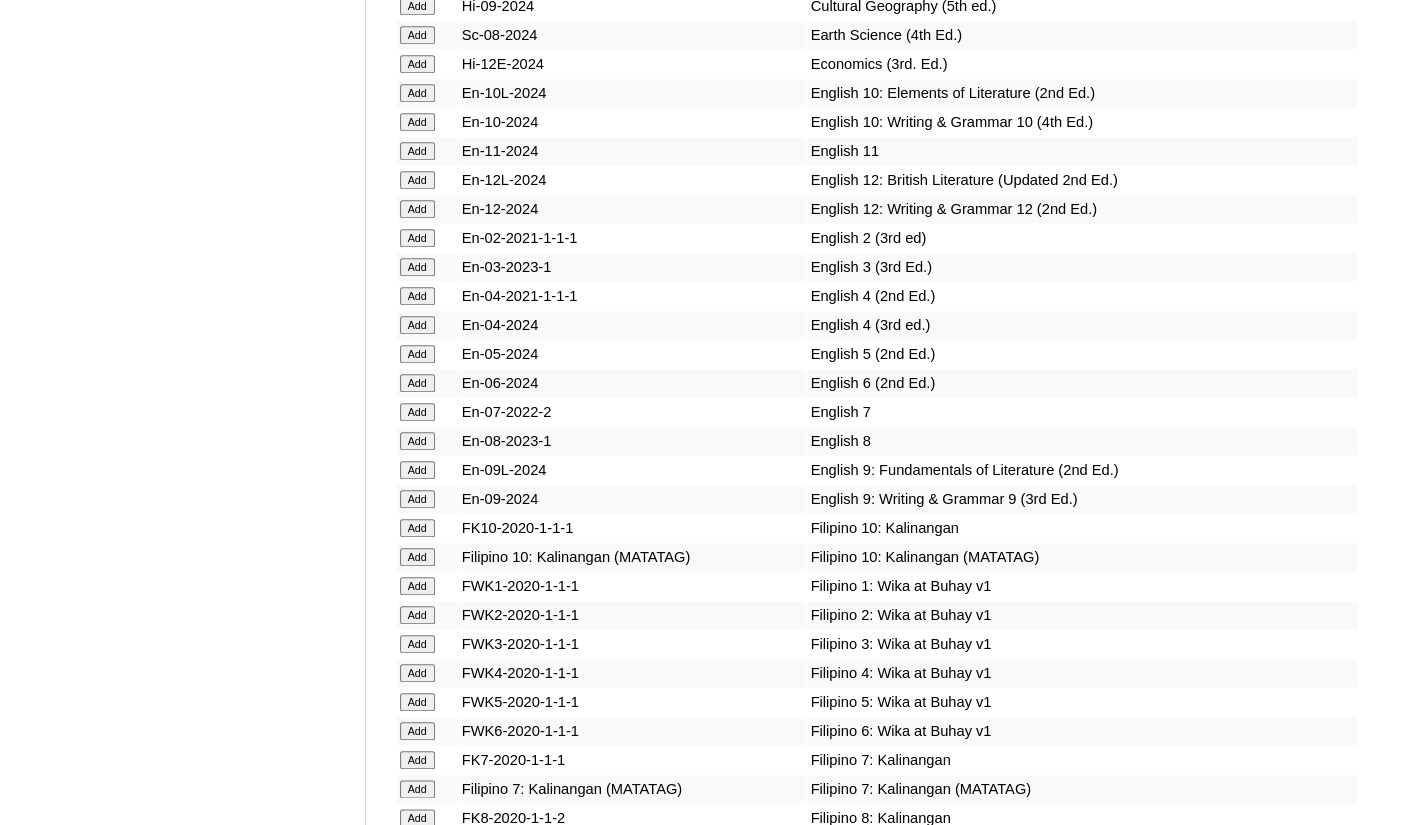 click on "Add" at bounding box center (417, -4724) 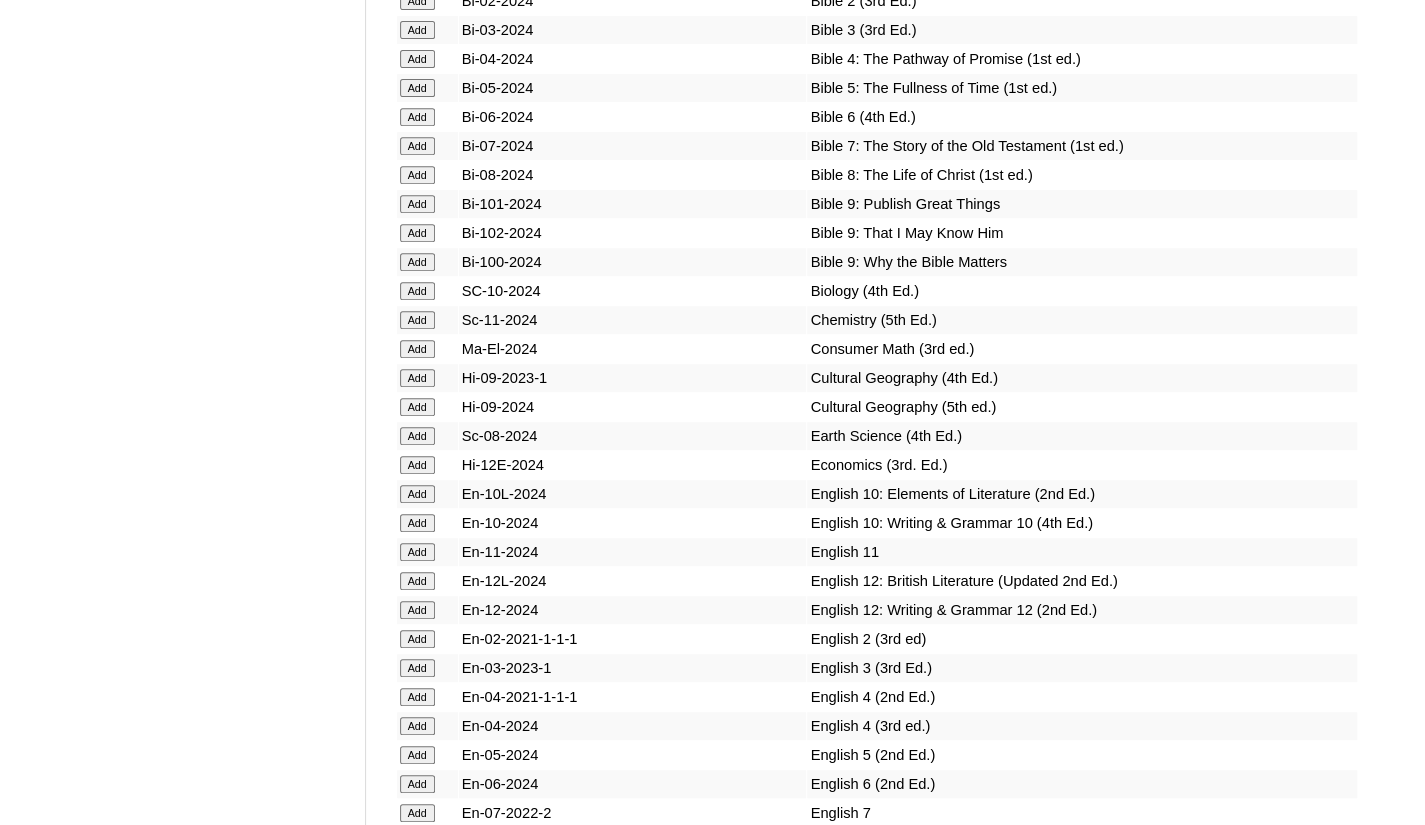 scroll, scrollTop: 4700, scrollLeft: 0, axis: vertical 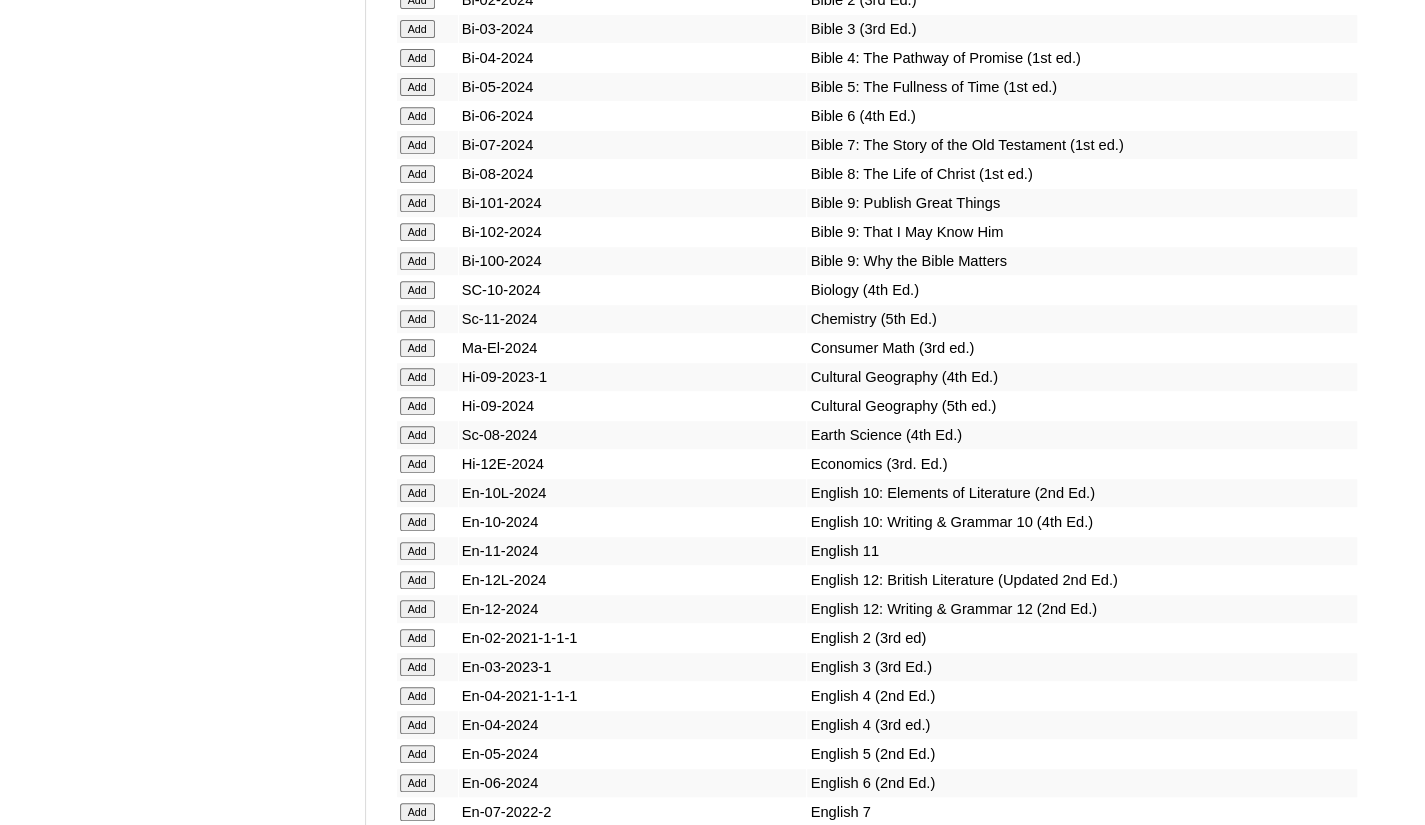 click on "Add" at bounding box center (417, -4324) 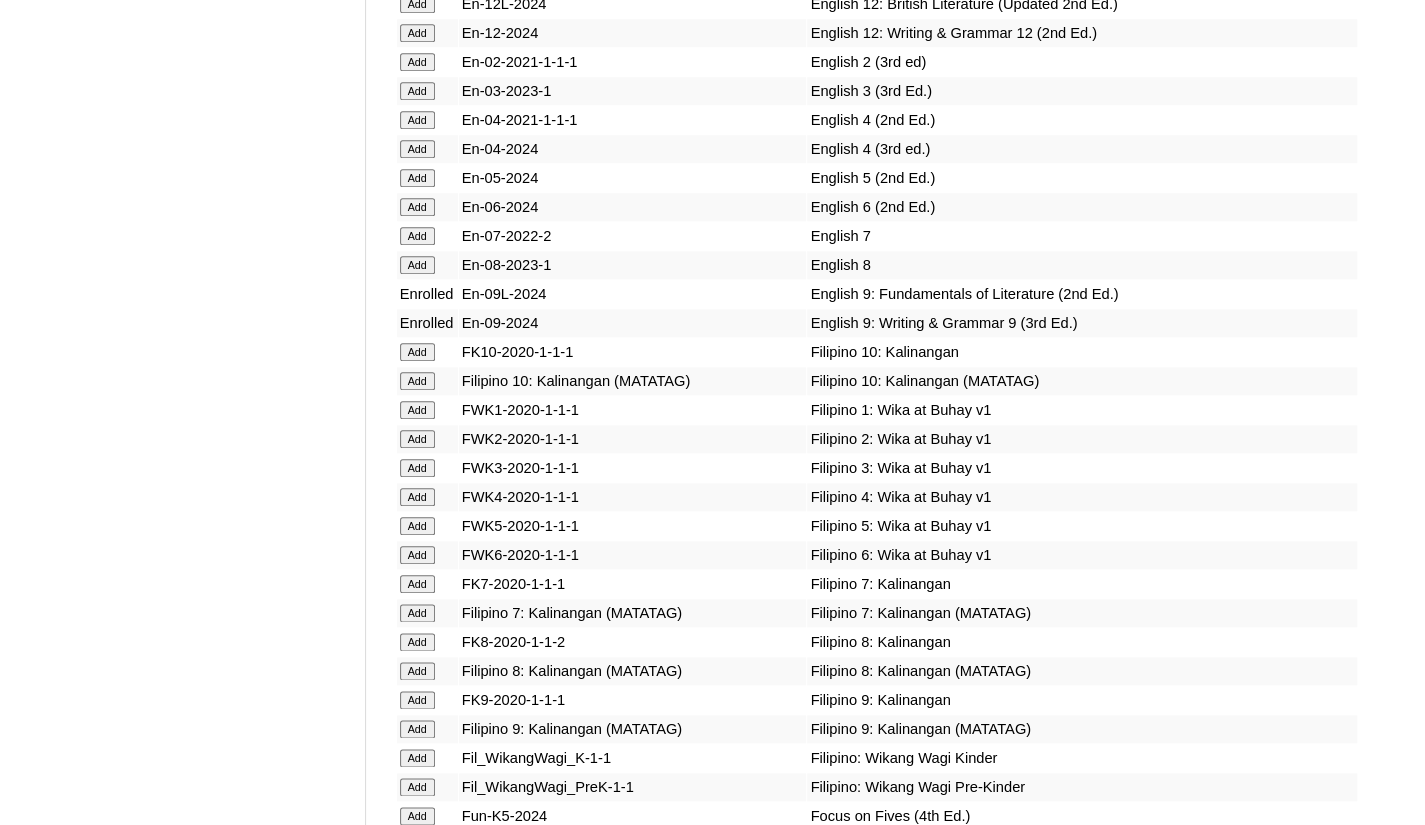 scroll, scrollTop: 5400, scrollLeft: 0, axis: vertical 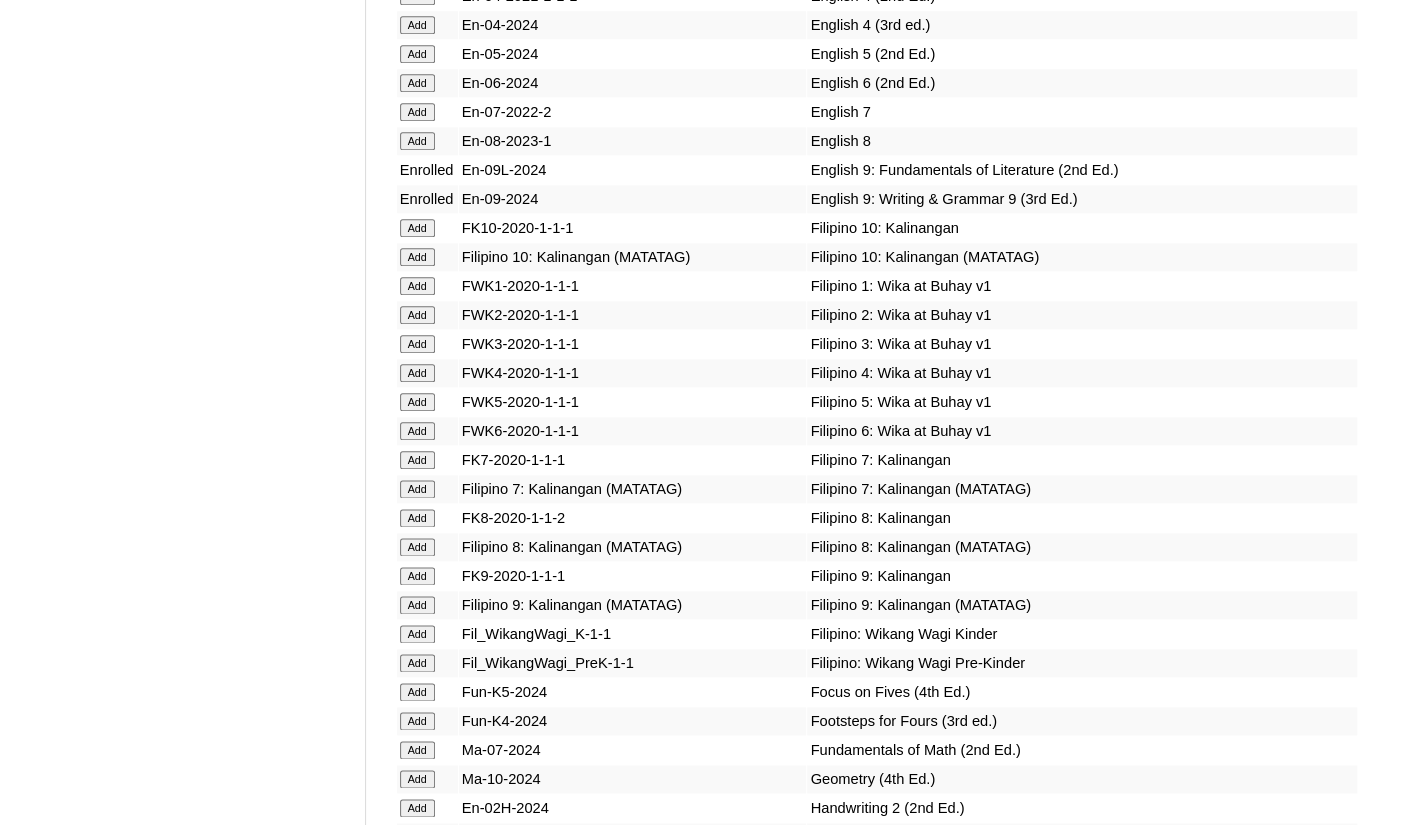 click on "Add" at bounding box center (417, -5024) 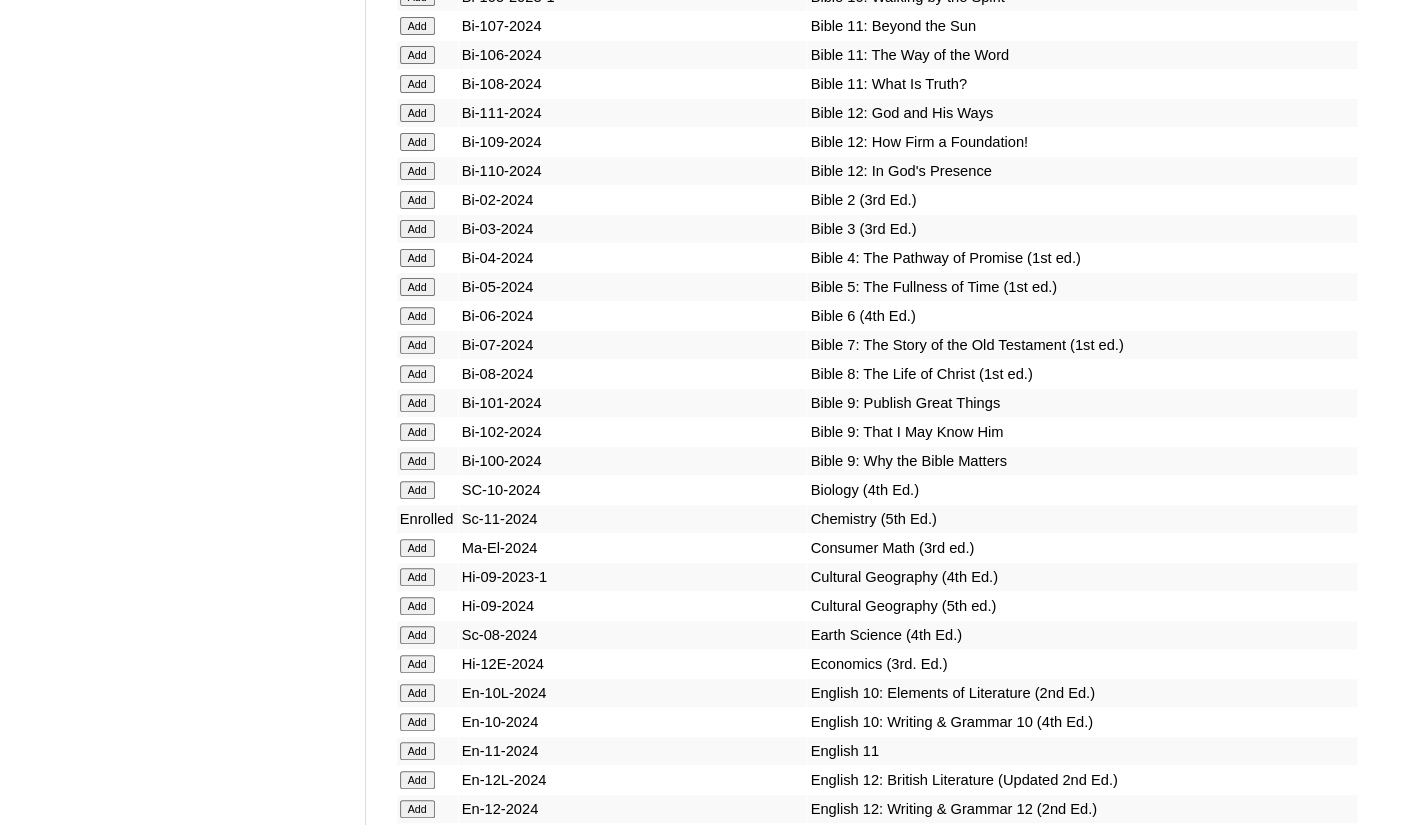 scroll, scrollTop: 4800, scrollLeft: 0, axis: vertical 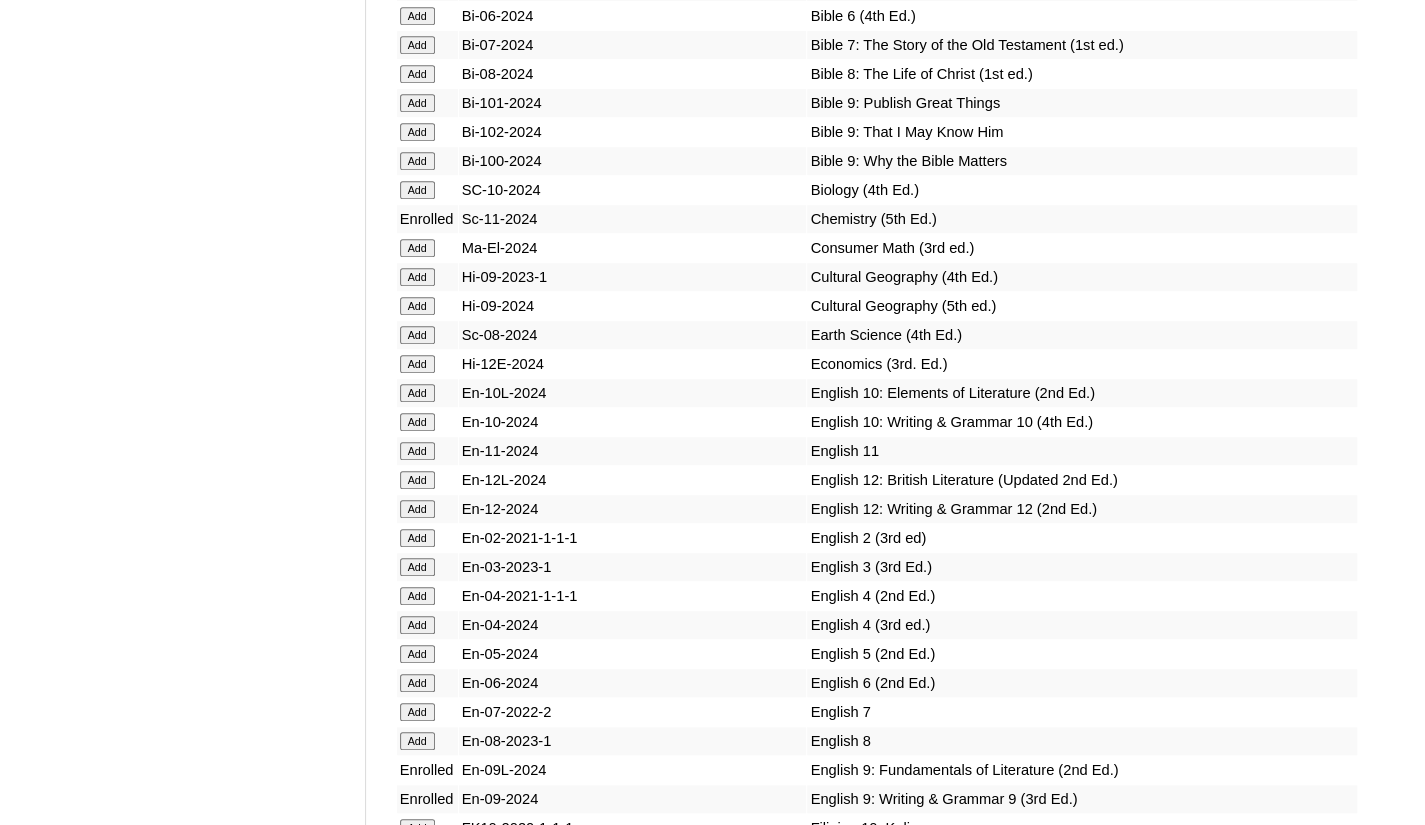 click on "Add" at bounding box center (417, -4424) 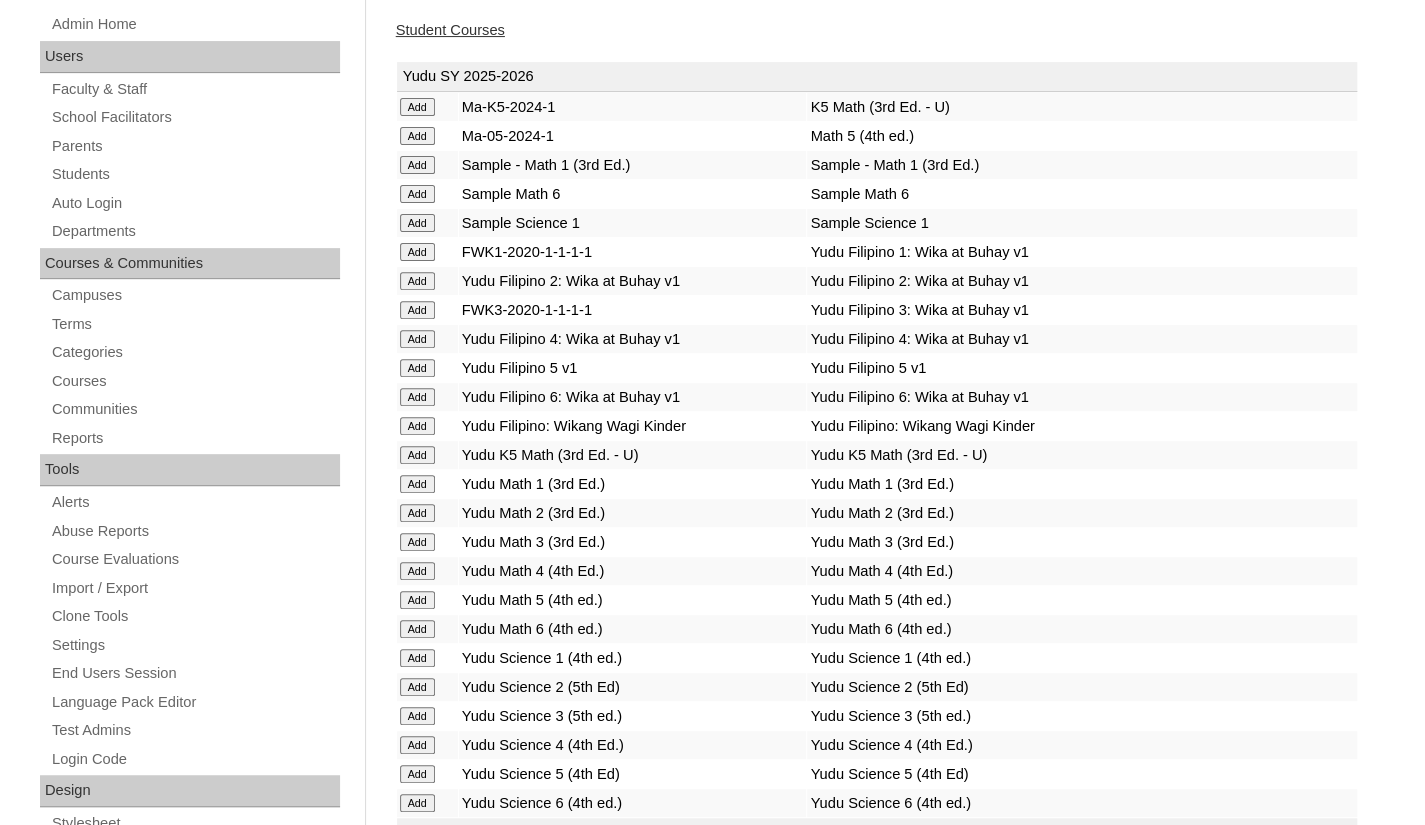 scroll, scrollTop: 0, scrollLeft: 0, axis: both 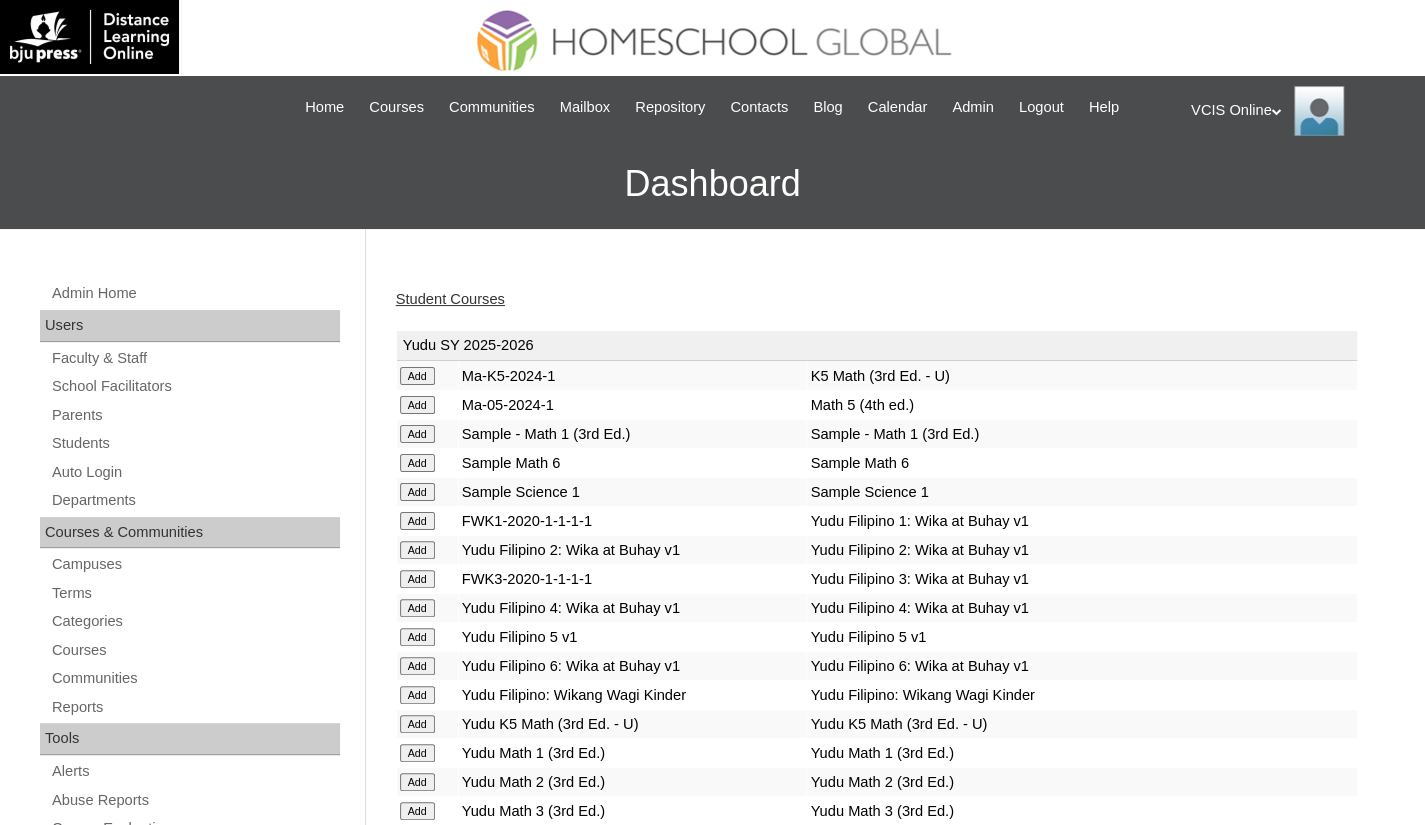 click on "Student Courses" at bounding box center (450, 299) 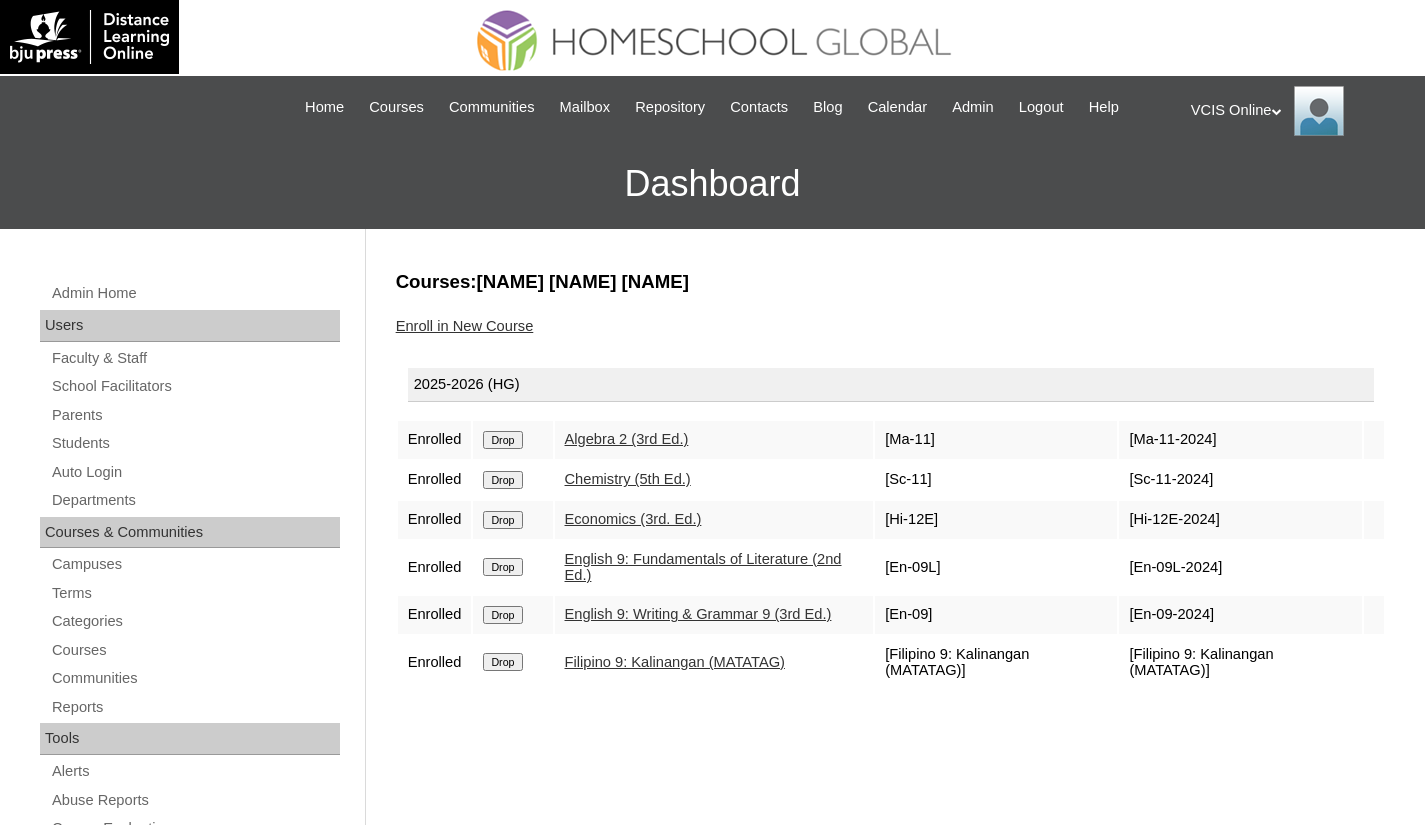 scroll, scrollTop: 0, scrollLeft: 0, axis: both 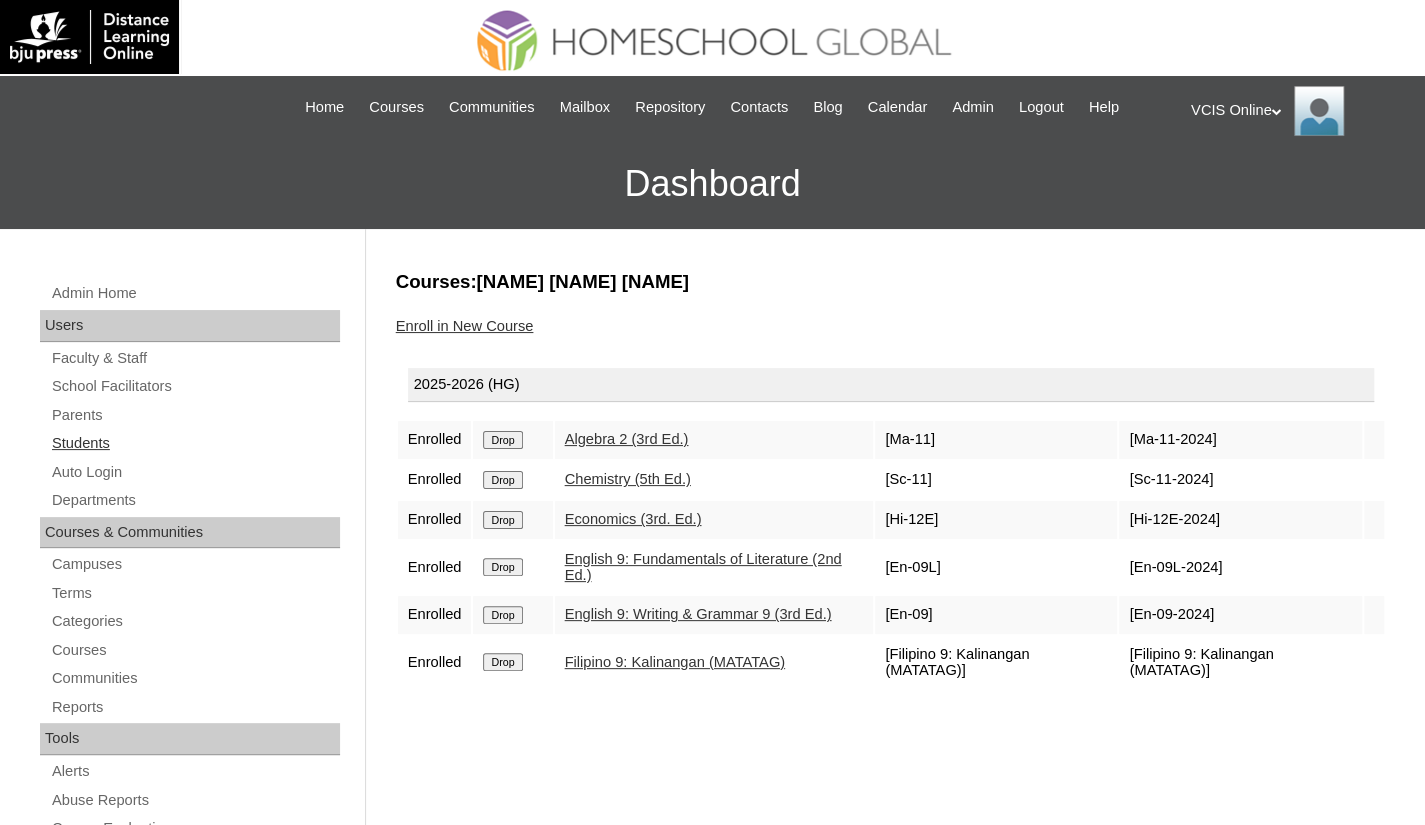 click on "Students" at bounding box center [195, 443] 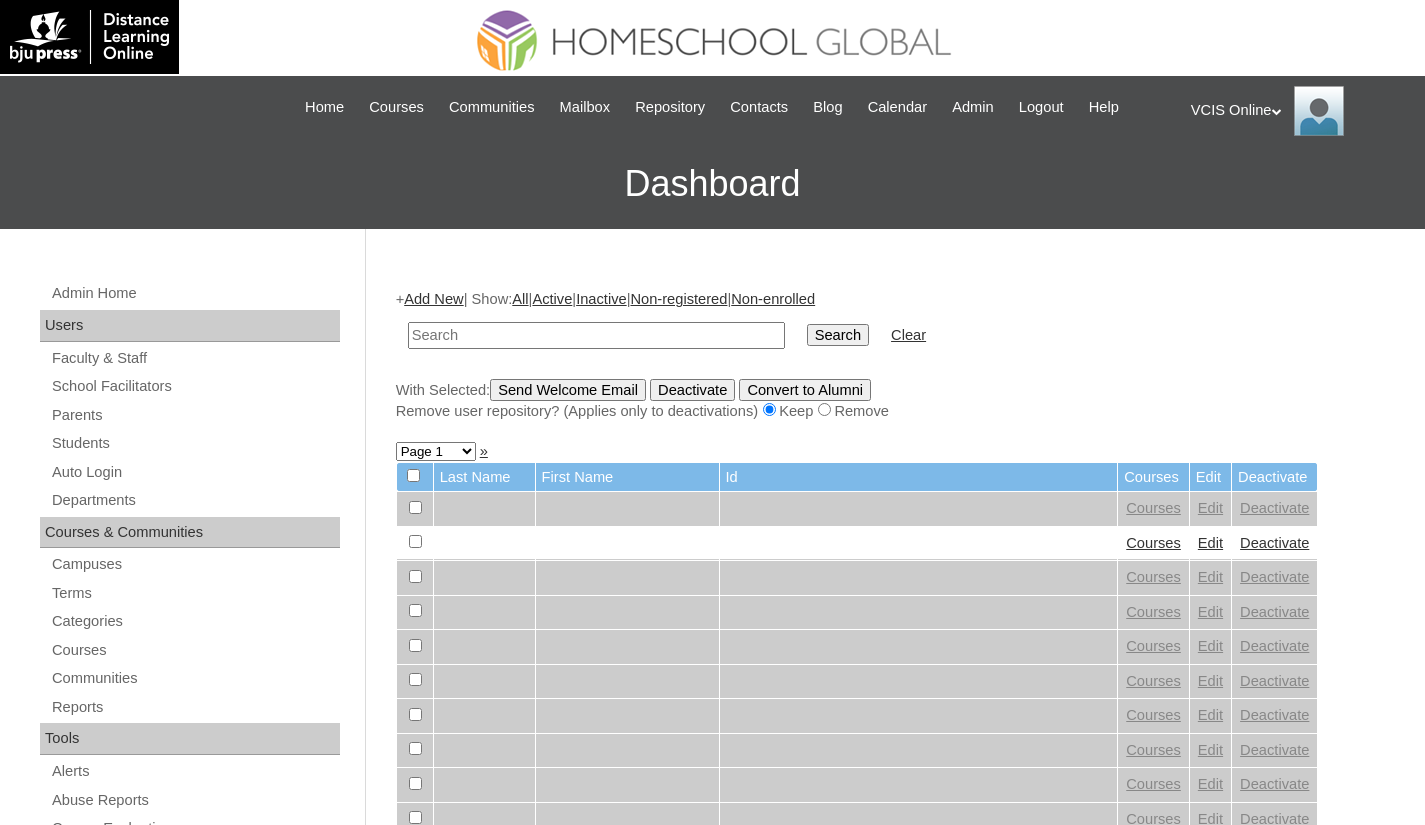 scroll, scrollTop: 0, scrollLeft: 0, axis: both 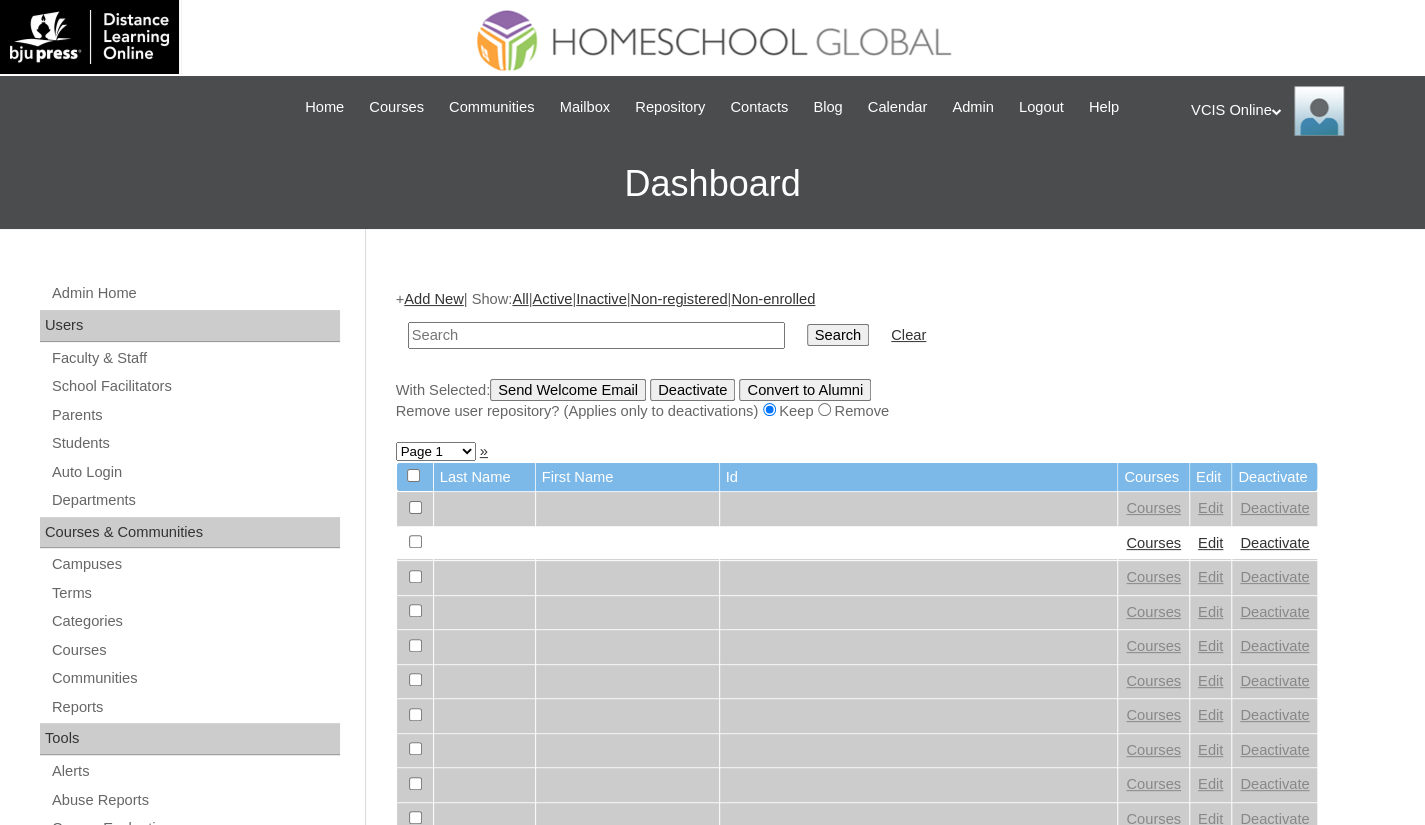 click at bounding box center (596, 335) 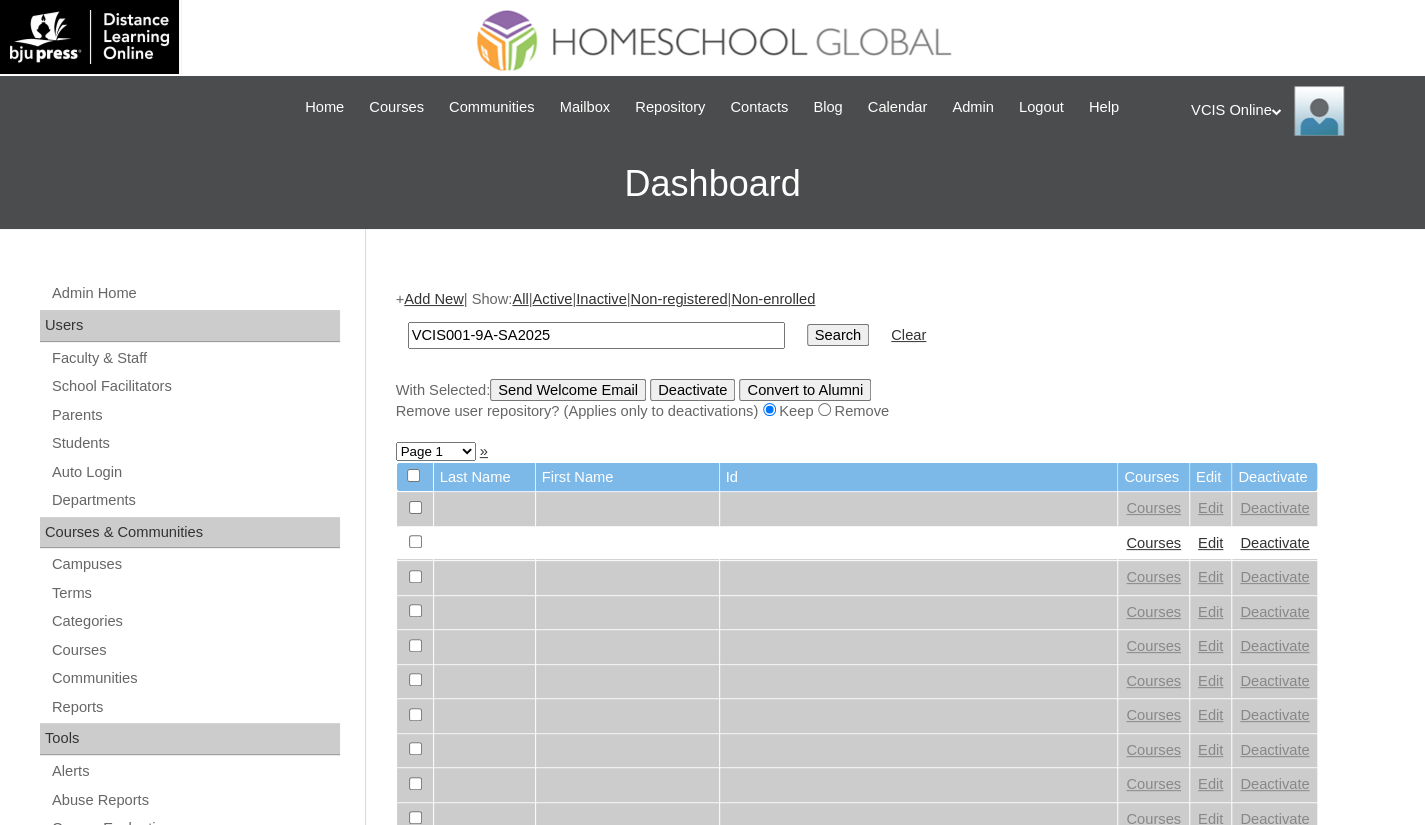 type on "VCIS001-9A-SA2025" 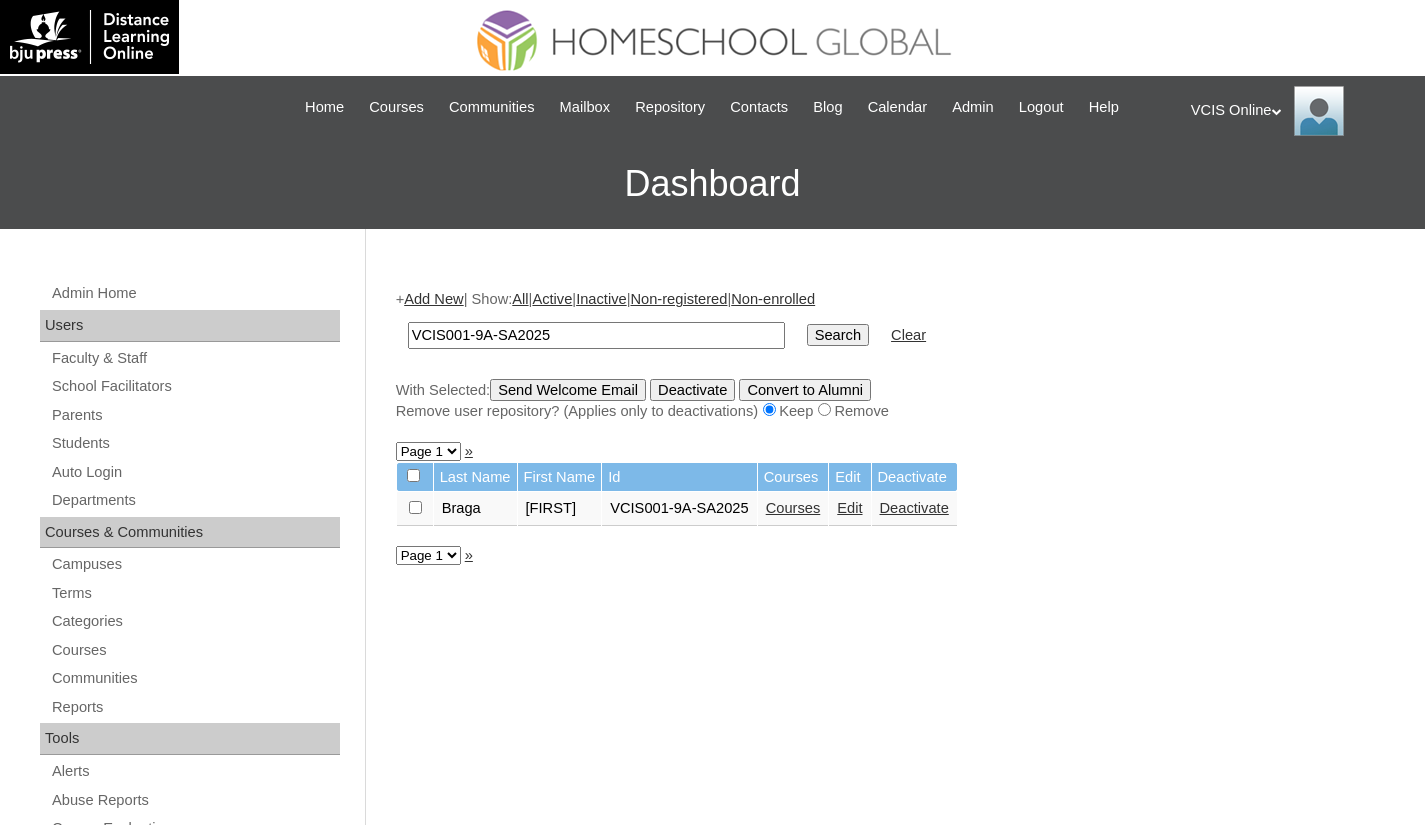 scroll, scrollTop: 0, scrollLeft: 0, axis: both 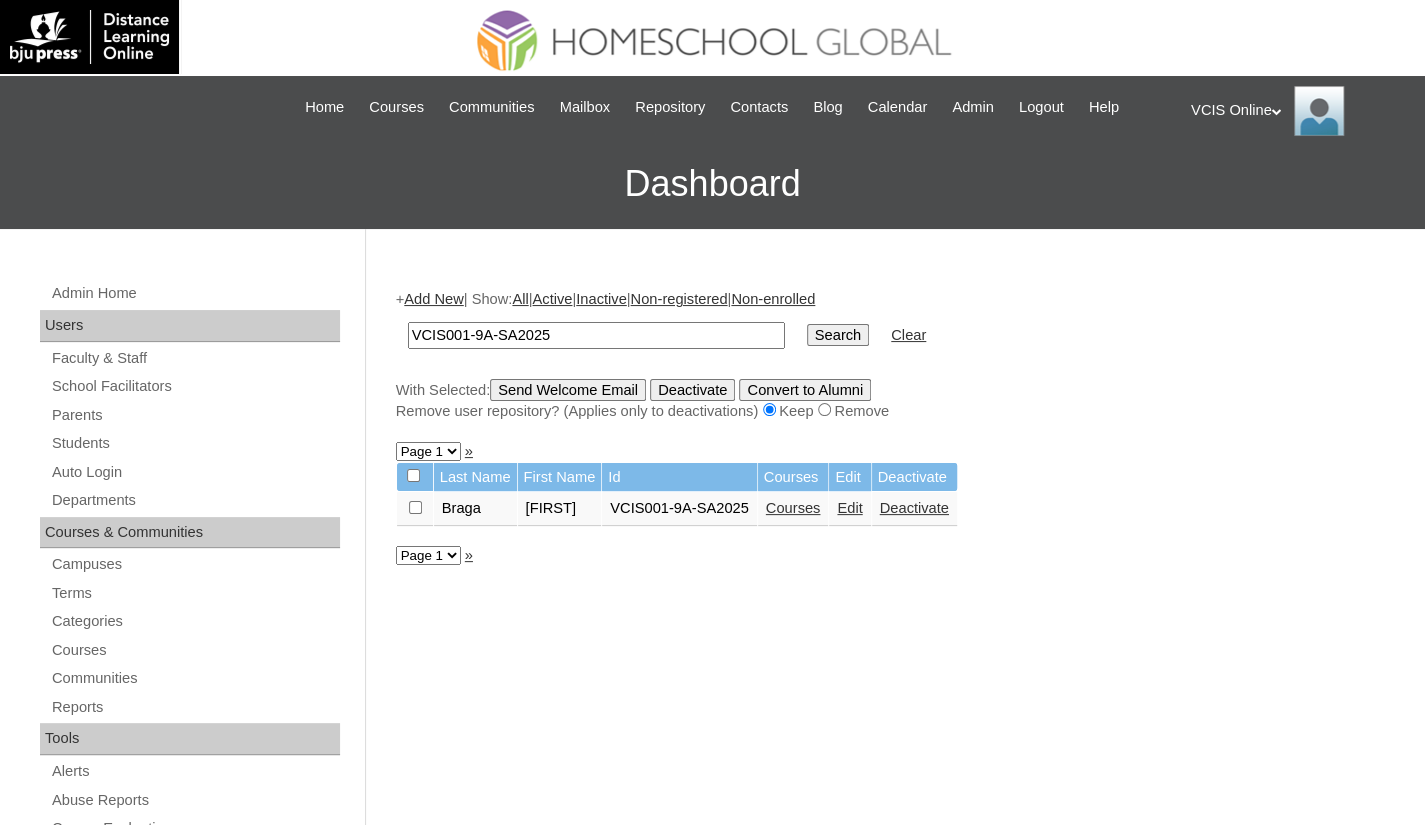 click on "Courses" at bounding box center (793, 508) 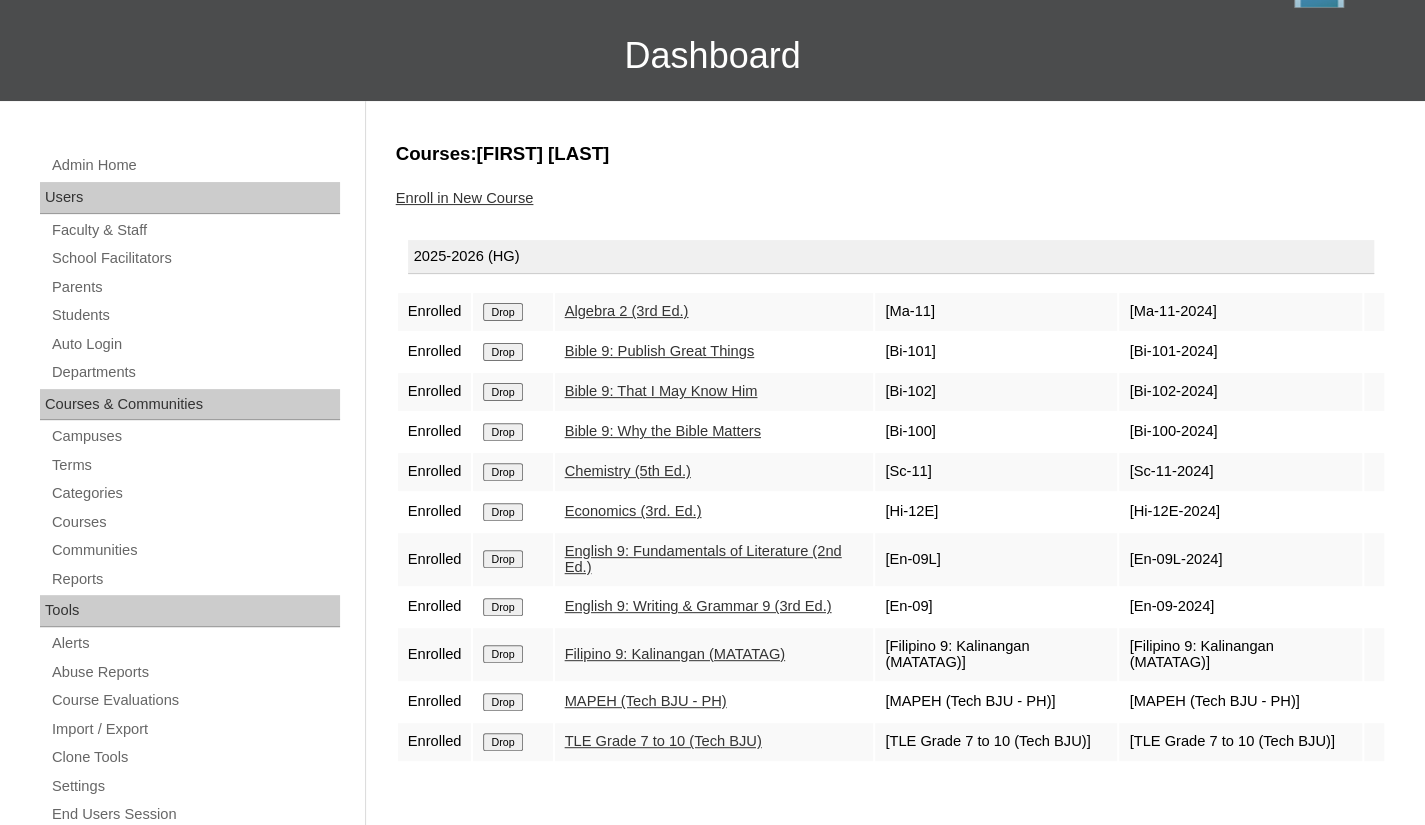 scroll, scrollTop: 300, scrollLeft: 0, axis: vertical 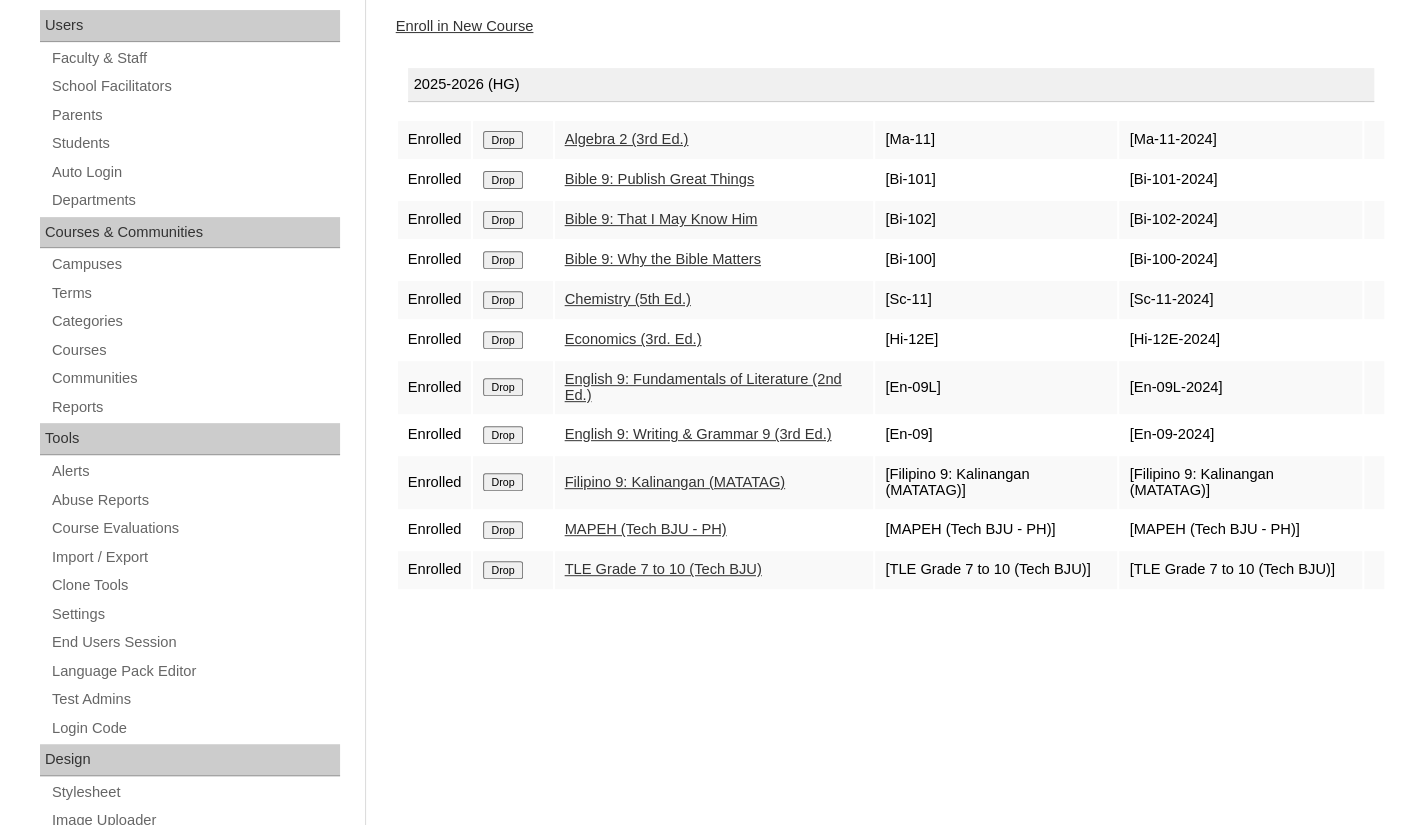click on "Drop" at bounding box center (502, 140) 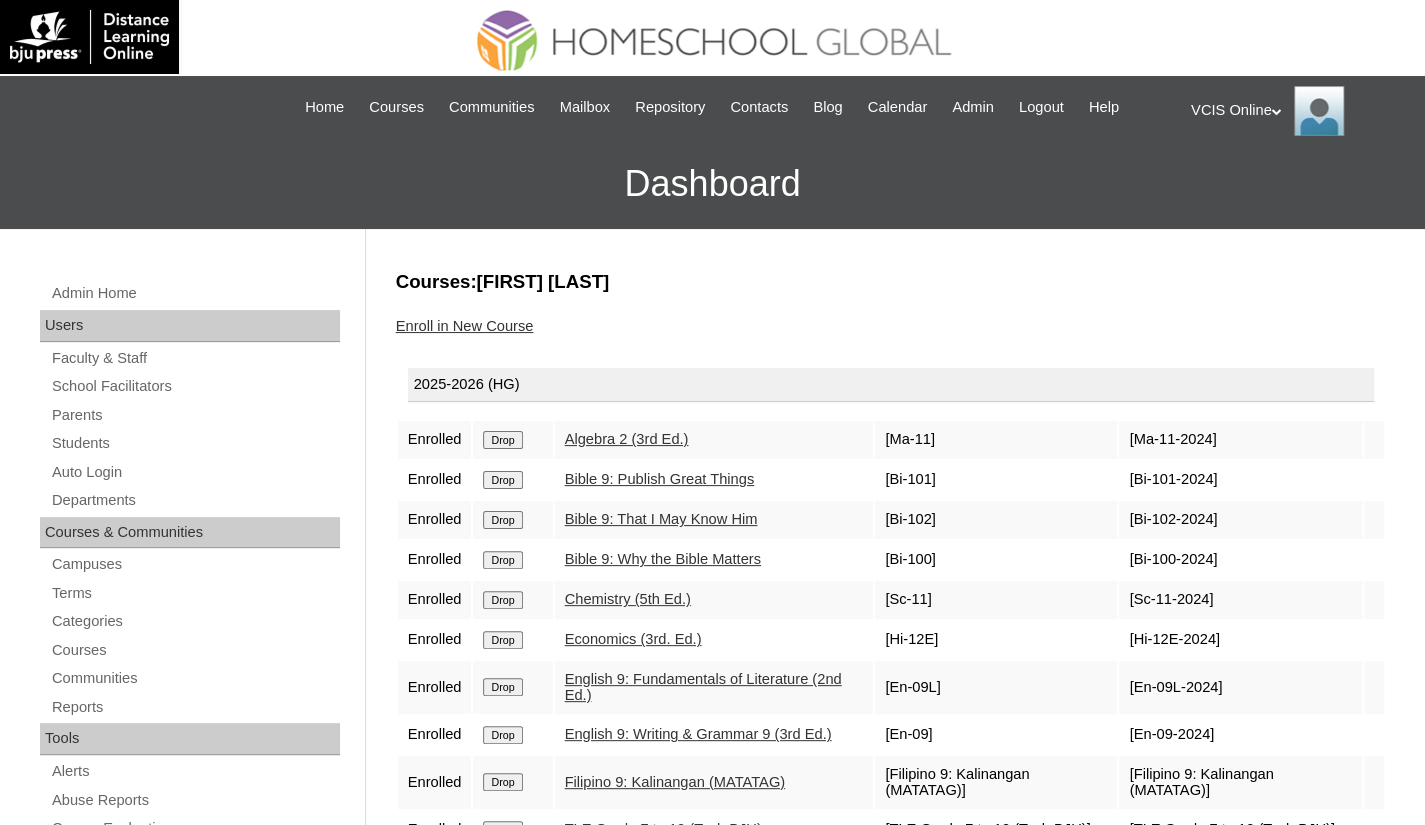 scroll, scrollTop: 500, scrollLeft: 0, axis: vertical 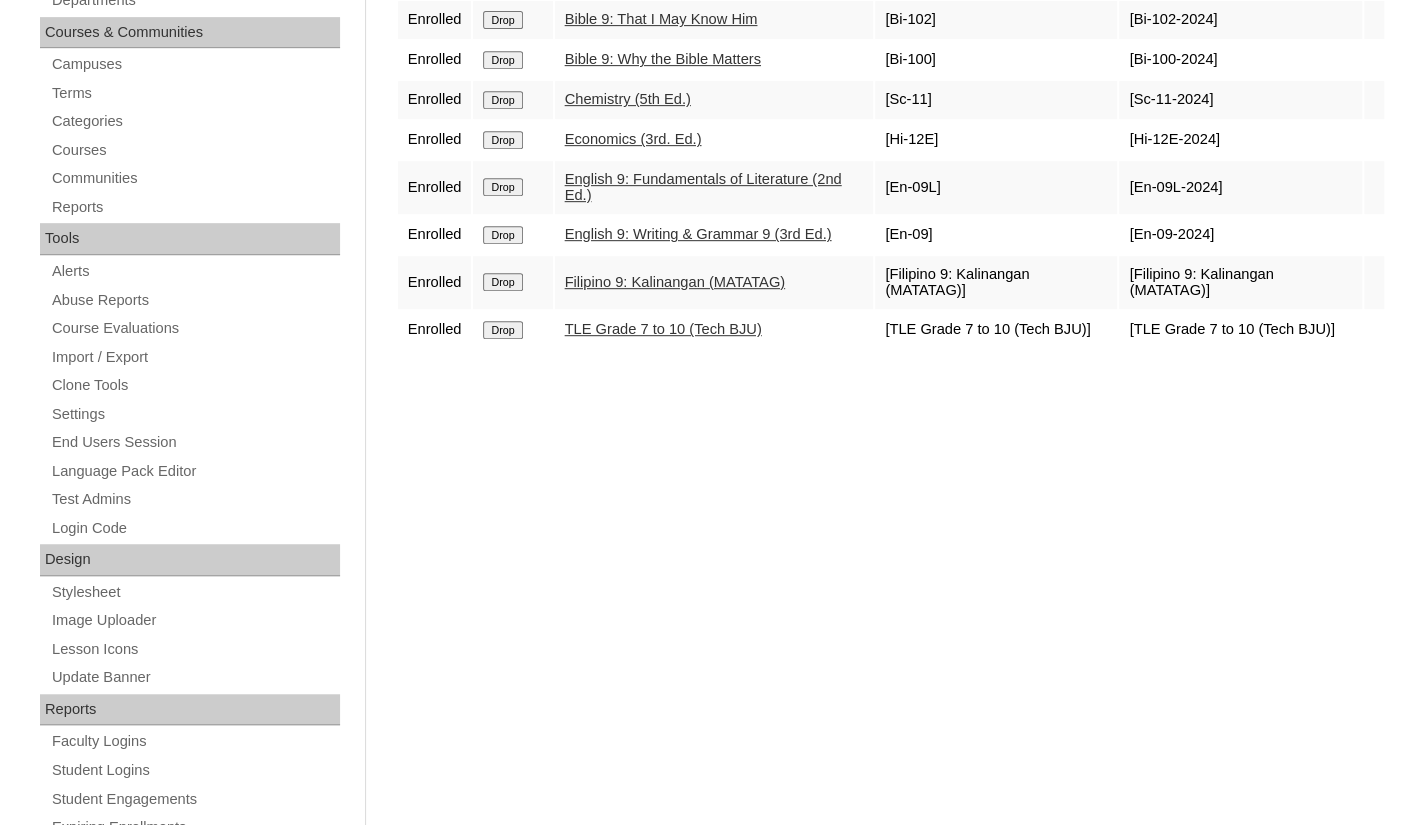 click on "Drop" at bounding box center [502, -60] 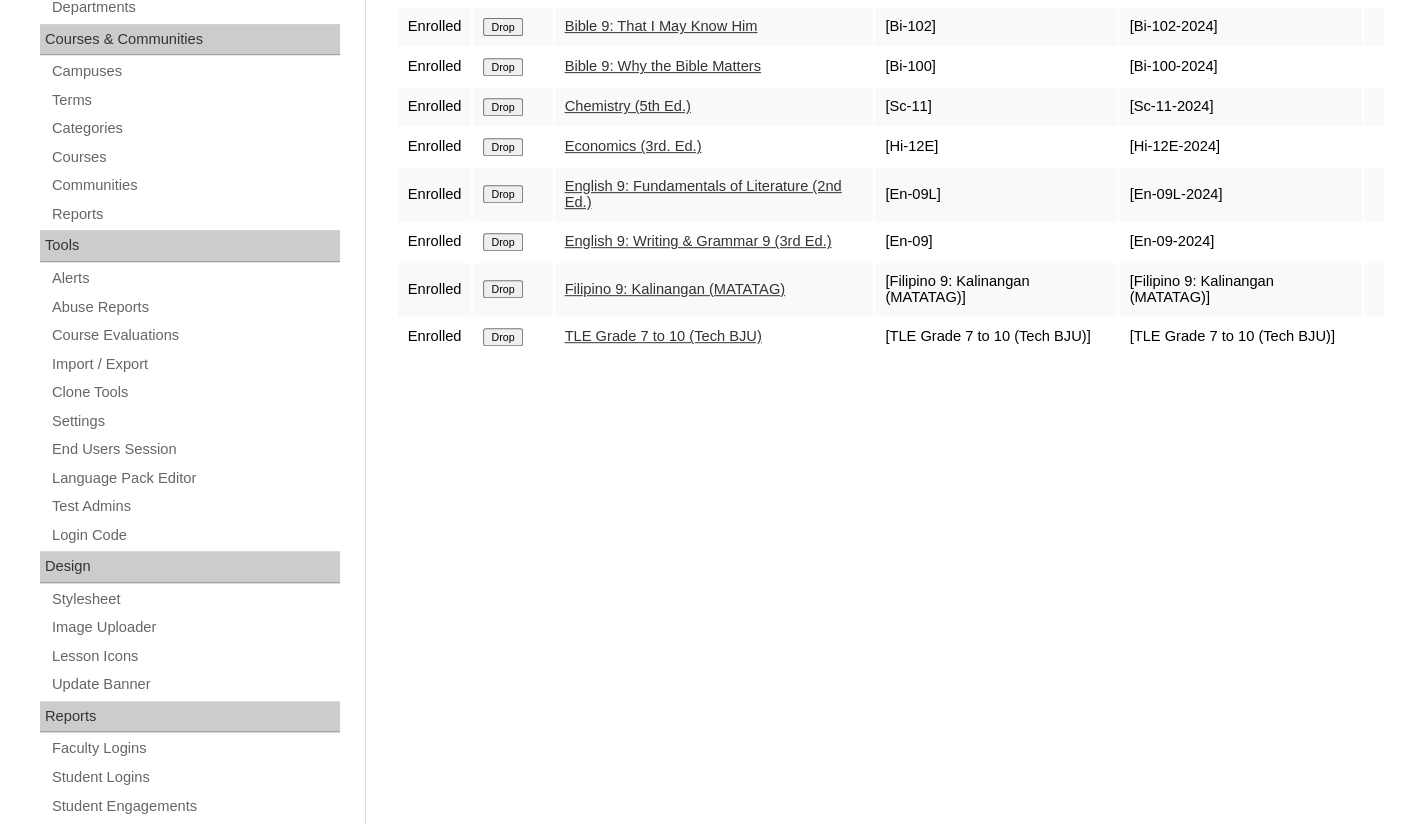 scroll, scrollTop: 400, scrollLeft: 0, axis: vertical 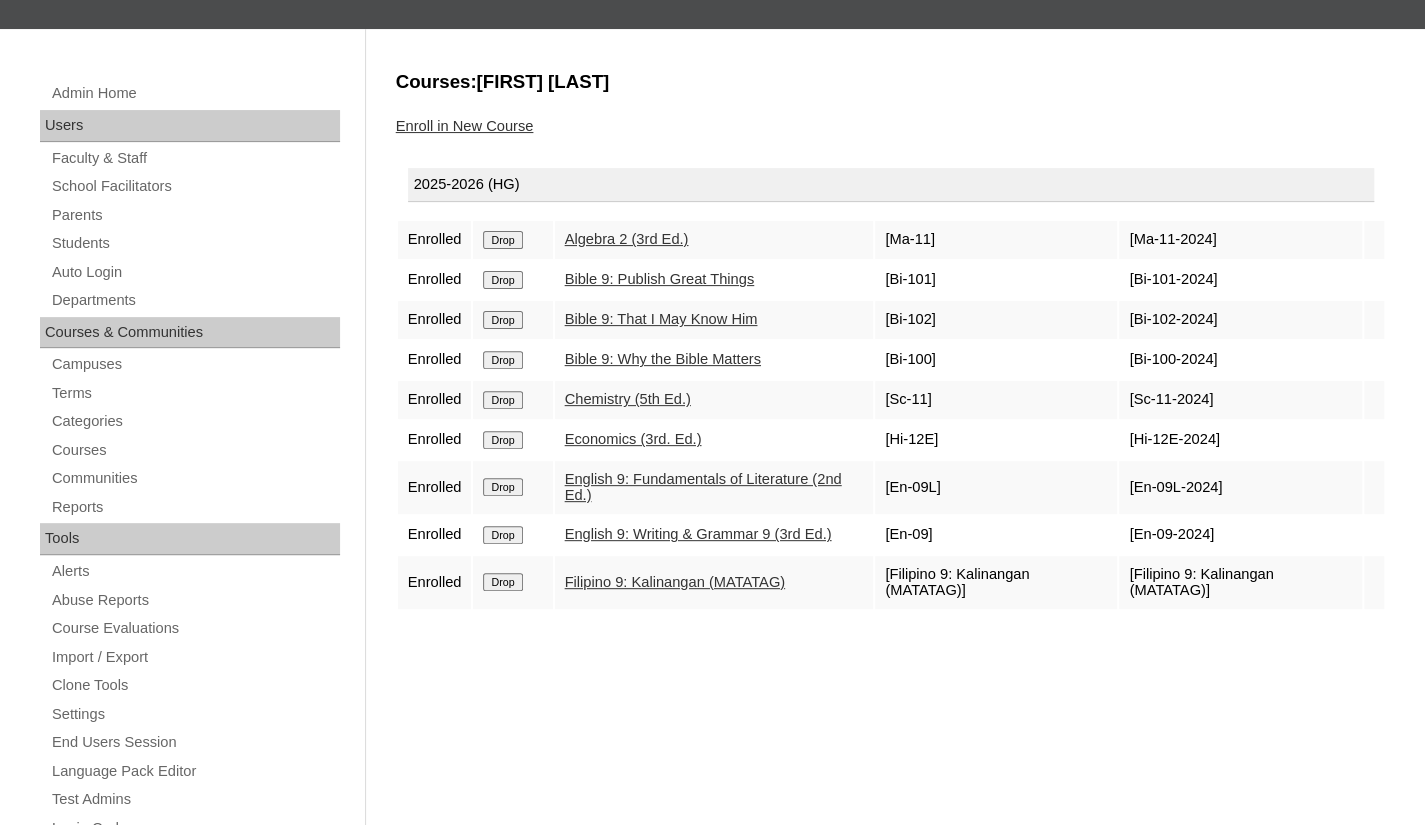 click on "Enroll in New Course" at bounding box center (465, 126) 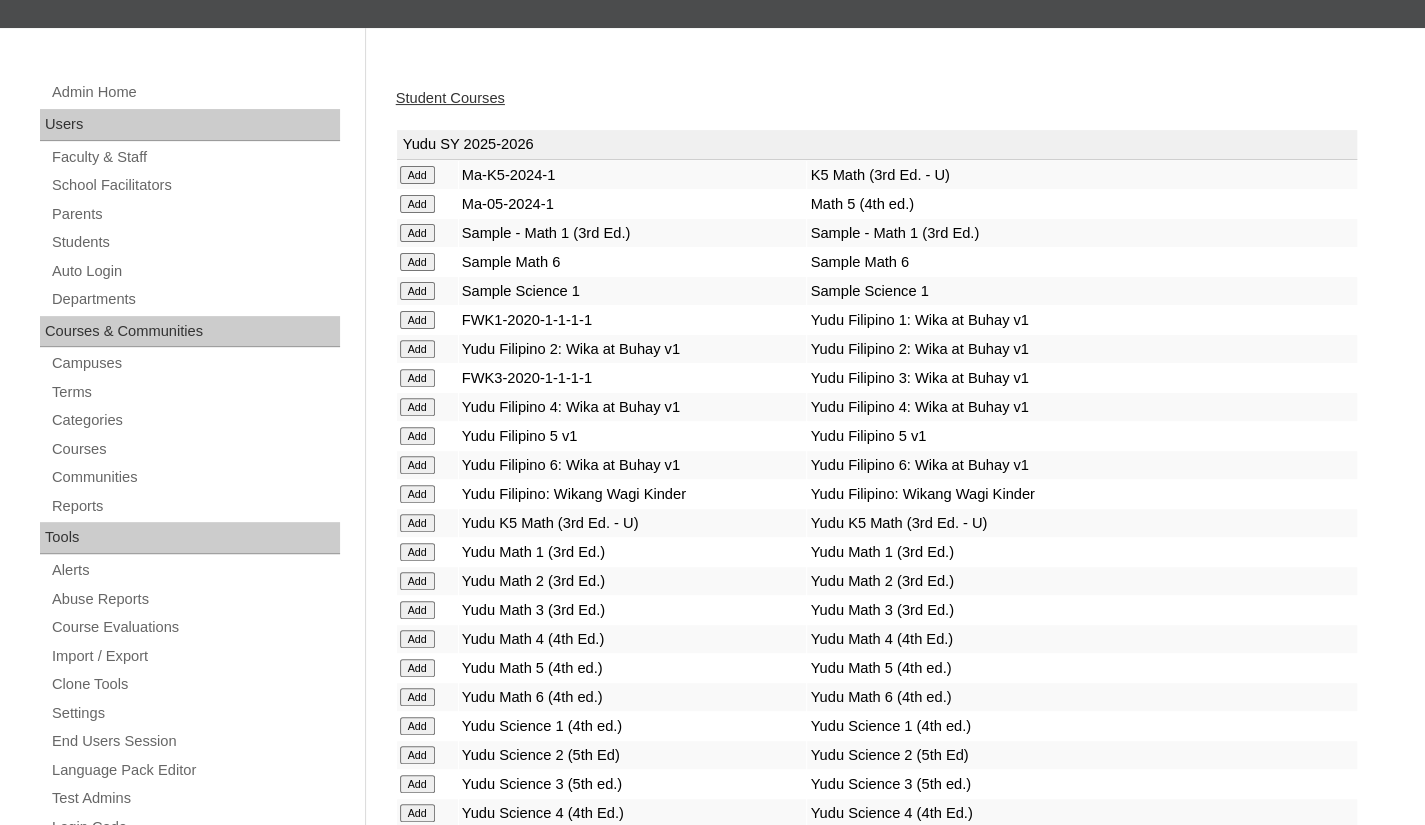scroll, scrollTop: 0, scrollLeft: 0, axis: both 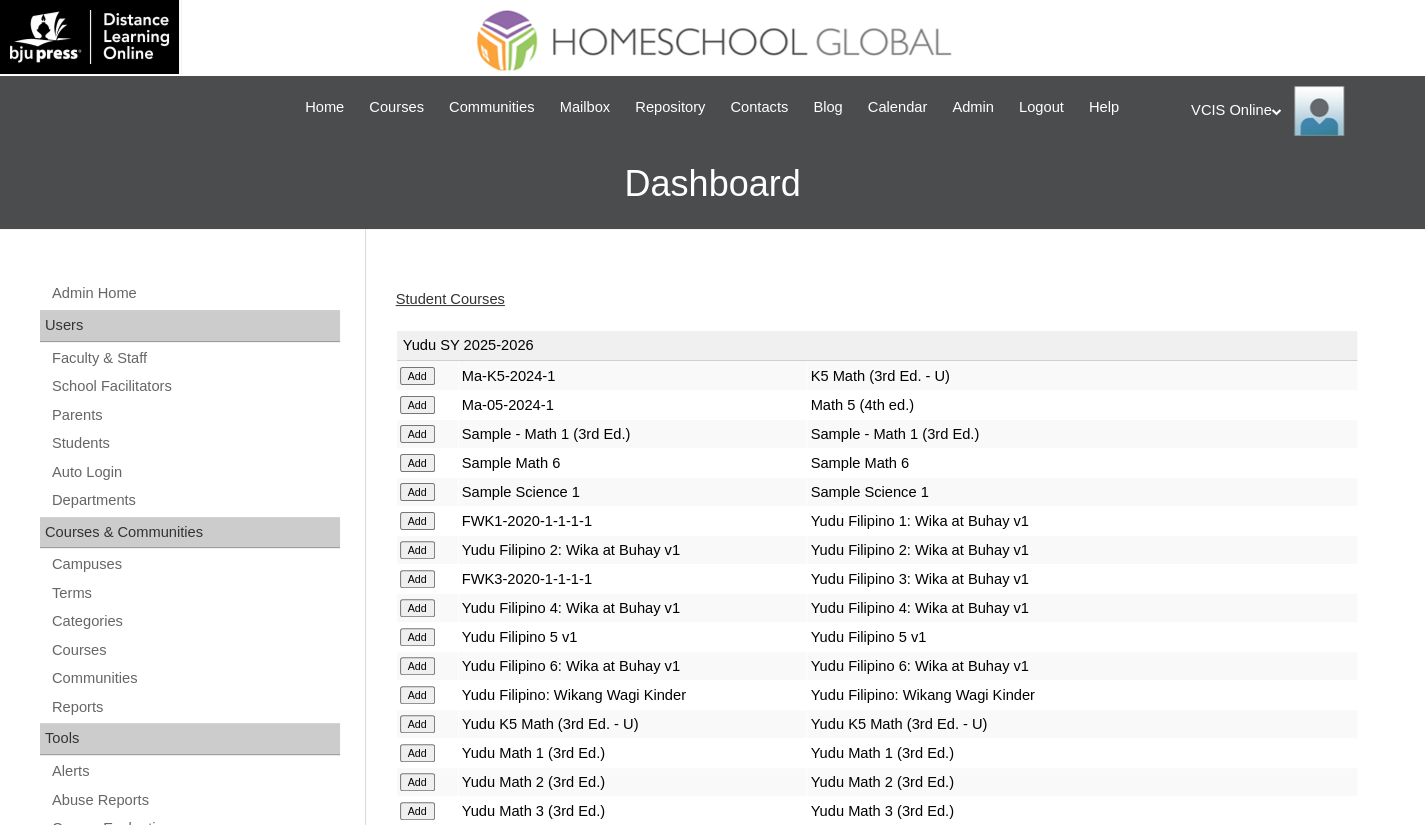 click on "Student Courses" at bounding box center (450, 299) 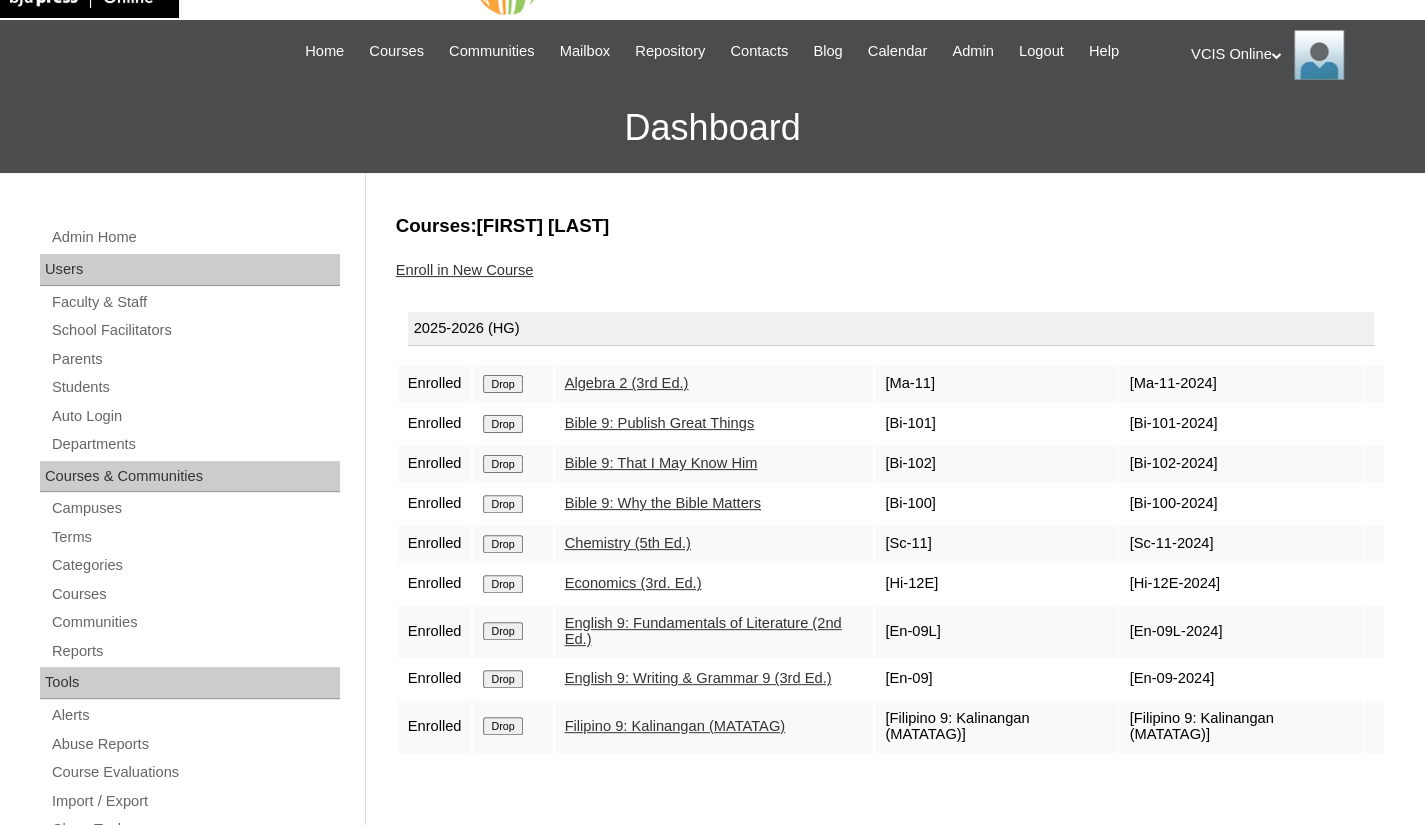 scroll, scrollTop: 100, scrollLeft: 0, axis: vertical 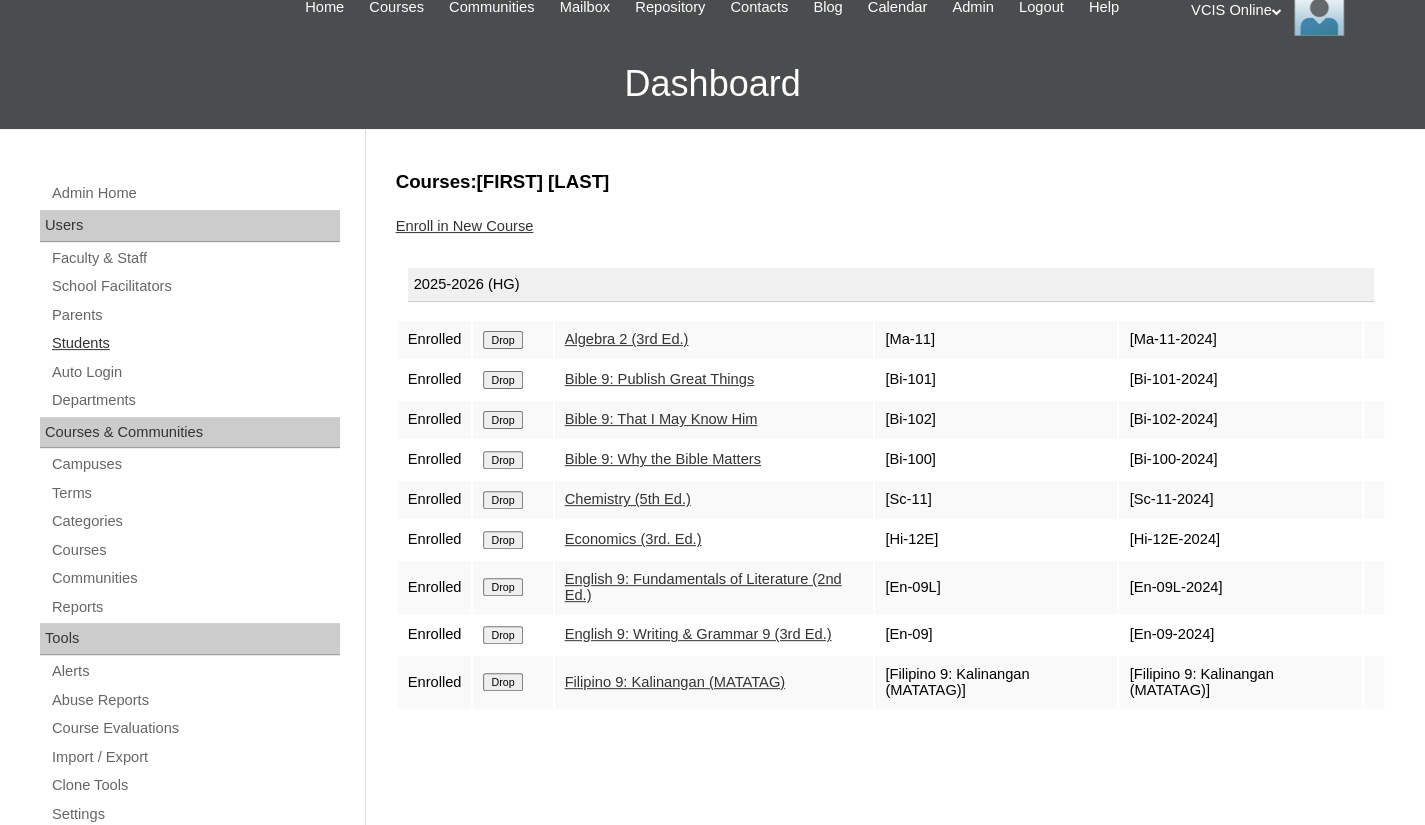 click on "Students" at bounding box center (195, 343) 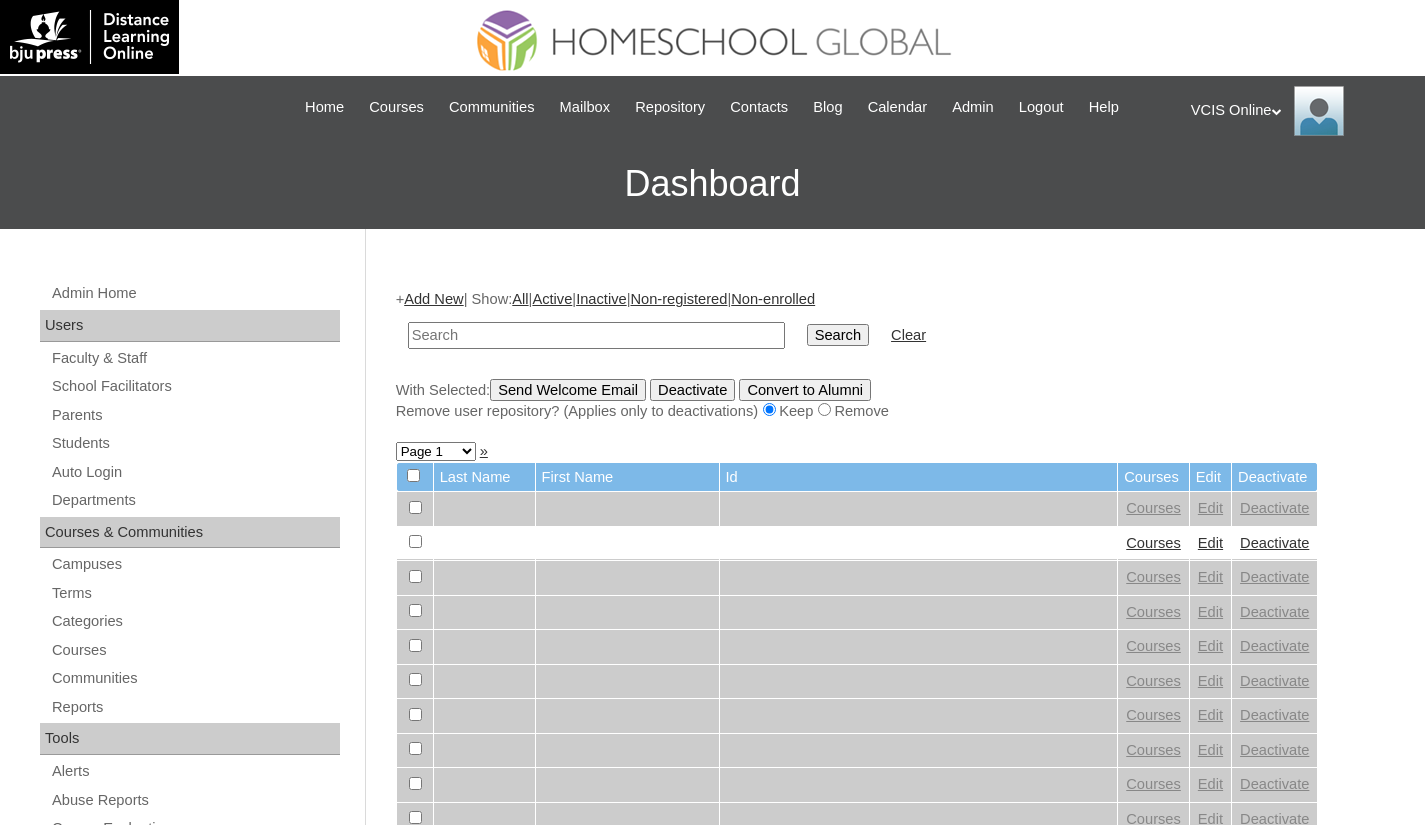 scroll, scrollTop: 0, scrollLeft: 0, axis: both 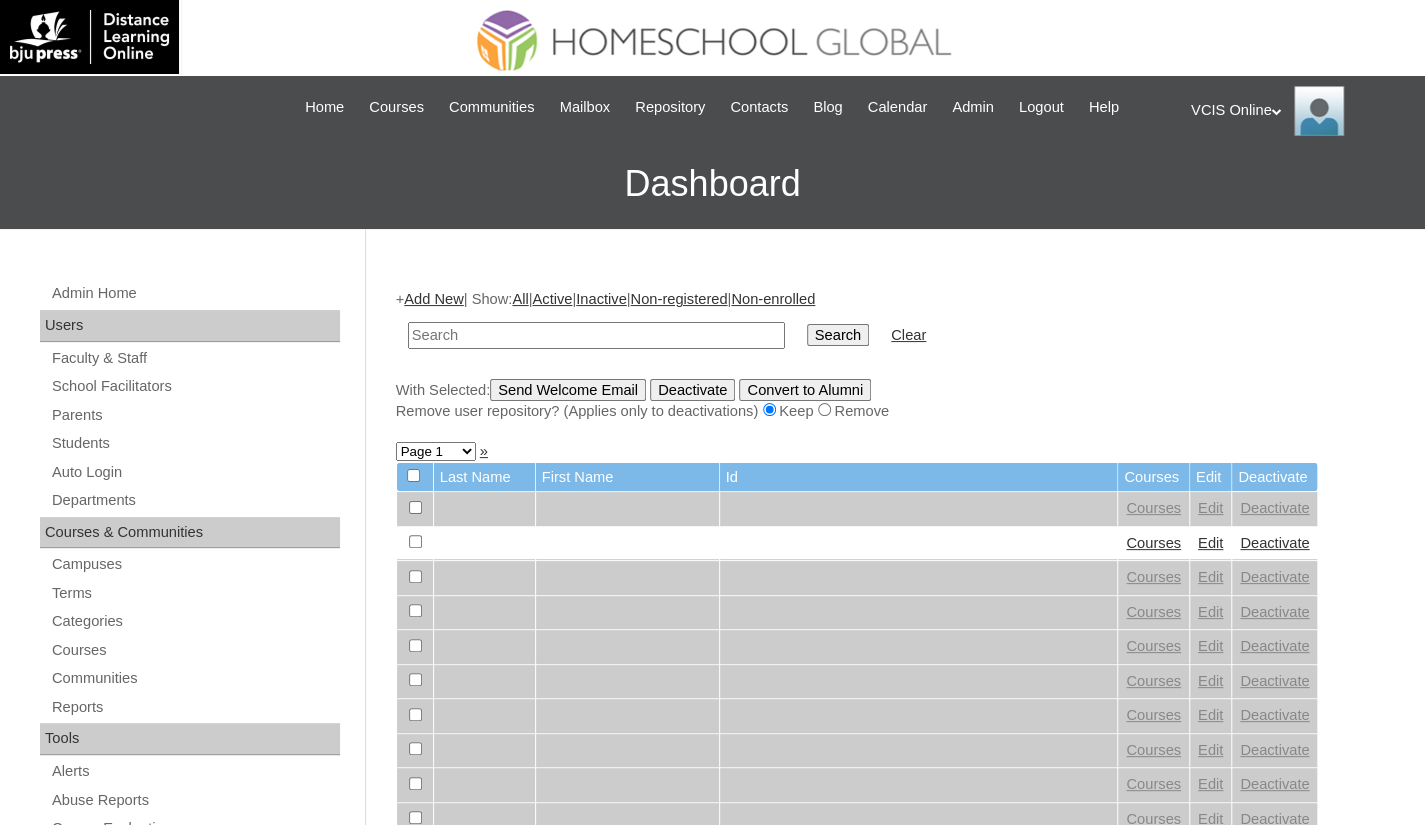 click at bounding box center [596, 335] 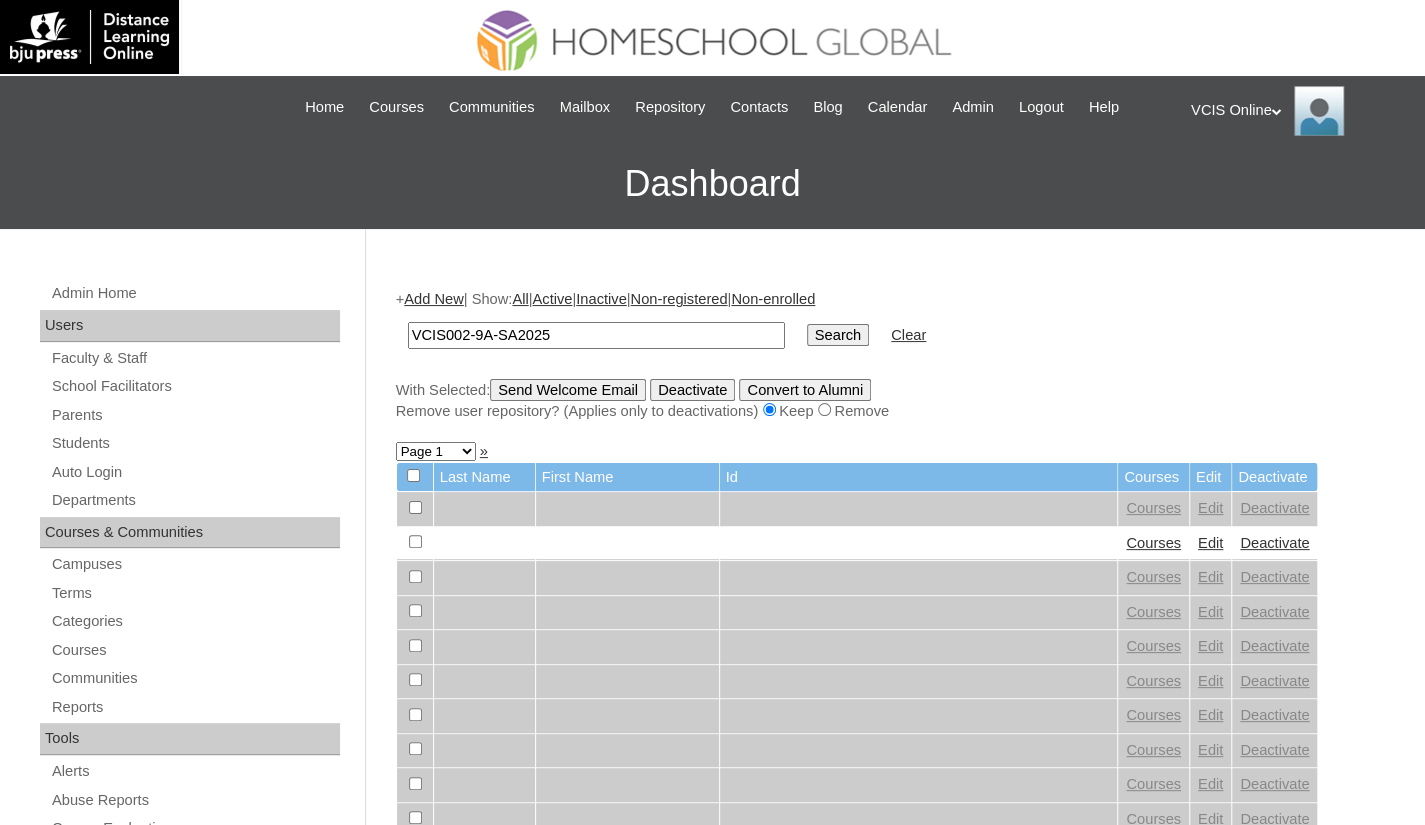 type on "VCIS002-9A-SA2025" 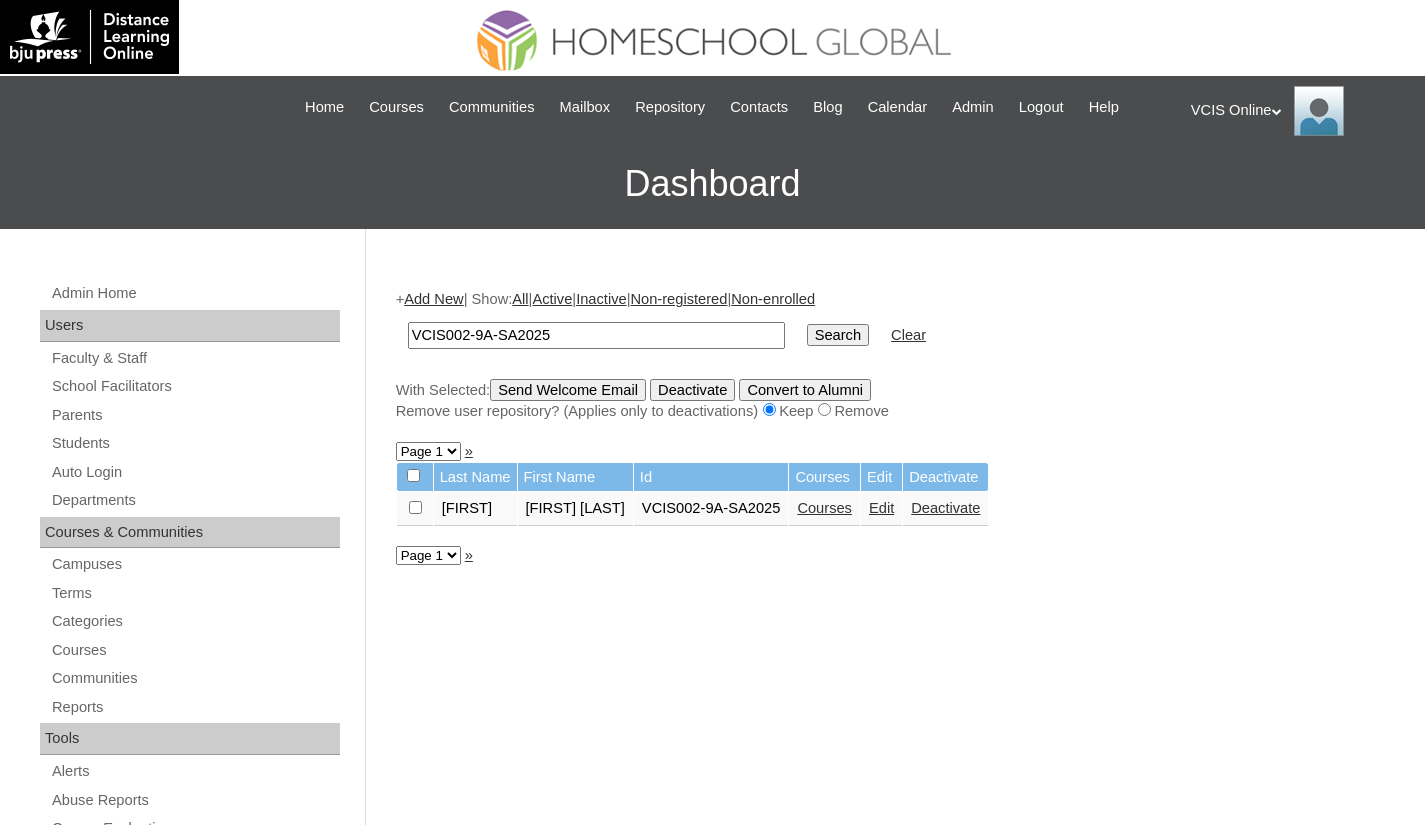 scroll, scrollTop: 0, scrollLeft: 0, axis: both 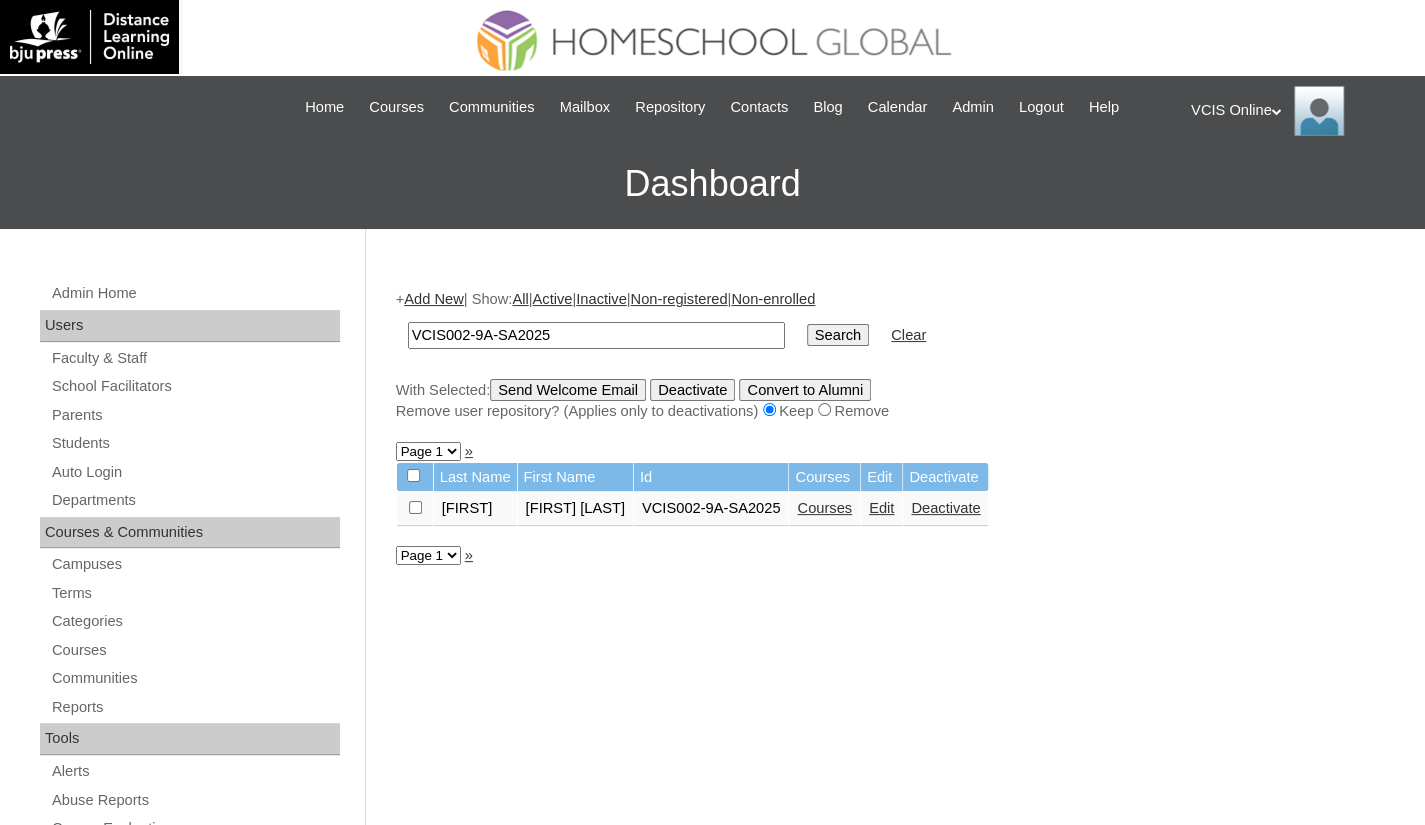 click on "Courses" at bounding box center (824, 508) 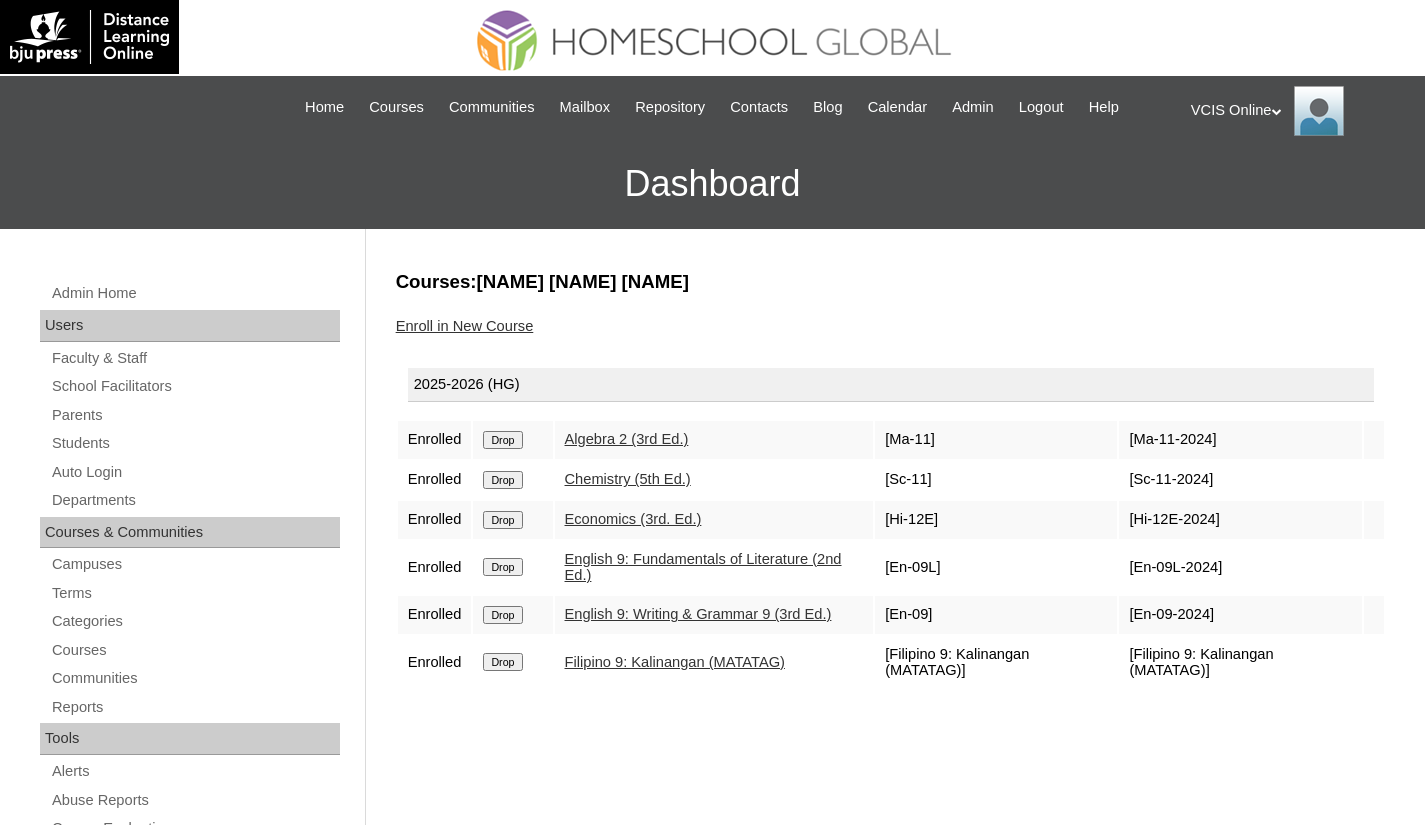 scroll, scrollTop: 0, scrollLeft: 0, axis: both 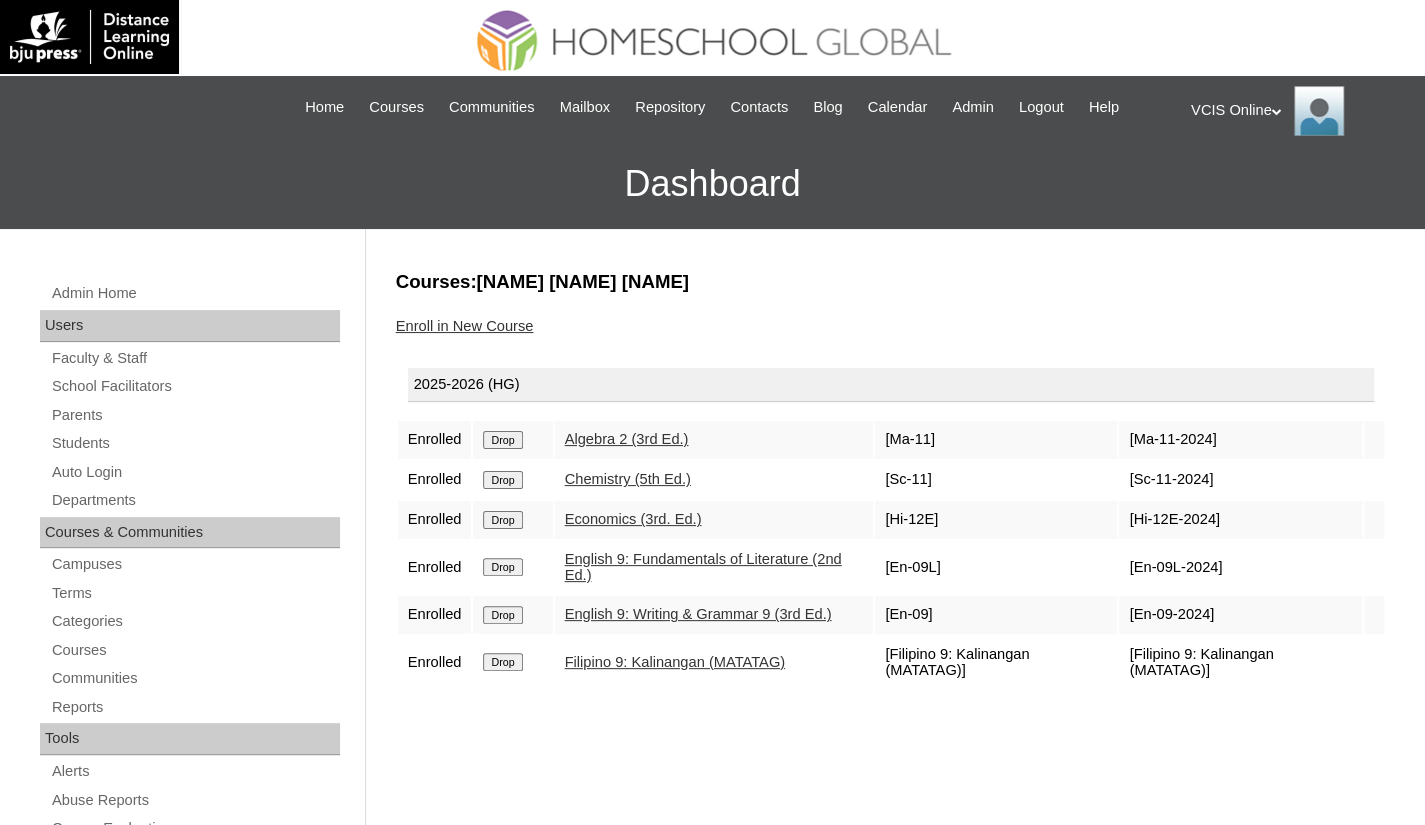 click on "Enroll in New Course" at bounding box center (465, 326) 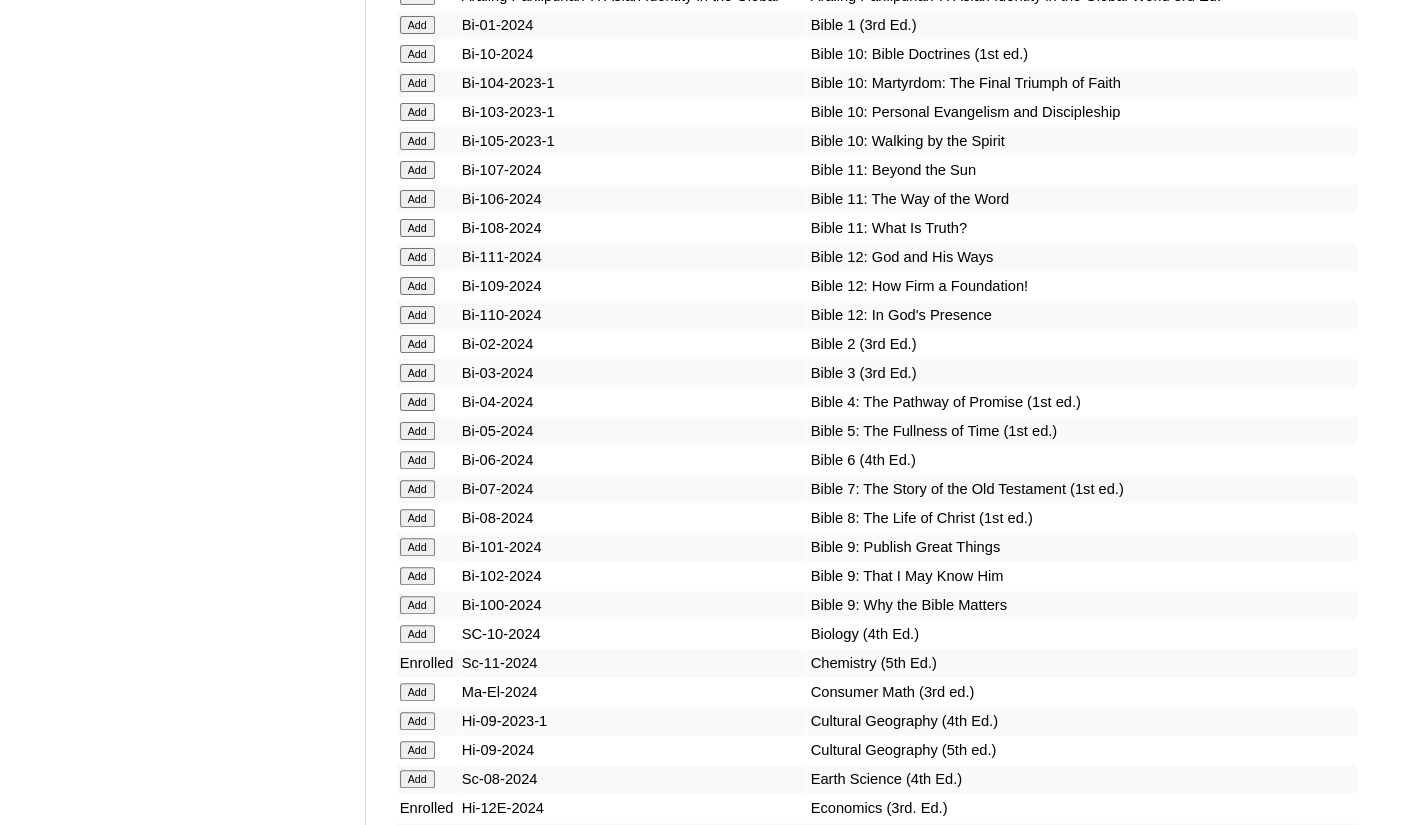 scroll, scrollTop: 4400, scrollLeft: 0, axis: vertical 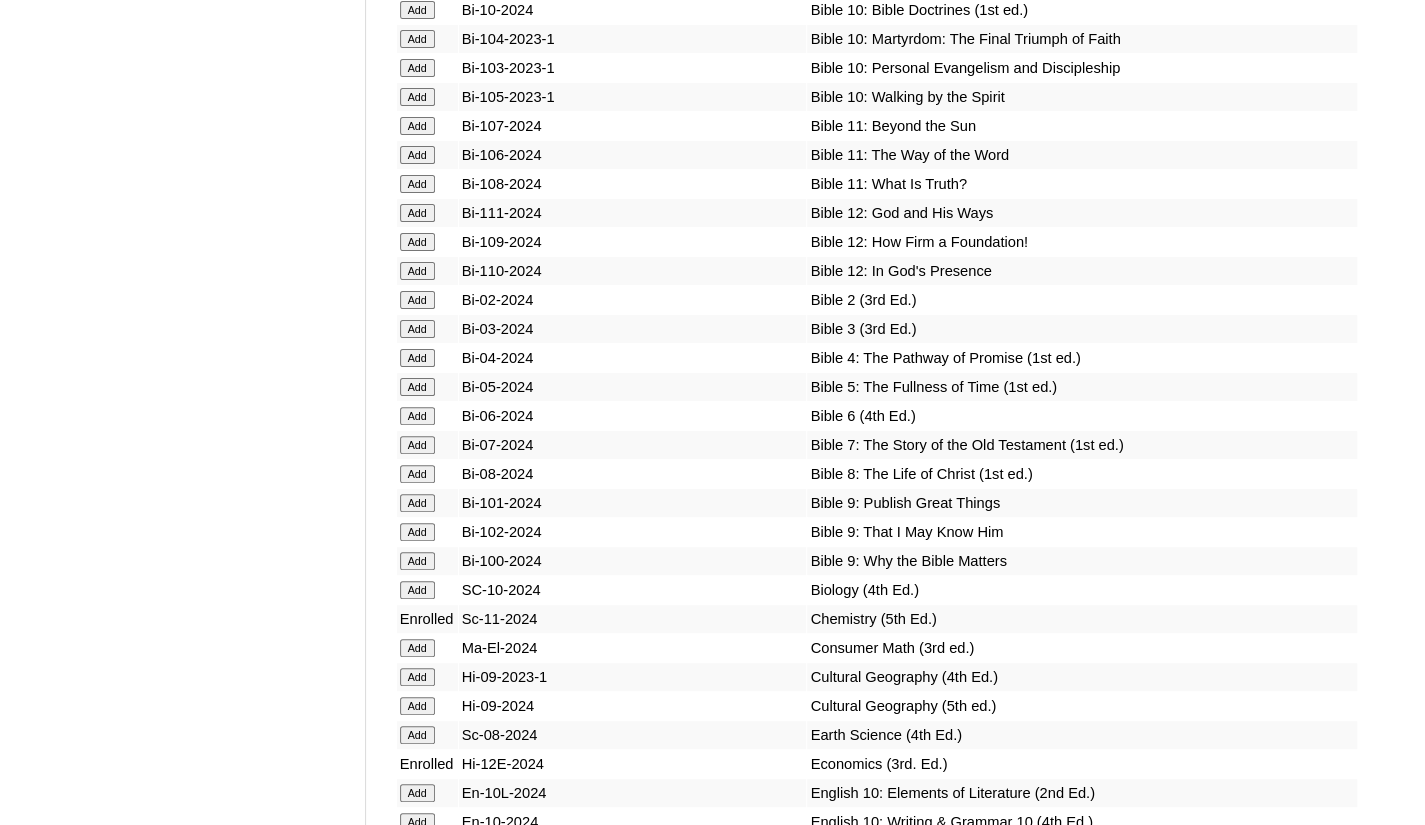 click on "Add" at bounding box center [417, -4024] 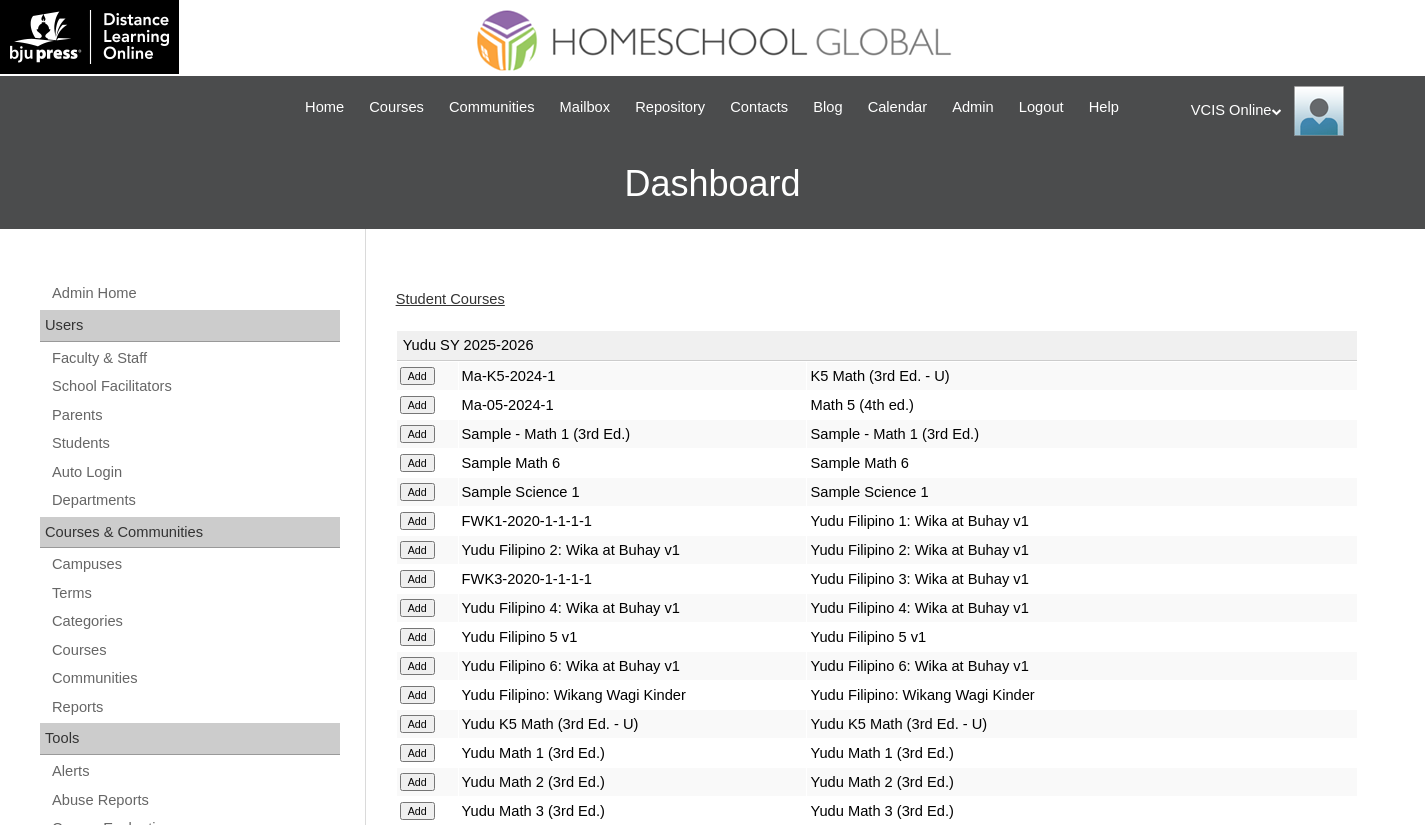 scroll, scrollTop: 0, scrollLeft: 0, axis: both 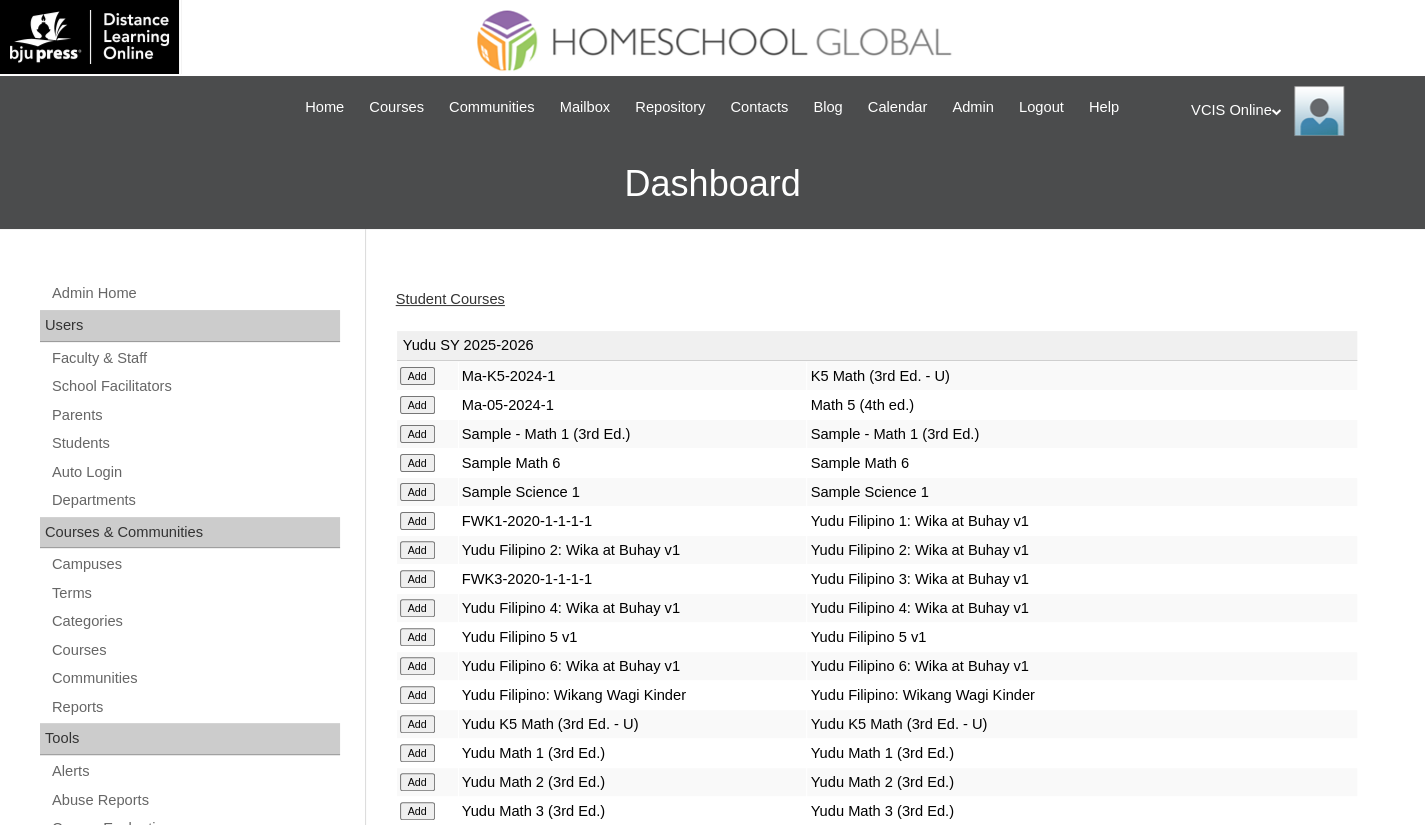 click on "Student Courses" at bounding box center [450, 299] 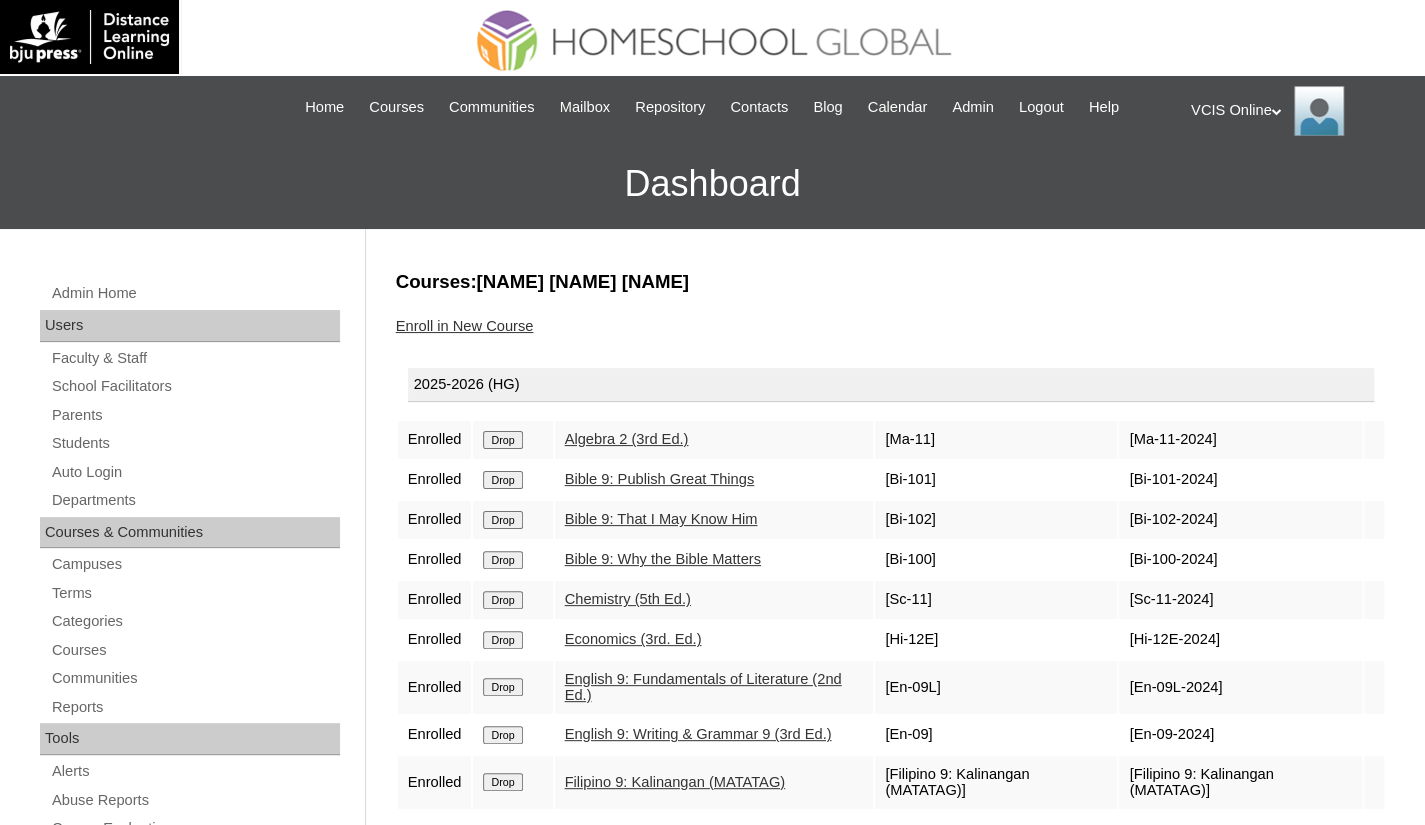 scroll, scrollTop: 100, scrollLeft: 0, axis: vertical 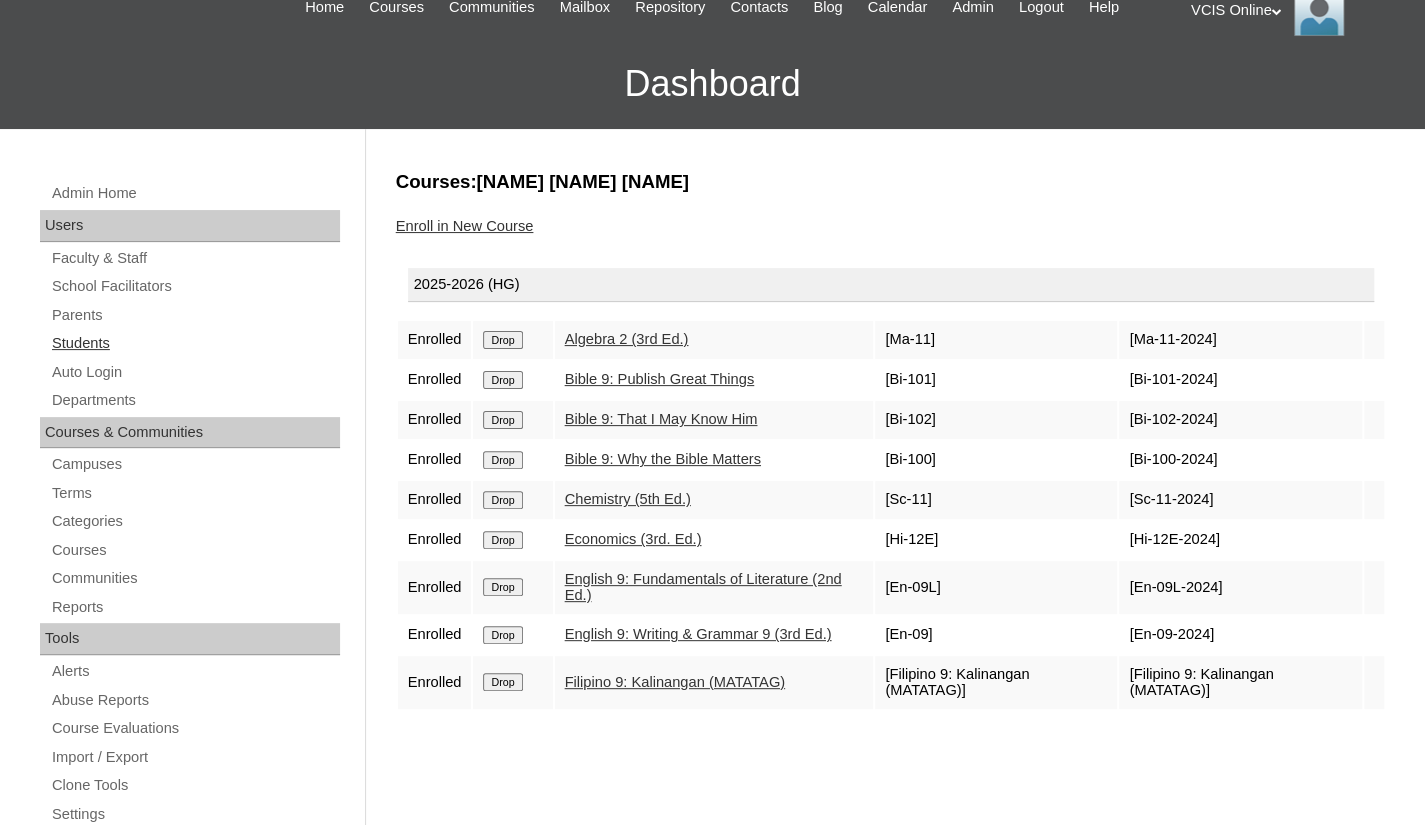 click on "Students" at bounding box center [195, 343] 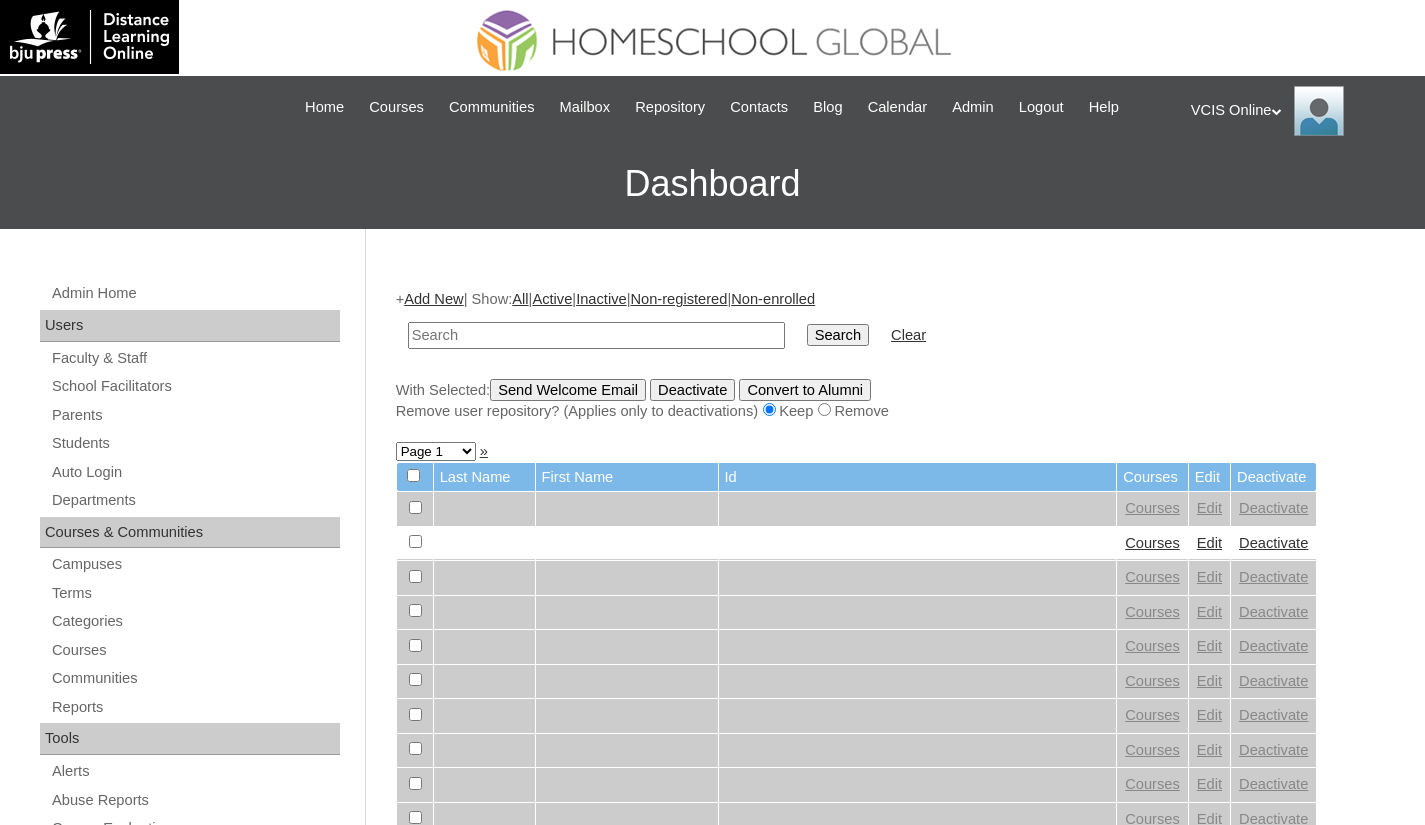 scroll, scrollTop: 0, scrollLeft: 0, axis: both 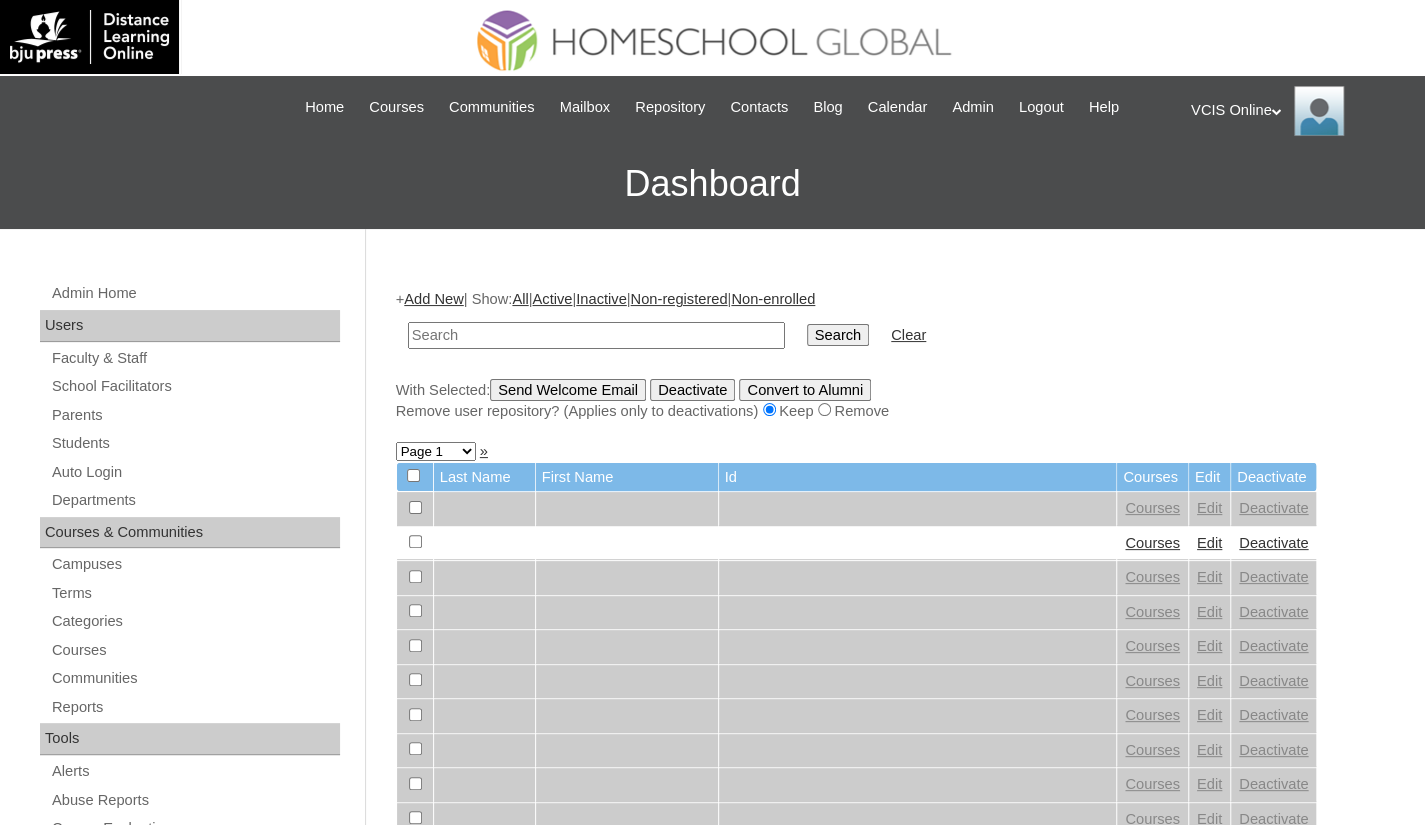 click at bounding box center [596, 335] 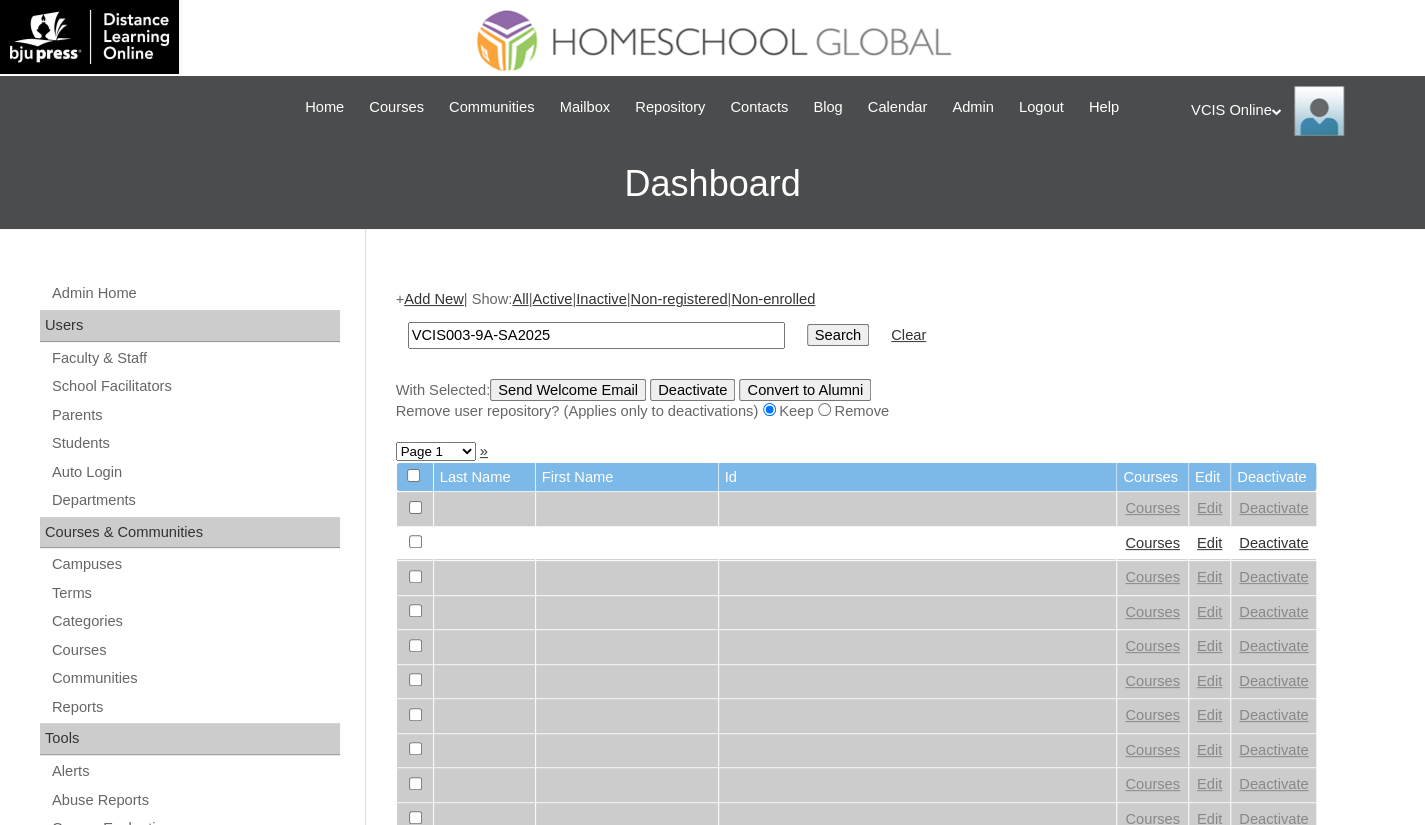type on "VCIS003-9A-SA2025" 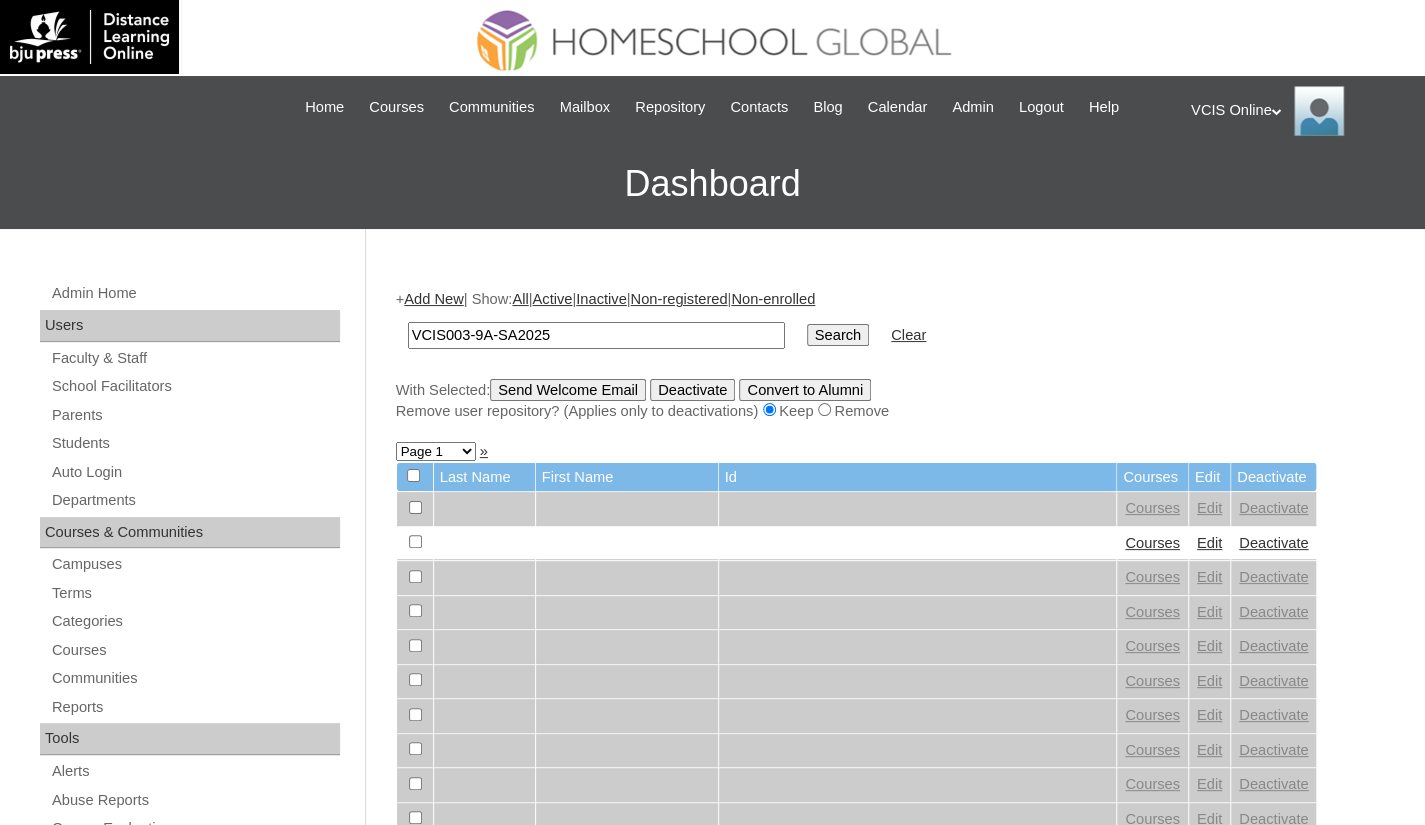 click on "Search" at bounding box center [838, 335] 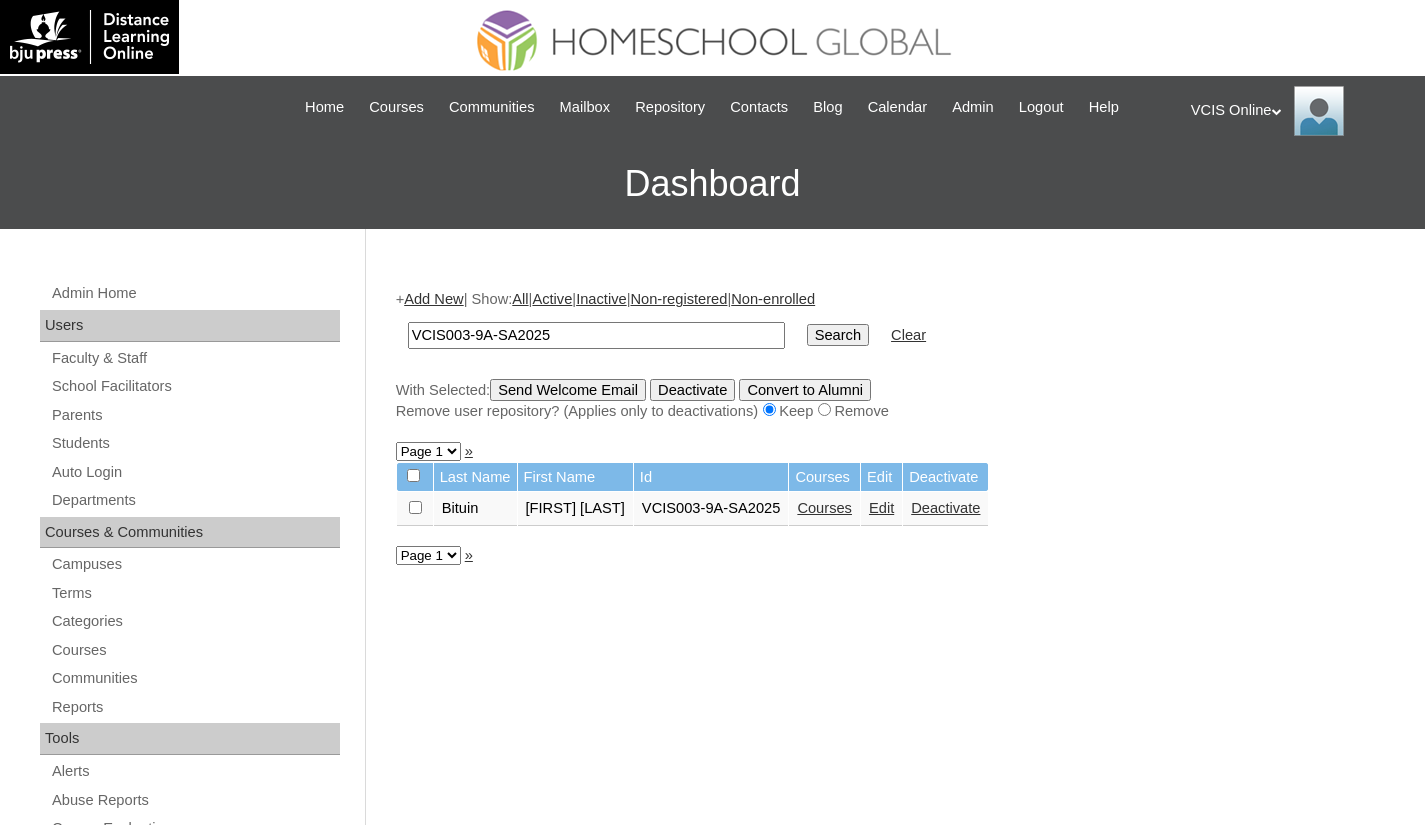 scroll, scrollTop: 0, scrollLeft: 0, axis: both 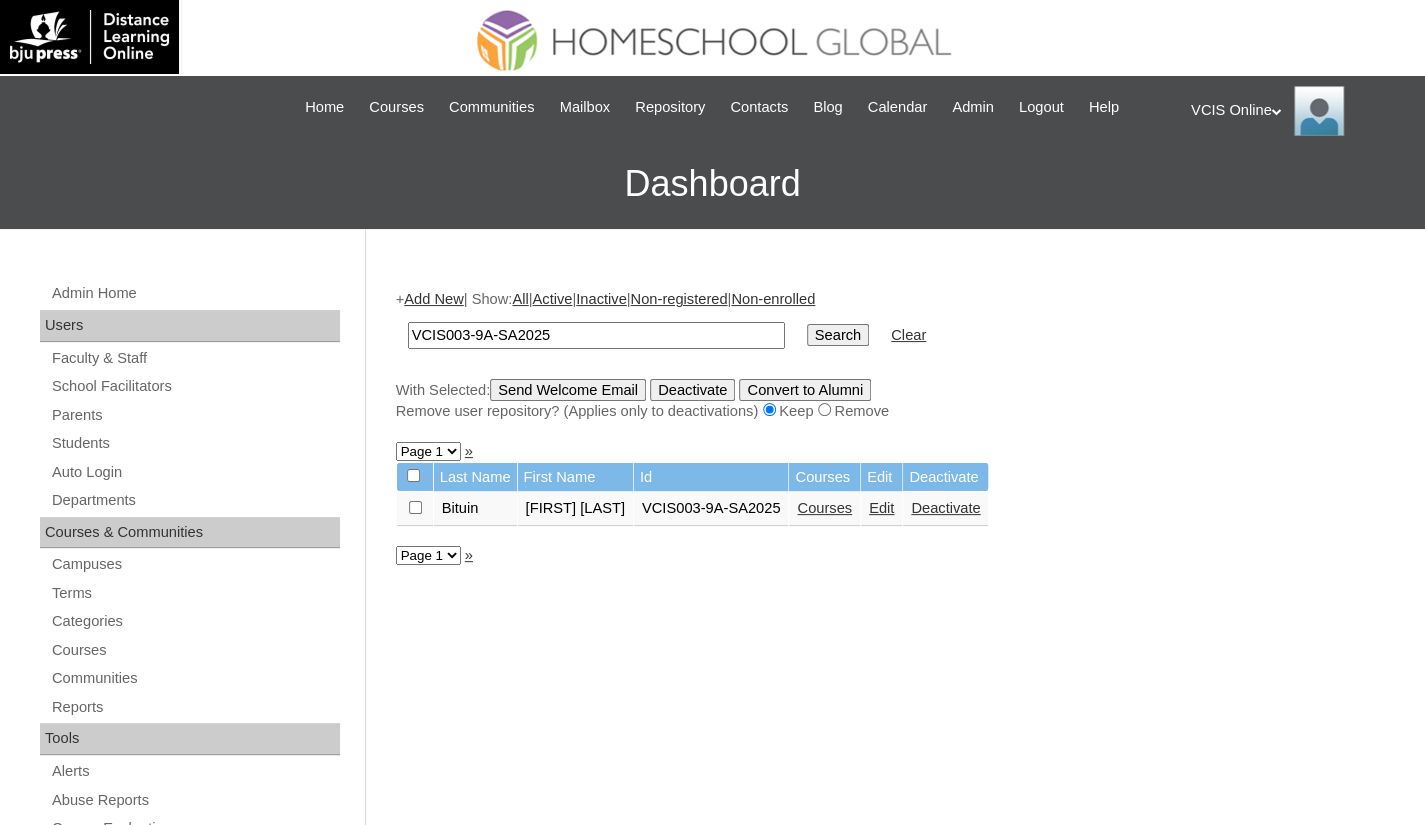 click on "Courses" at bounding box center (824, 508) 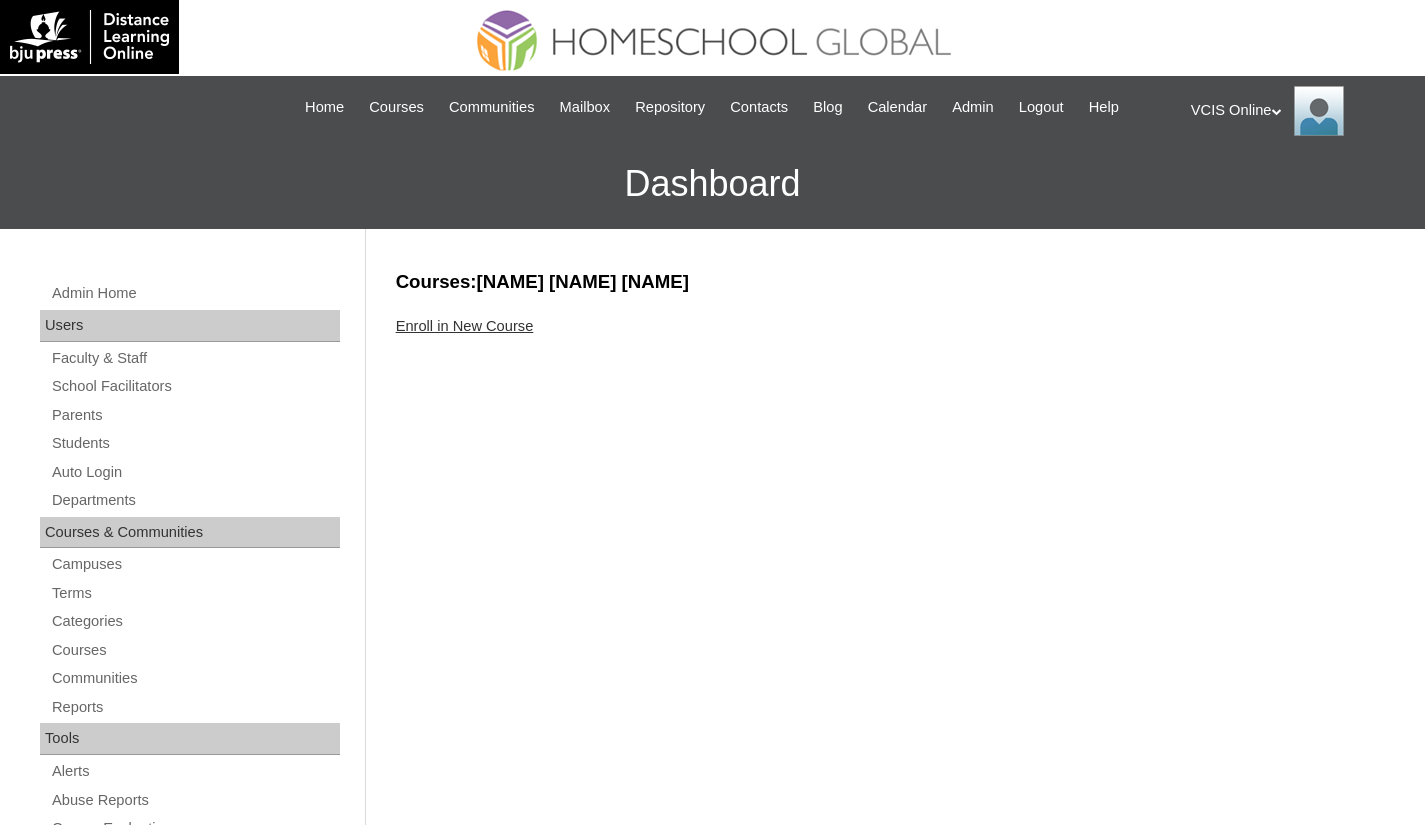 scroll, scrollTop: 0, scrollLeft: 0, axis: both 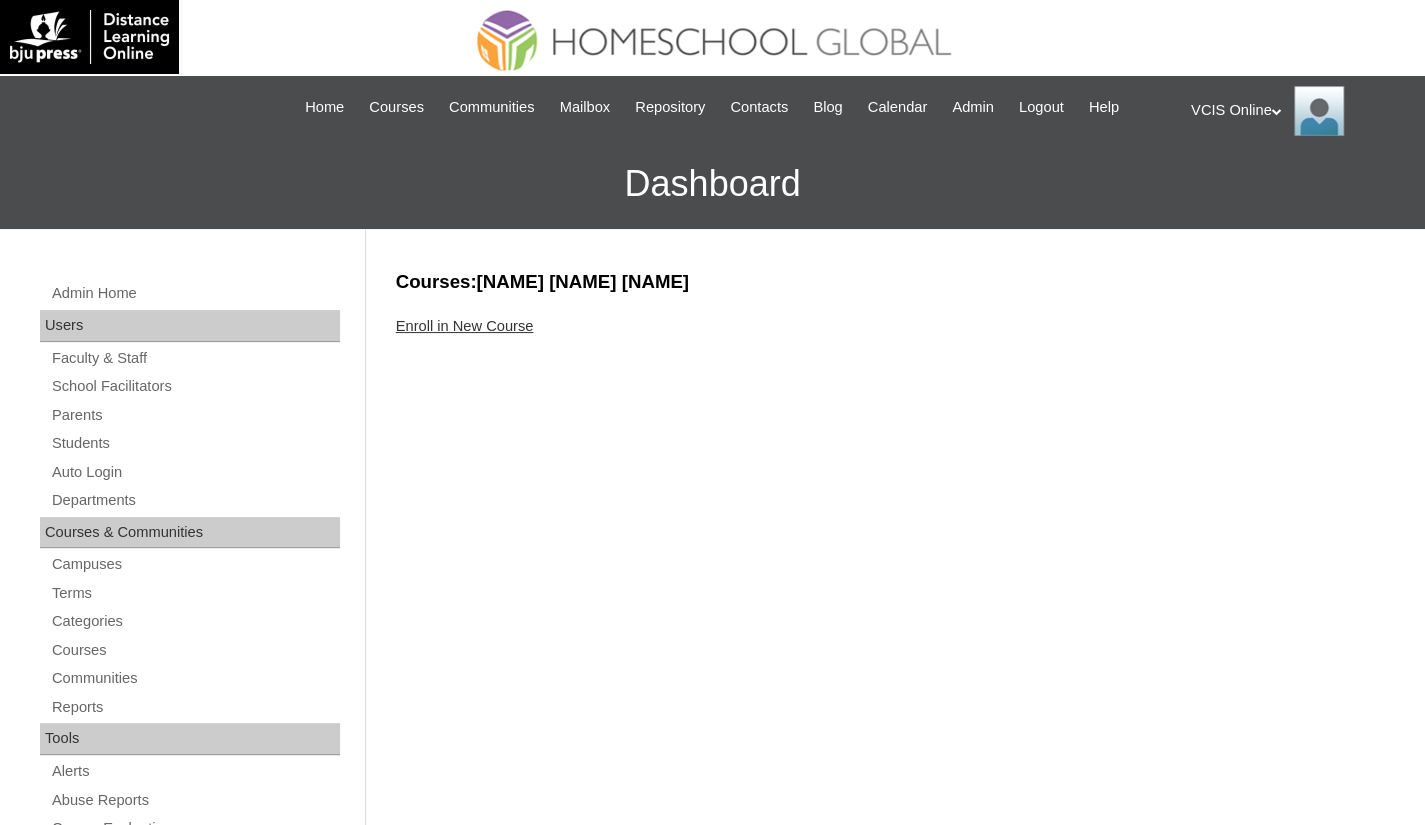 click on "Enroll in New Course" at bounding box center [465, 326] 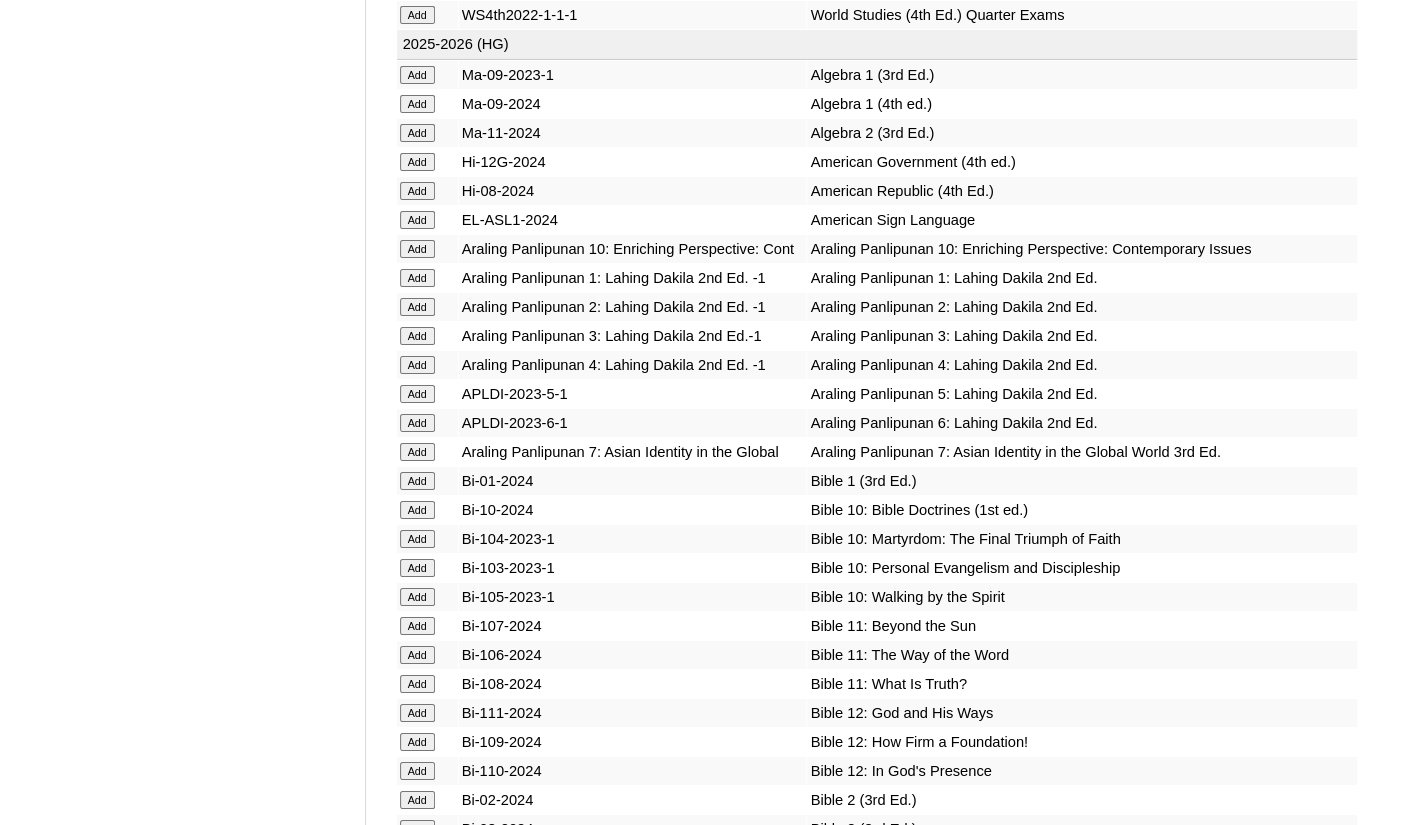 scroll, scrollTop: 4000, scrollLeft: 0, axis: vertical 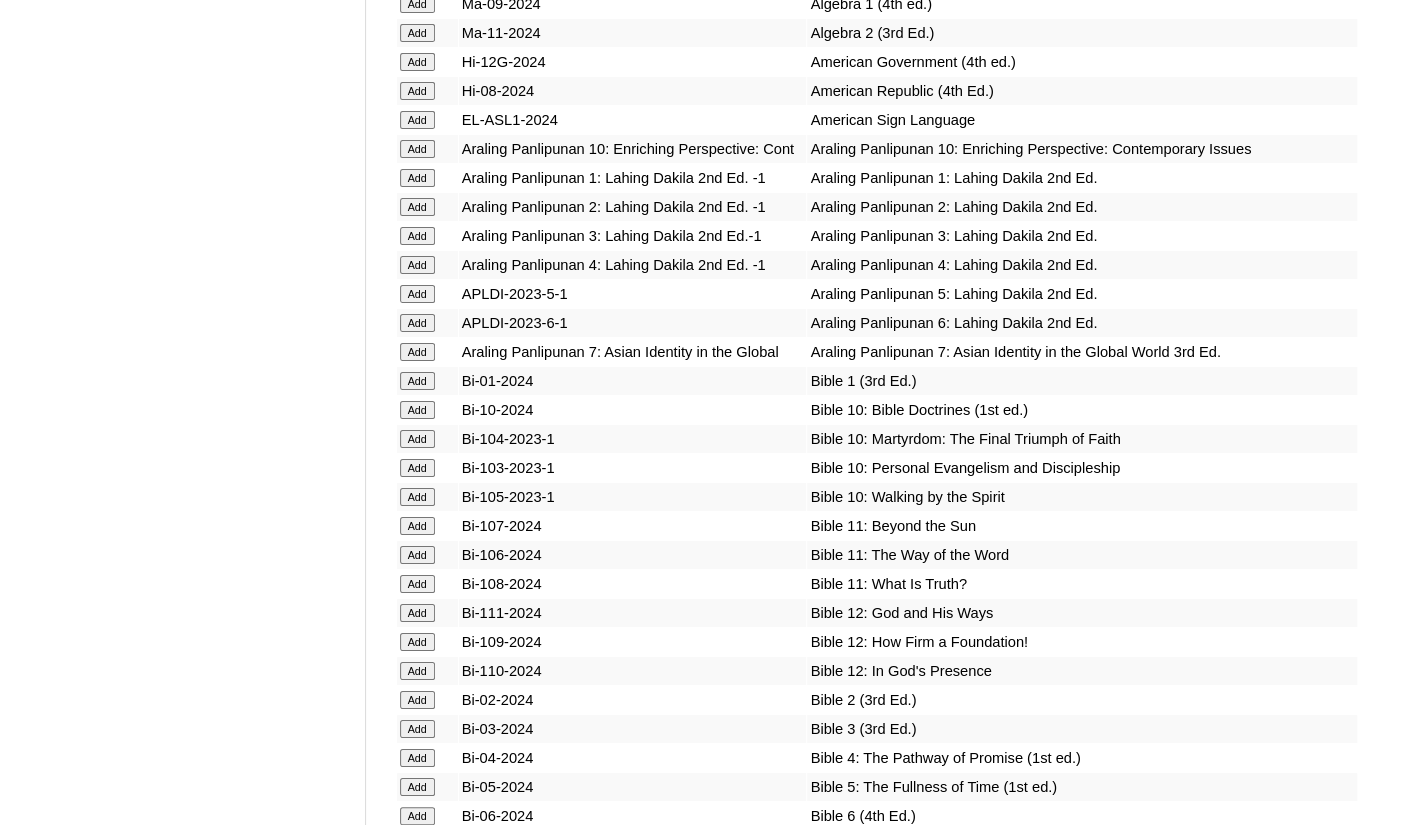 click on "Add" at bounding box center (417, -3624) 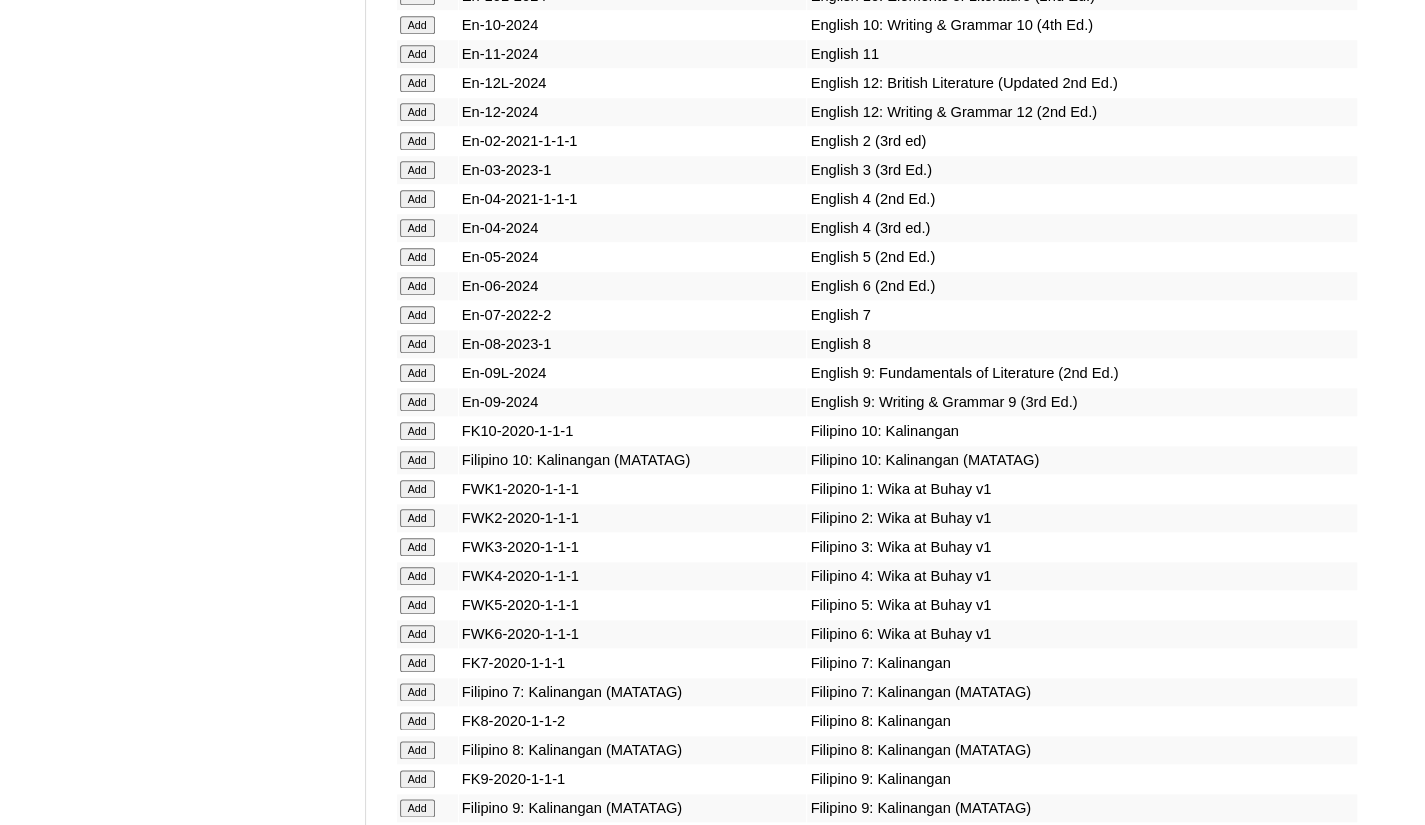 scroll, scrollTop: 5300, scrollLeft: 0, axis: vertical 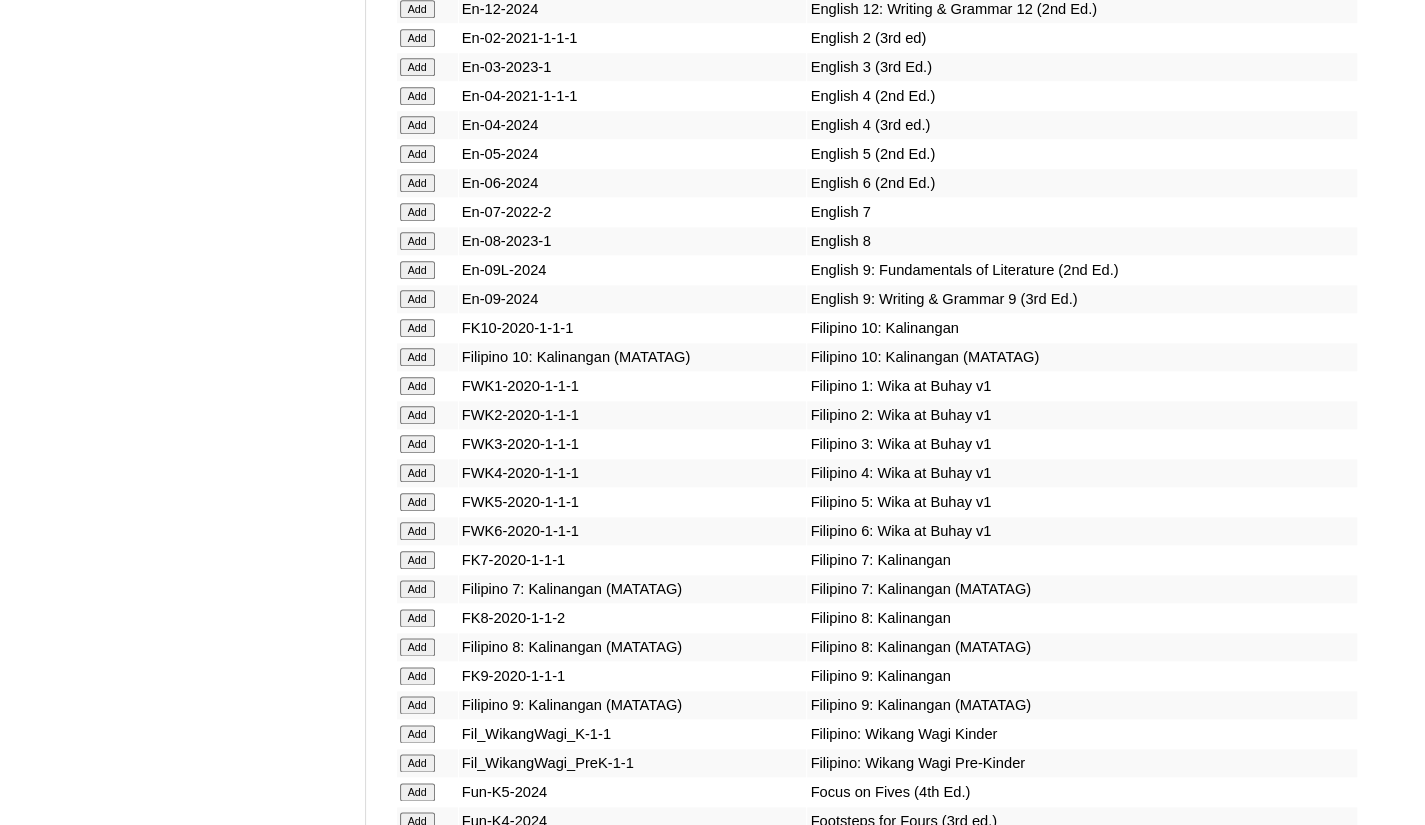 click on "Add" at bounding box center (417, -4924) 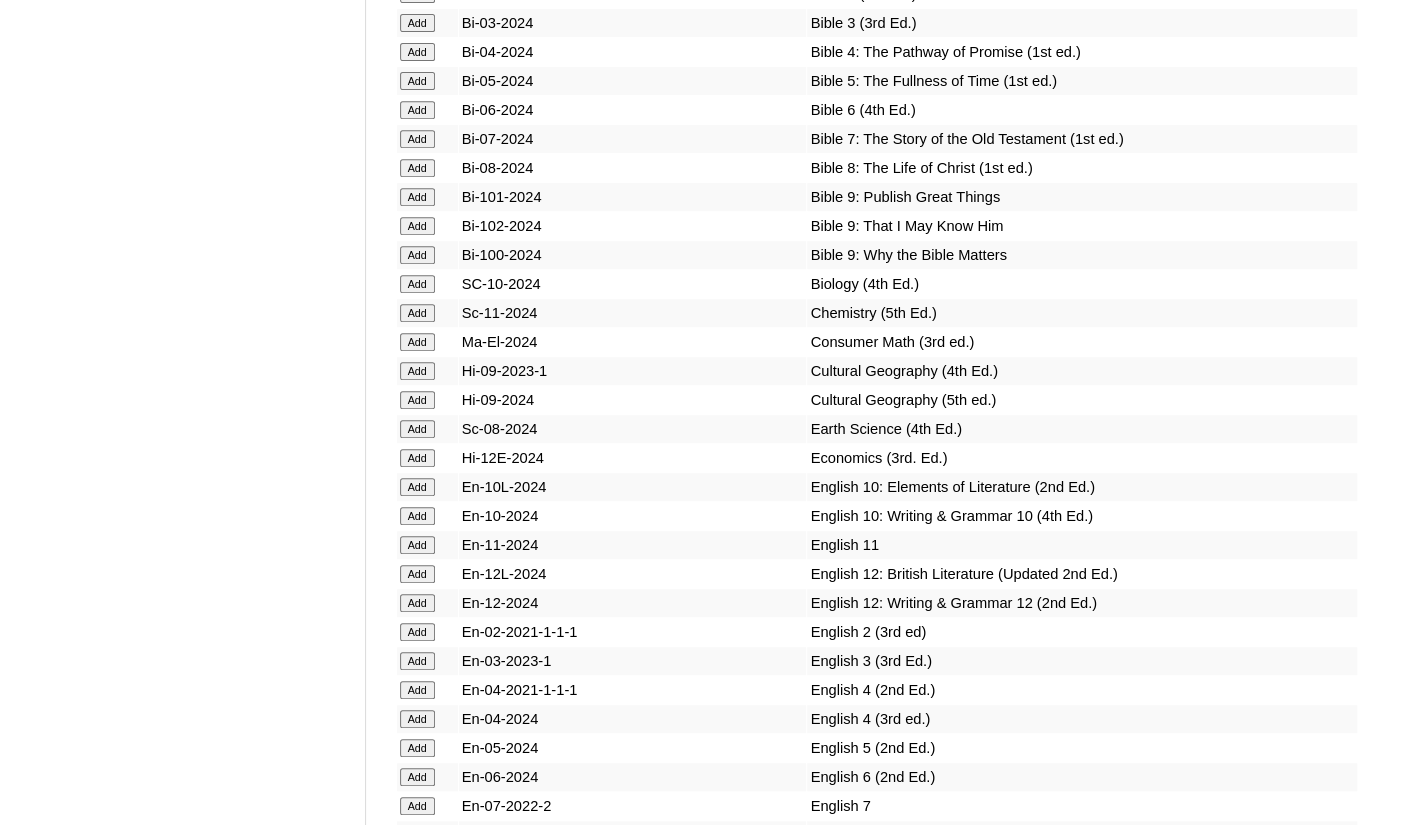 scroll, scrollTop: 4700, scrollLeft: 0, axis: vertical 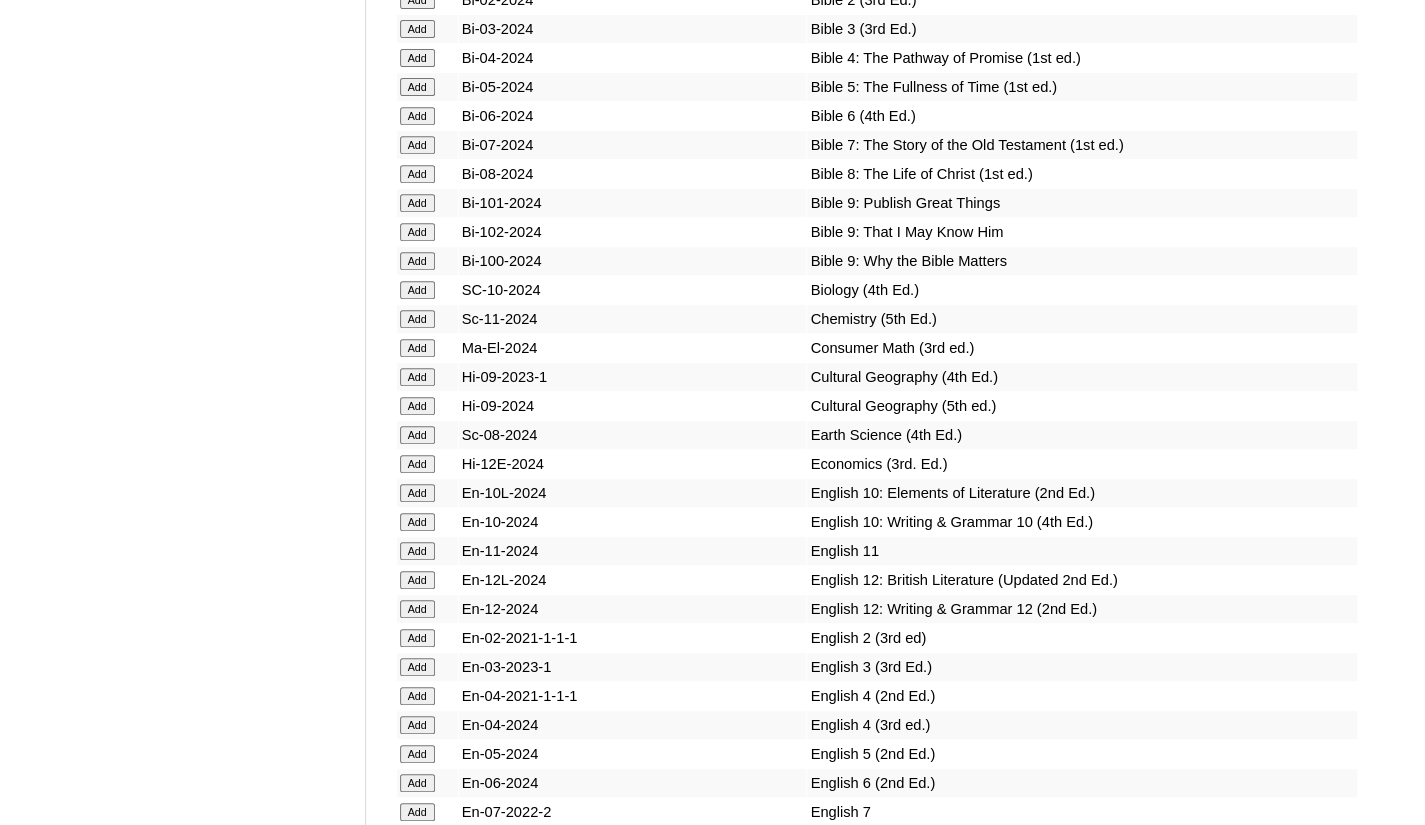 click on "Add" at bounding box center (417, -4324) 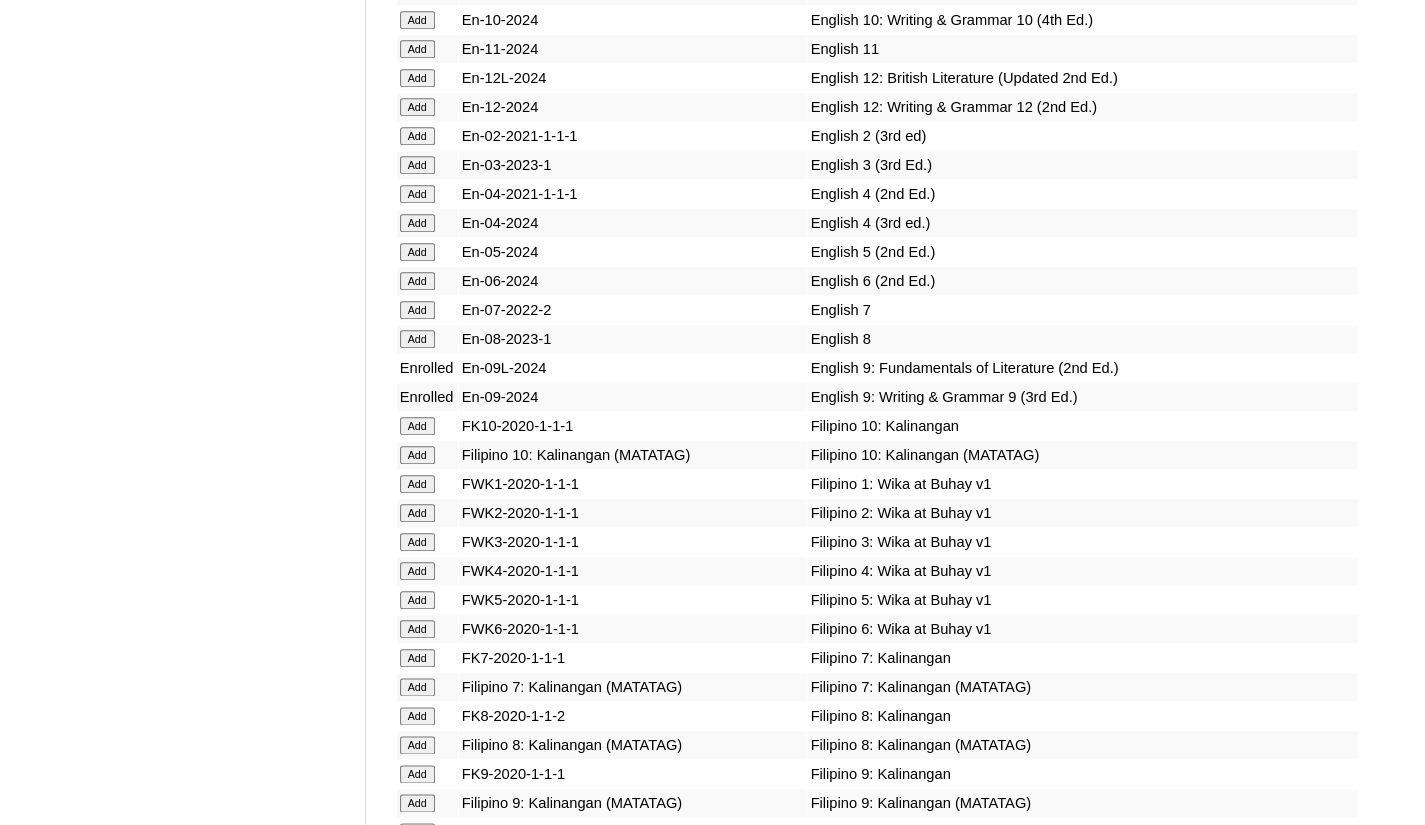 scroll, scrollTop: 5300, scrollLeft: 0, axis: vertical 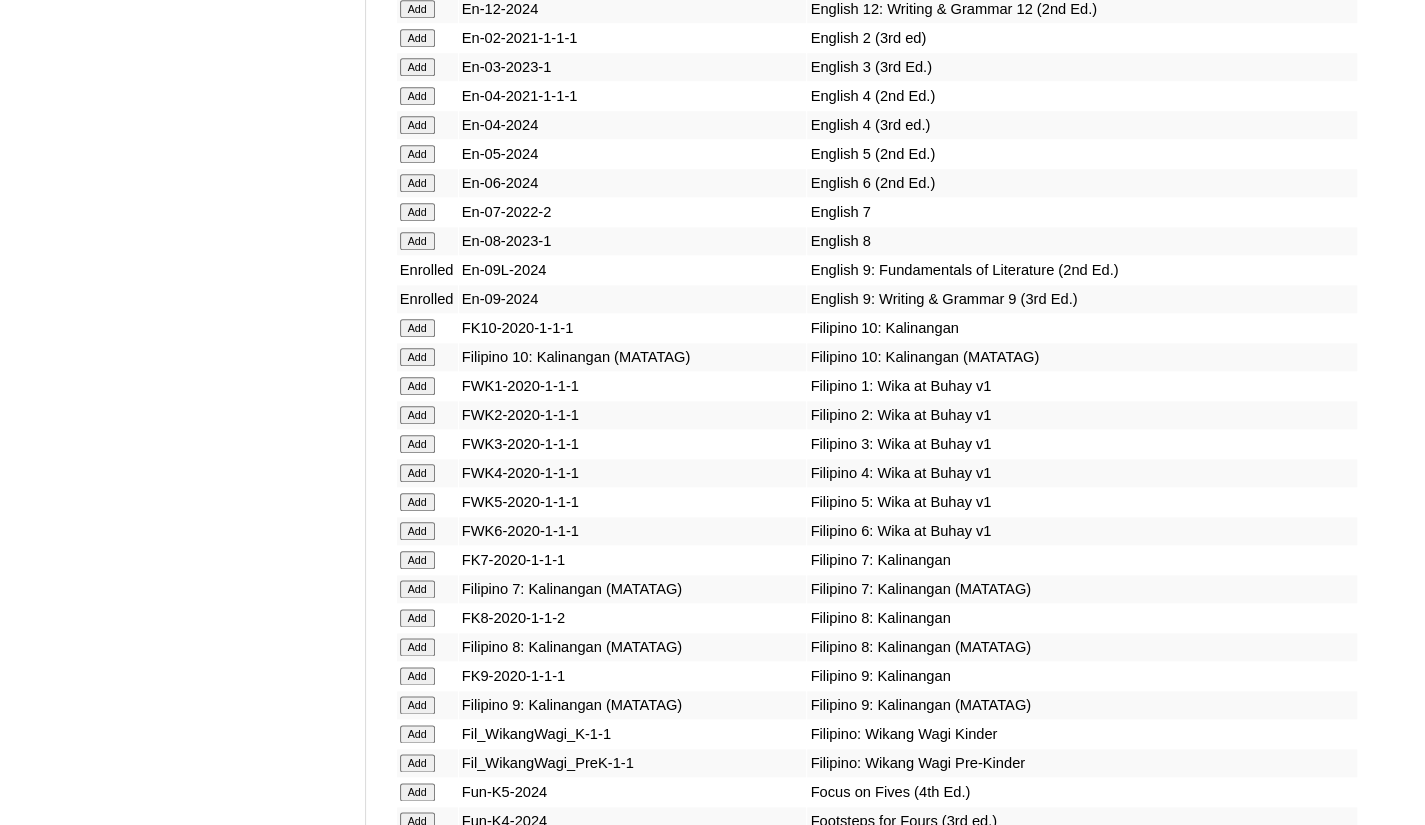 click on "Add" at bounding box center (417, -4924) 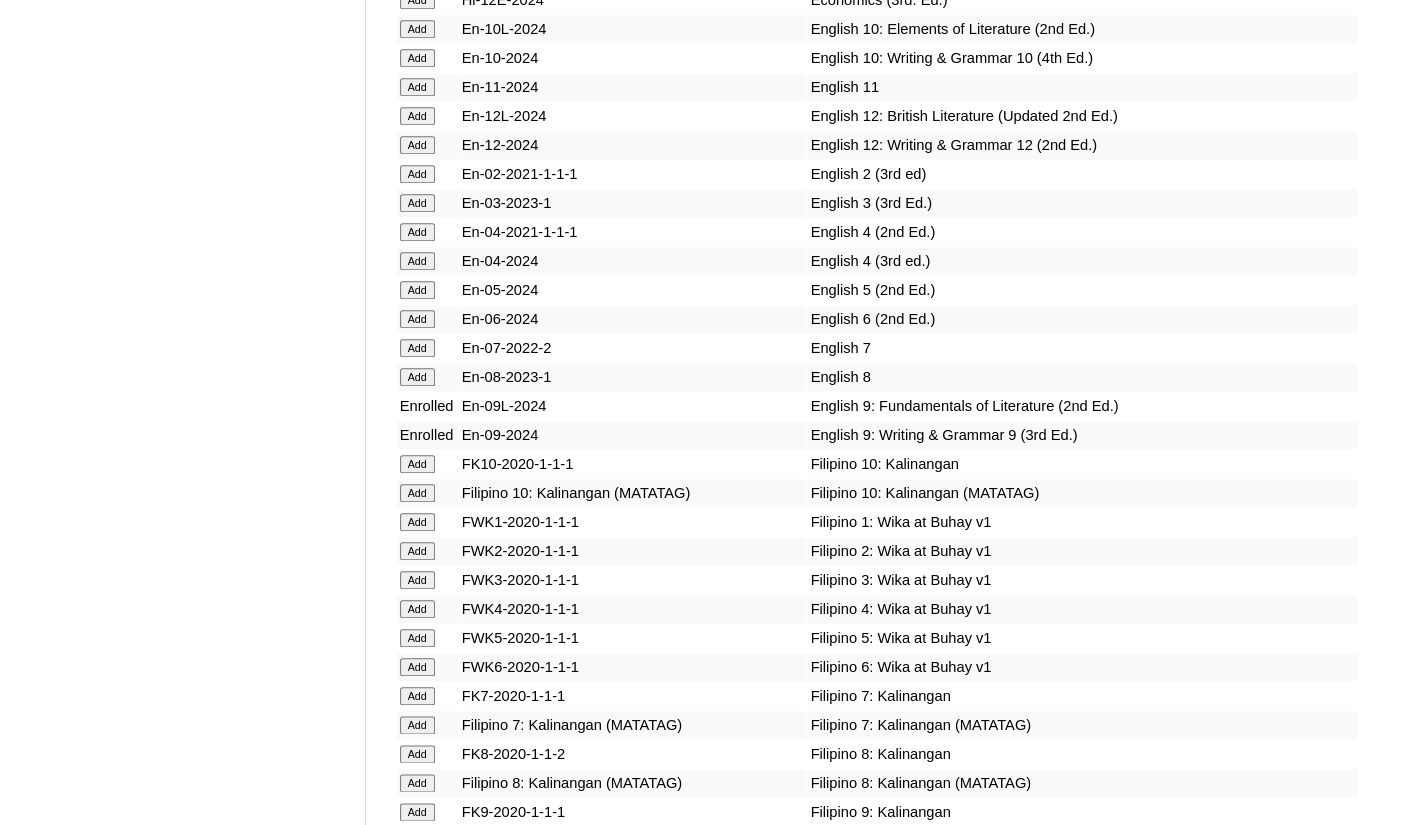 scroll, scrollTop: 5000, scrollLeft: 0, axis: vertical 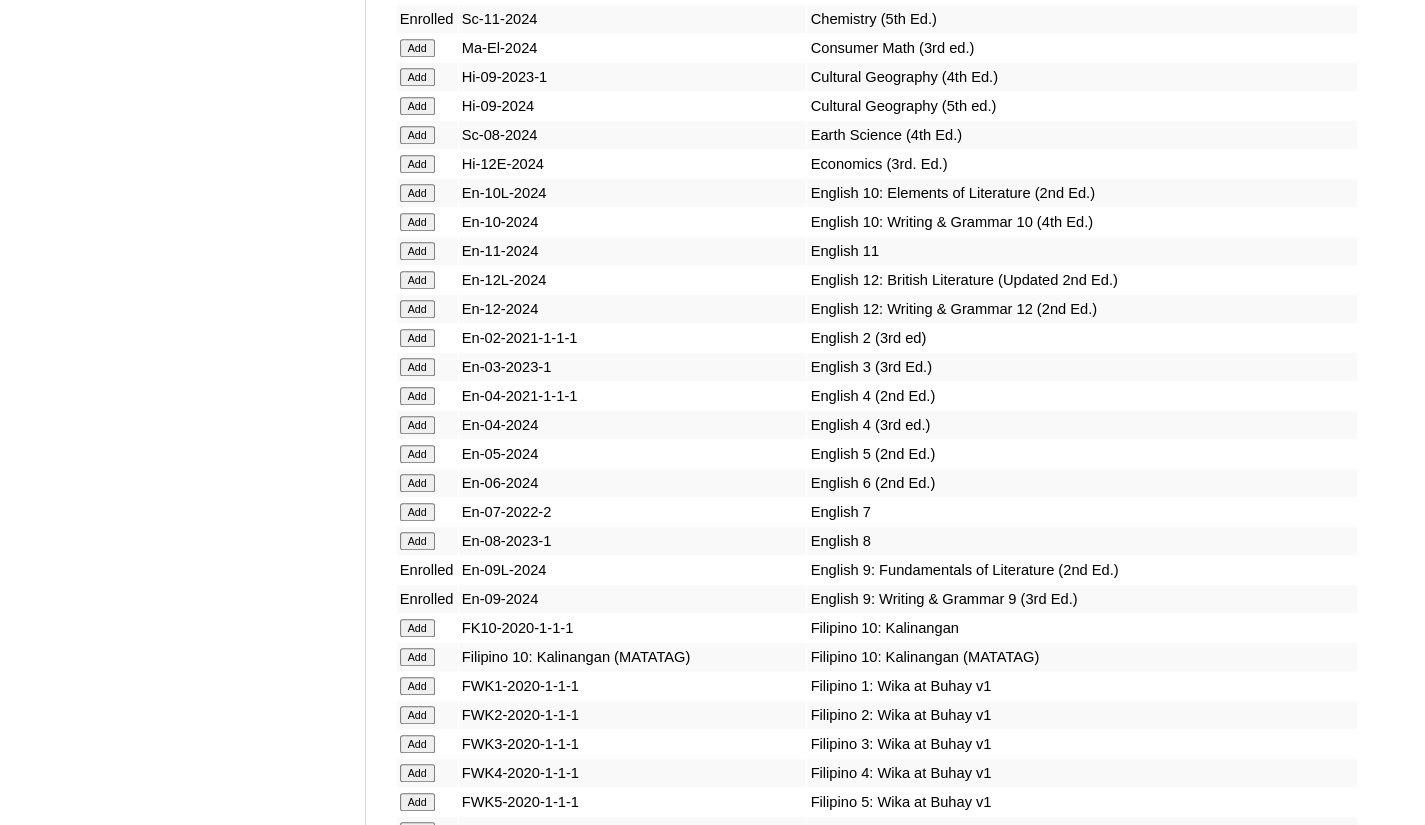 click on "Add" at bounding box center (417, -4624) 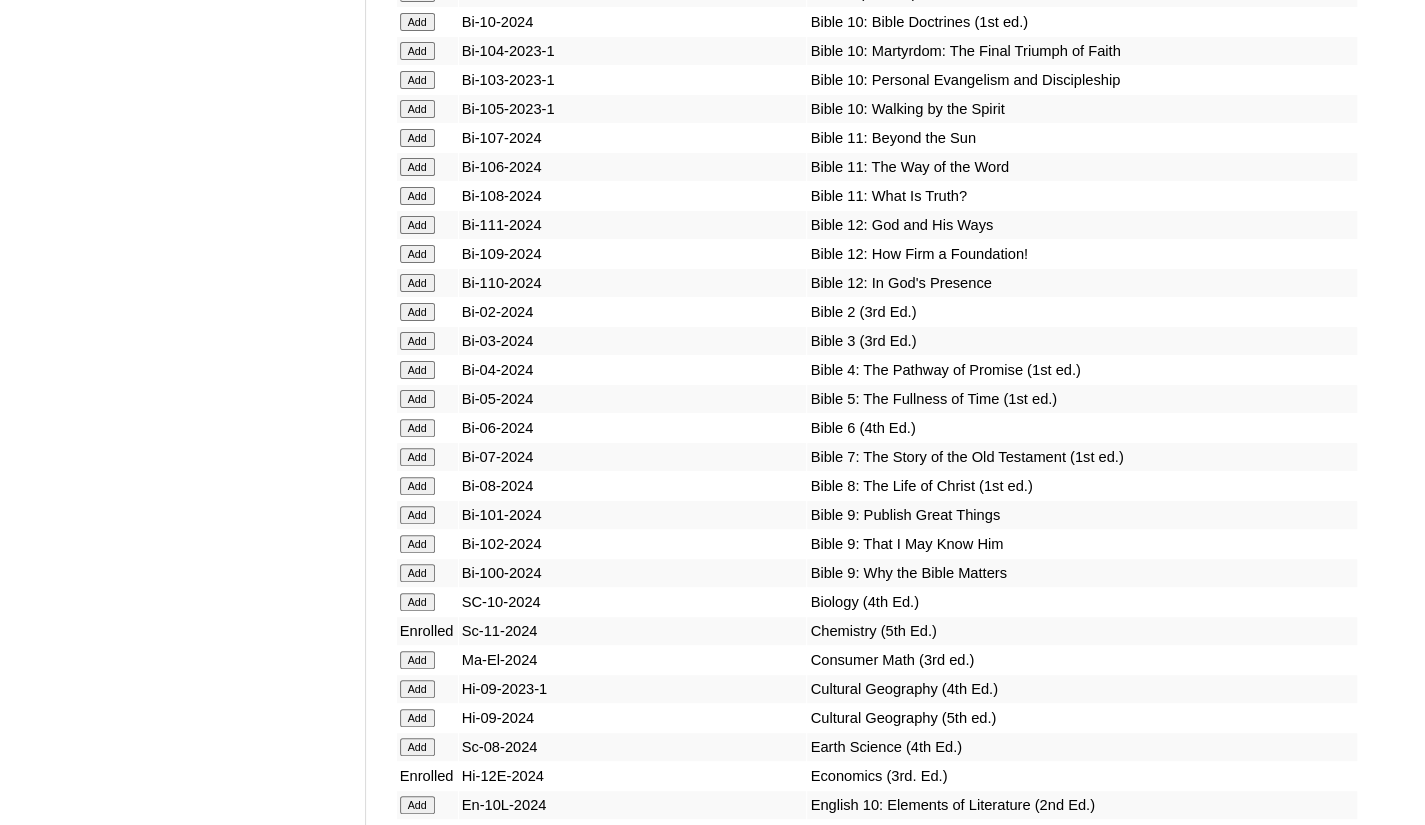 scroll, scrollTop: 4400, scrollLeft: 0, axis: vertical 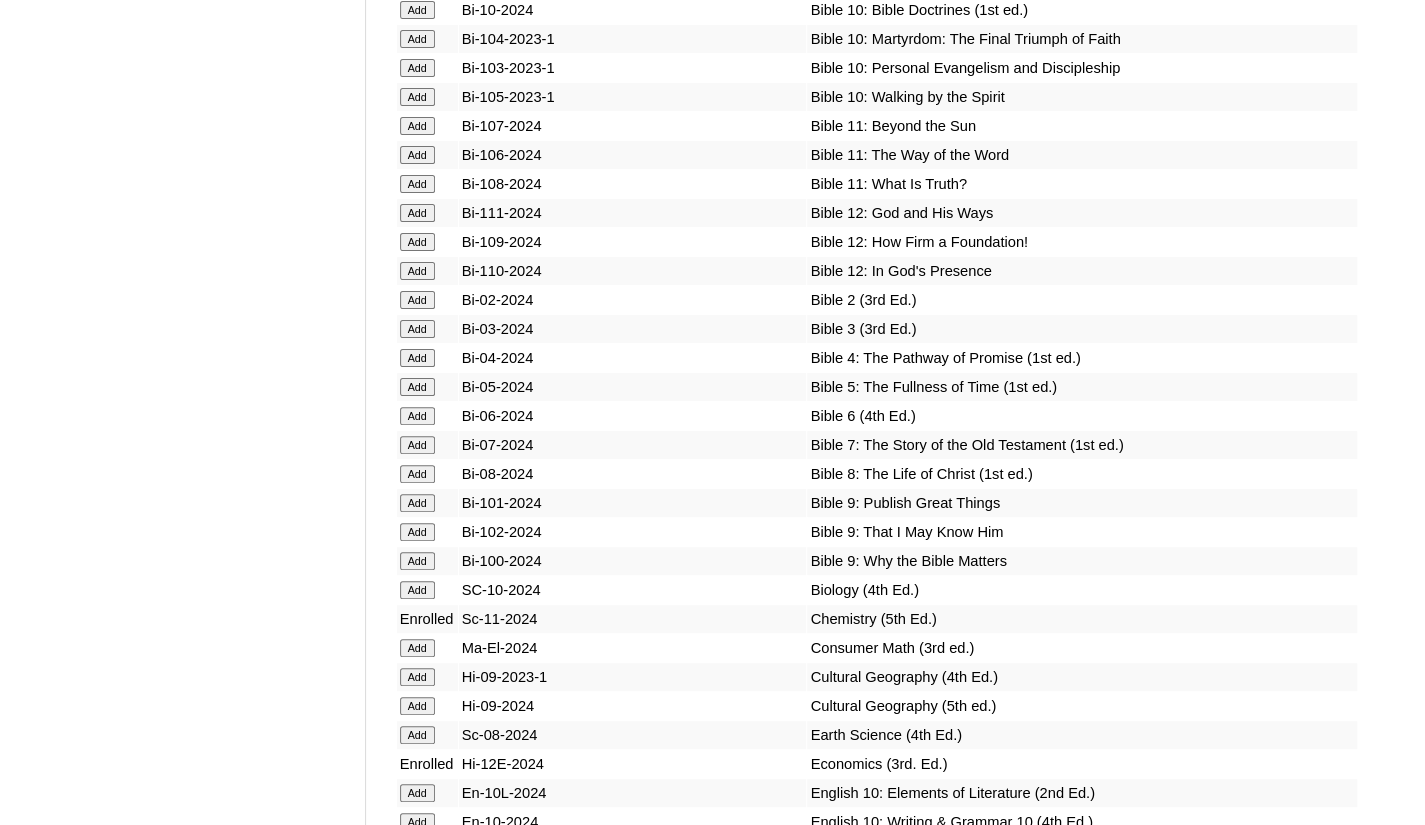 click on "Add" at bounding box center [417, -4024] 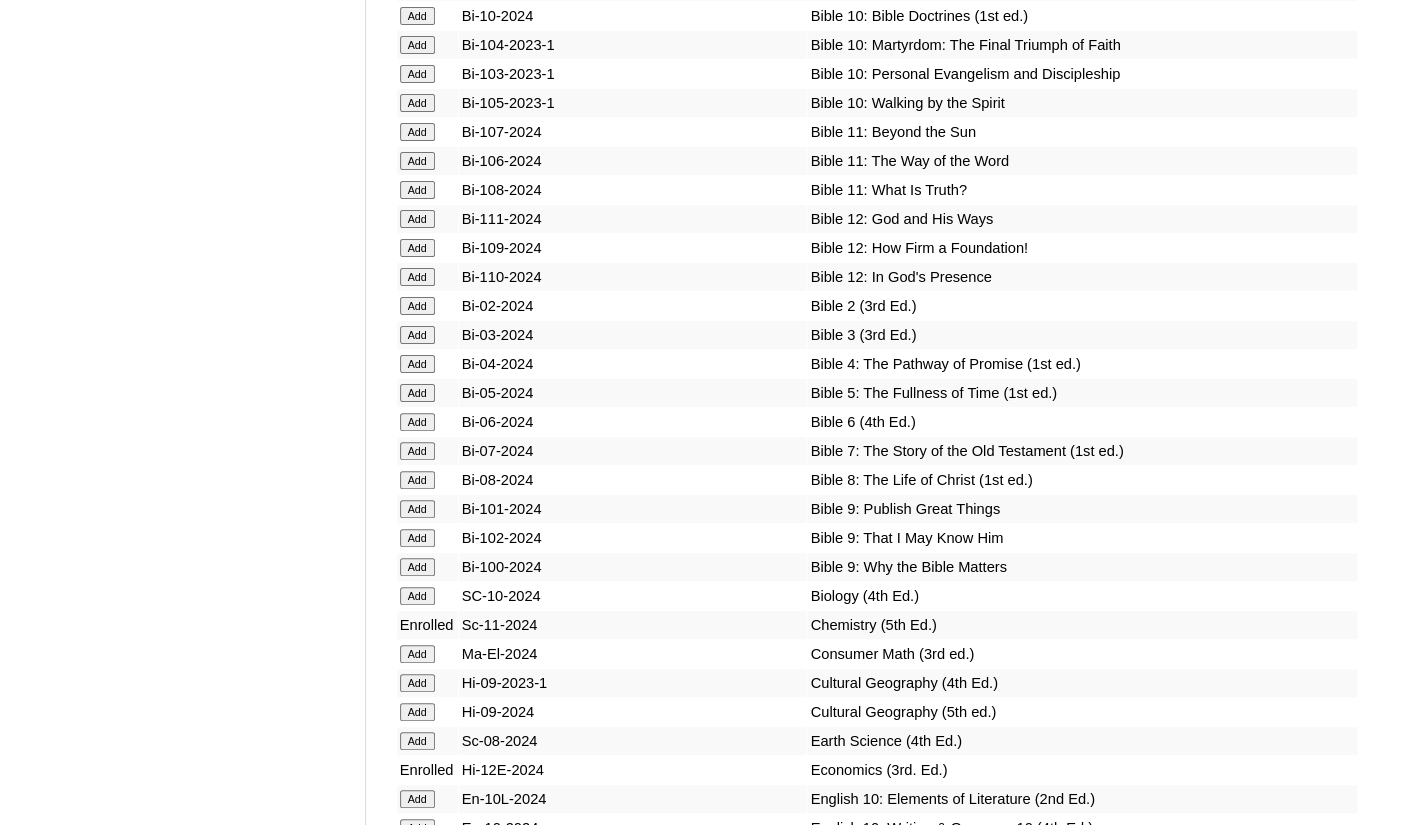 scroll, scrollTop: 4500, scrollLeft: 0, axis: vertical 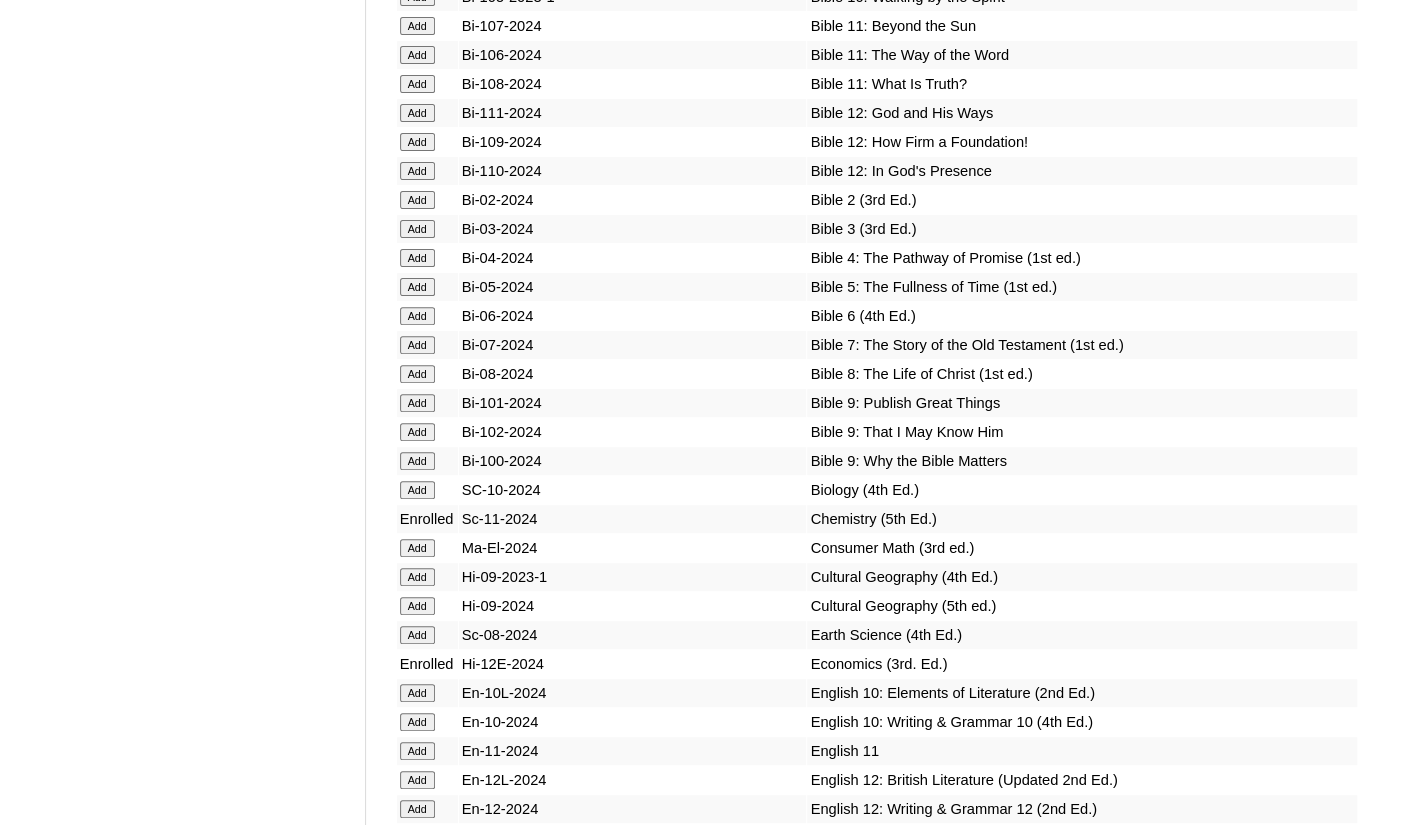 click on "Add" at bounding box center [417, -4124] 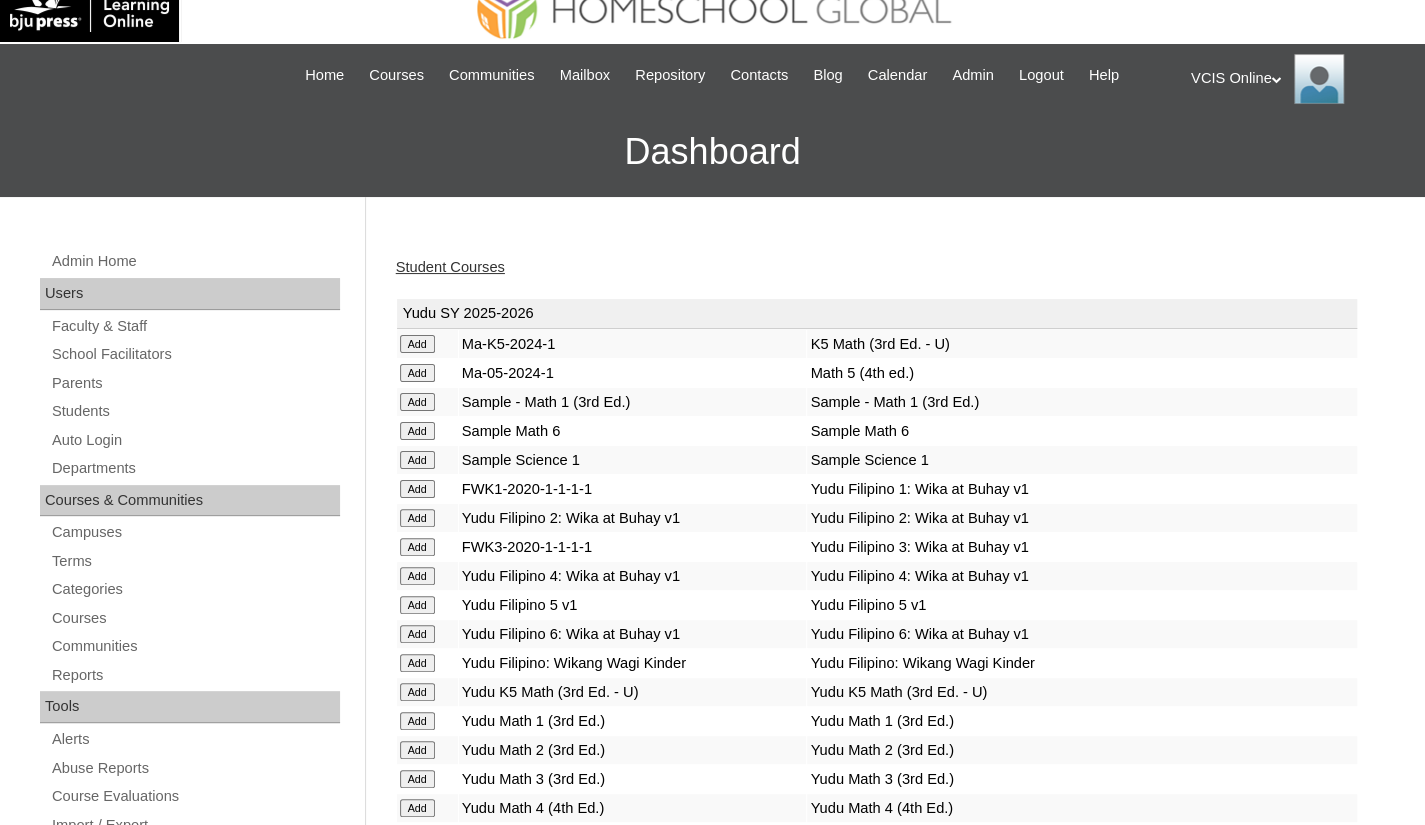 scroll, scrollTop: 0, scrollLeft: 0, axis: both 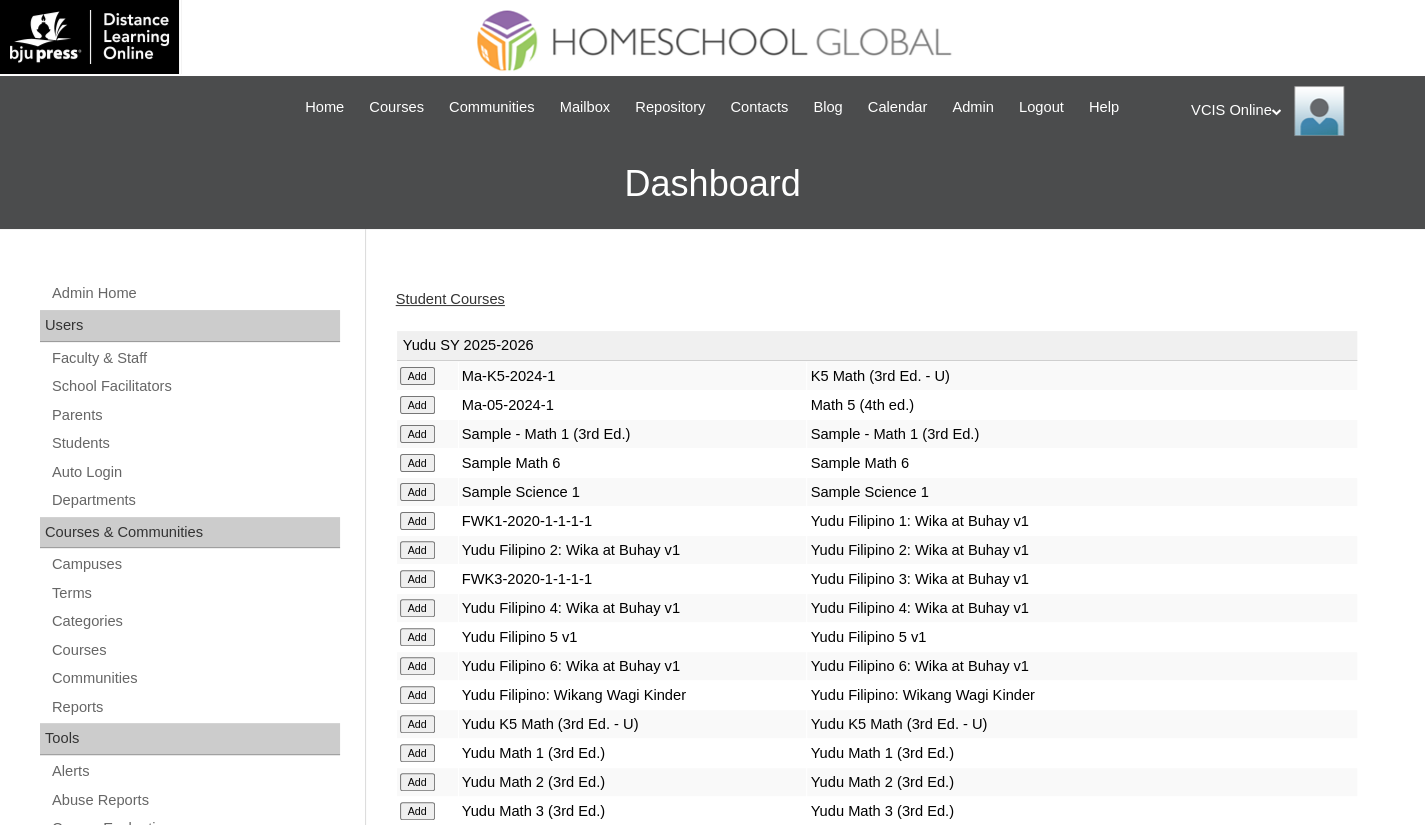 click on "Student Courses" at bounding box center [450, 299] 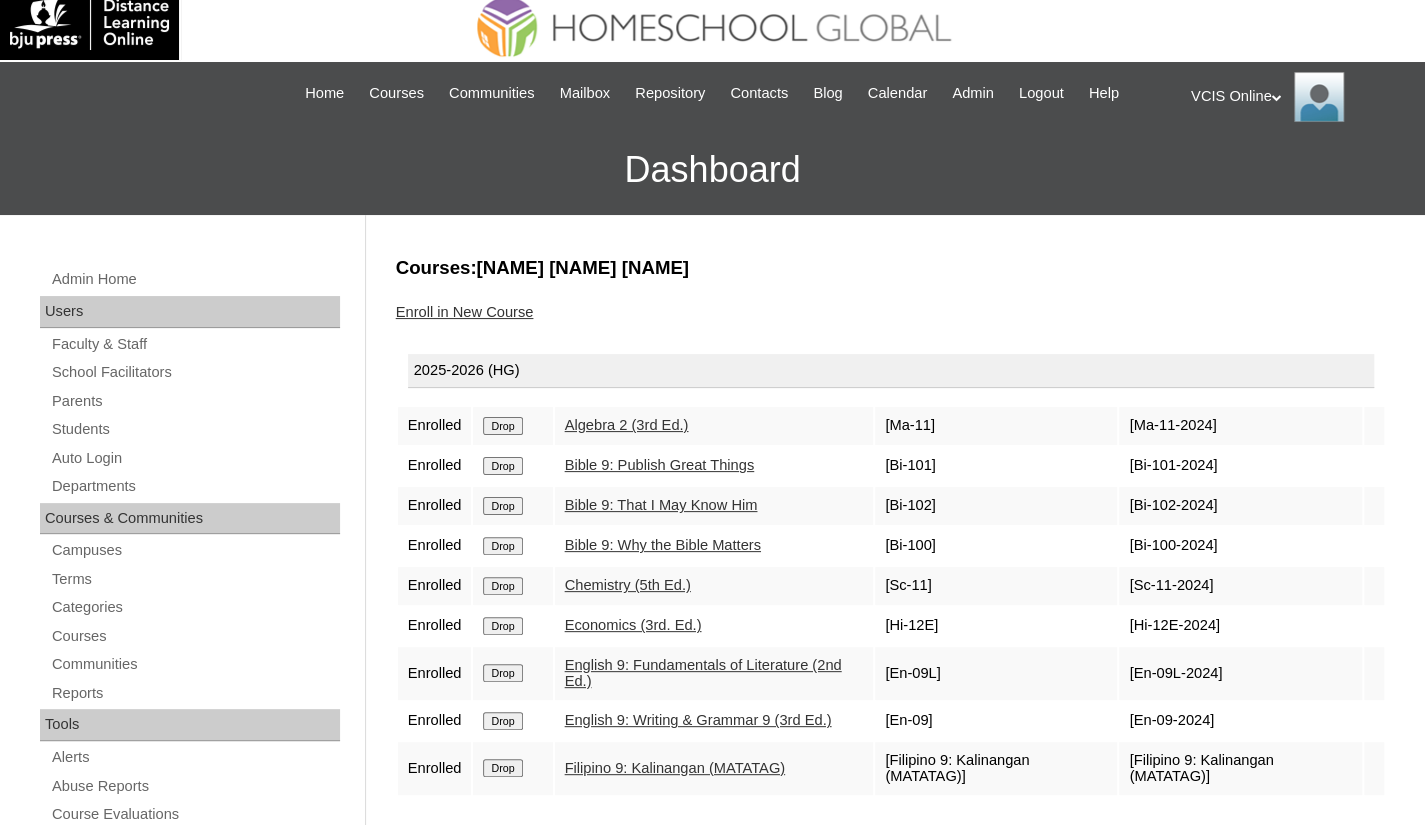 scroll, scrollTop: 0, scrollLeft: 0, axis: both 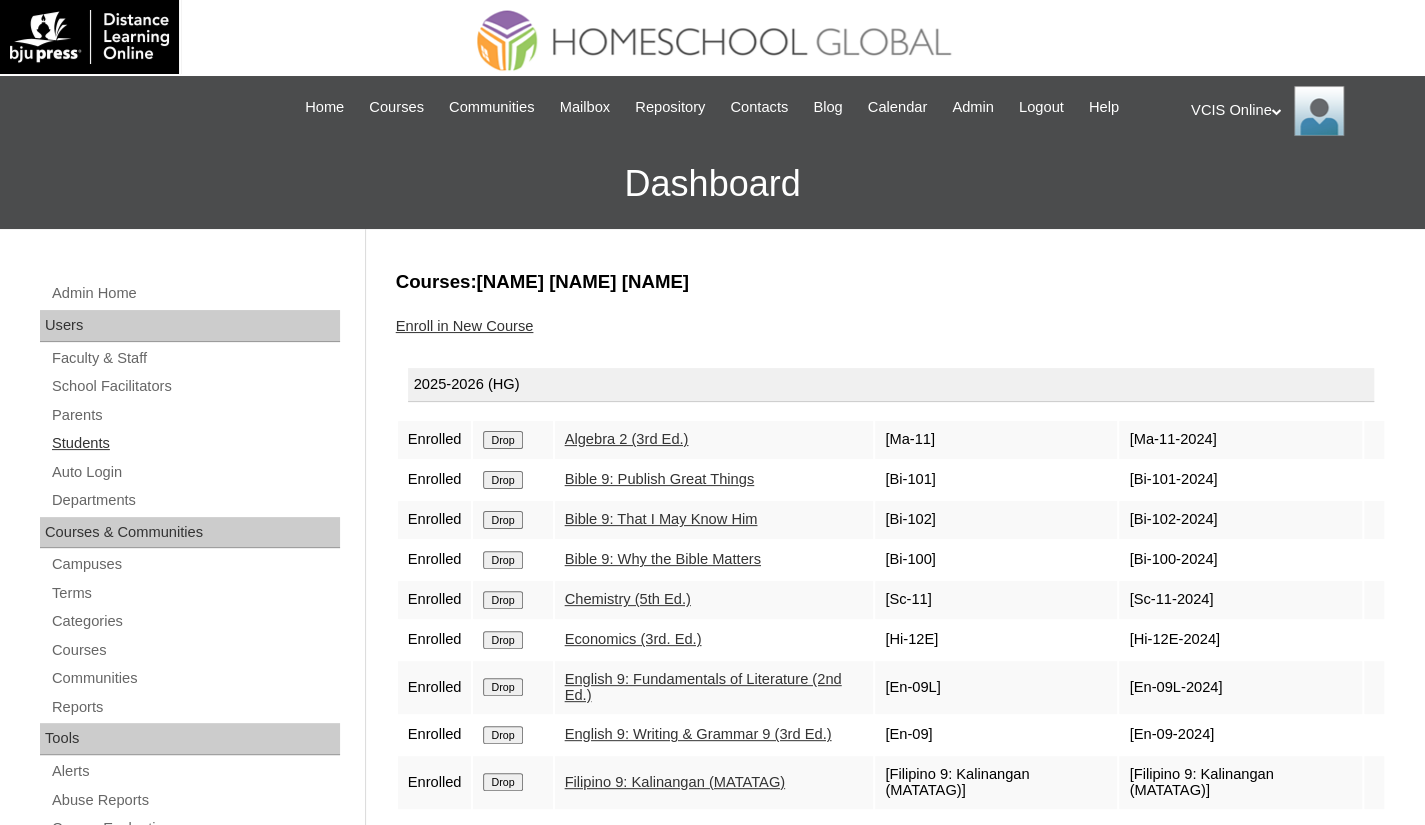 click on "Students" at bounding box center [195, 443] 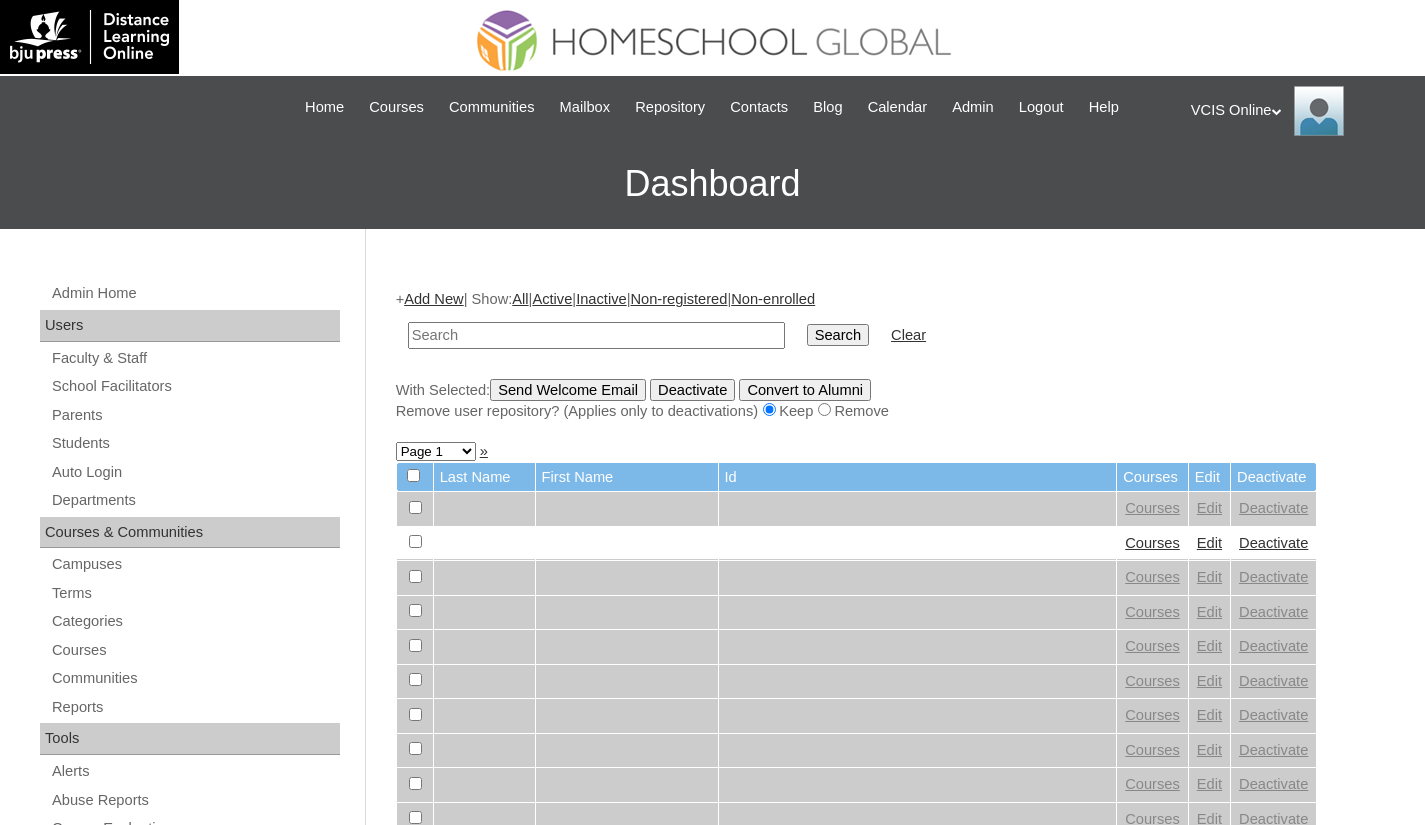 scroll, scrollTop: 0, scrollLeft: 0, axis: both 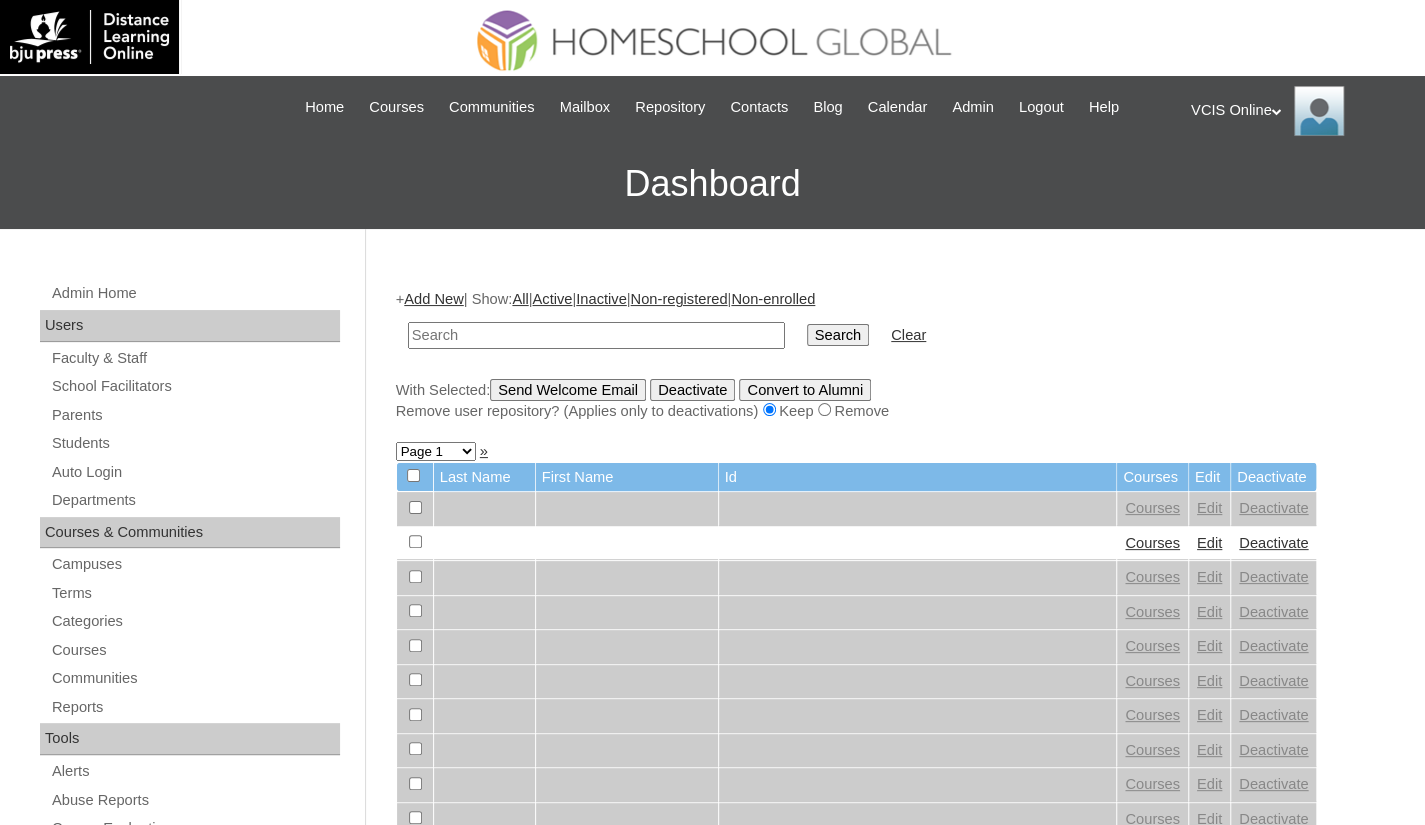 click at bounding box center (596, 335) 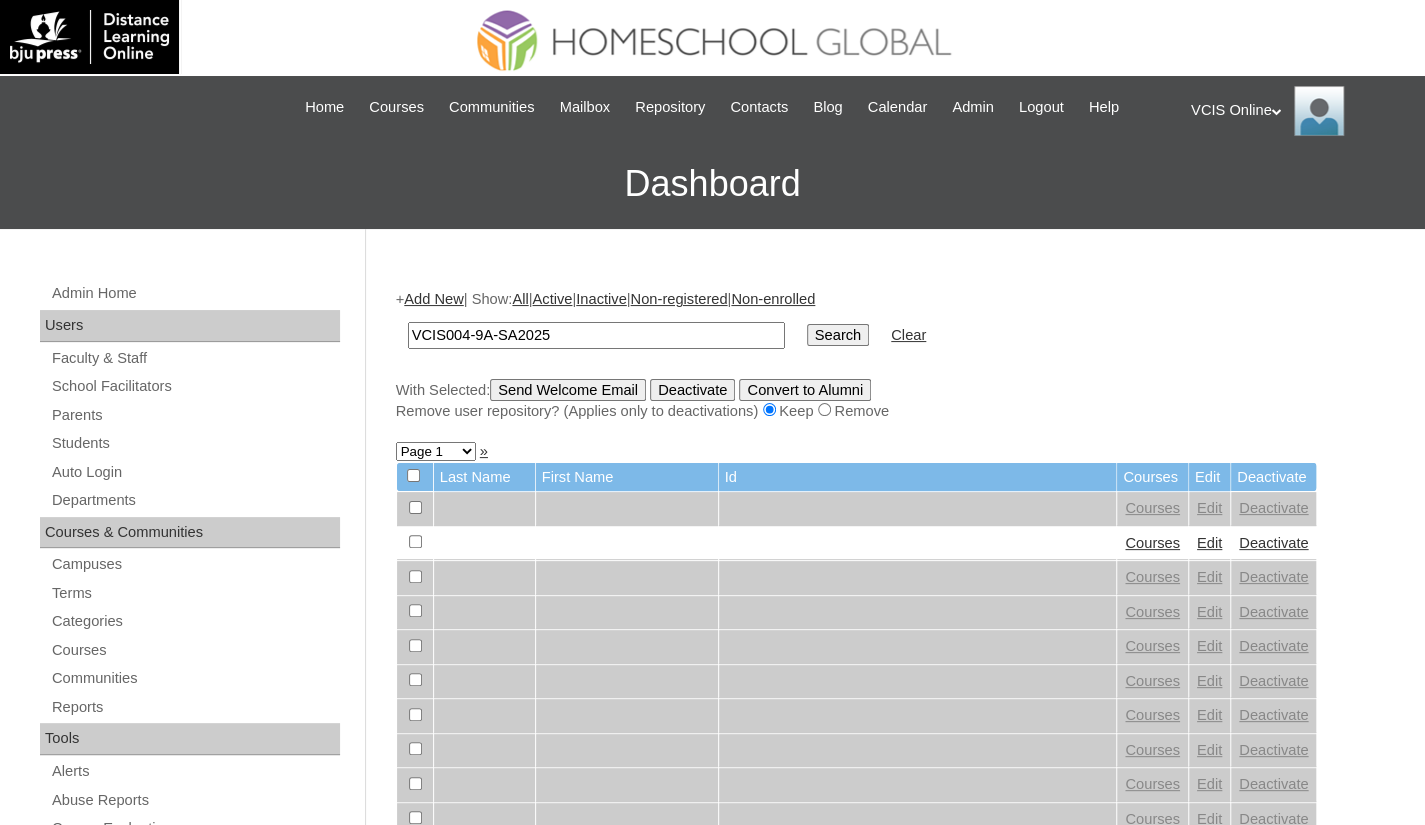 type on "VCIS004-9A-SA2025" 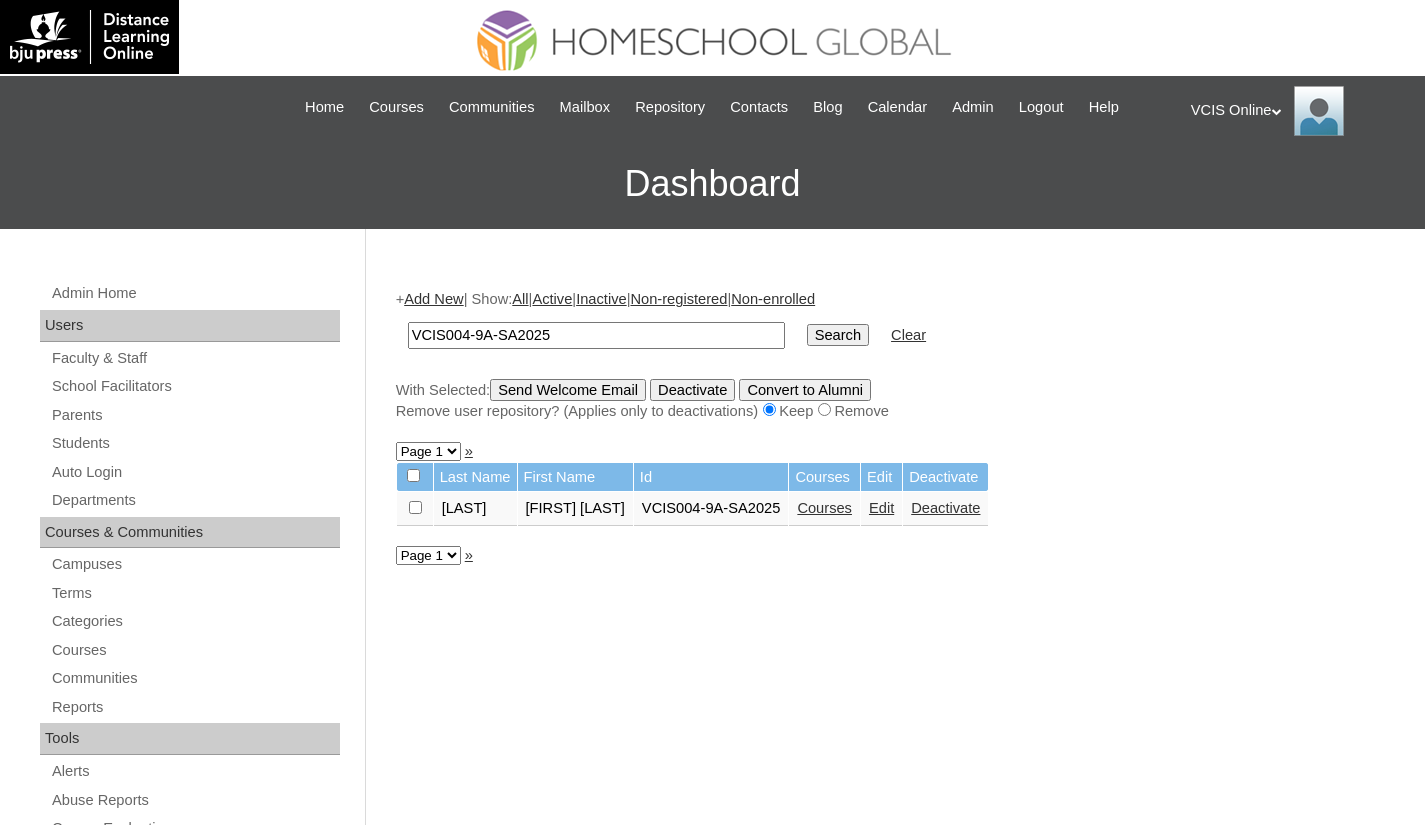 scroll, scrollTop: 0, scrollLeft: 0, axis: both 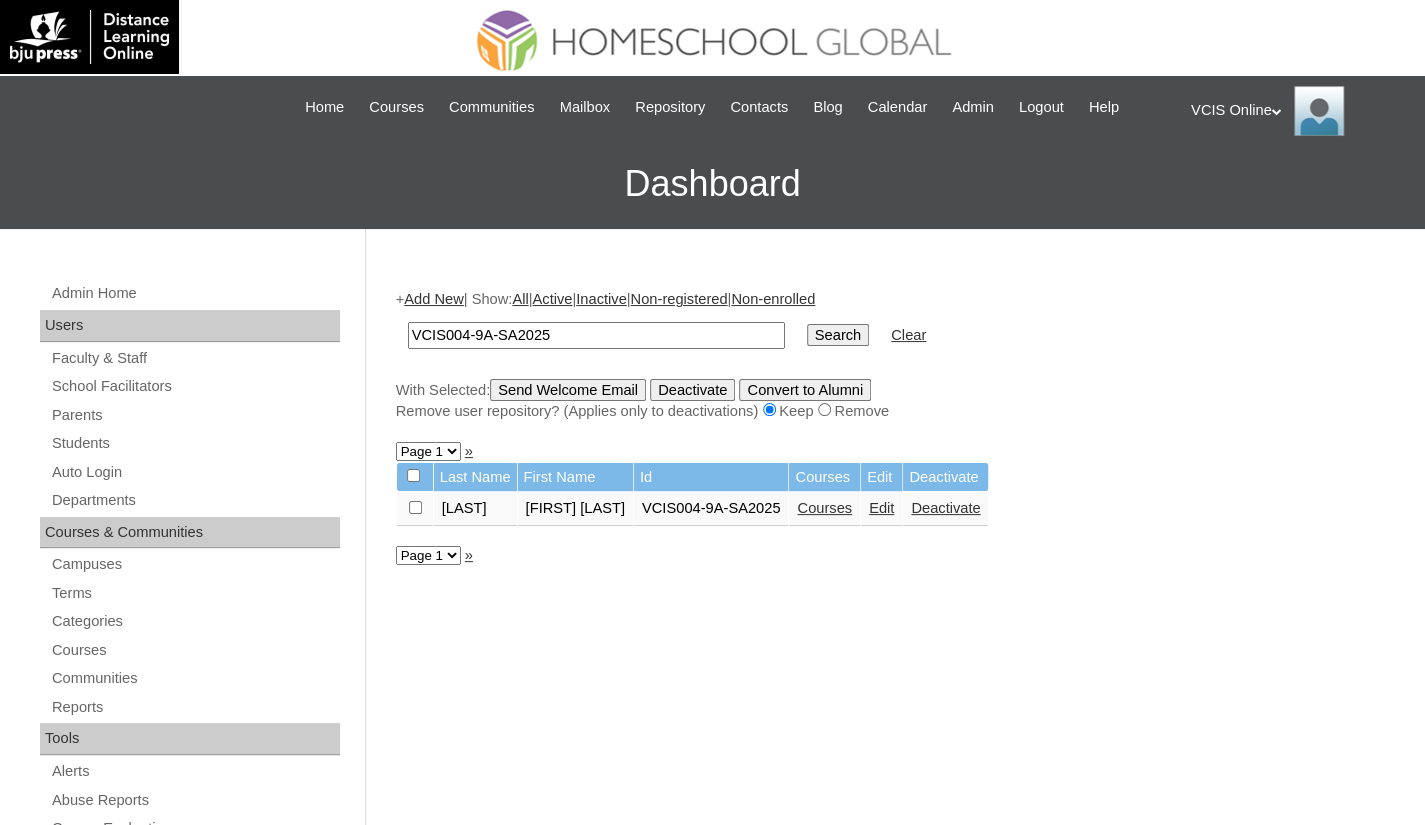 click on "Courses" at bounding box center (824, 508) 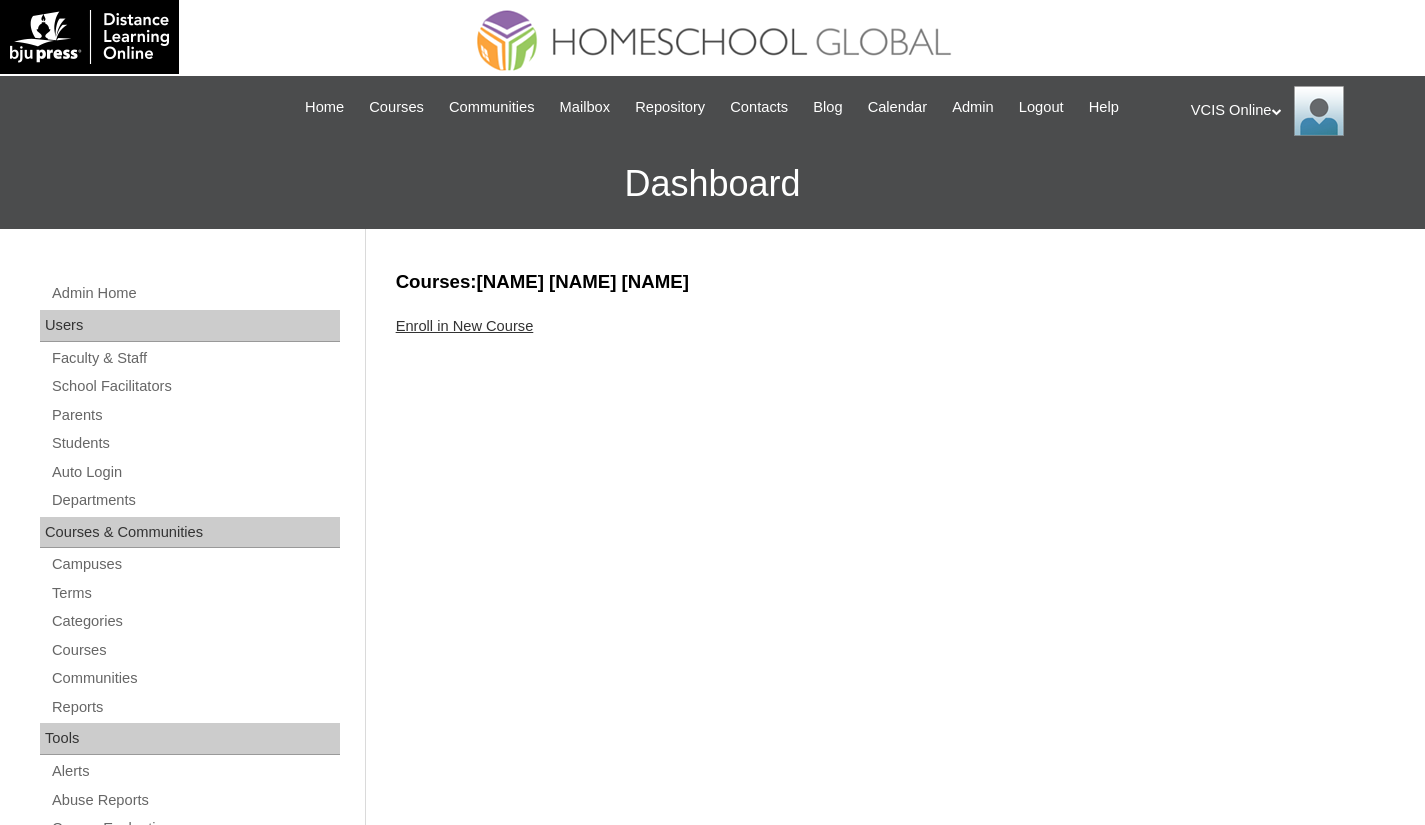 scroll, scrollTop: 0, scrollLeft: 0, axis: both 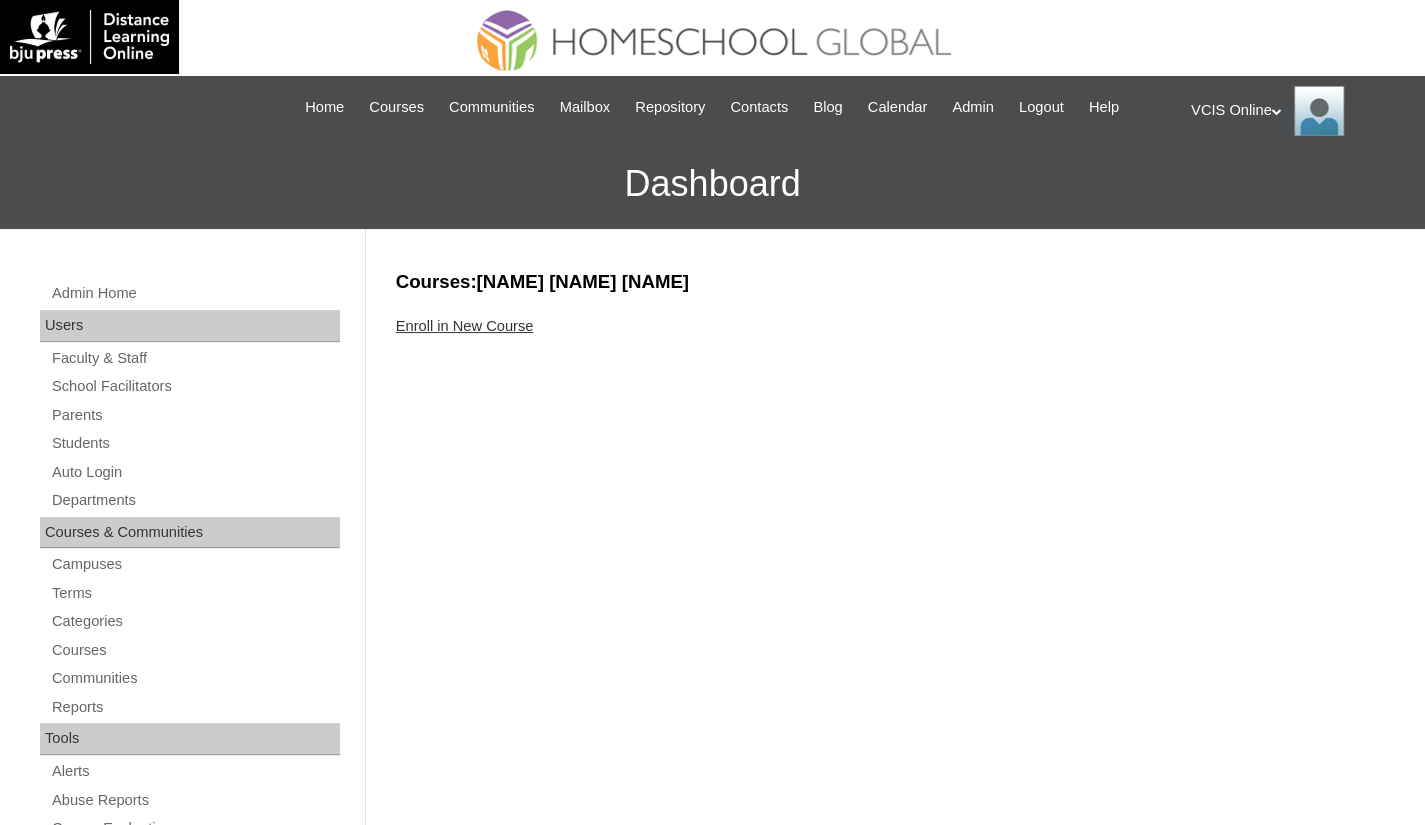 click on "Enroll in New Course" at bounding box center [465, 326] 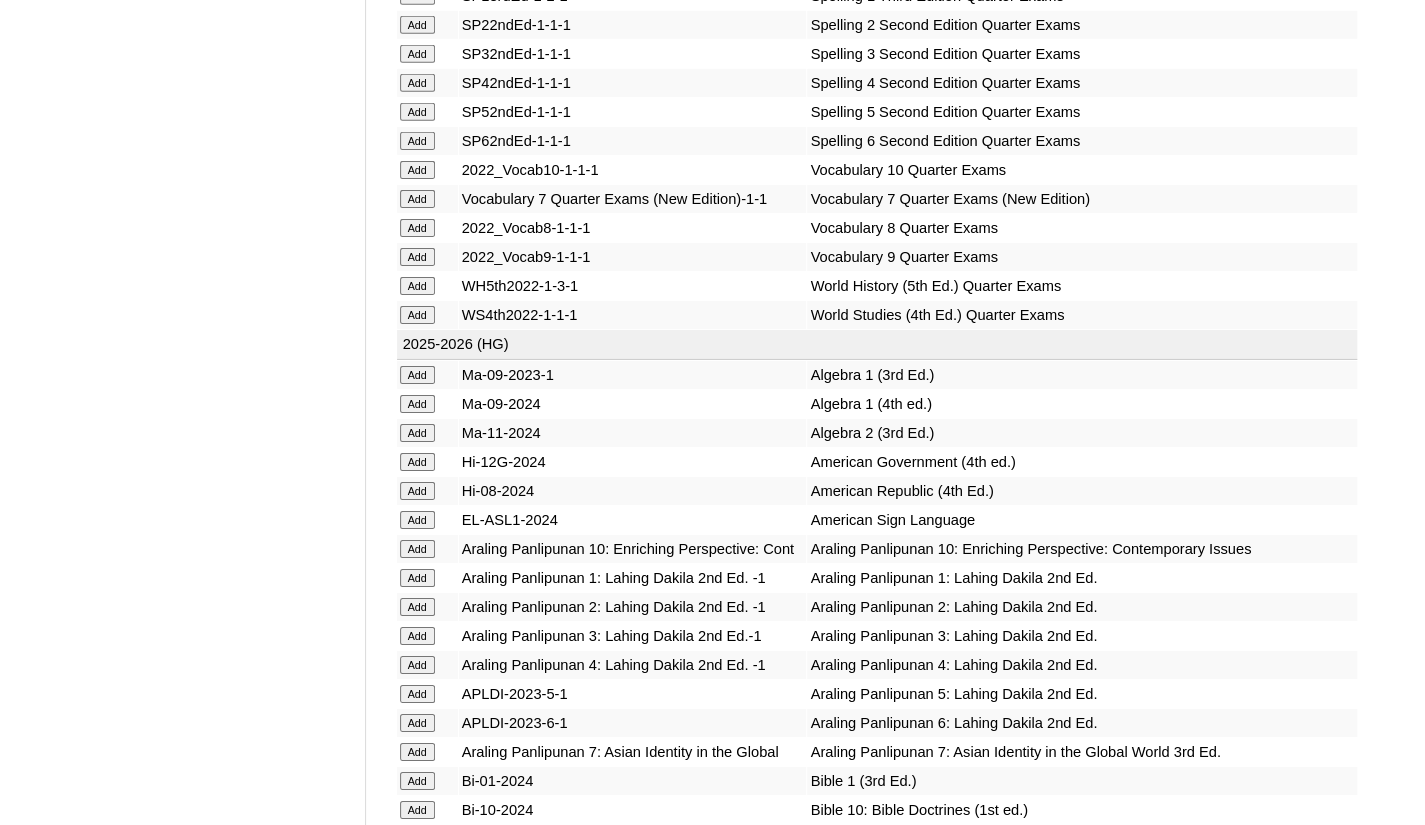 scroll, scrollTop: 3800, scrollLeft: 0, axis: vertical 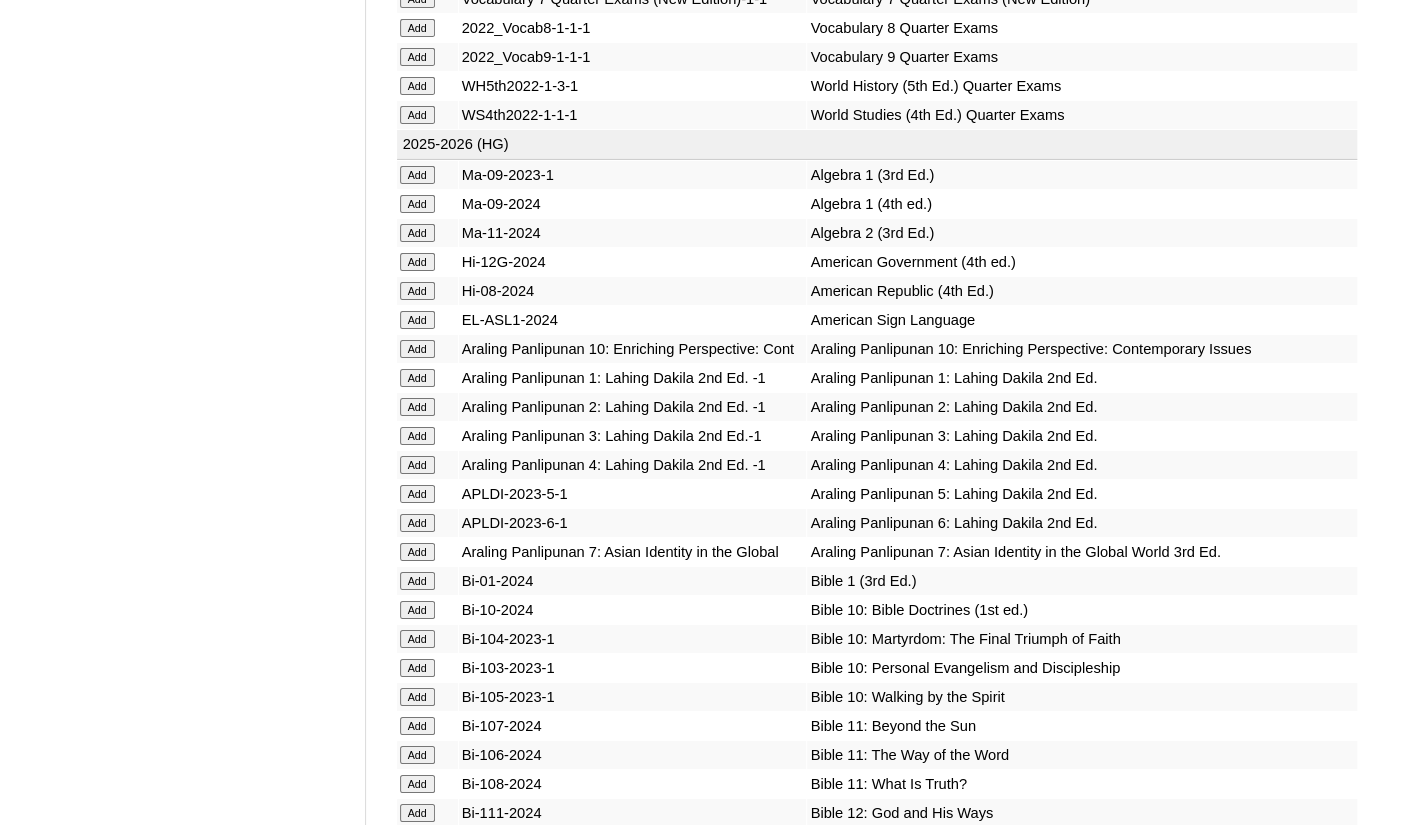 click on "Add" at bounding box center [417, -3424] 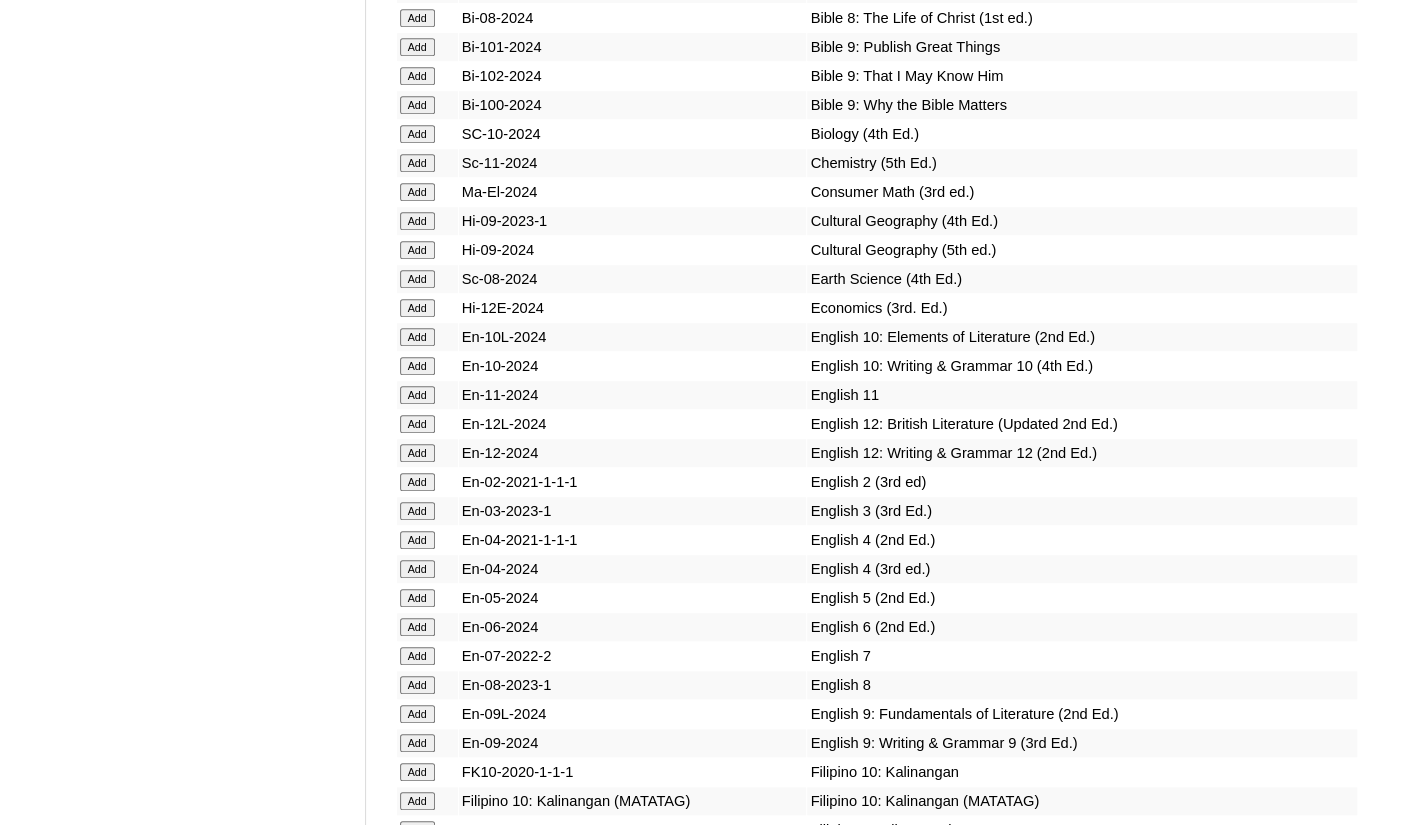 scroll, scrollTop: 5000, scrollLeft: 0, axis: vertical 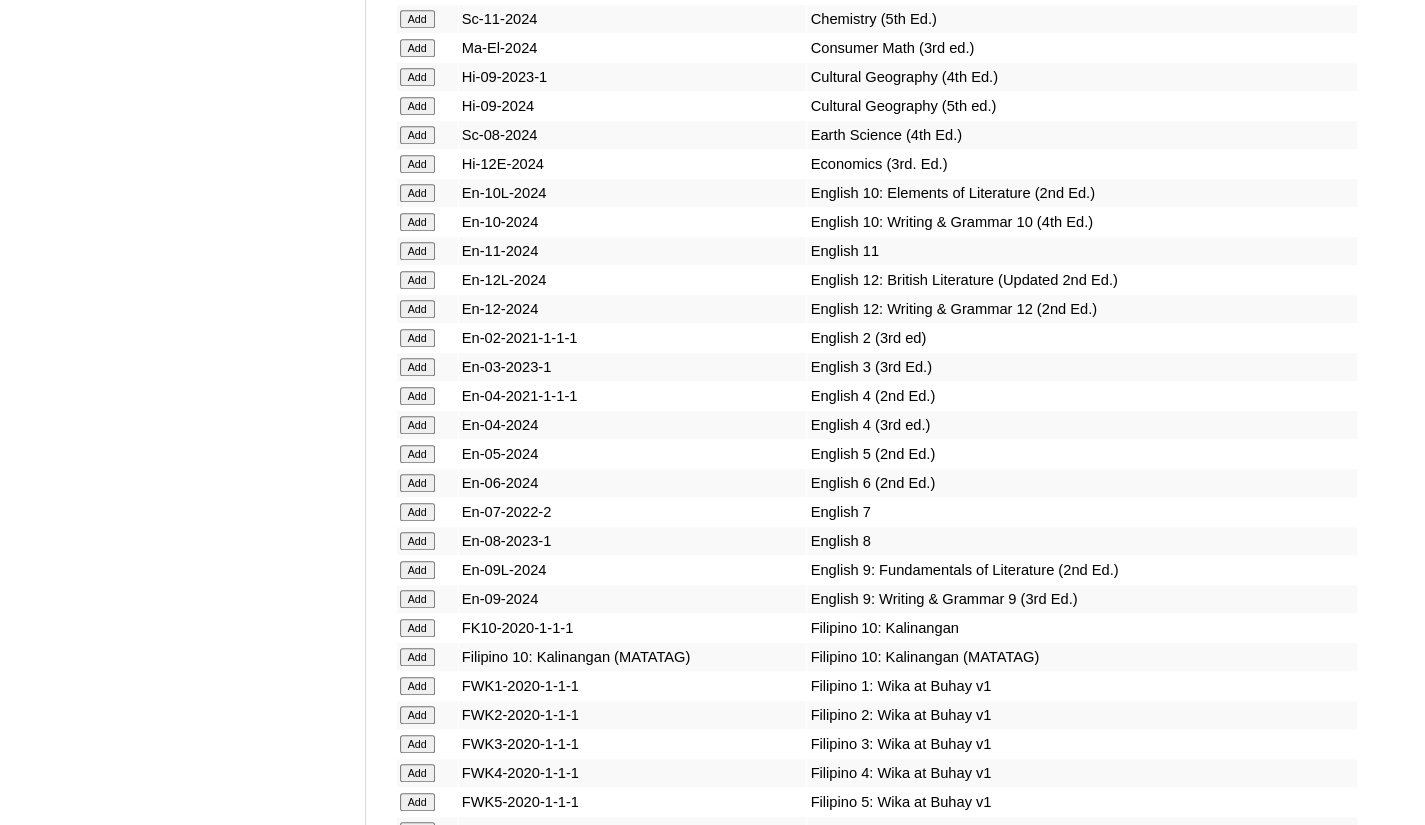 click on "Add" at bounding box center [417, -4624] 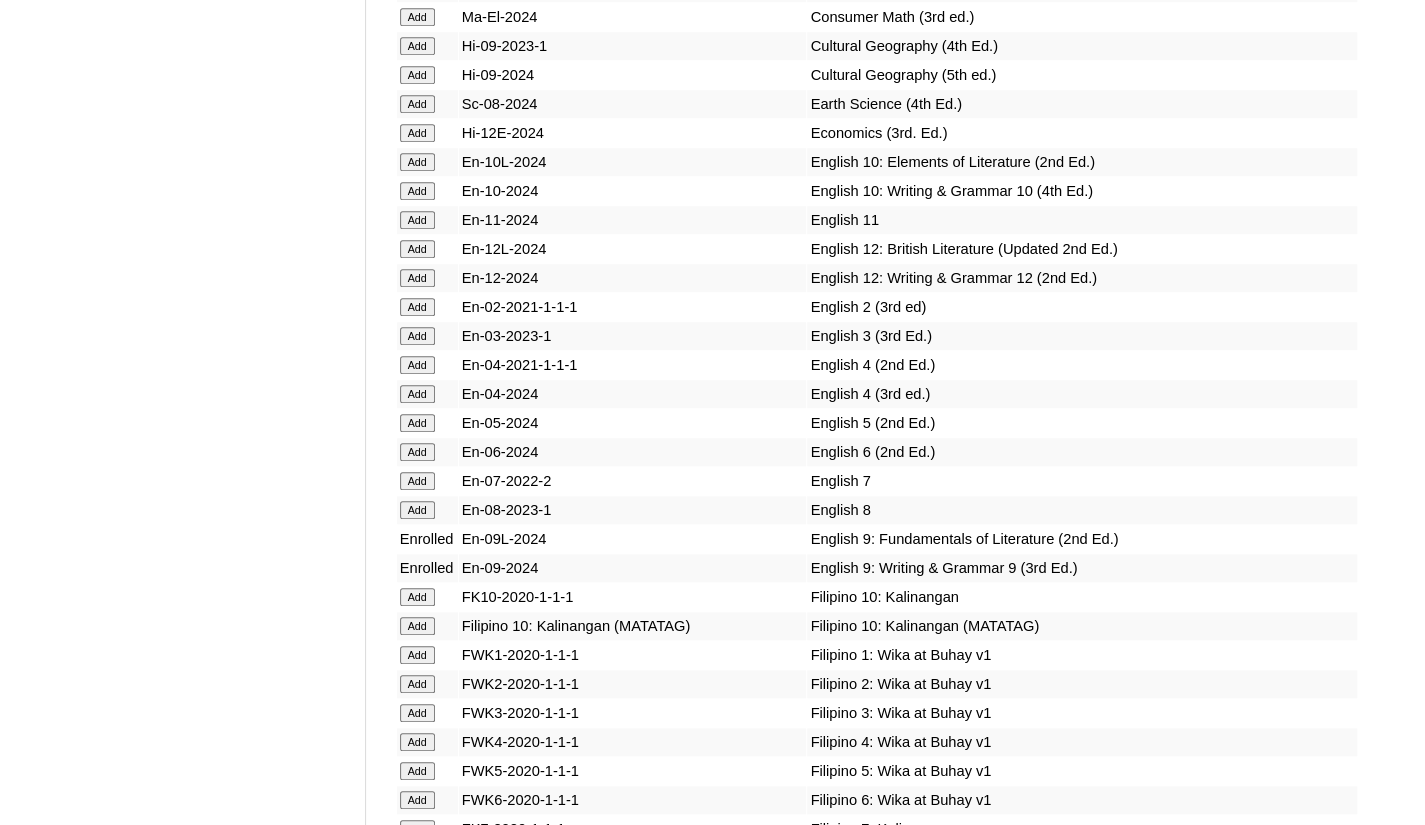 scroll, scrollTop: 5000, scrollLeft: 0, axis: vertical 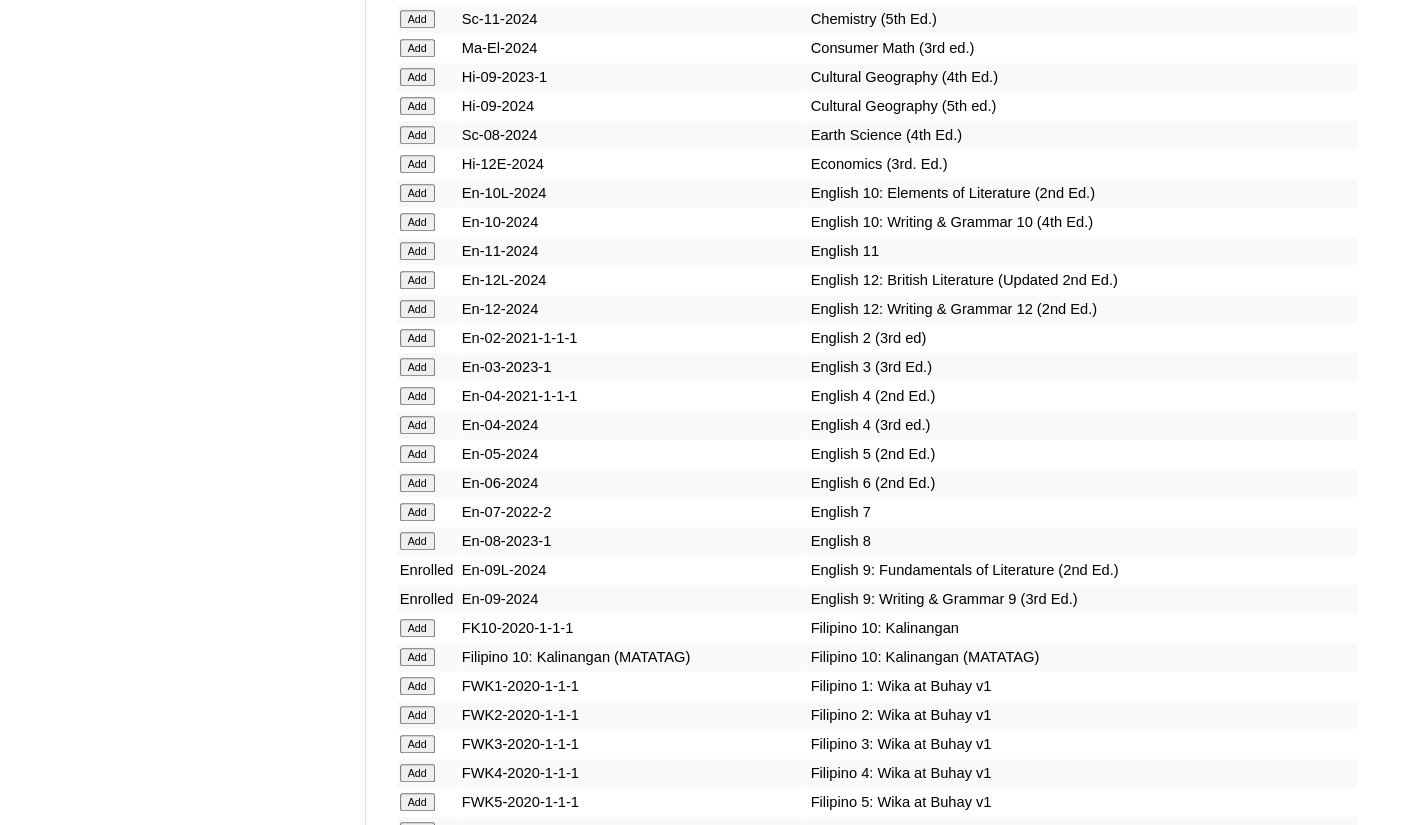 click on "Add" at bounding box center [417, -4624] 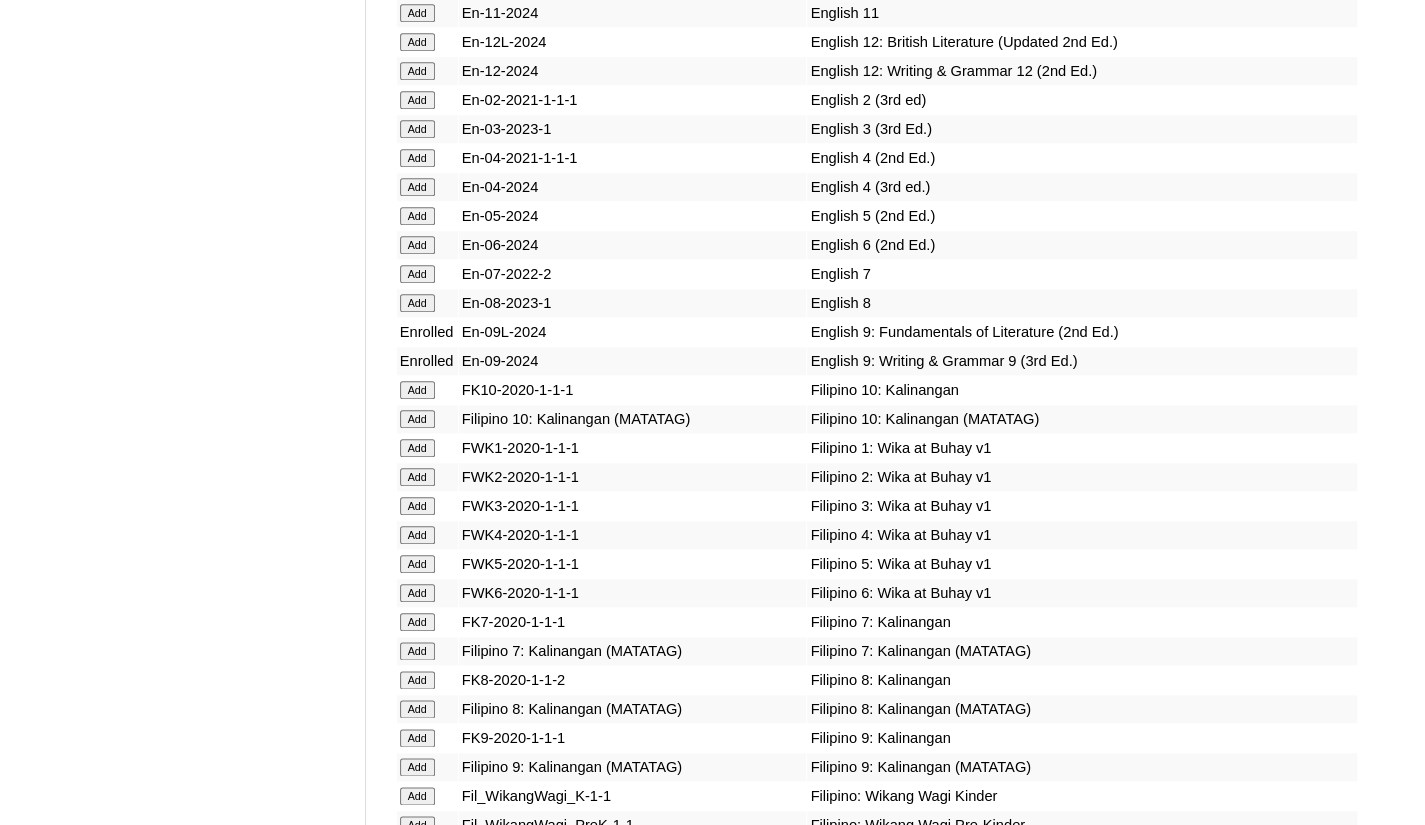 scroll, scrollTop: 5300, scrollLeft: 0, axis: vertical 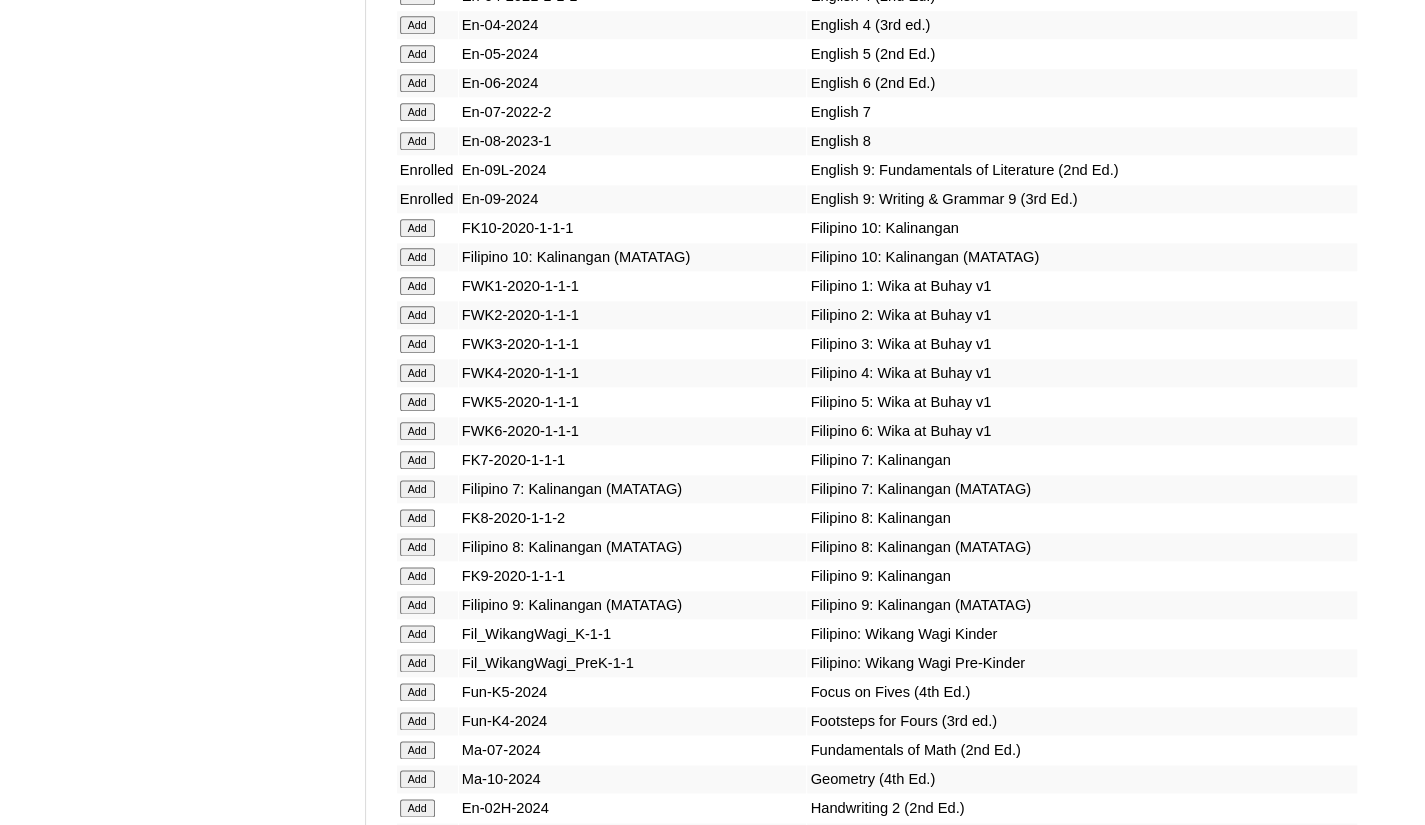 click on "Add" at bounding box center (417, -5024) 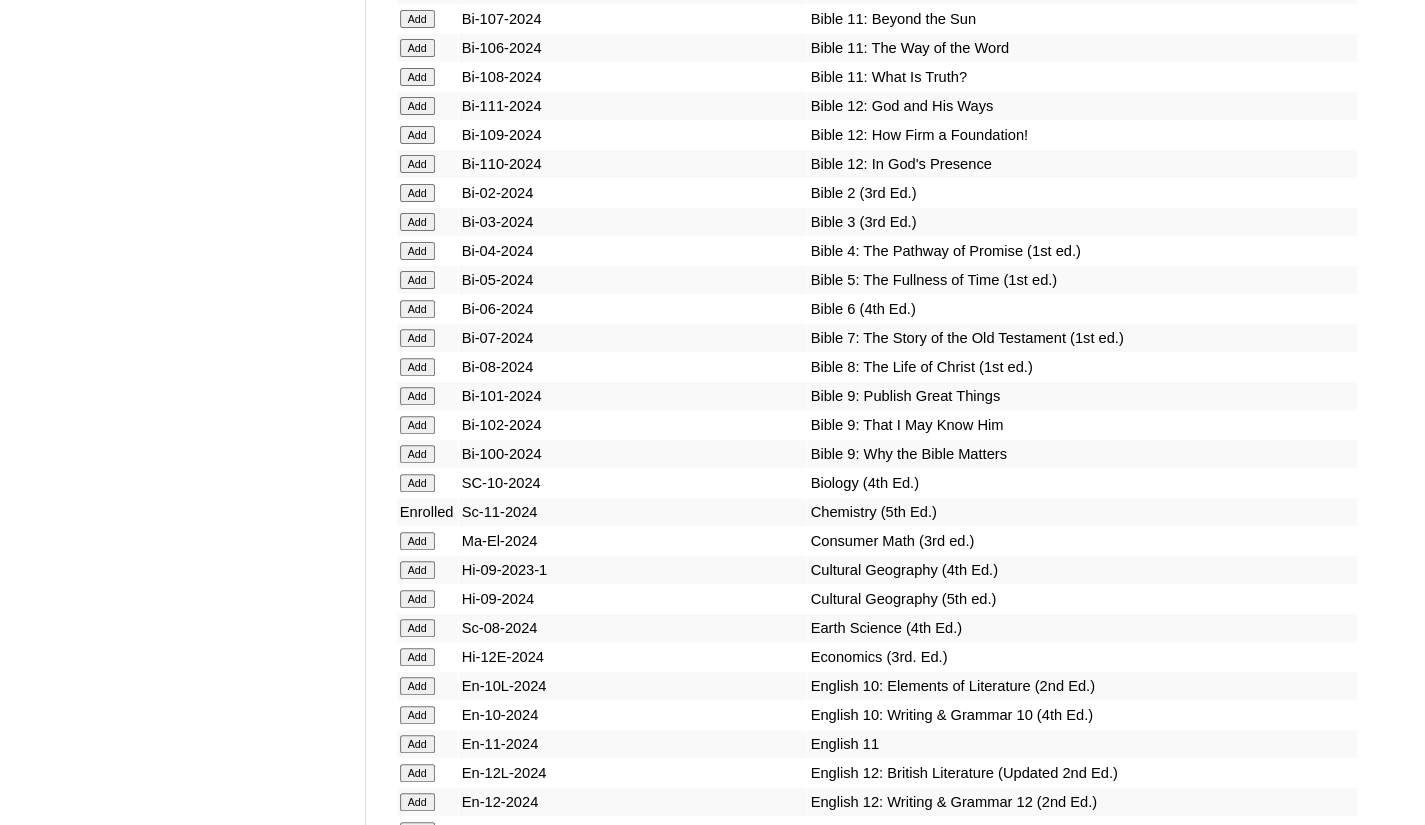 scroll, scrollTop: 4800, scrollLeft: 0, axis: vertical 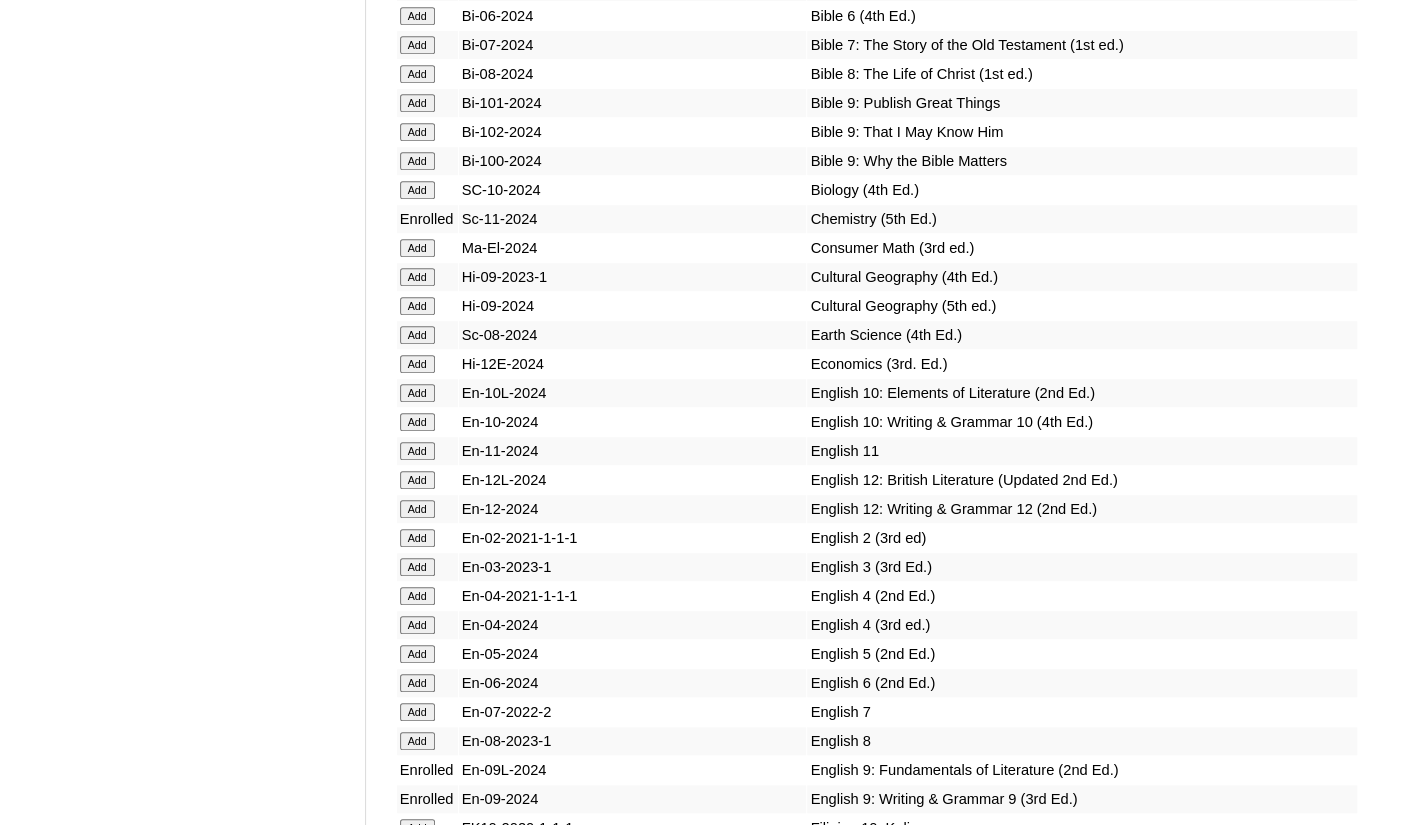 click on "Add" at bounding box center (417, -4424) 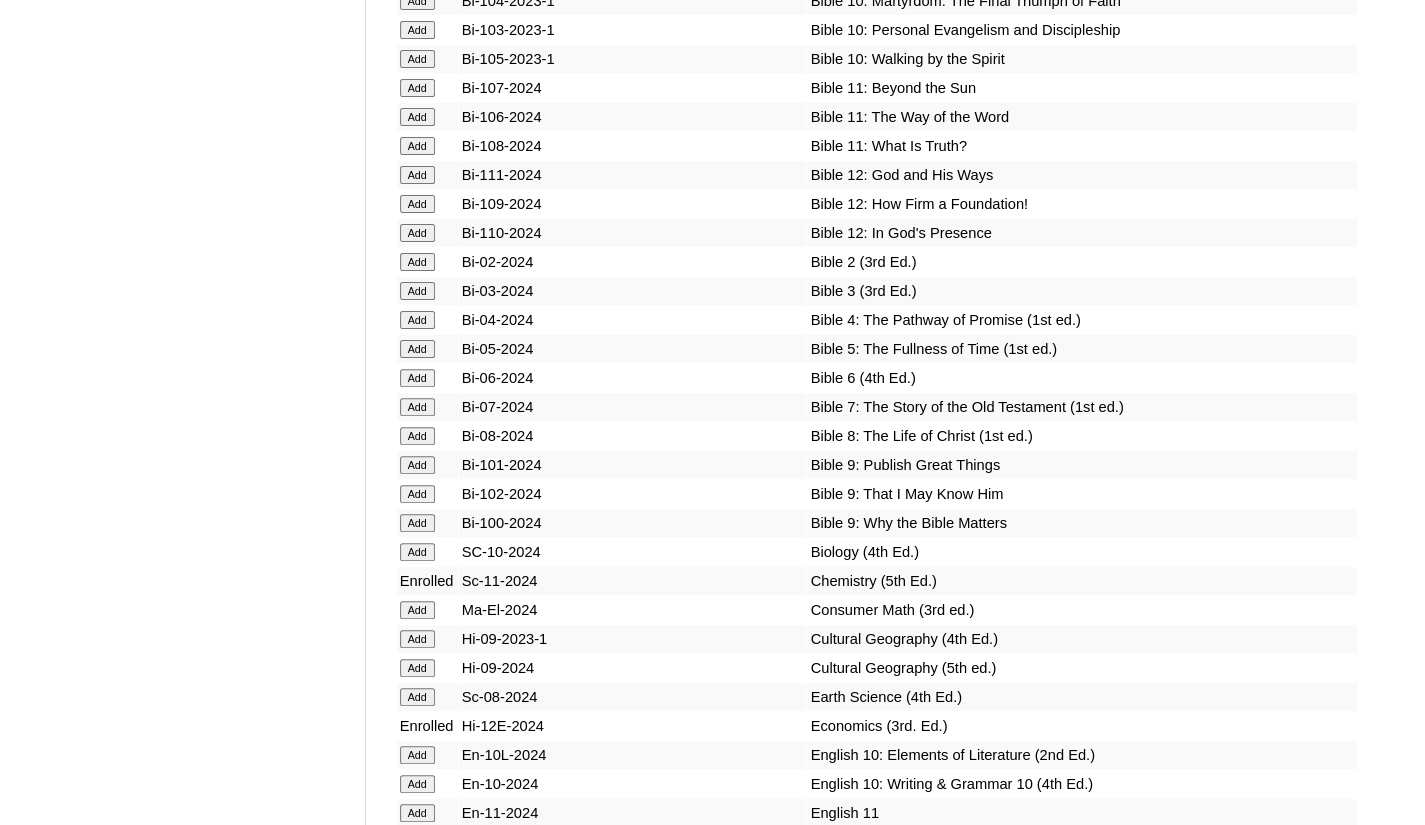 scroll, scrollTop: 4500, scrollLeft: 0, axis: vertical 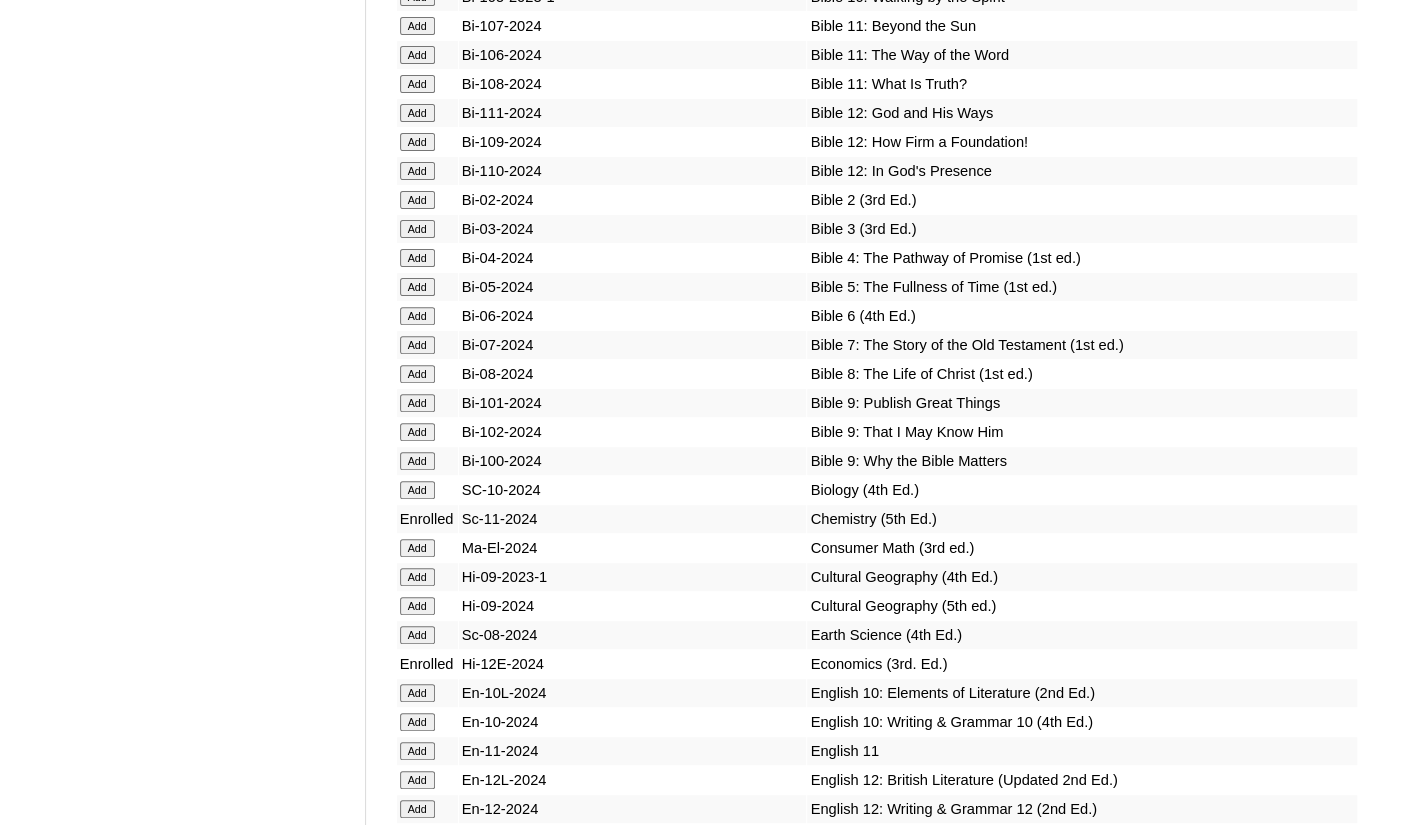 click on "Add" at bounding box center (417, -4124) 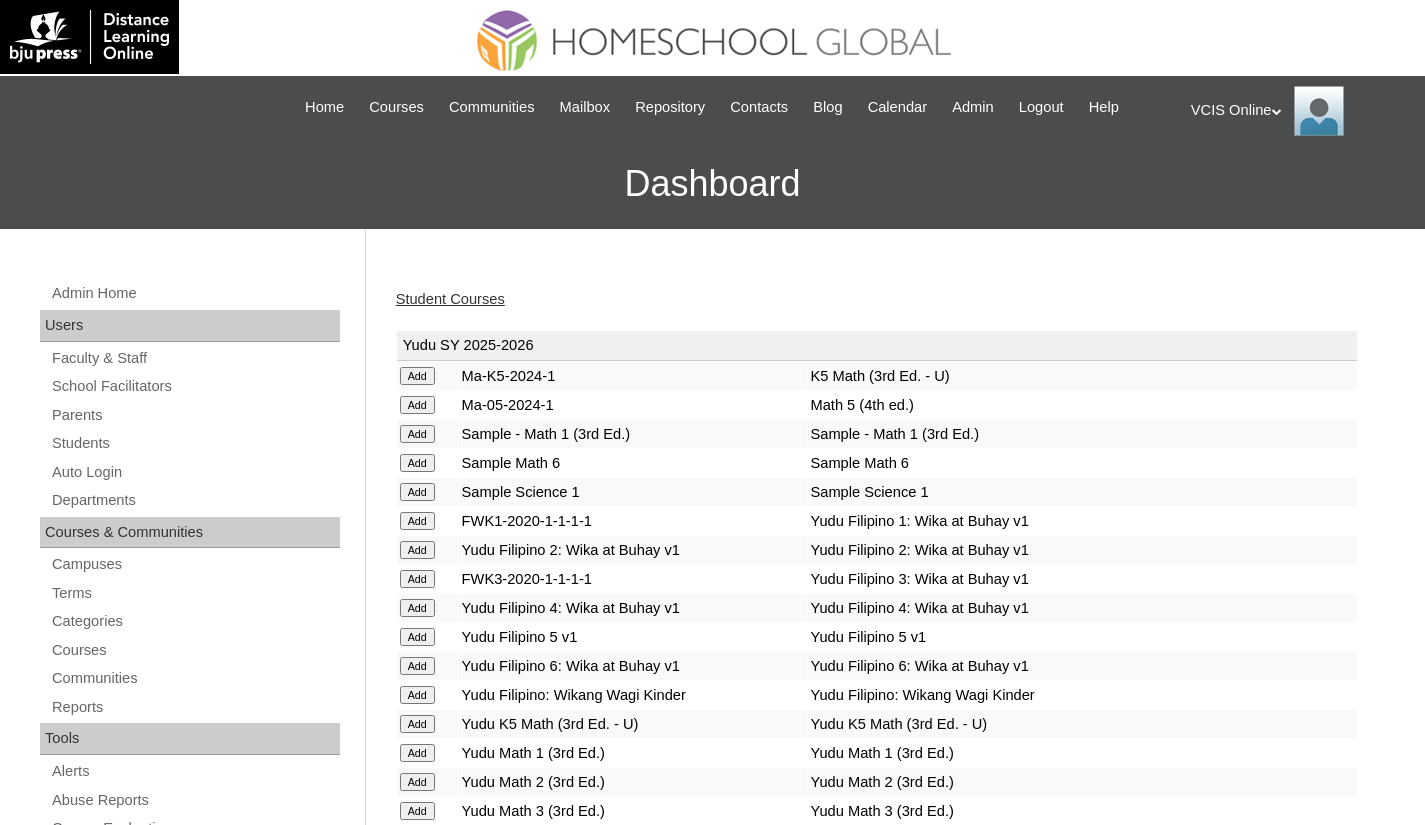 scroll, scrollTop: 0, scrollLeft: 0, axis: both 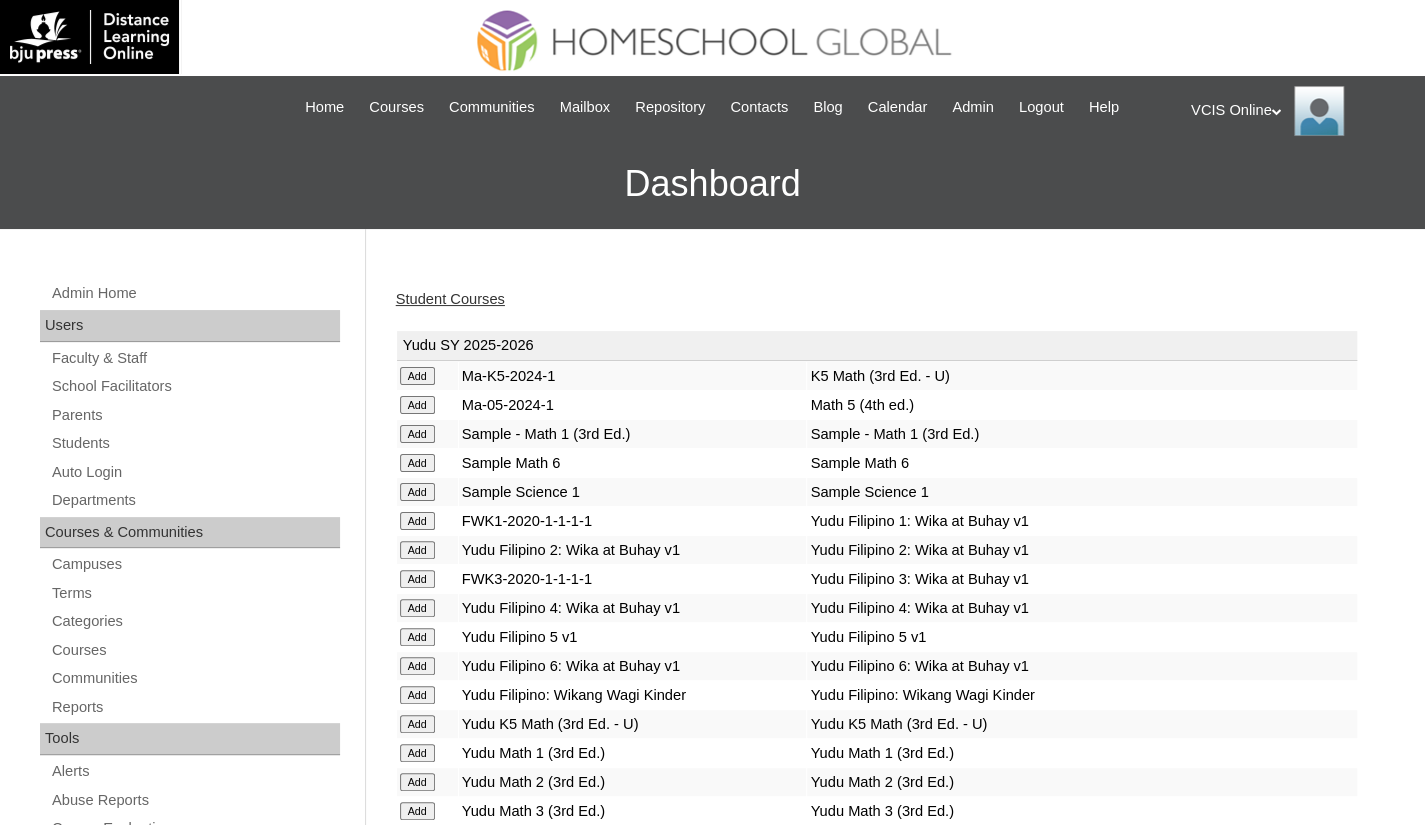 click on "Student Courses" at bounding box center [450, 299] 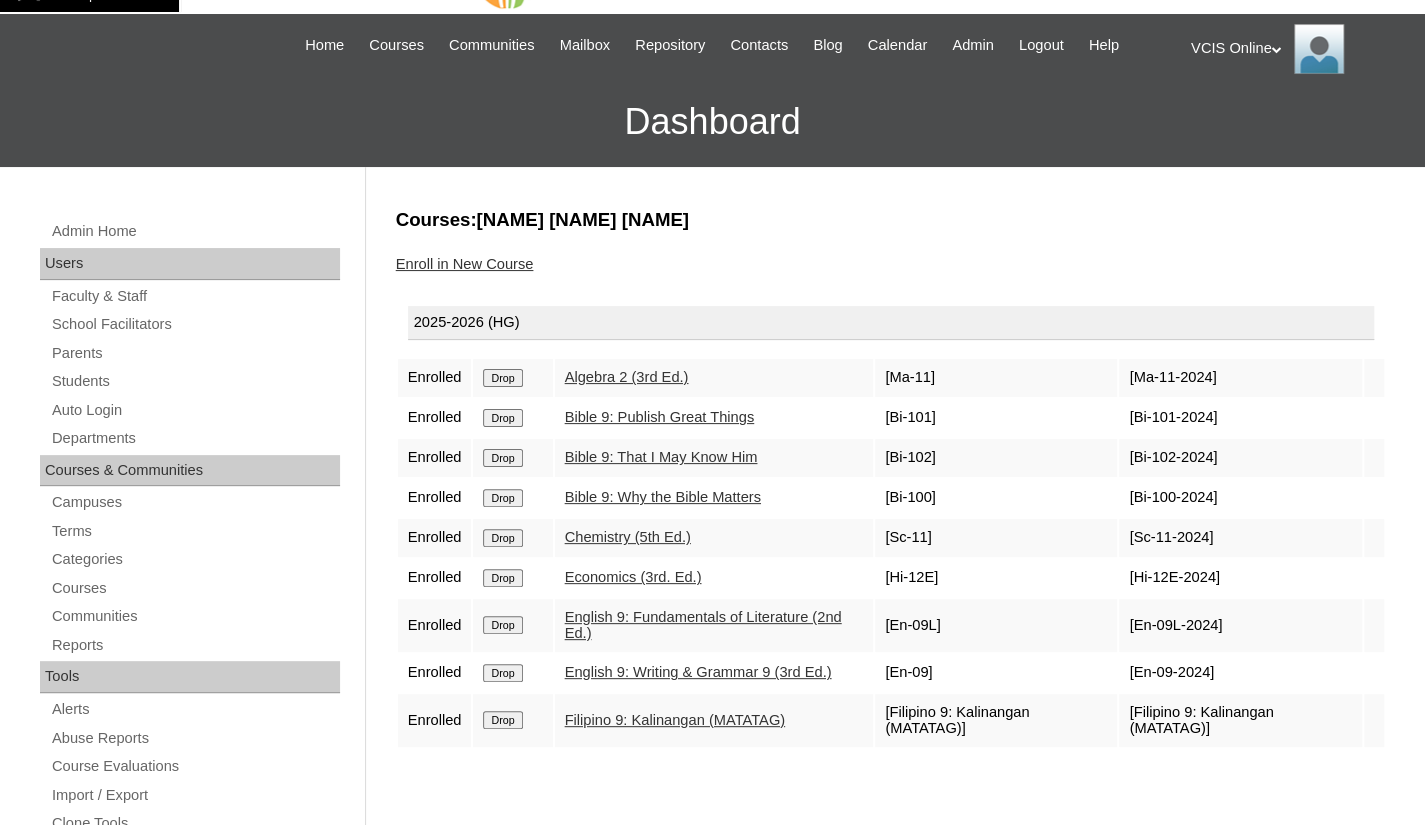 scroll, scrollTop: 0, scrollLeft: 0, axis: both 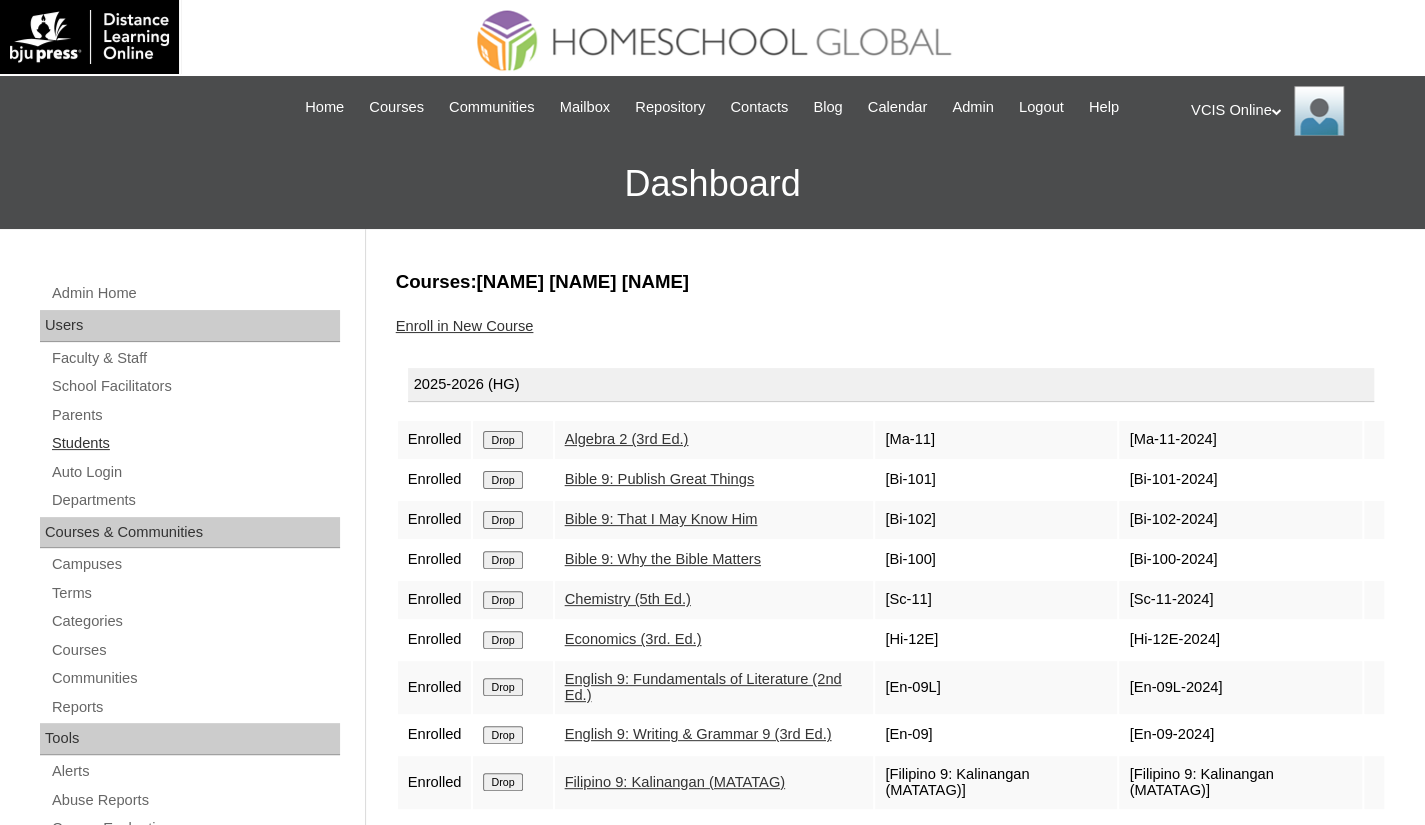 click on "Students" at bounding box center (195, 443) 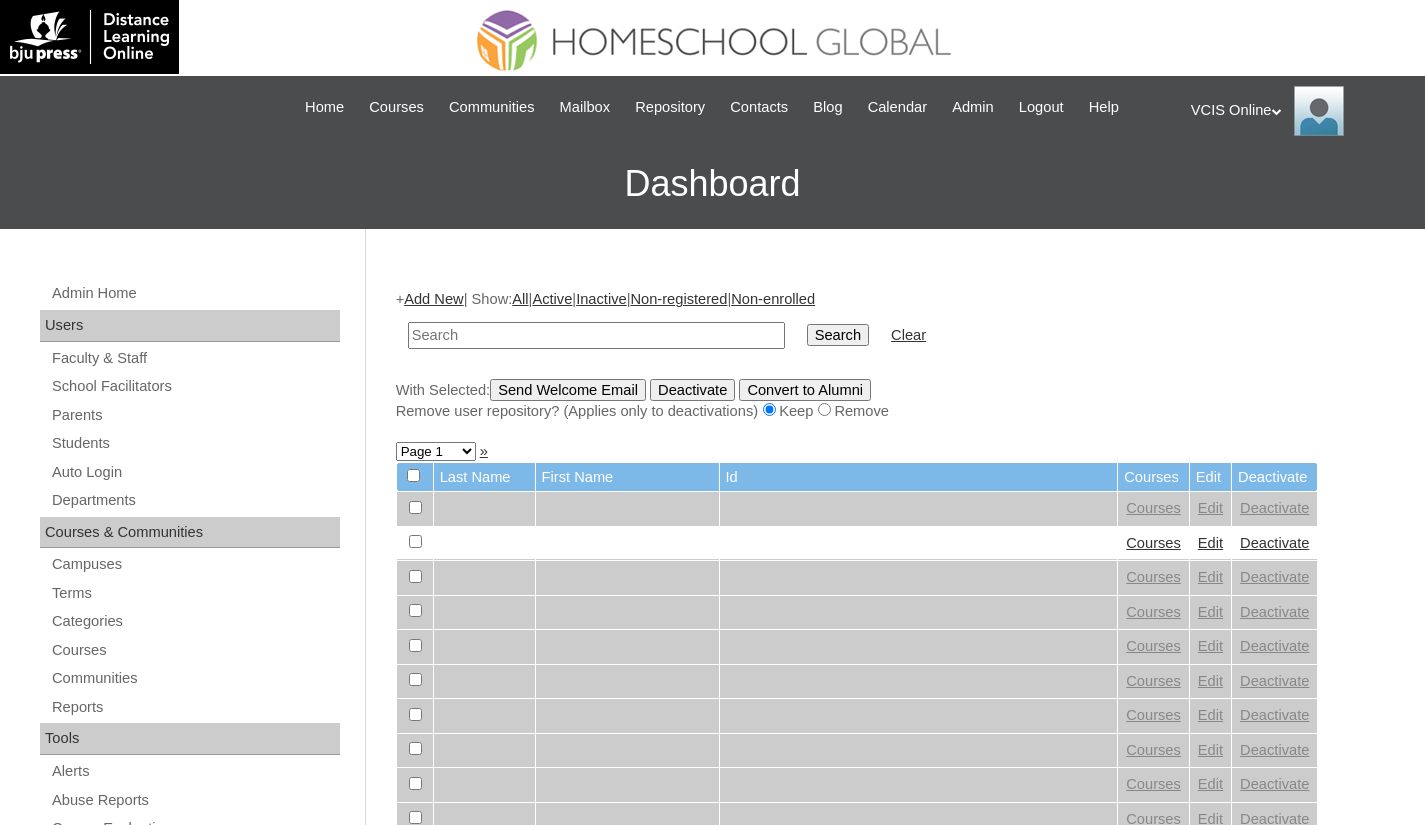 scroll, scrollTop: 0, scrollLeft: 0, axis: both 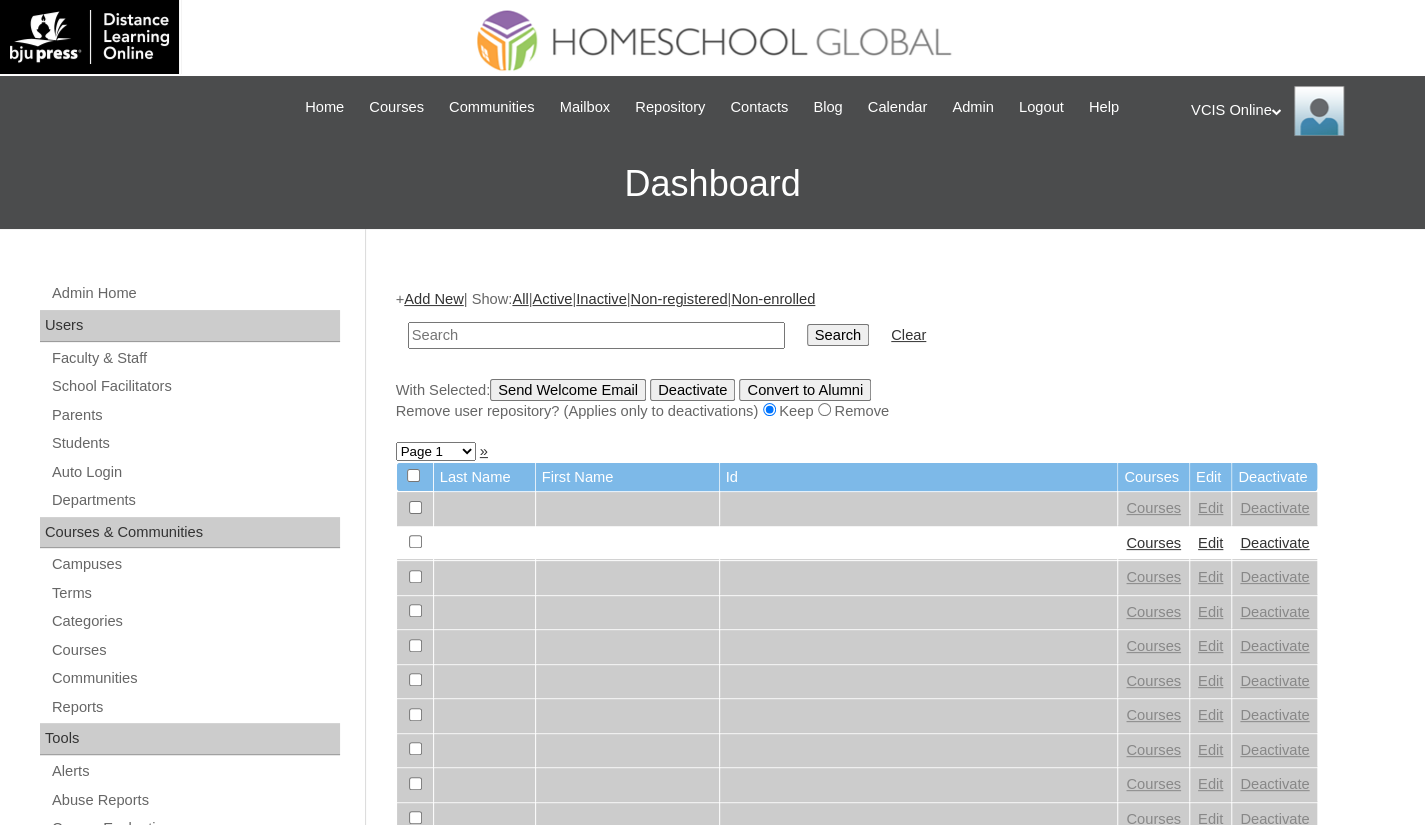 click at bounding box center (596, 335) 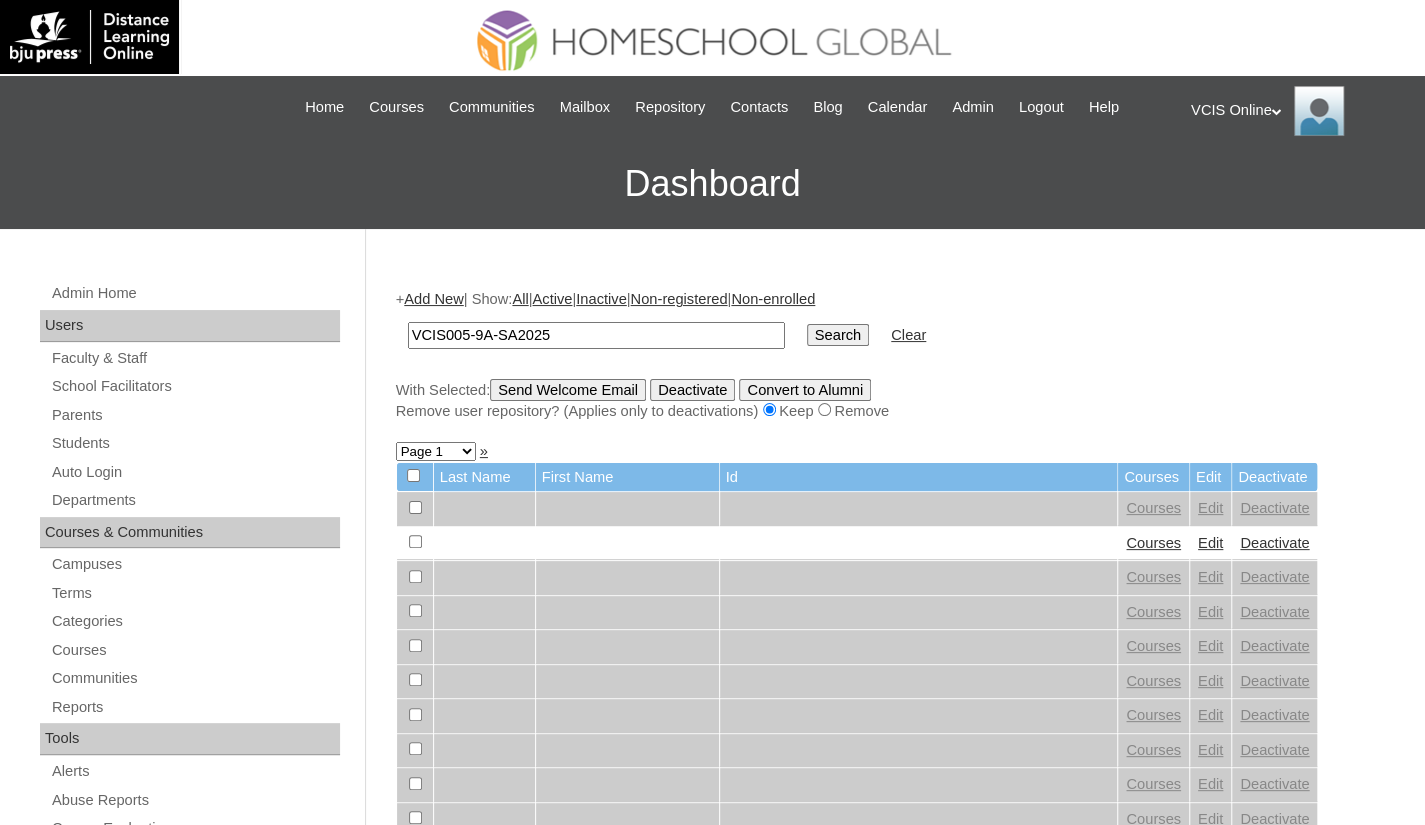 type on "VCIS005-9A-SA2025" 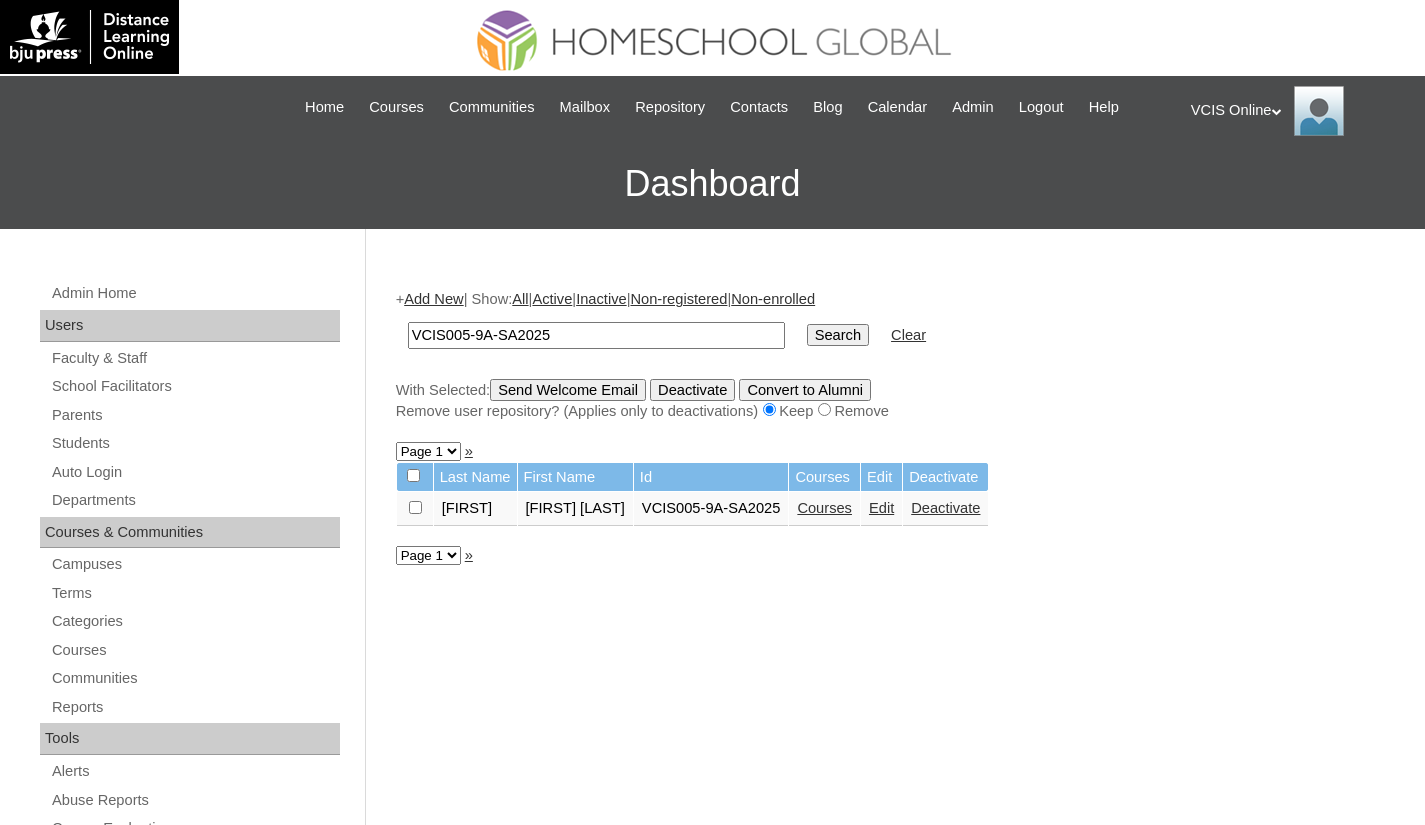 scroll, scrollTop: 0, scrollLeft: 0, axis: both 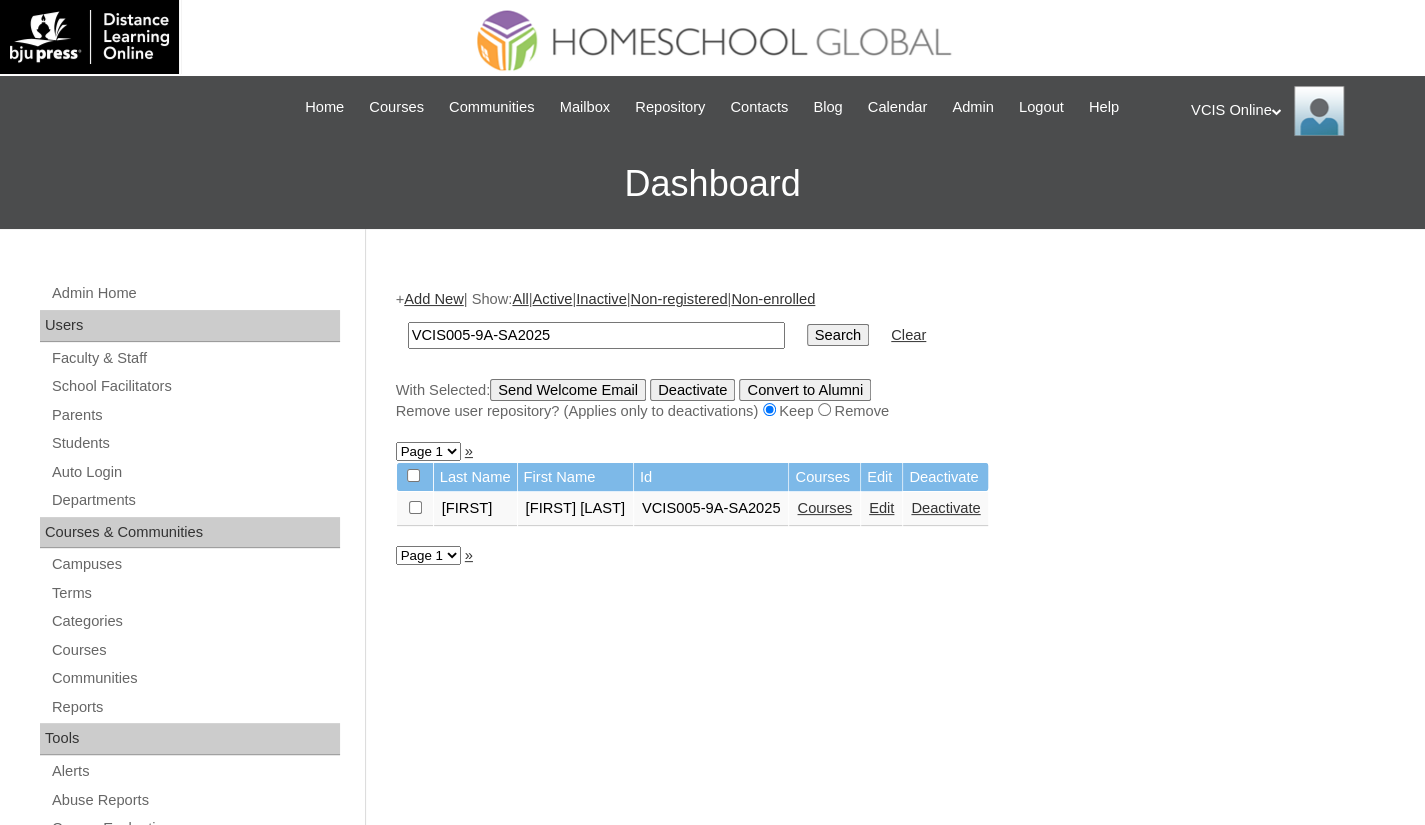 click on "Courses" at bounding box center [824, 508] 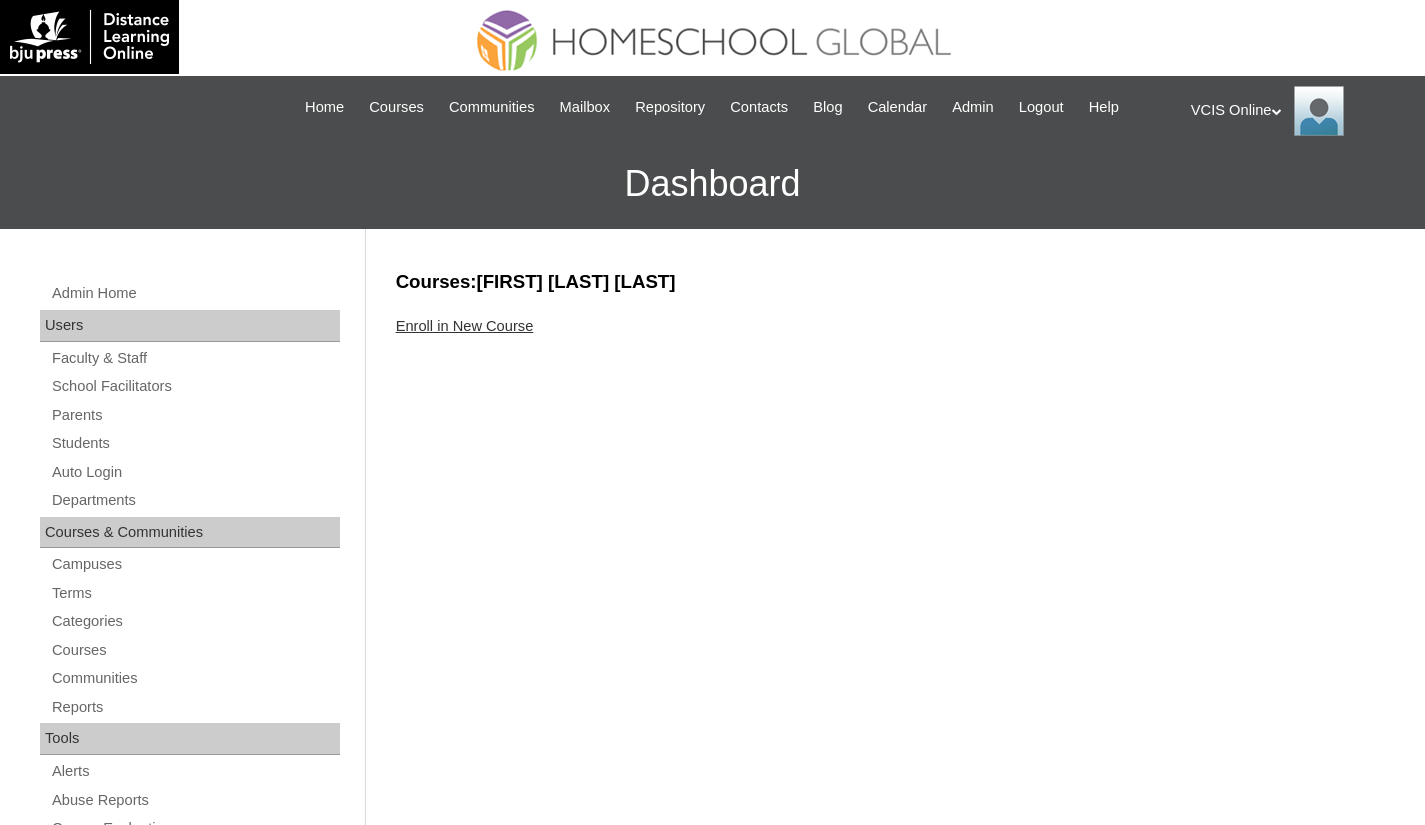 scroll, scrollTop: 0, scrollLeft: 0, axis: both 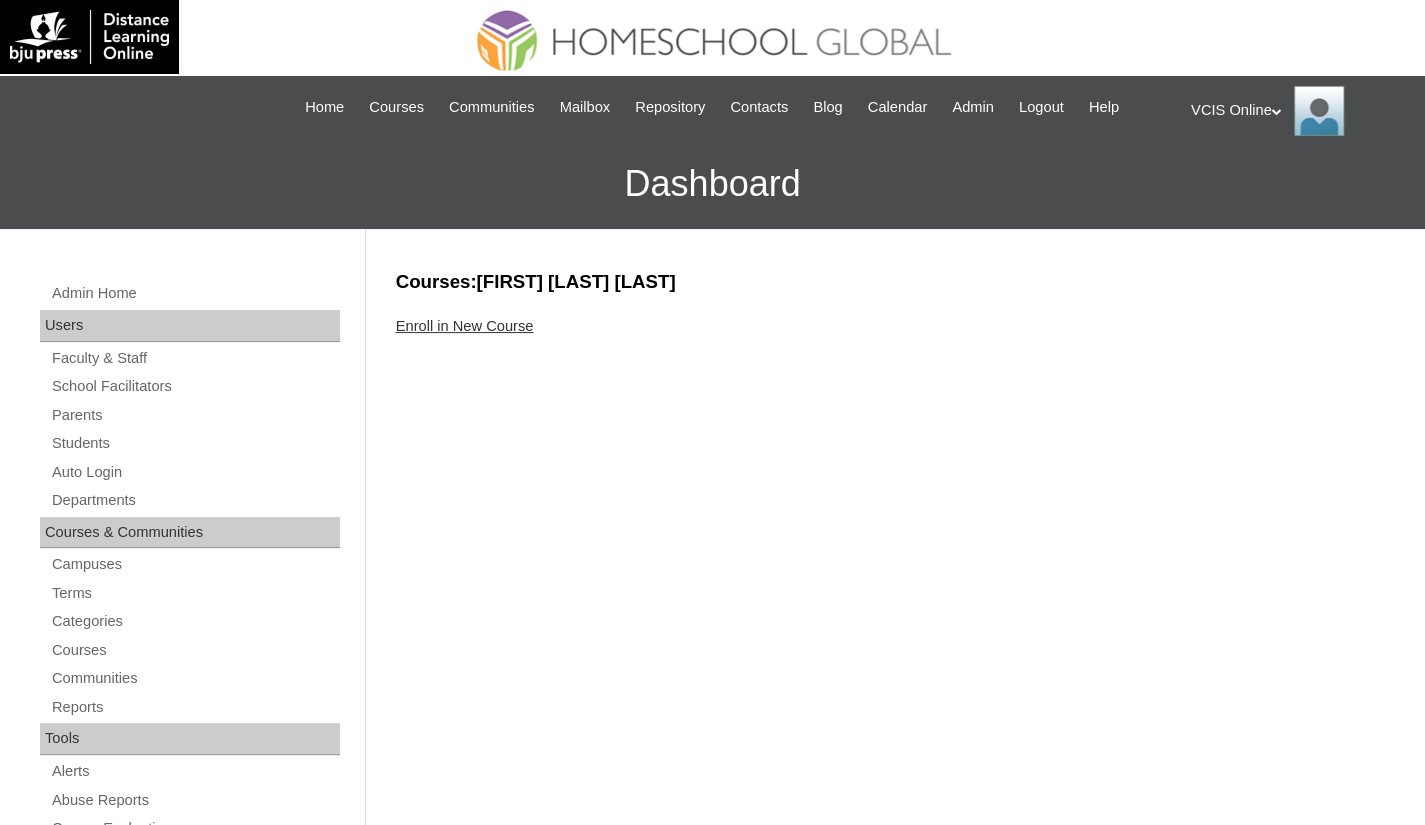 click on "Enroll in New Course" at bounding box center [465, 326] 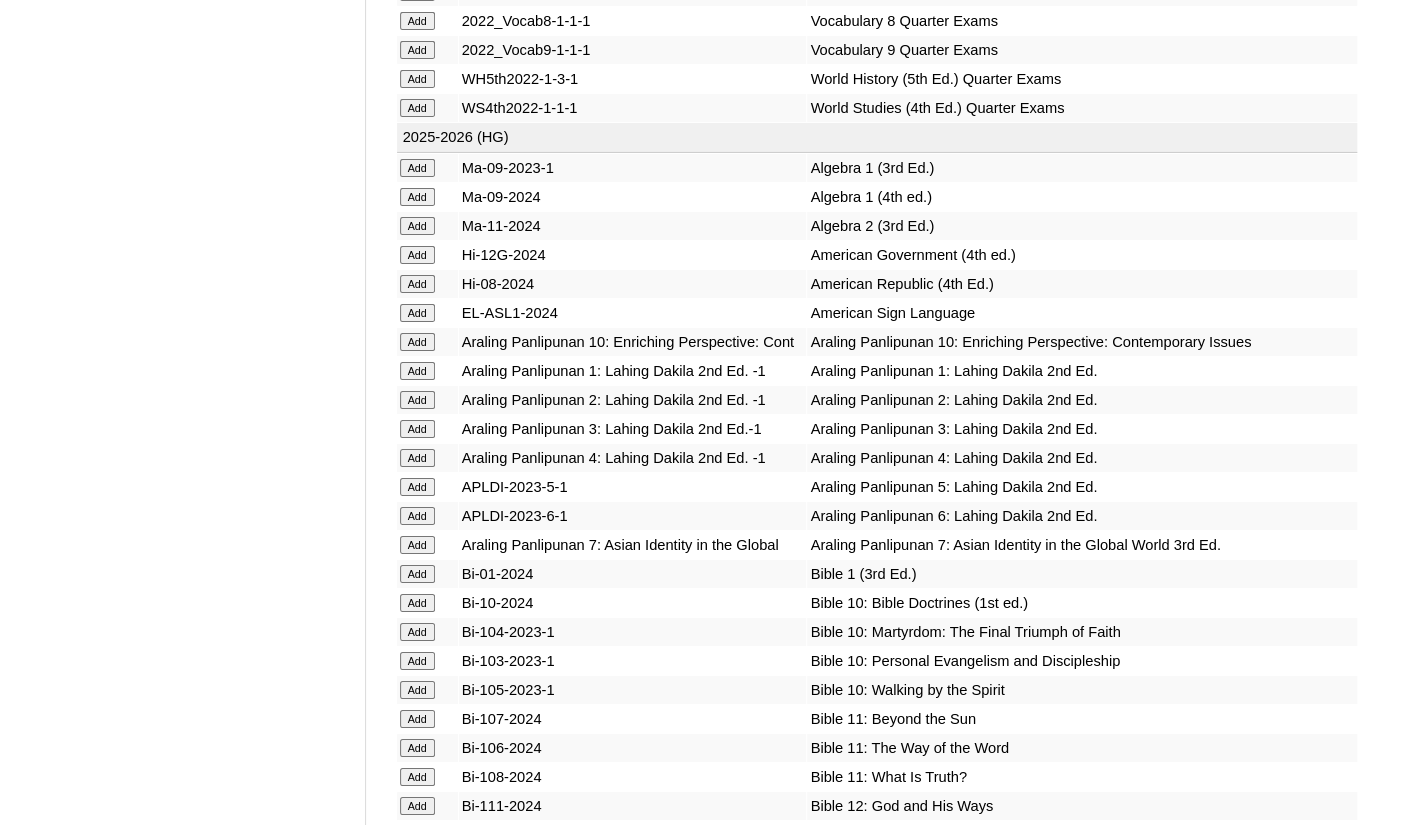 scroll, scrollTop: 3900, scrollLeft: 0, axis: vertical 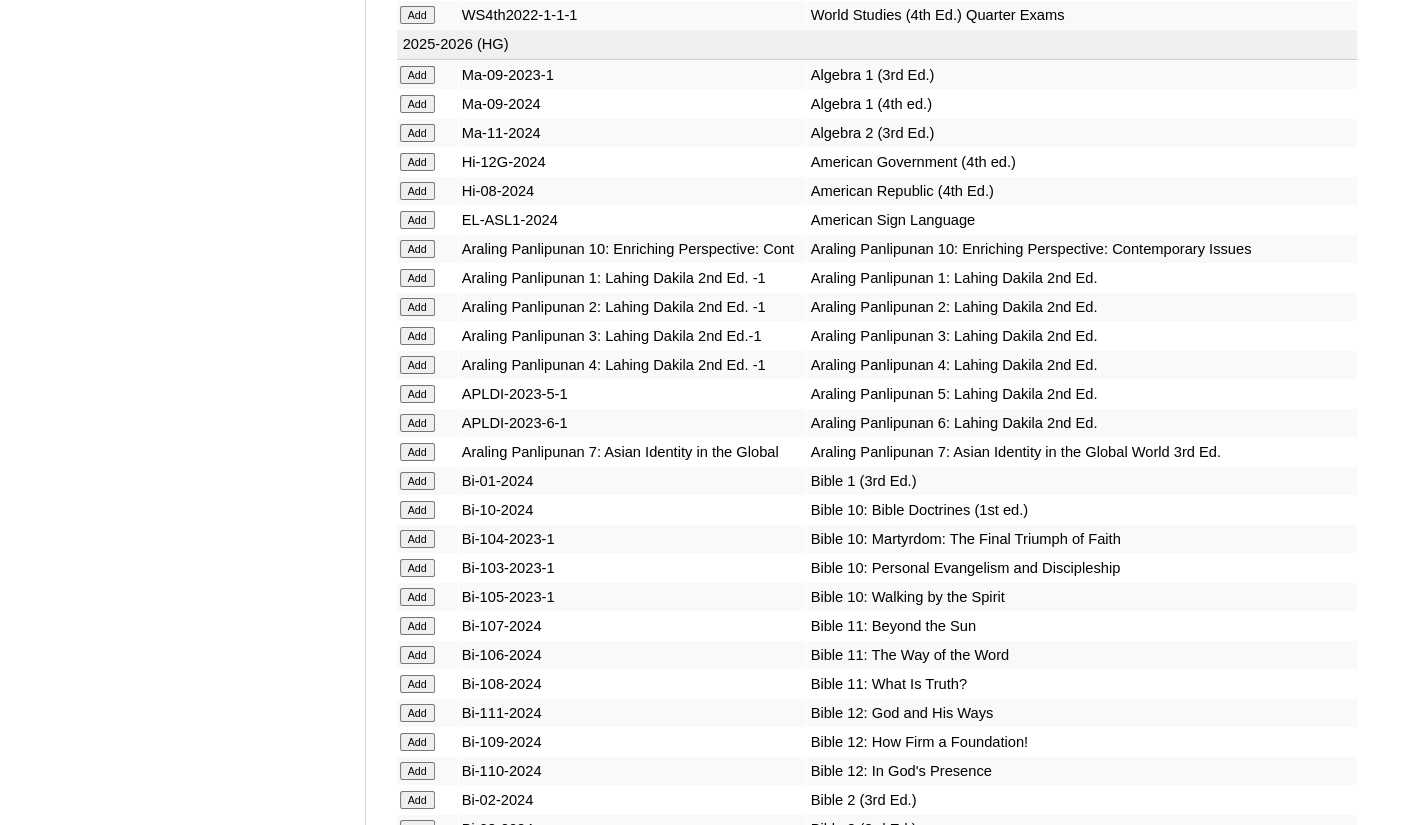 click on "Add" at bounding box center [417, -3524] 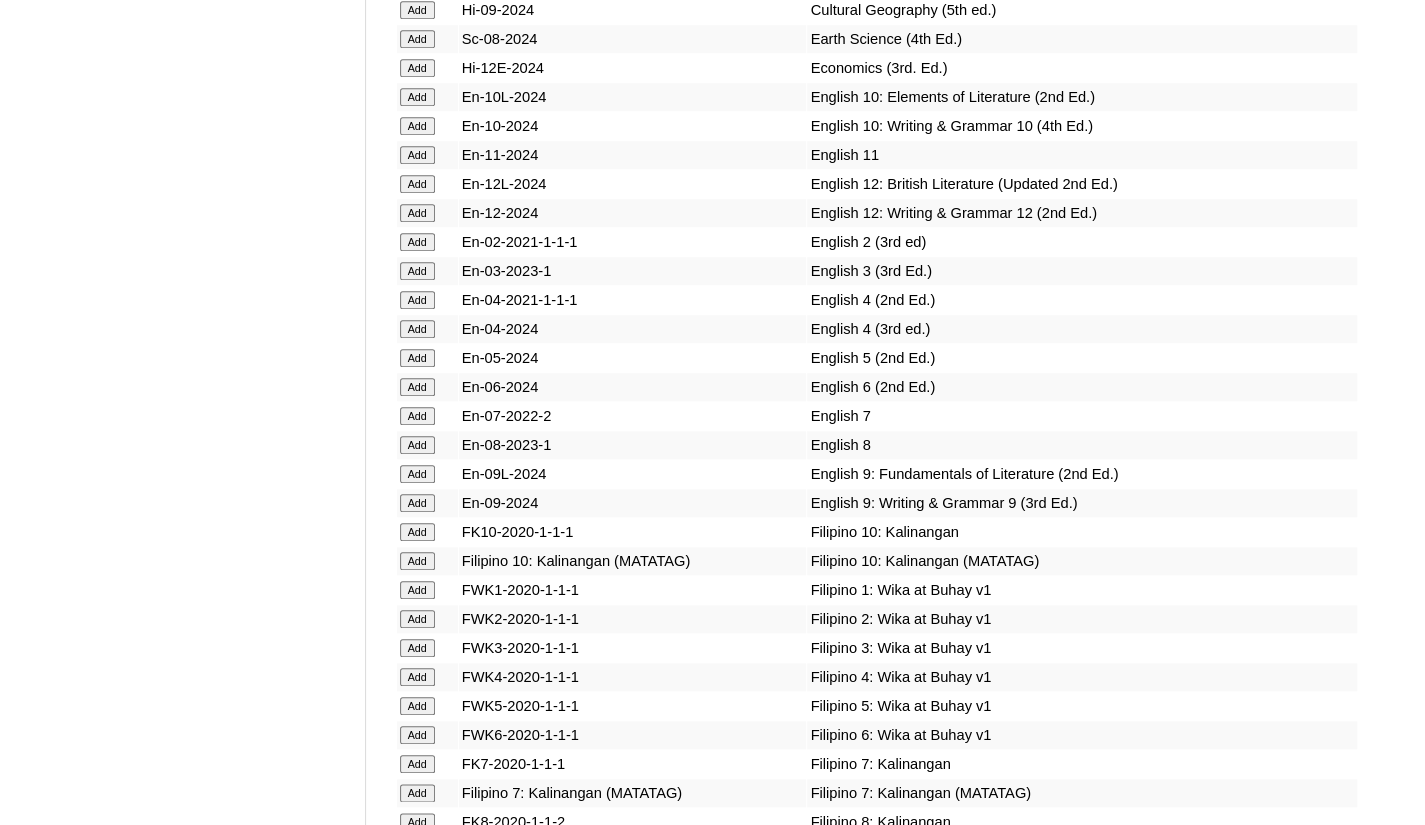 scroll, scrollTop: 5100, scrollLeft: 0, axis: vertical 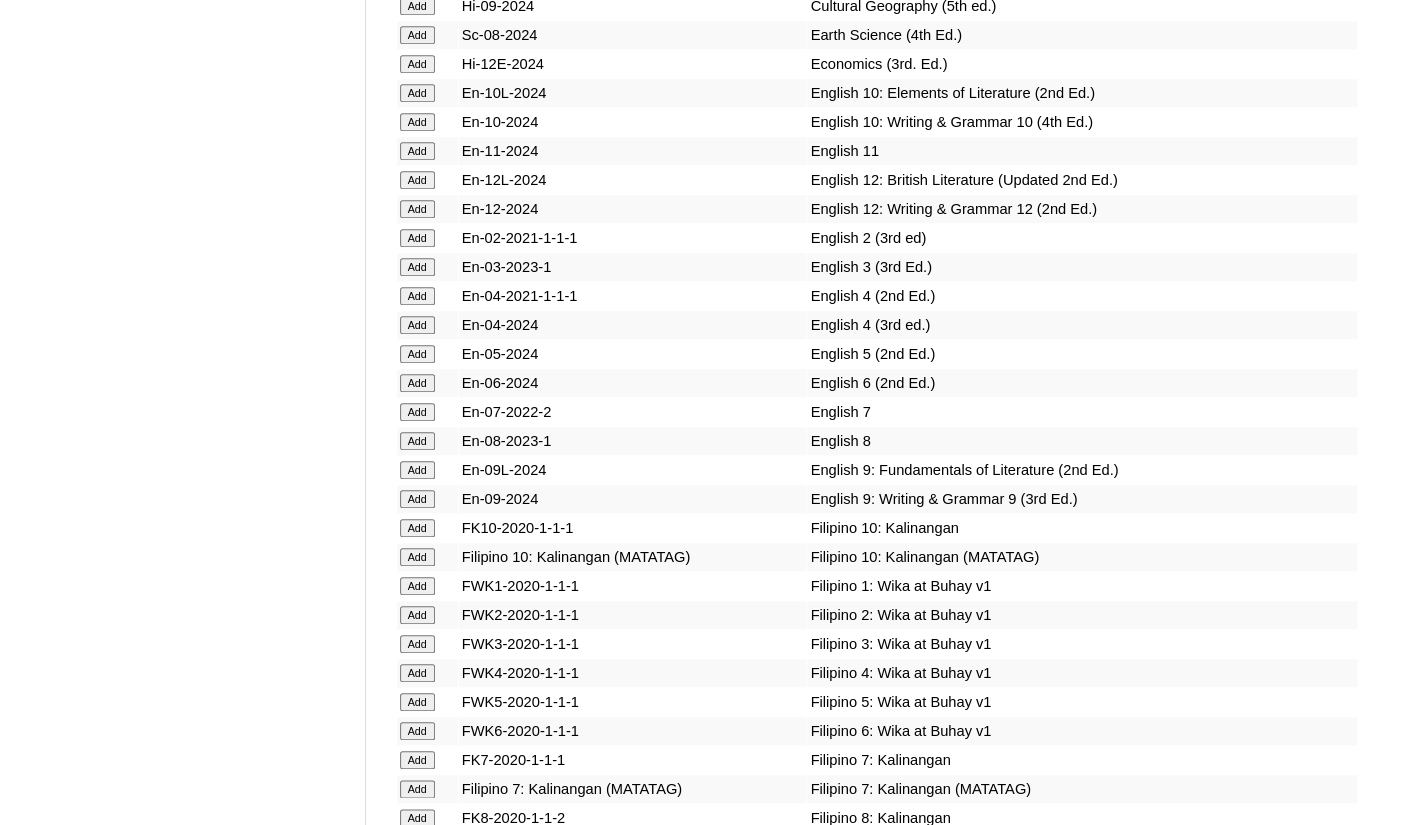 click on "Add" at bounding box center (417, -4724) 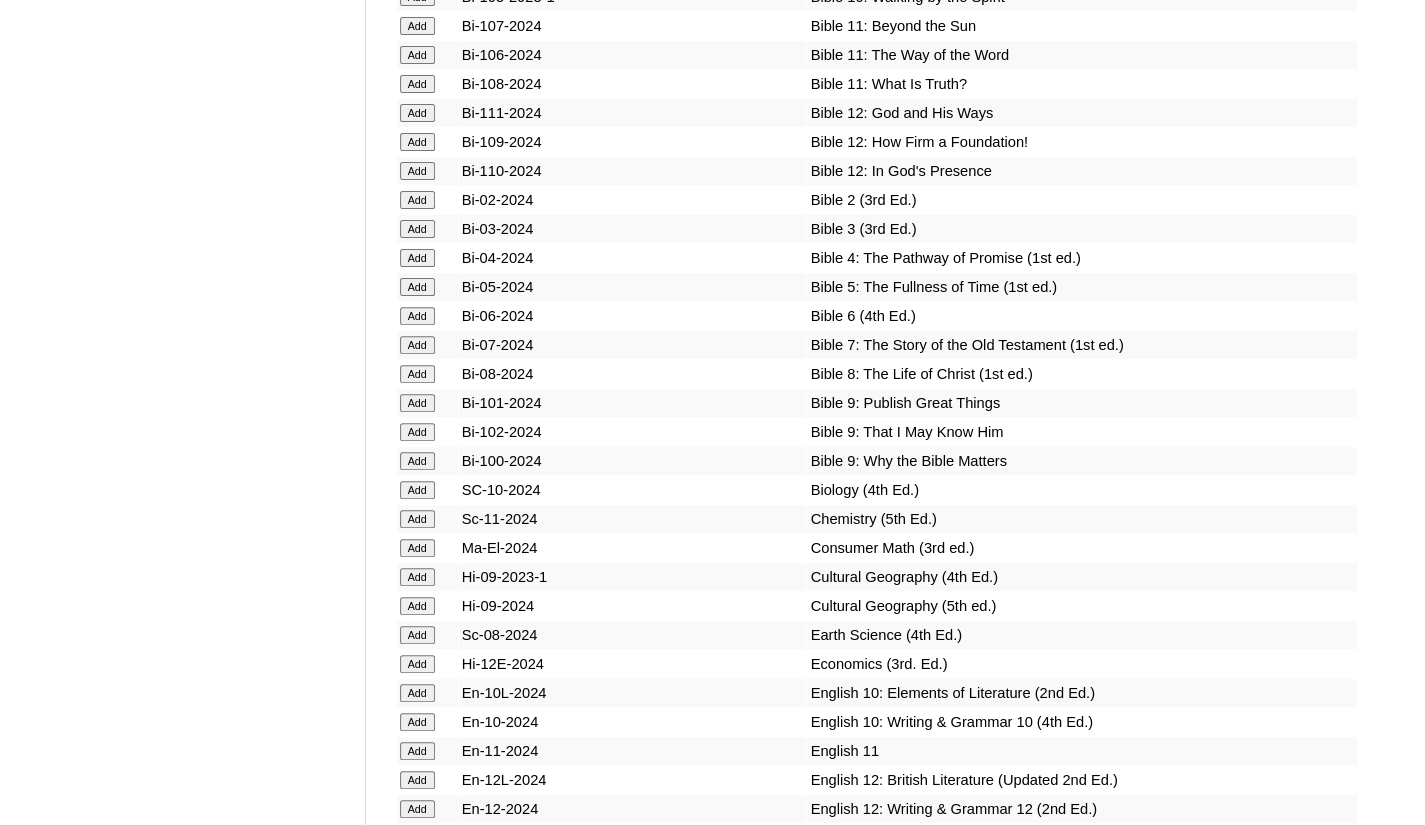 scroll, scrollTop: 4600, scrollLeft: 0, axis: vertical 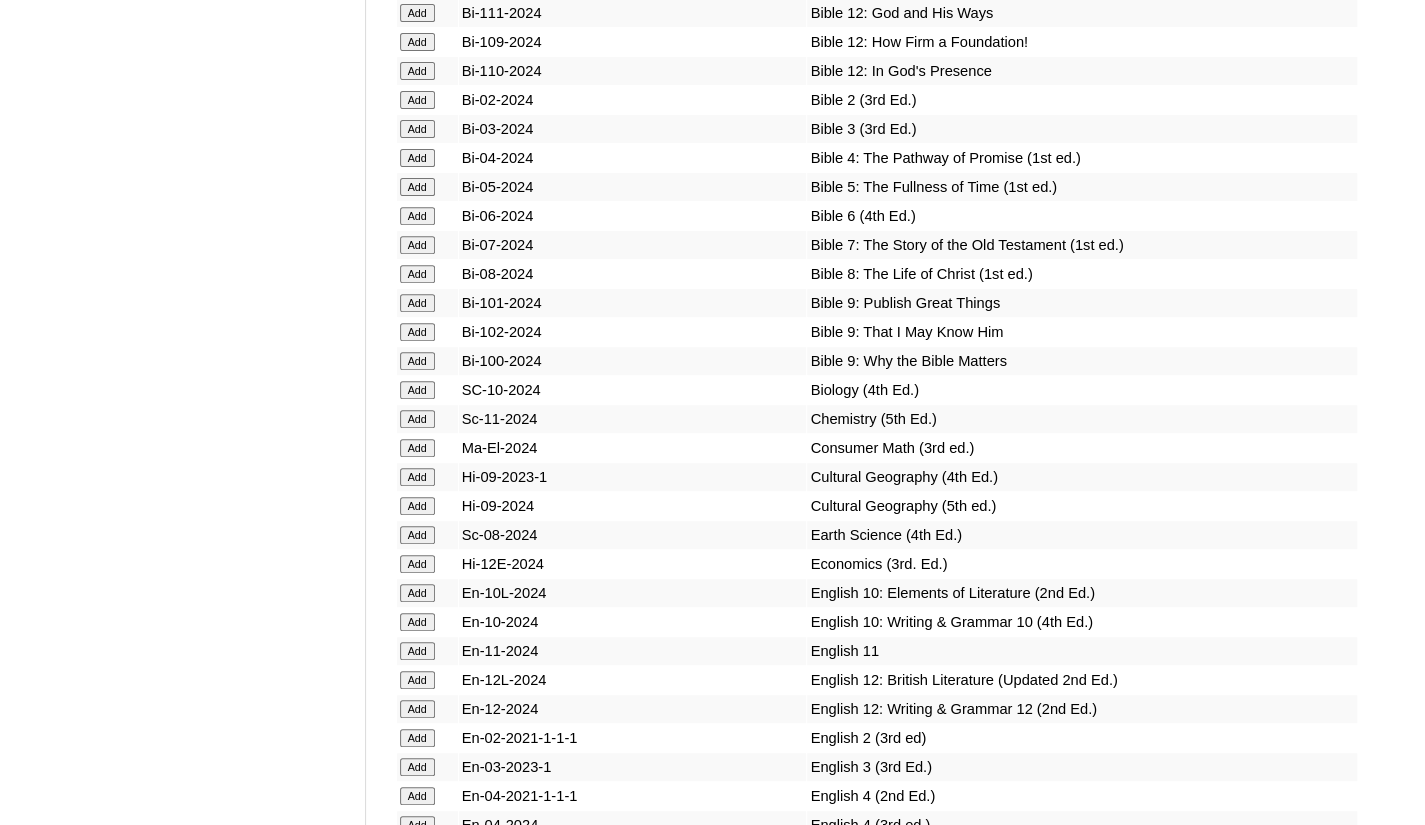 click on "Add" at bounding box center [417, -4224] 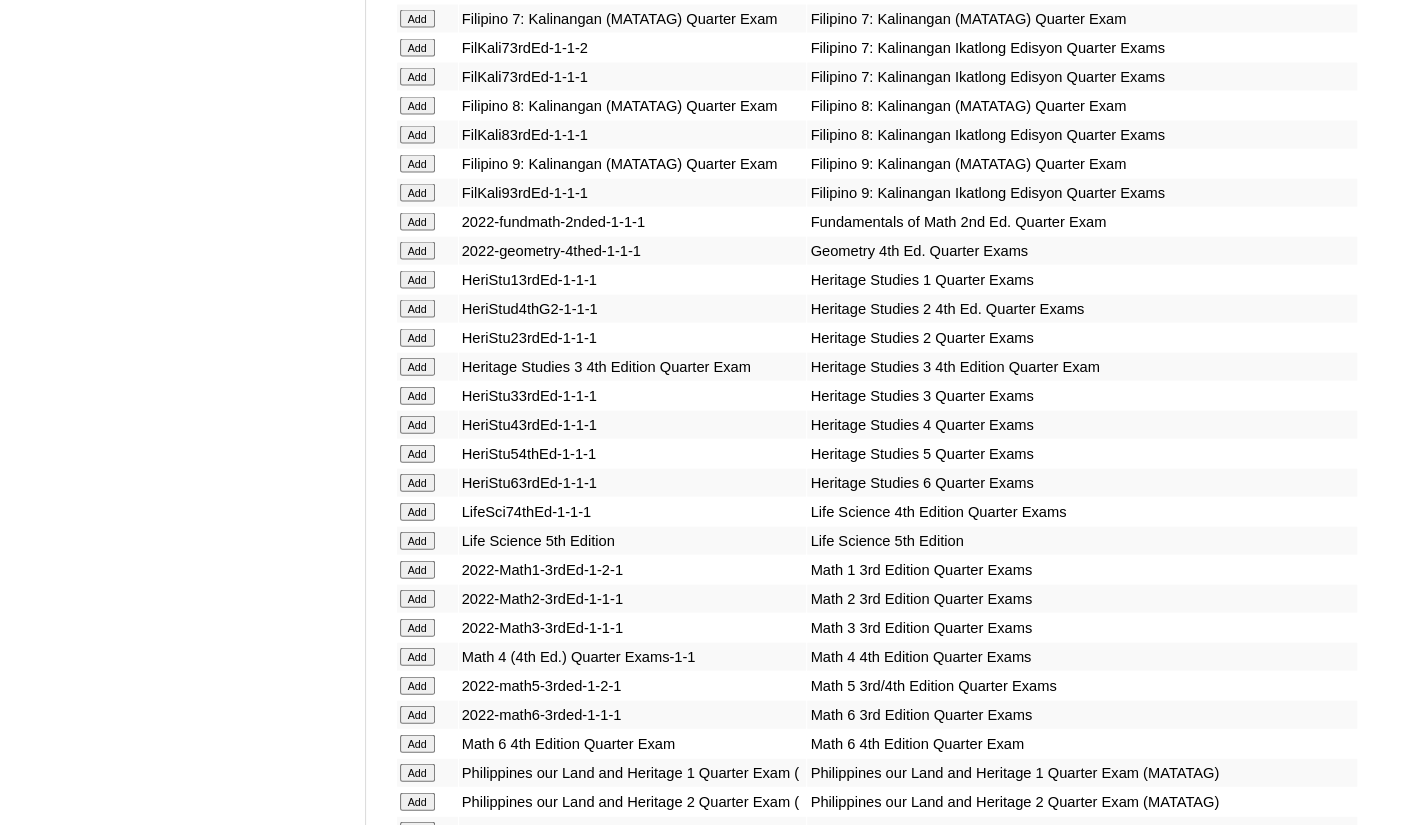 scroll, scrollTop: 2300, scrollLeft: 0, axis: vertical 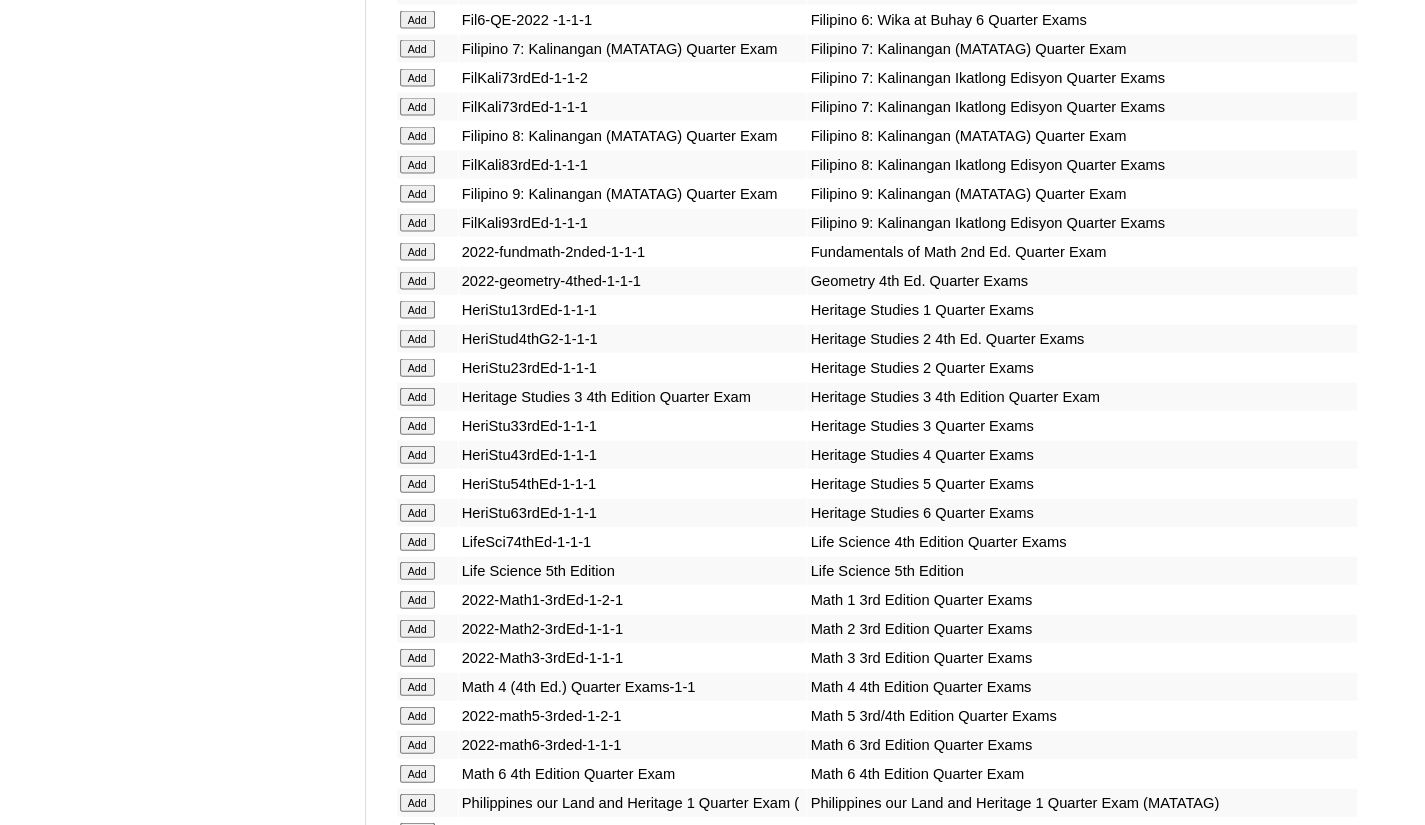 click on "Add" at bounding box center [417, -1924] 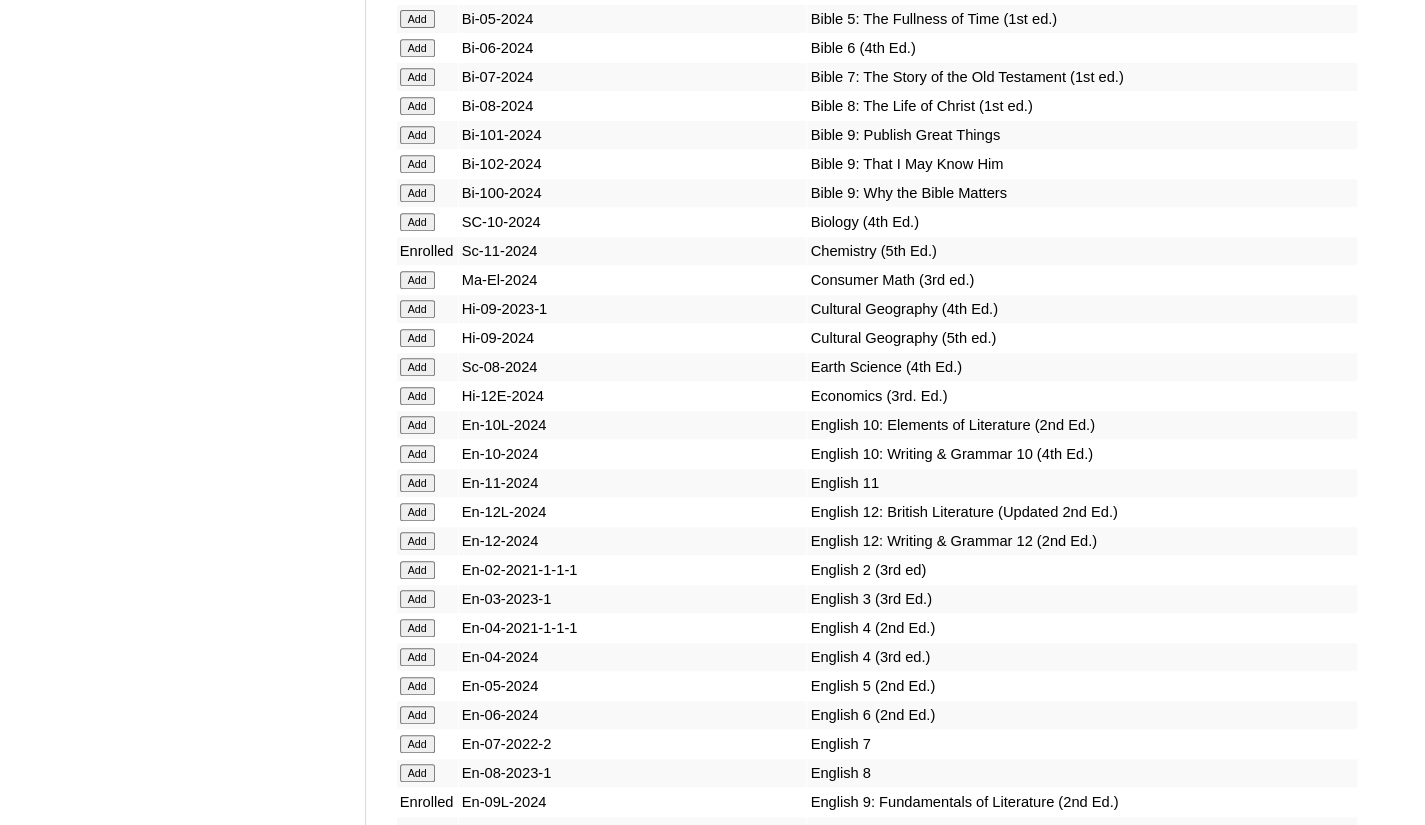 scroll, scrollTop: 4800, scrollLeft: 0, axis: vertical 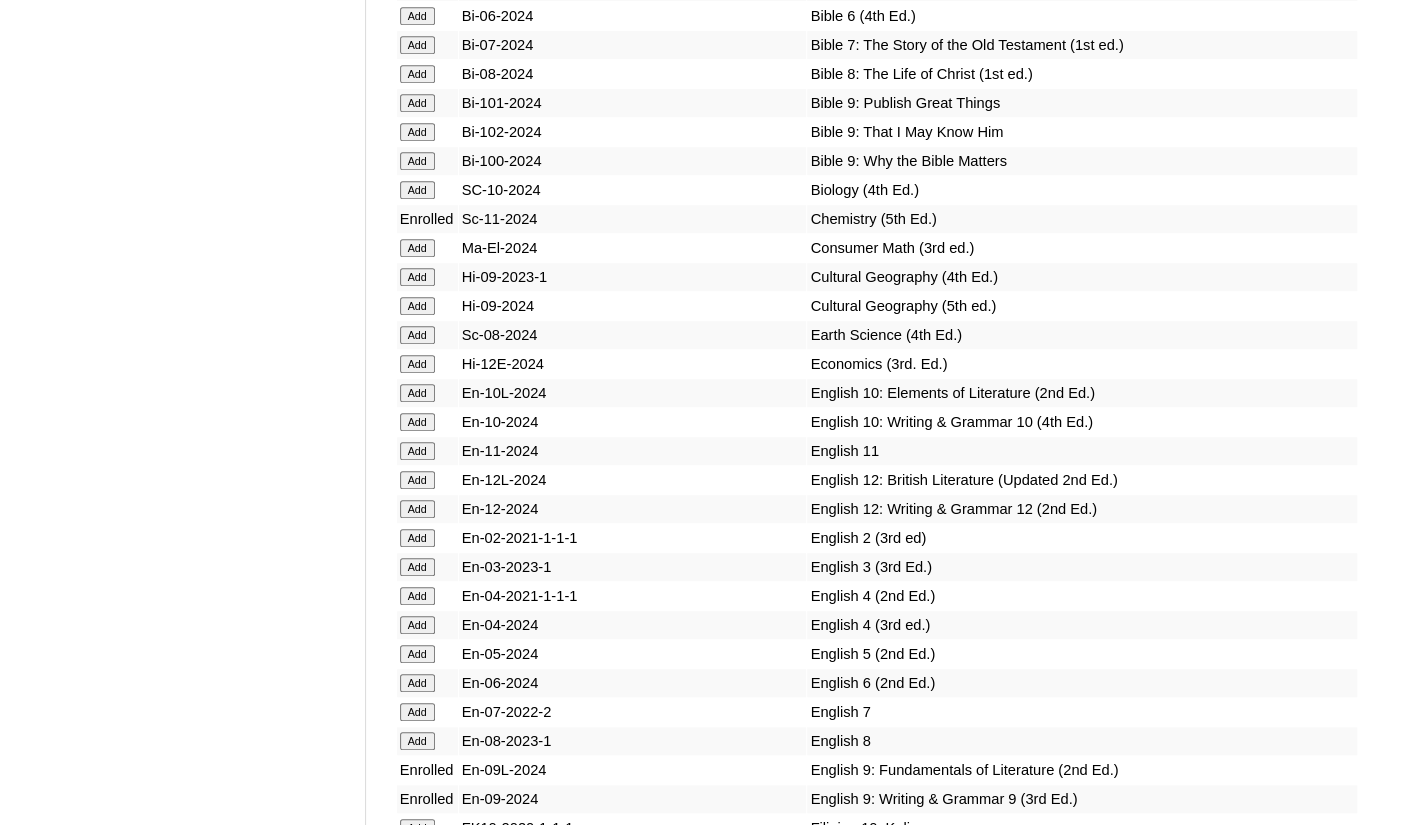 click on "Add" at bounding box center [417, -4424] 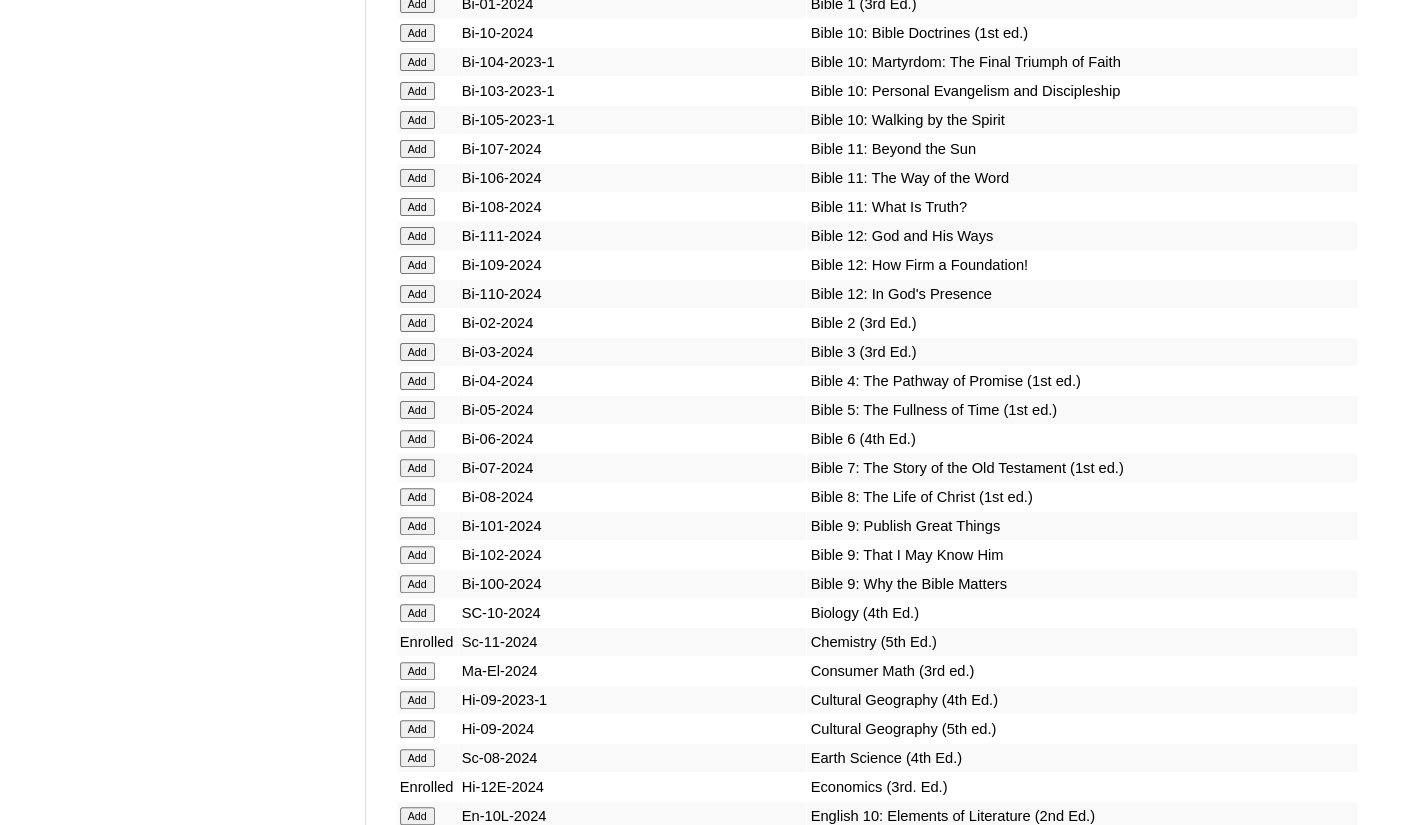 scroll, scrollTop: 4500, scrollLeft: 0, axis: vertical 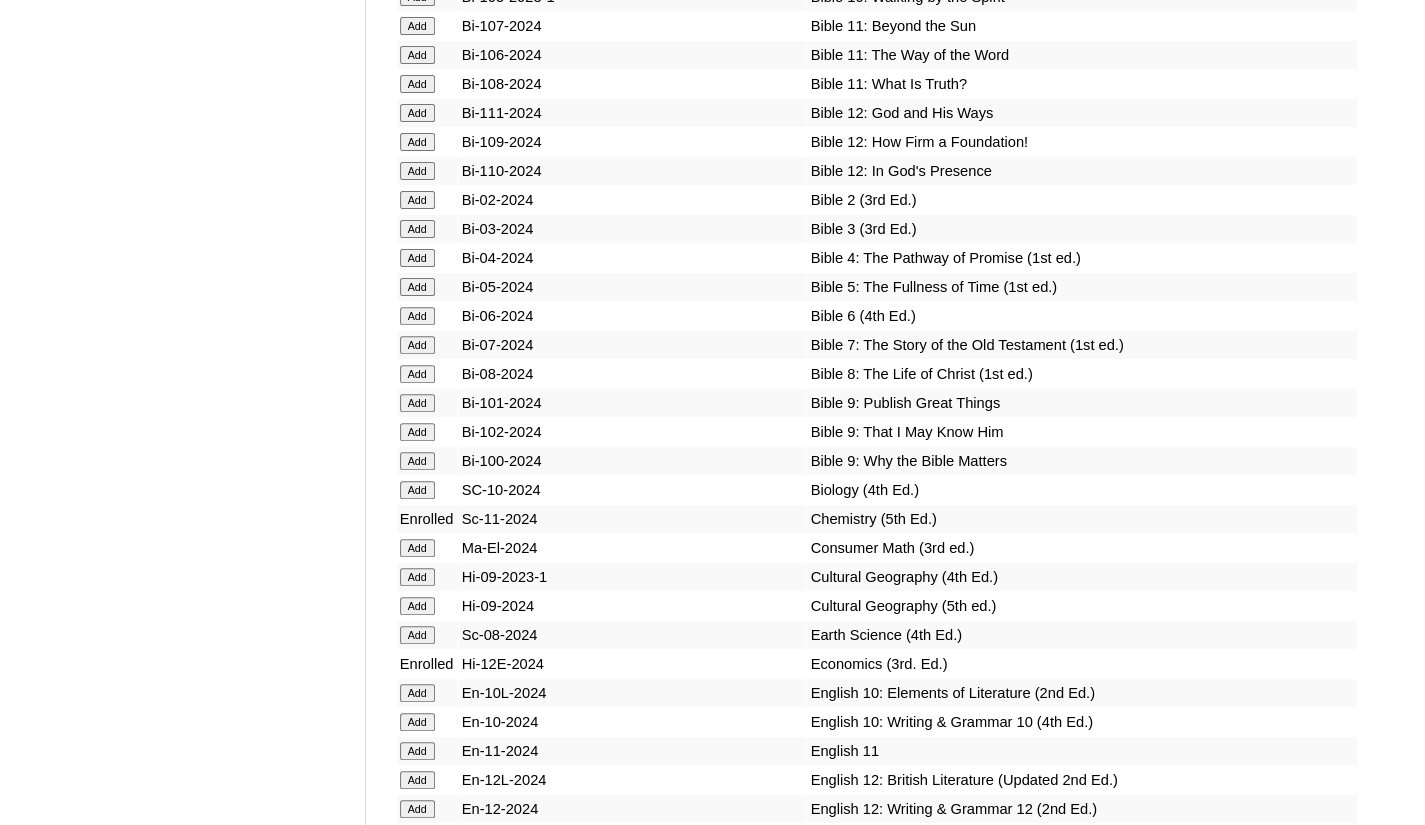 click on "Add" at bounding box center (417, -4124) 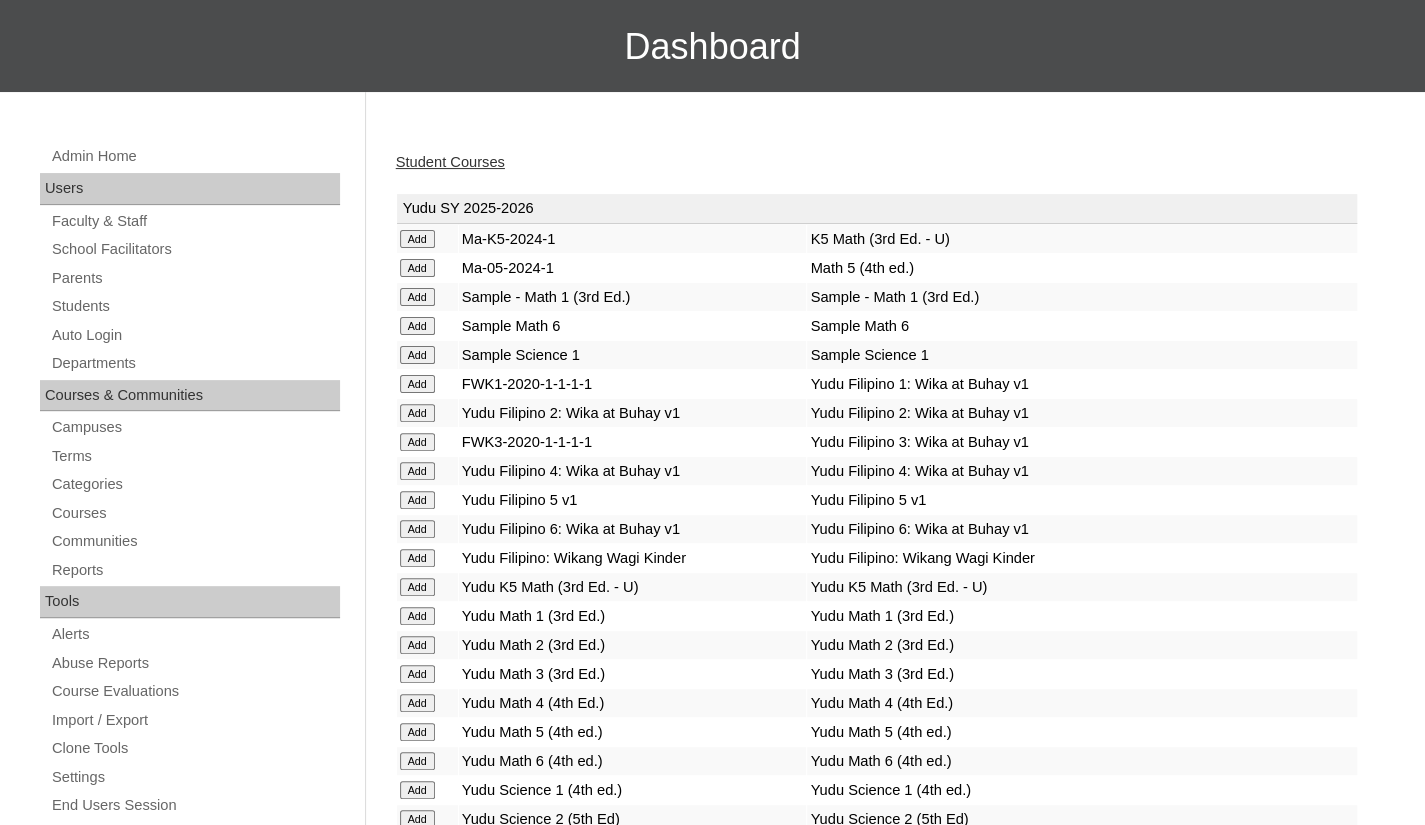 scroll, scrollTop: 0, scrollLeft: 0, axis: both 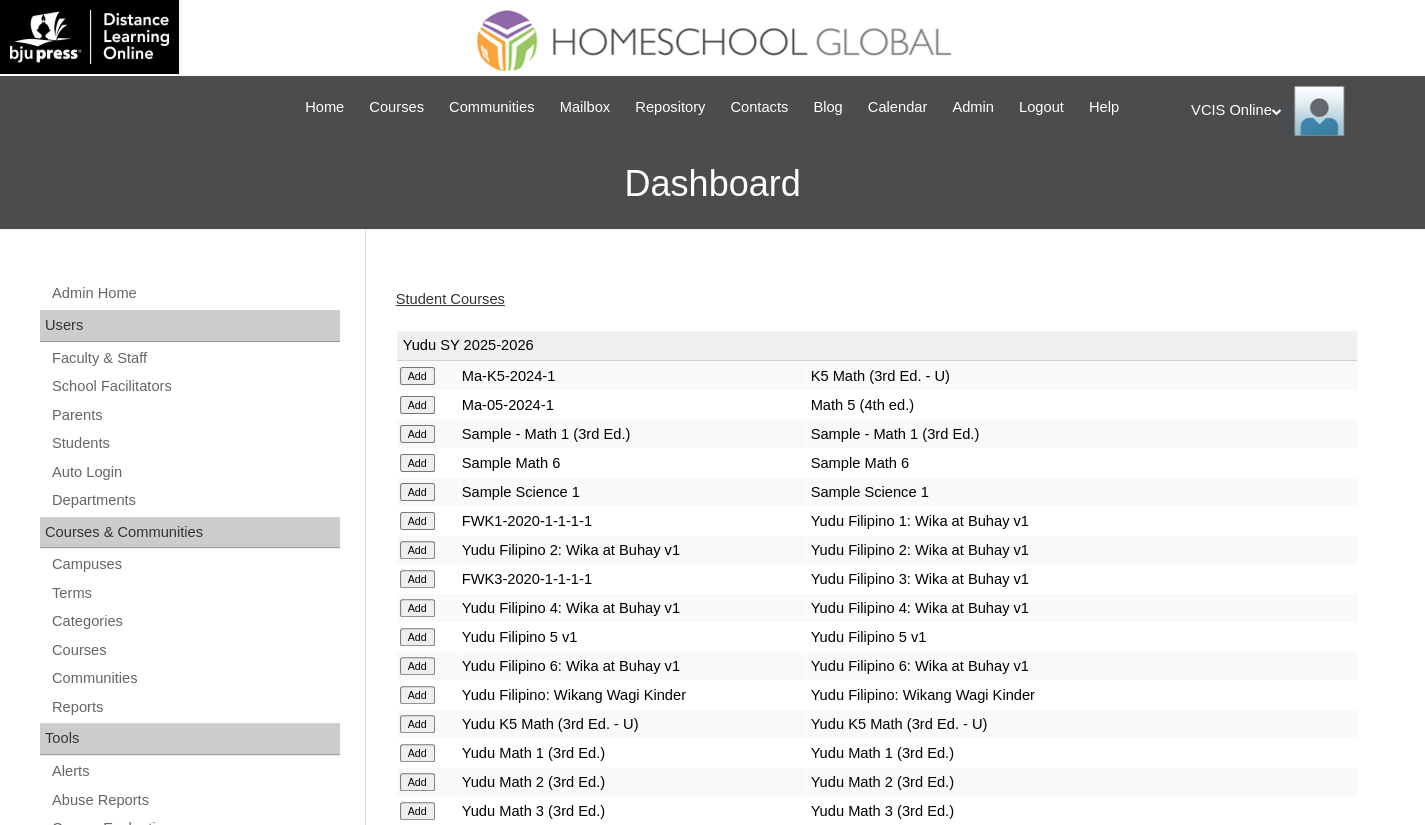 click on "Student Courses" at bounding box center (450, 299) 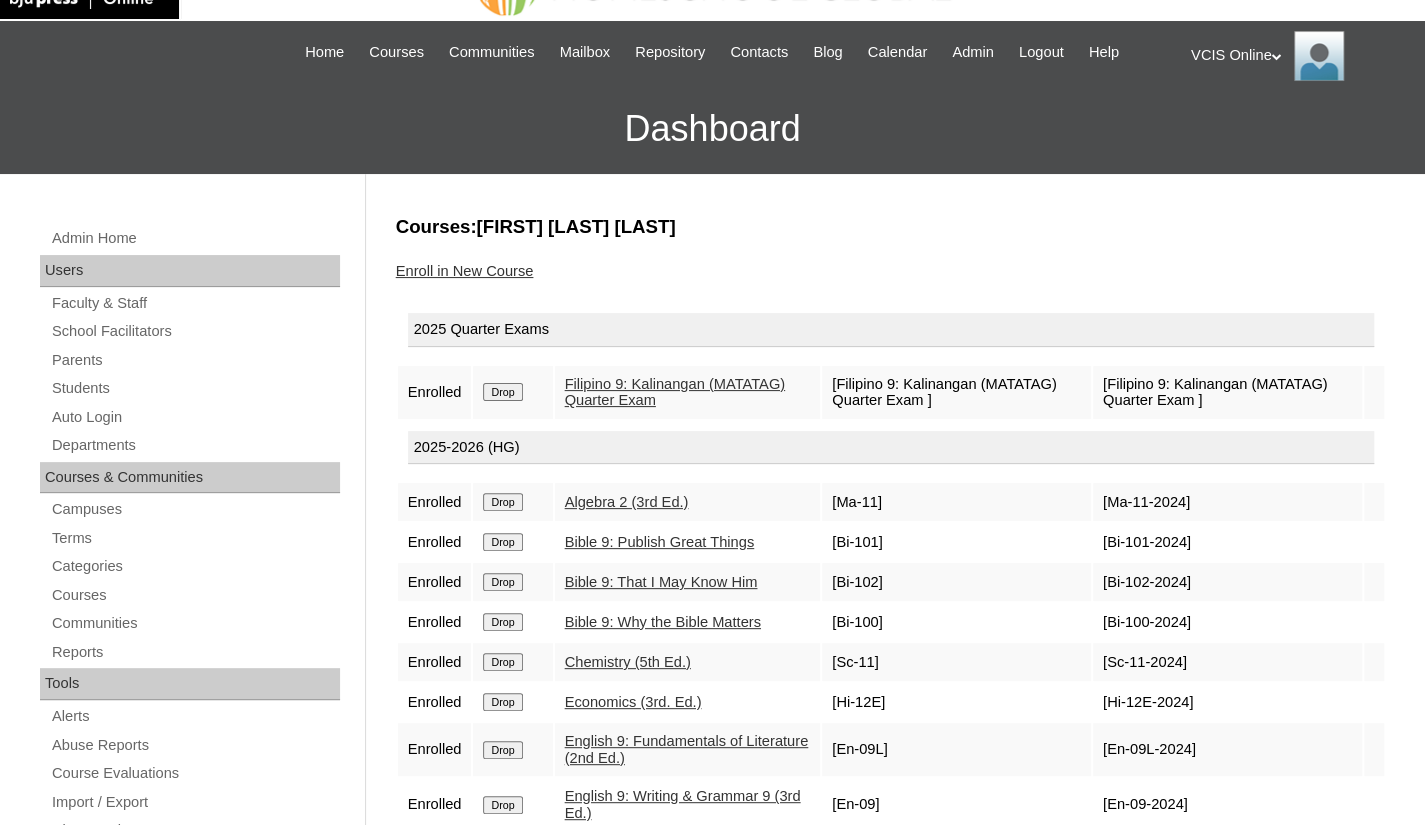 scroll, scrollTop: 100, scrollLeft: 0, axis: vertical 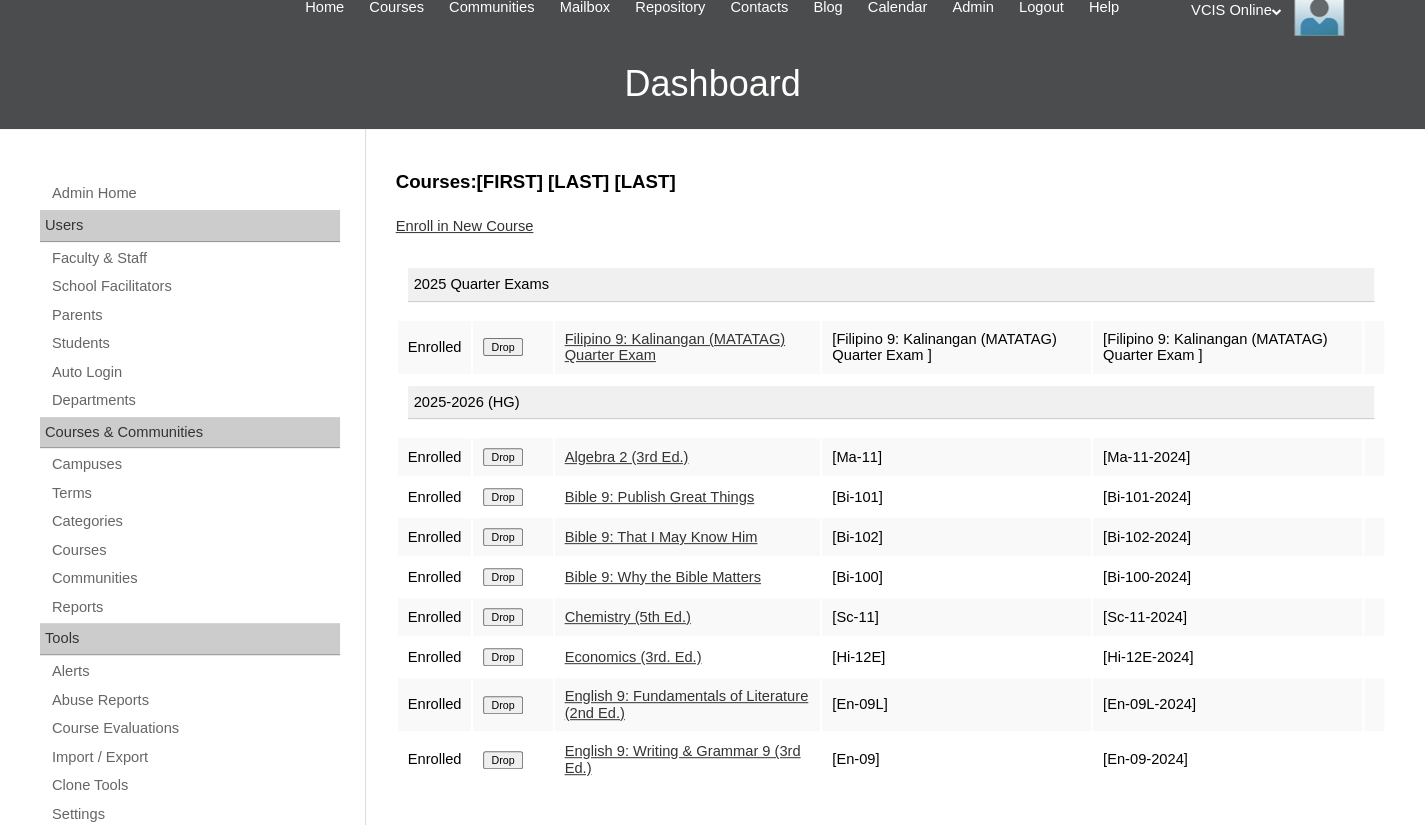 click on "Drop" at bounding box center (512, 347) 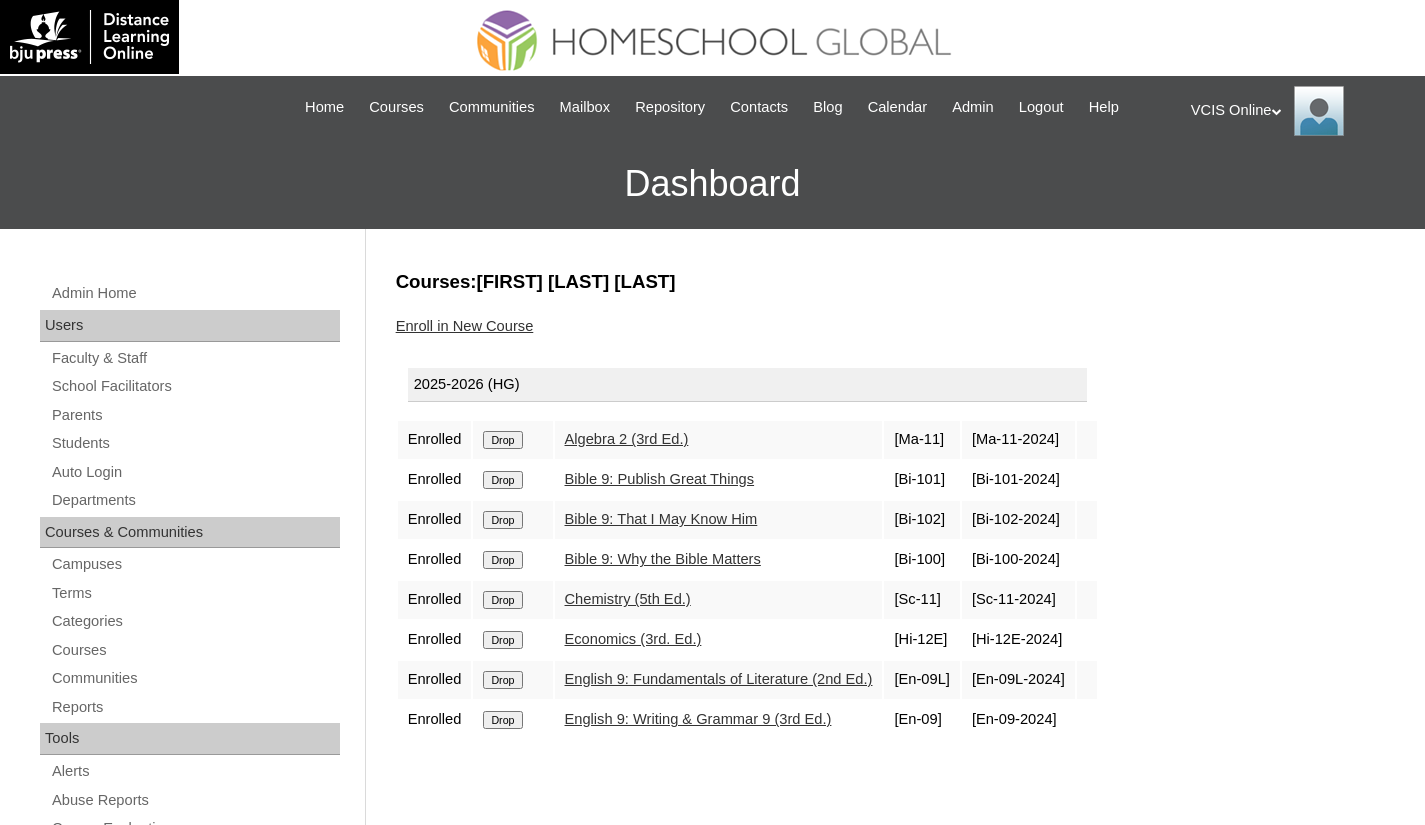 scroll, scrollTop: 0, scrollLeft: 0, axis: both 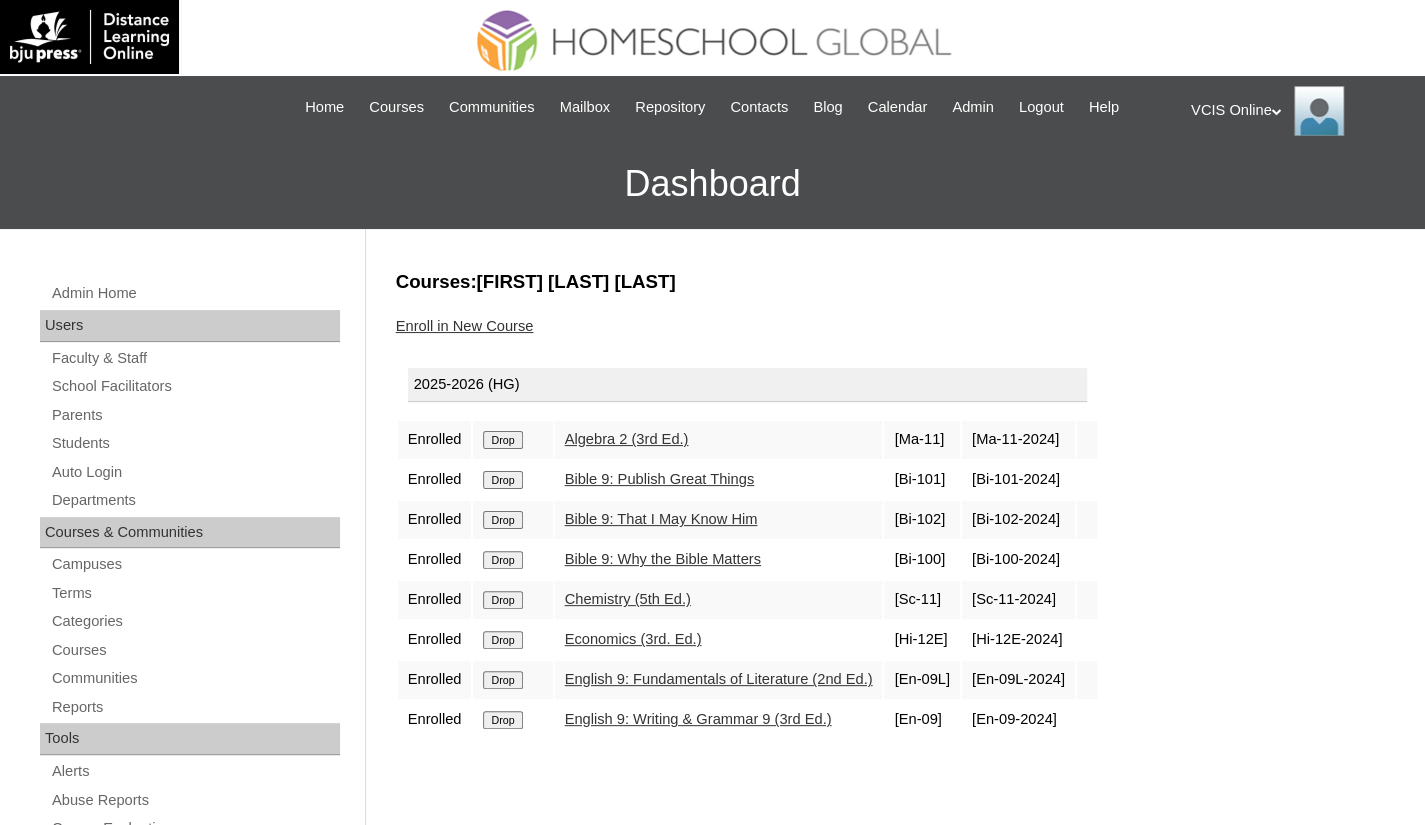 click on "Enroll in New Course" at bounding box center [465, 326] 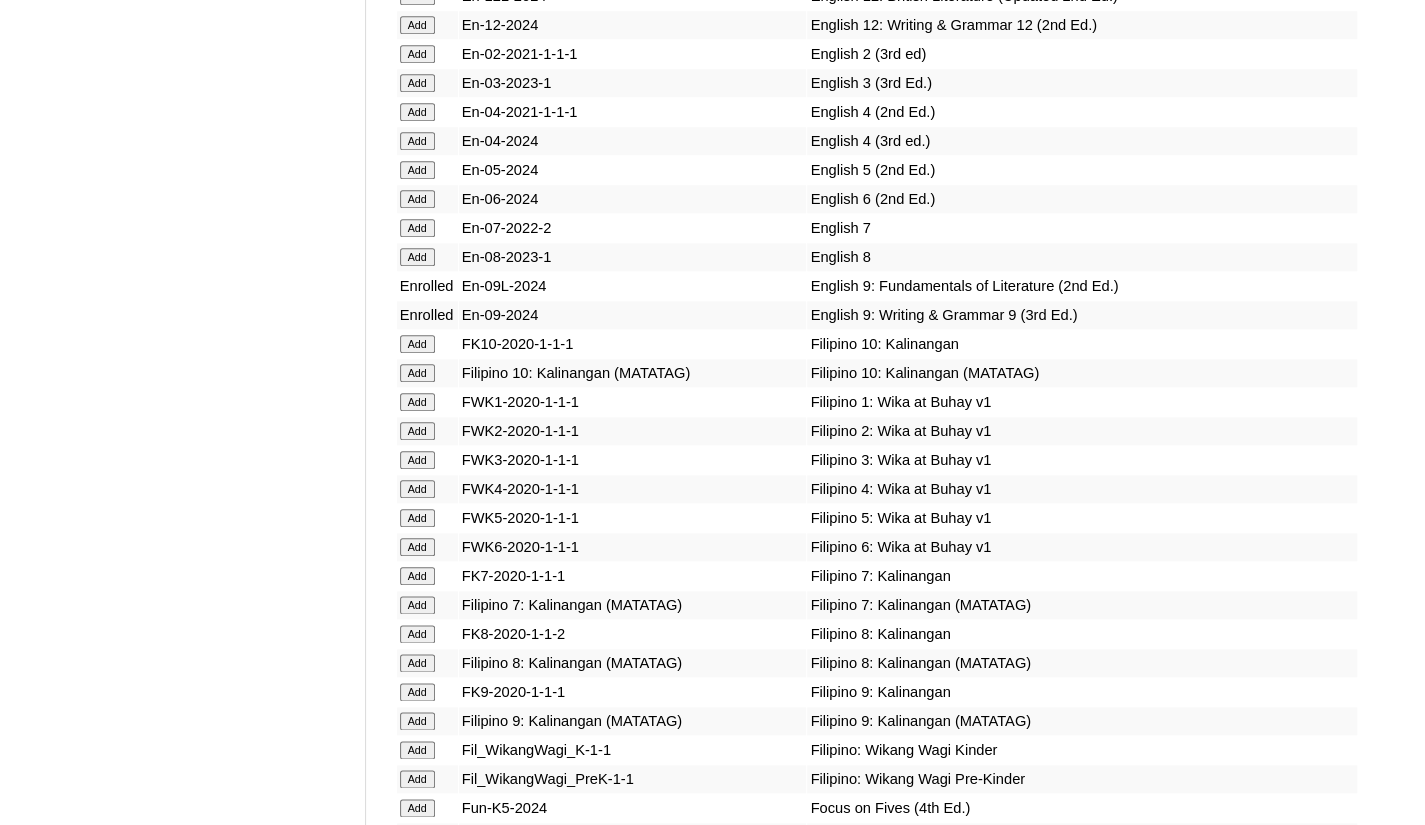 scroll, scrollTop: 5300, scrollLeft: 0, axis: vertical 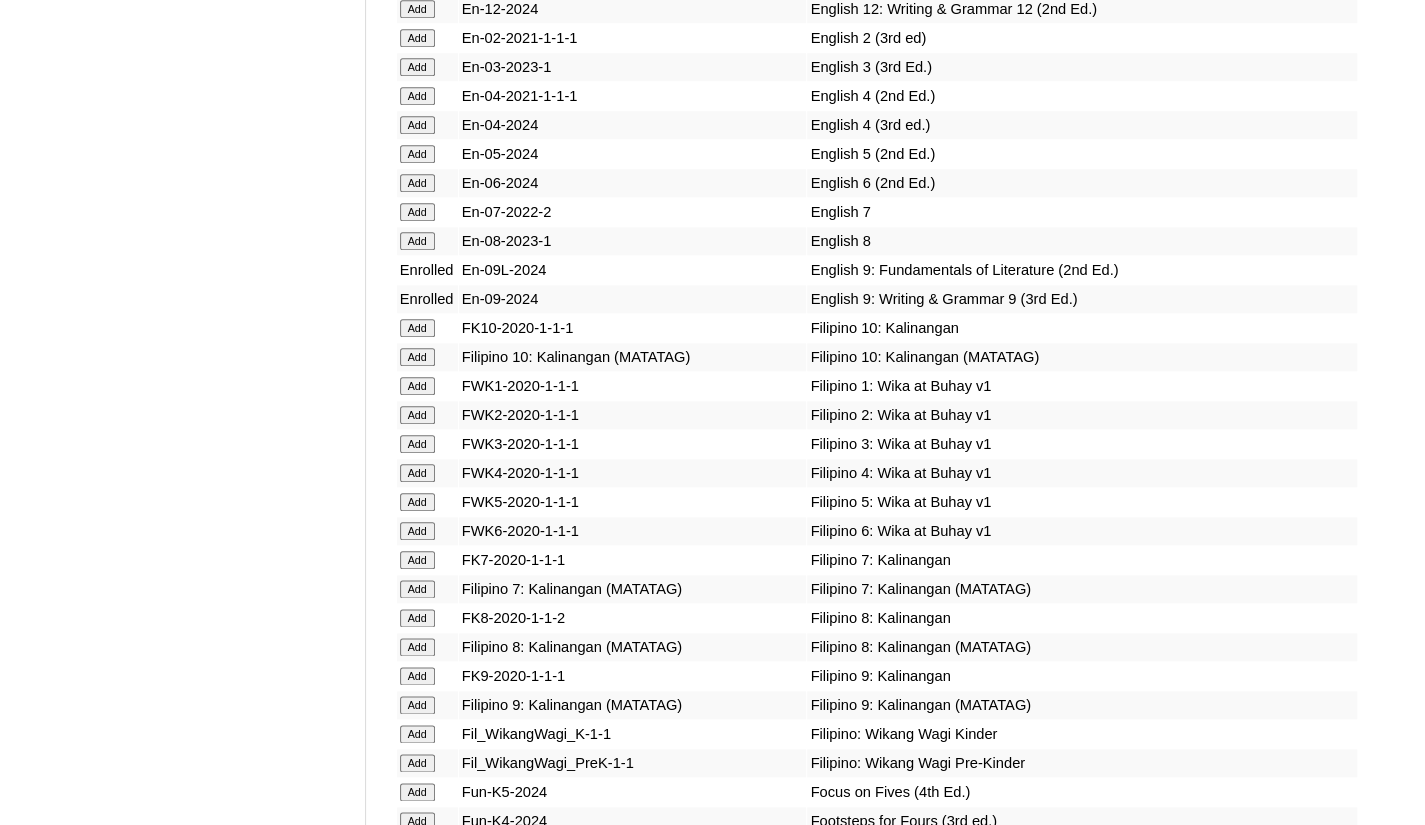 click on "Add" at bounding box center (417, -4924) 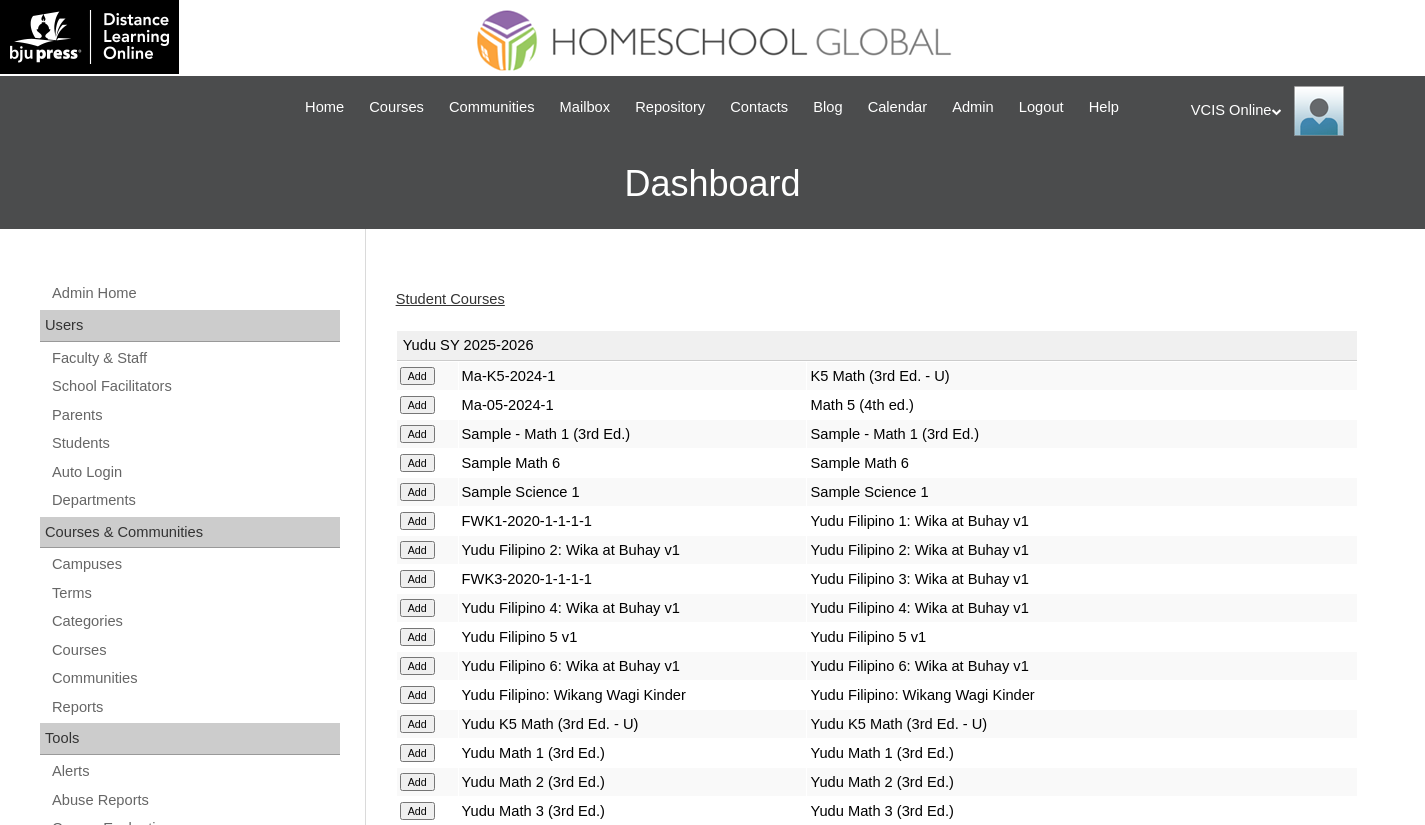 scroll, scrollTop: 0, scrollLeft: 0, axis: both 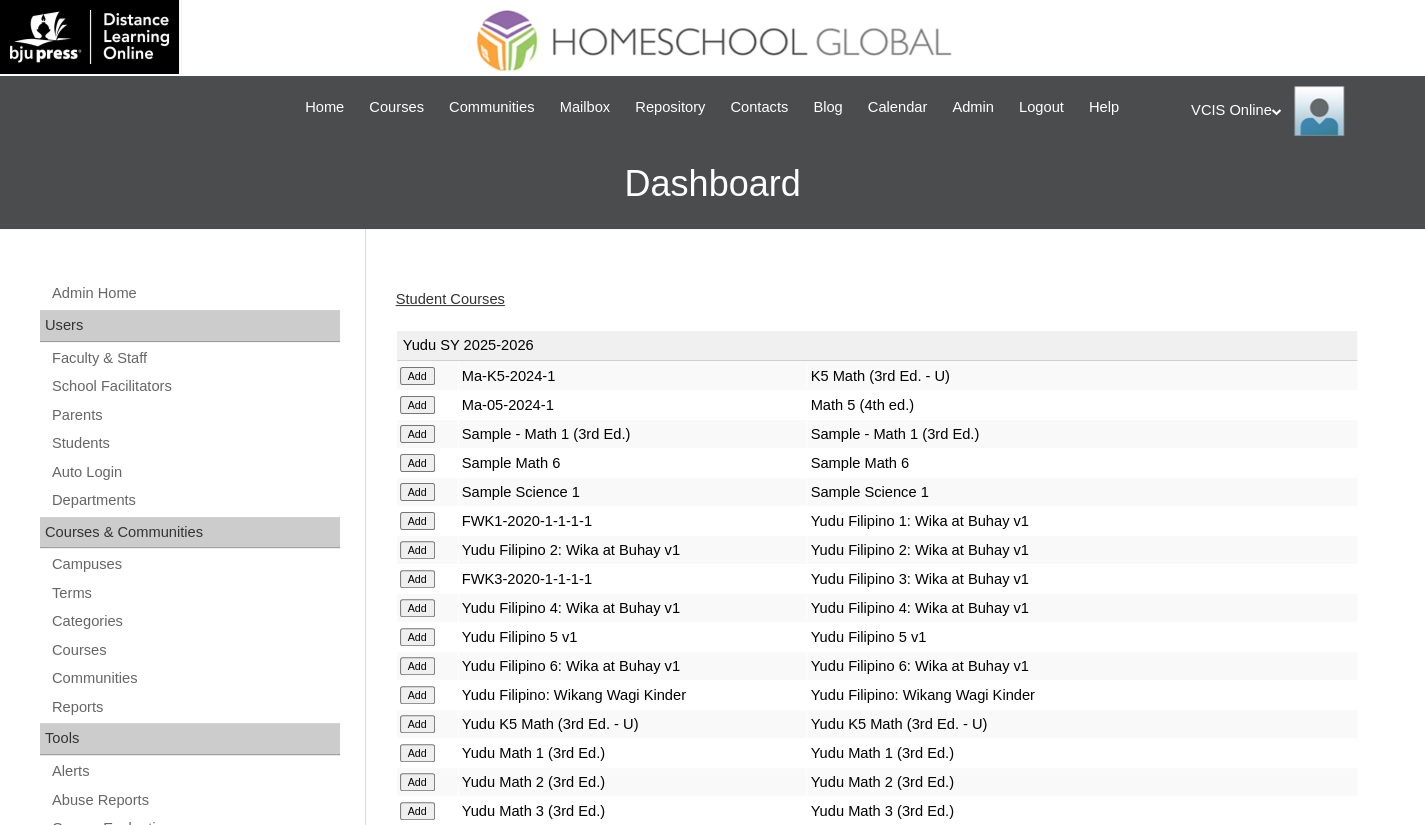 click on "Student Courses" at bounding box center (450, 299) 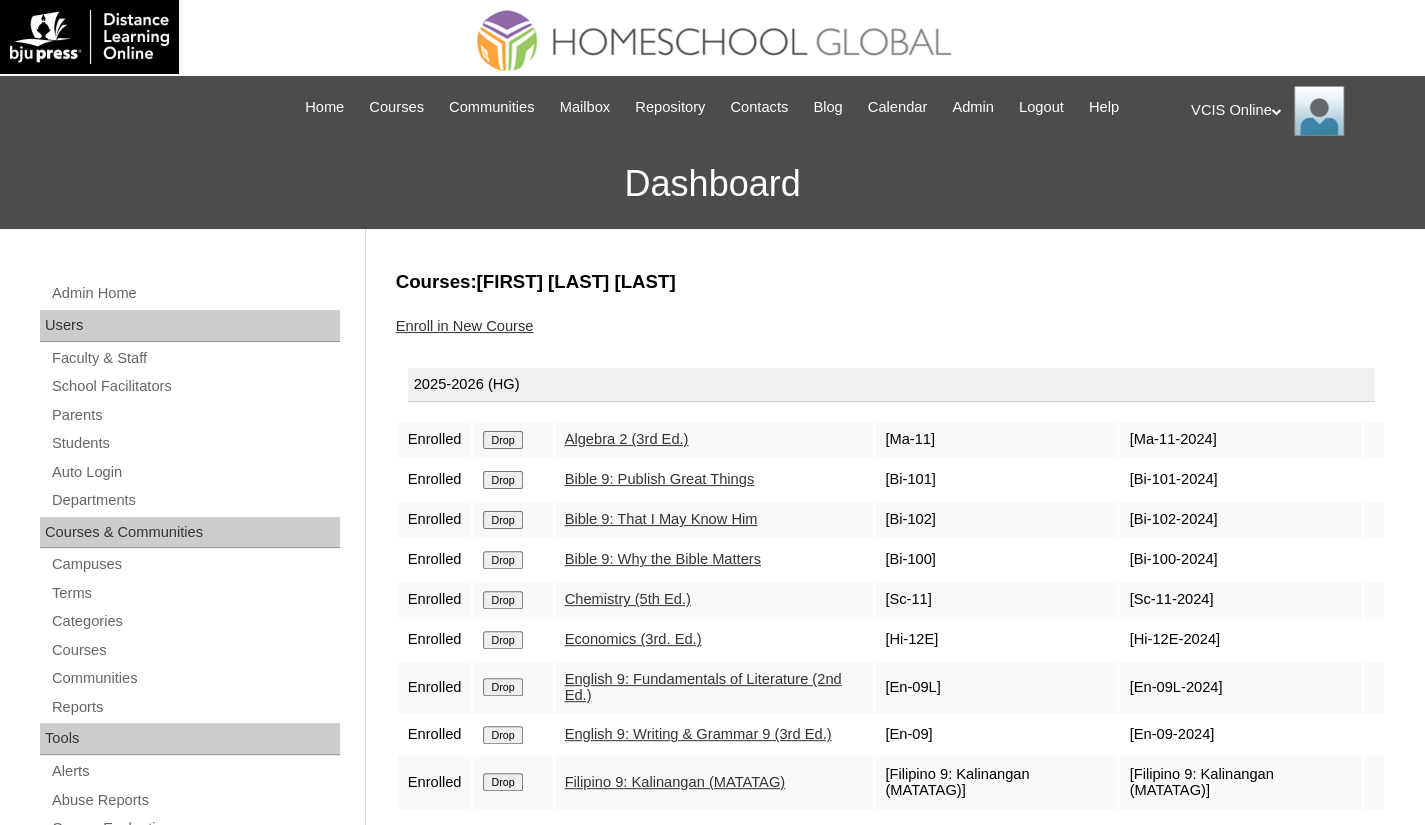 scroll, scrollTop: 200, scrollLeft: 0, axis: vertical 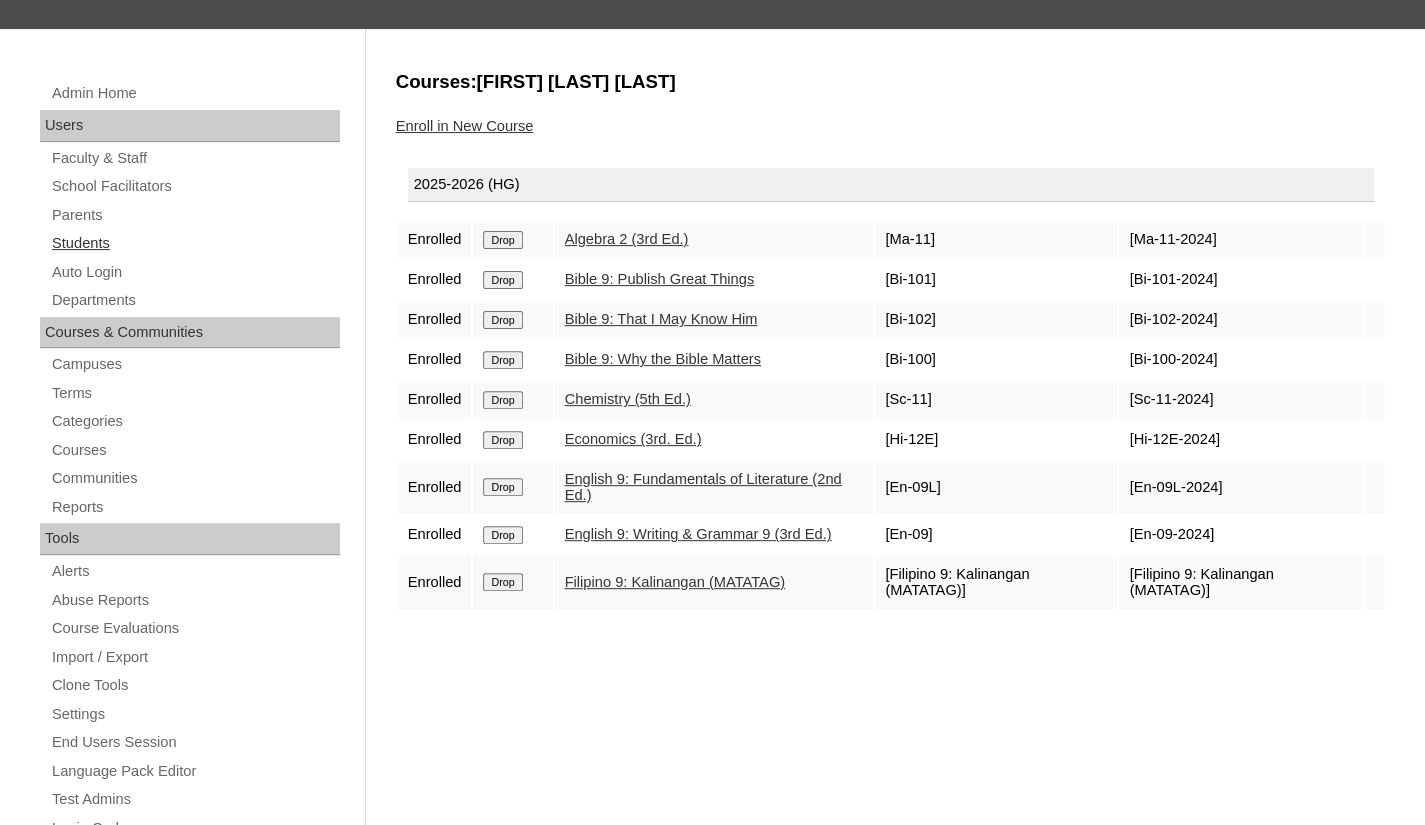 click on "Students" at bounding box center [195, 243] 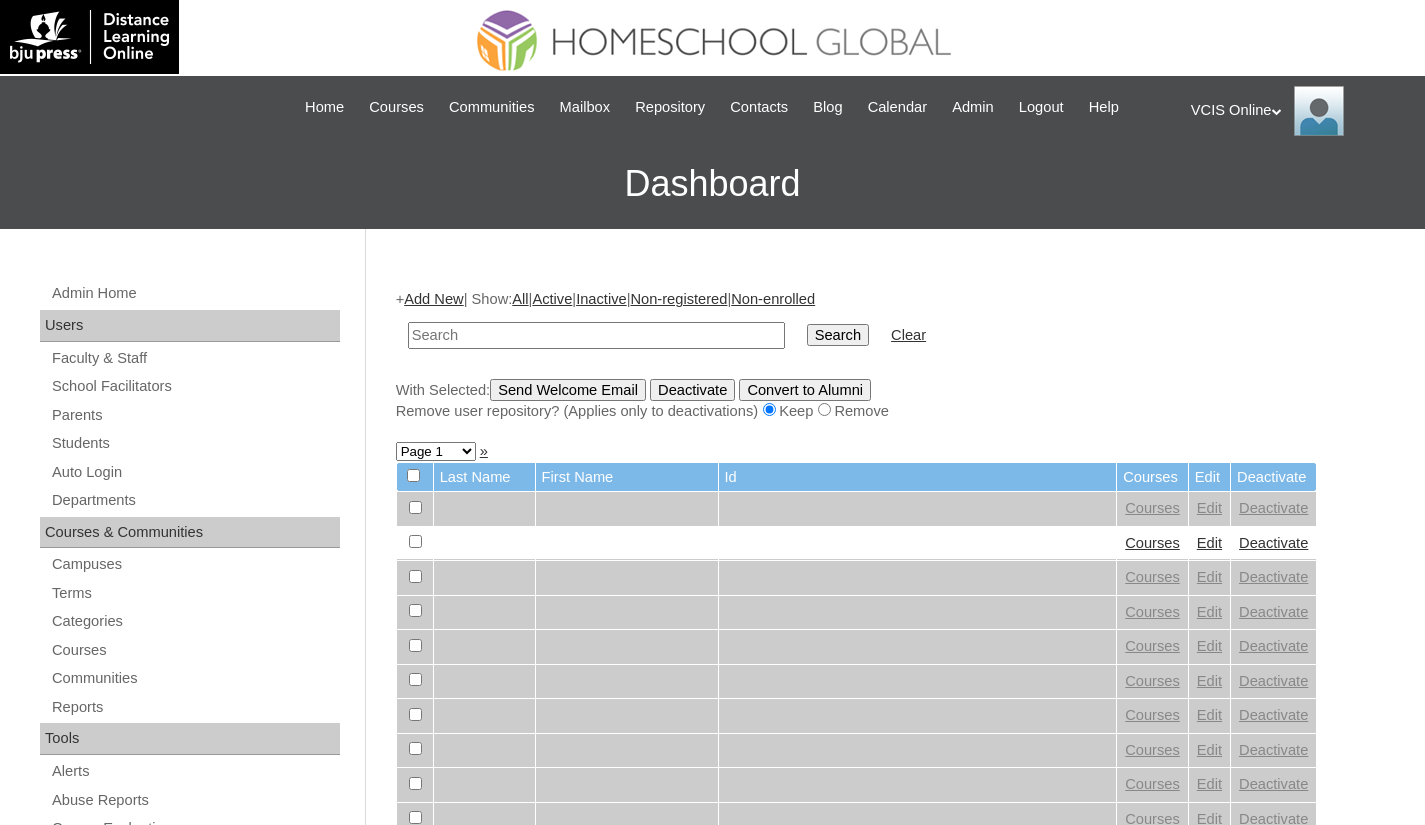 scroll, scrollTop: 0, scrollLeft: 0, axis: both 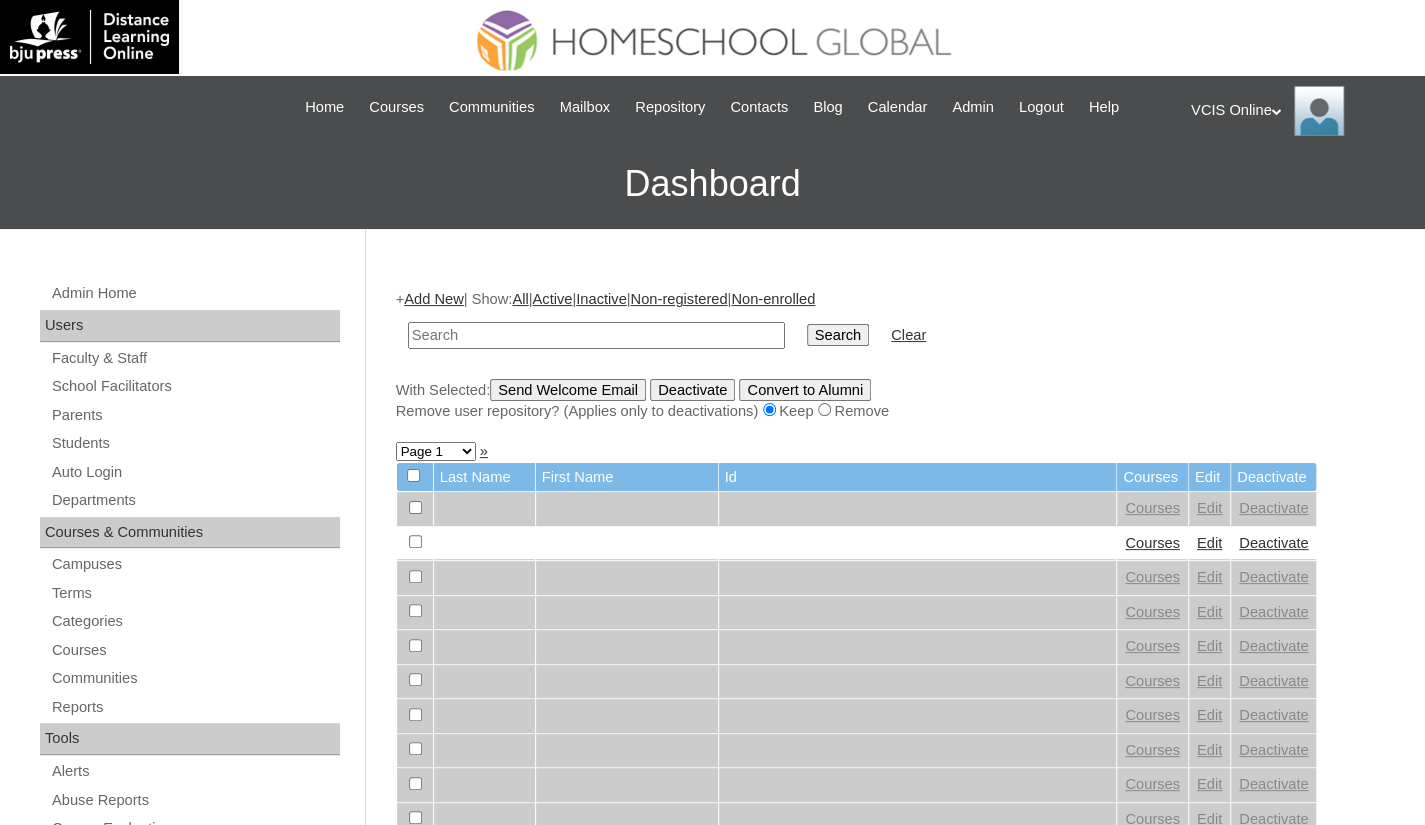 click at bounding box center (596, 335) 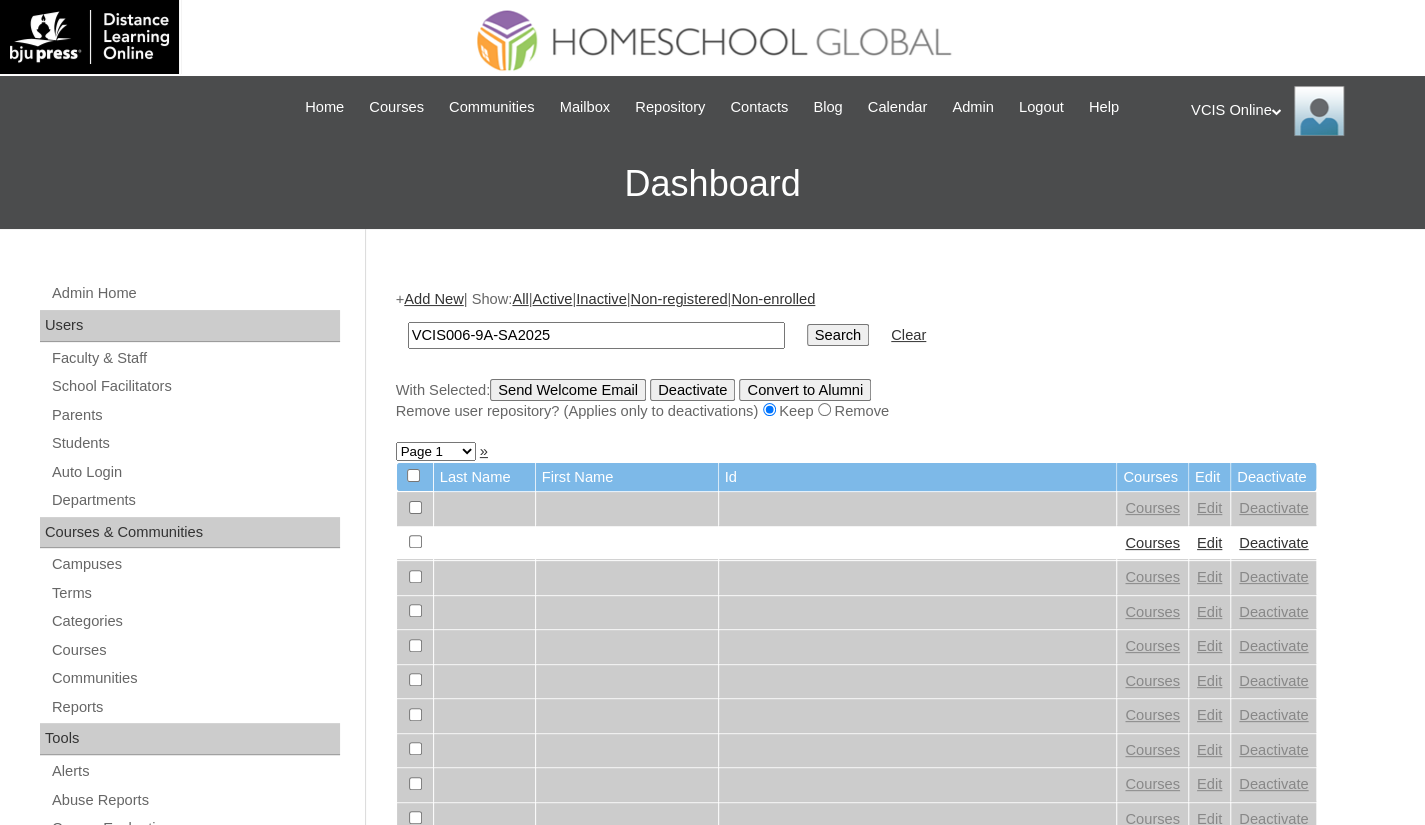 type on "VCIS006-9A-SA2025" 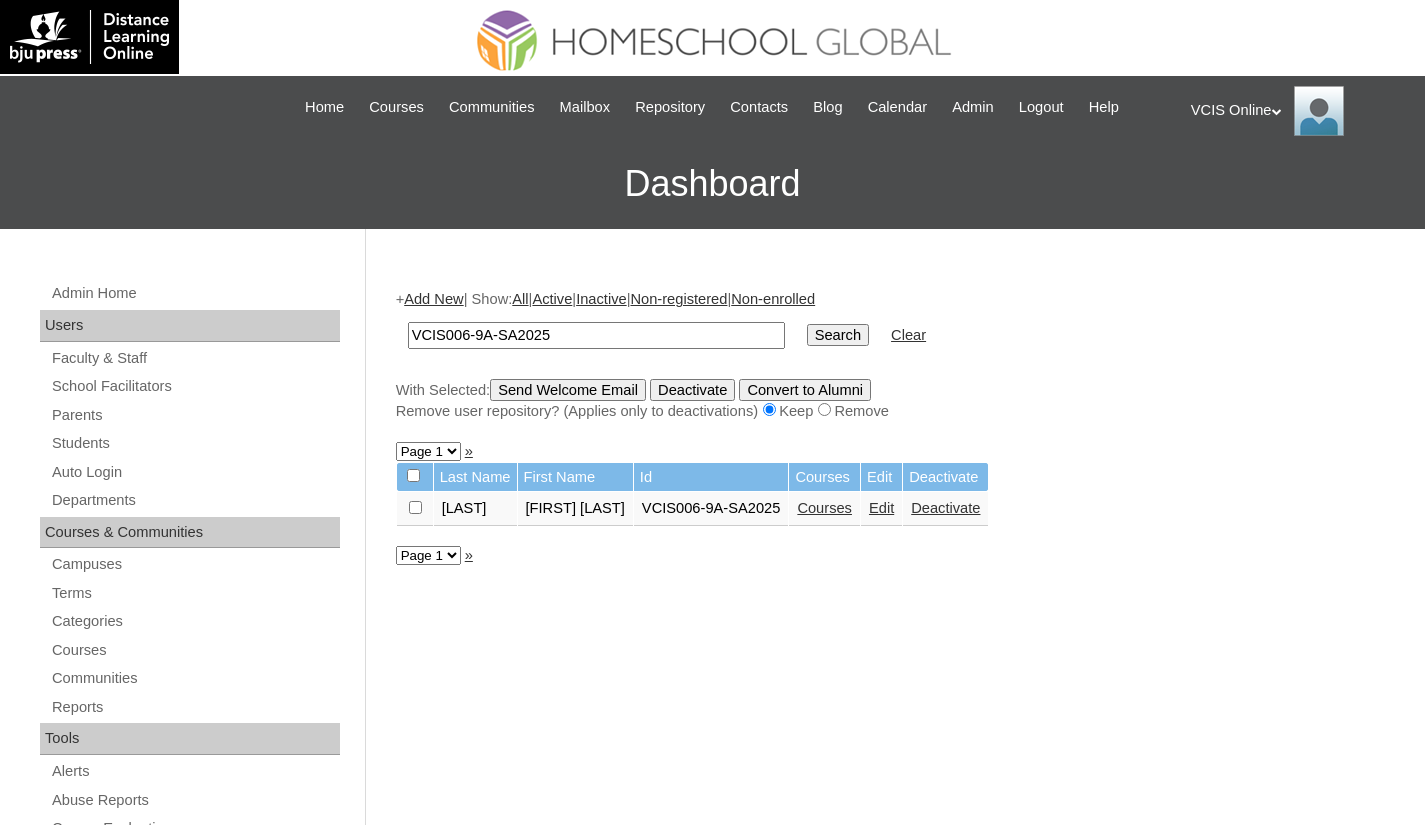 scroll, scrollTop: 0, scrollLeft: 0, axis: both 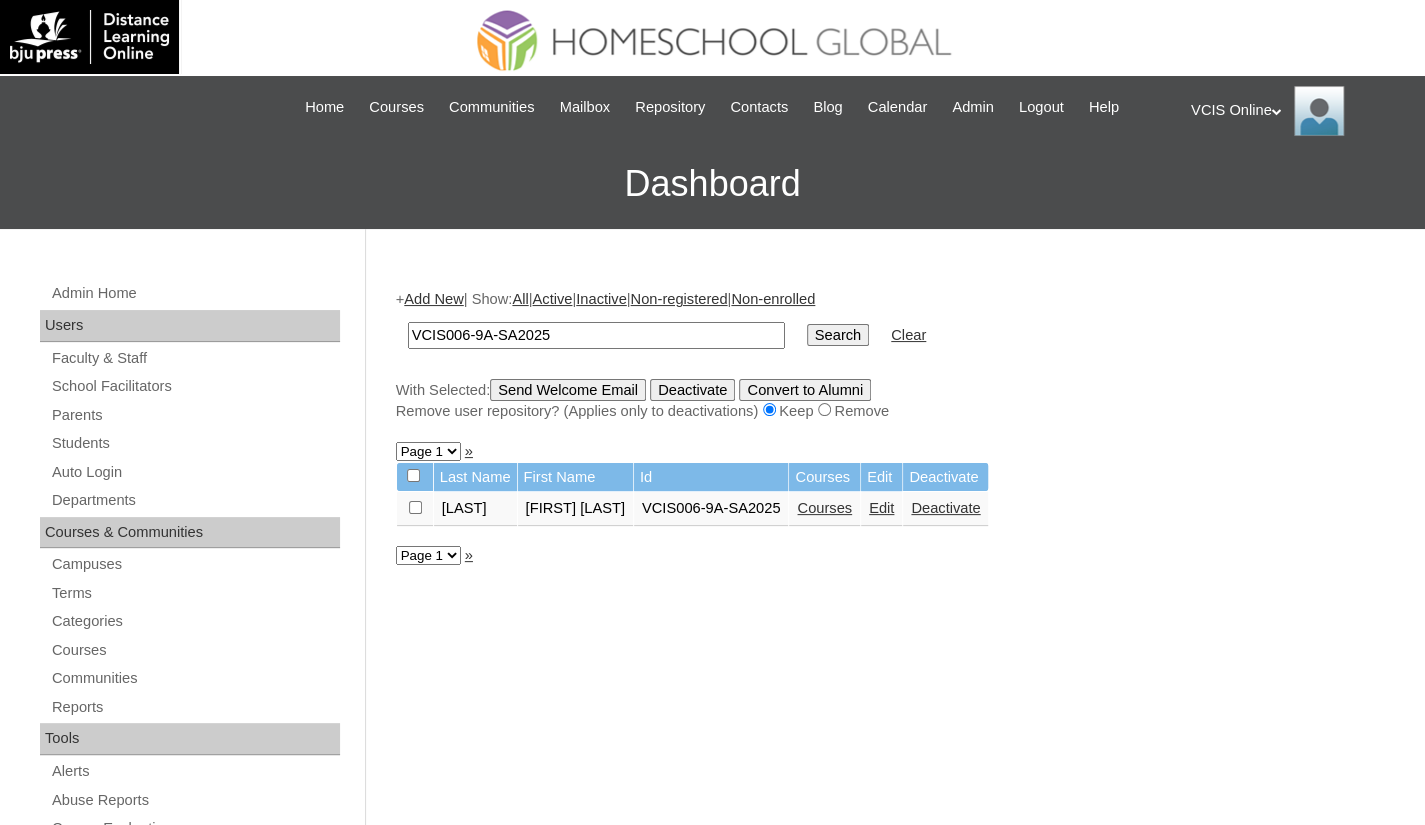 click on "Courses" at bounding box center [824, 508] 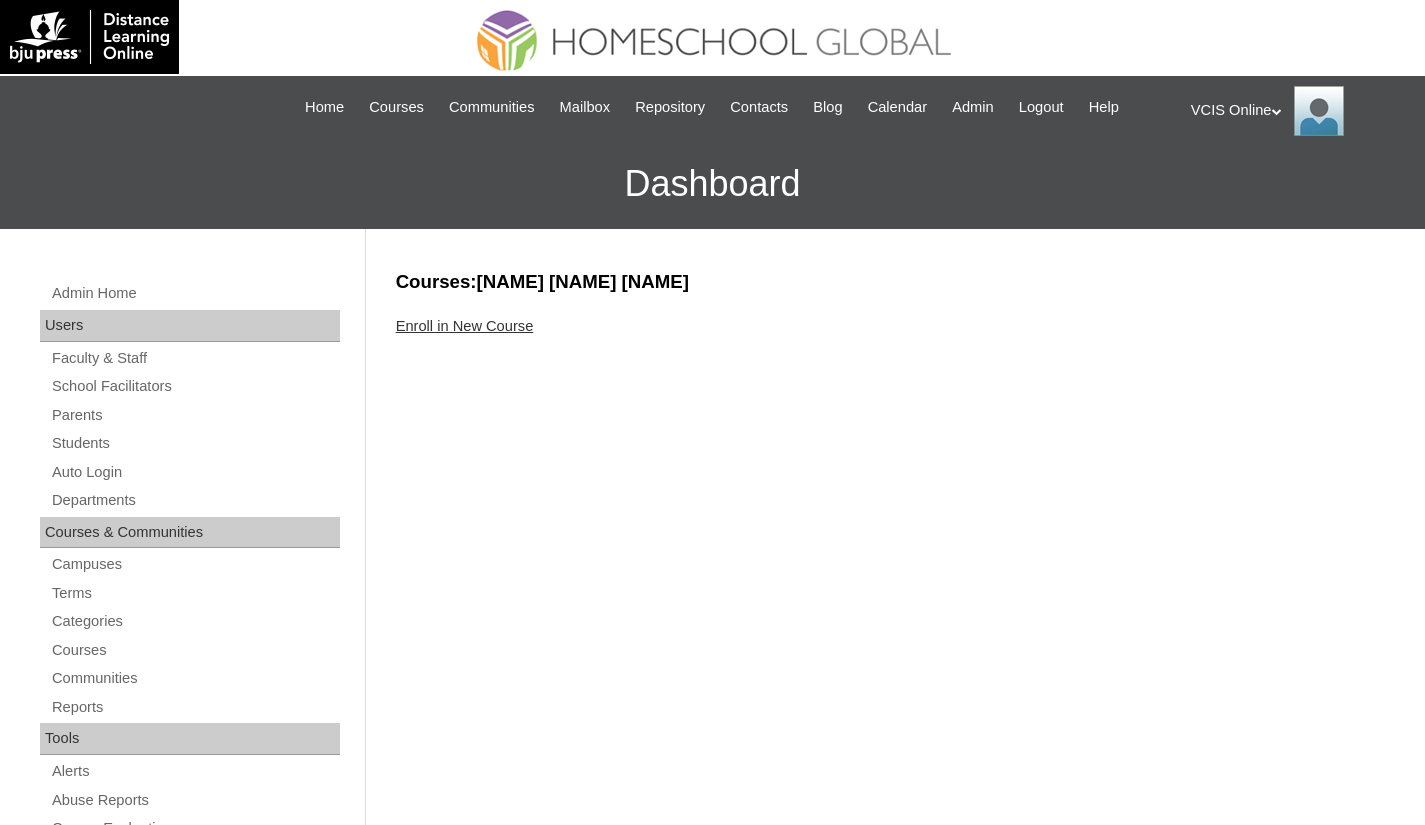 scroll, scrollTop: 0, scrollLeft: 0, axis: both 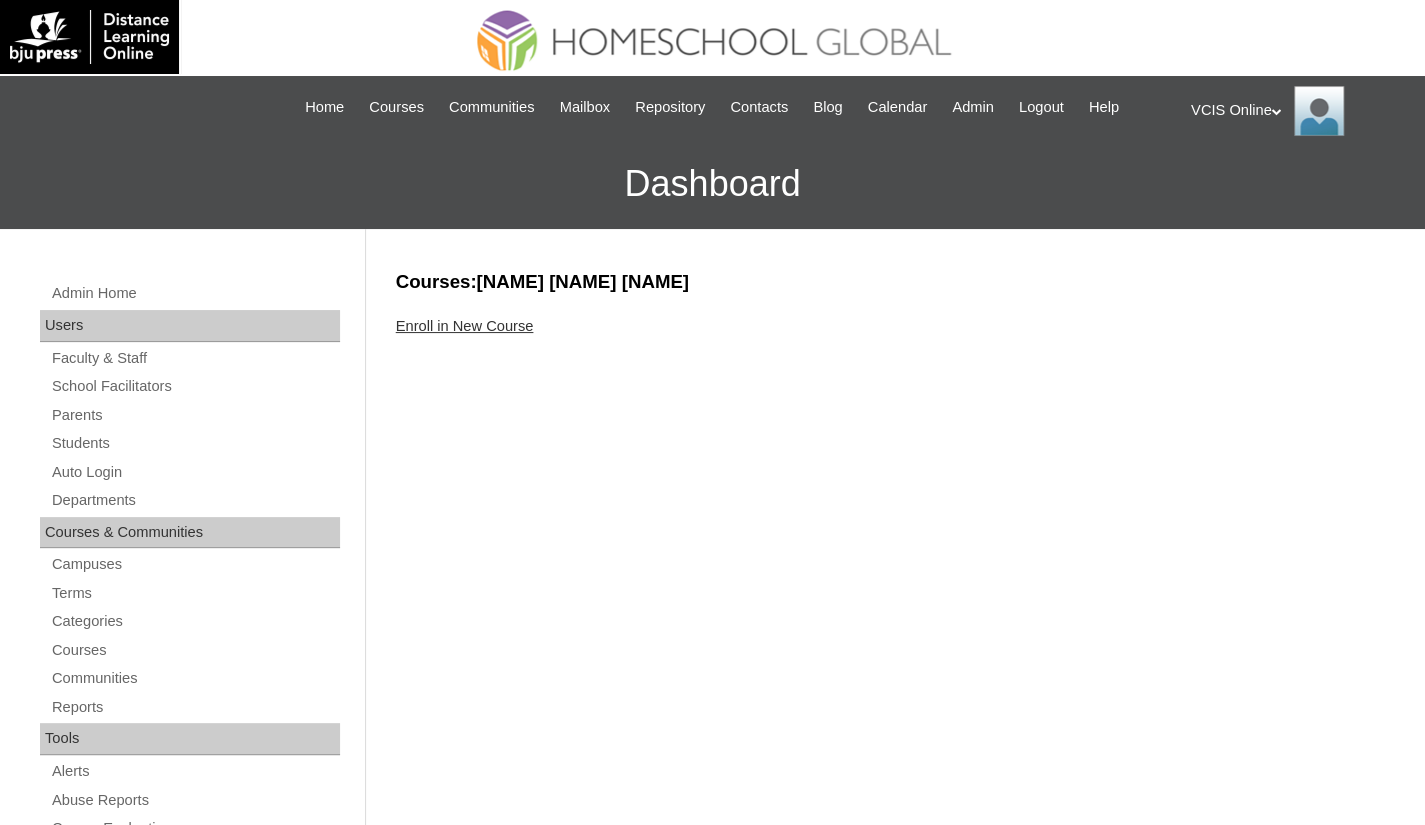 click on "Enroll in New Course" at bounding box center [465, 326] 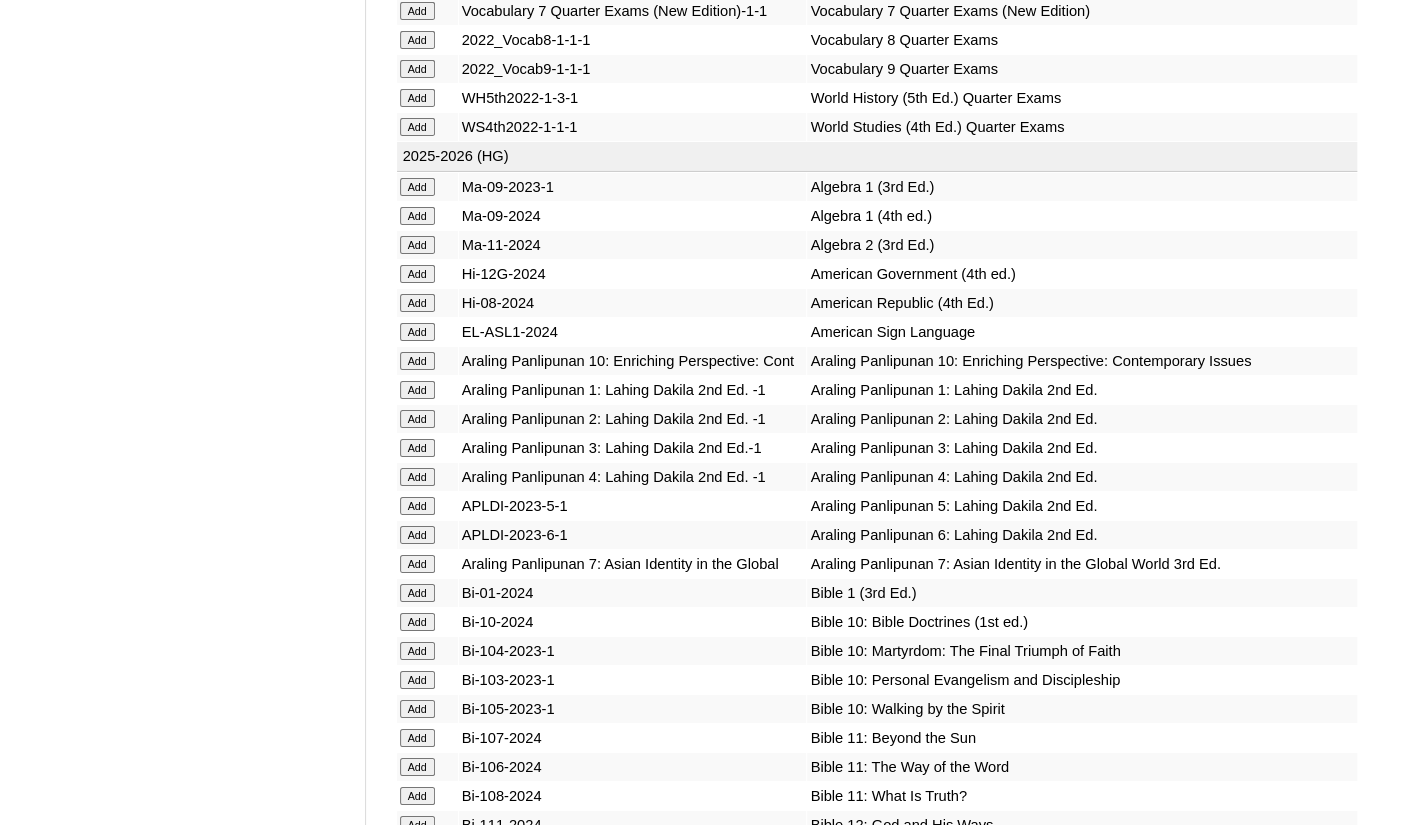 scroll, scrollTop: 3800, scrollLeft: 0, axis: vertical 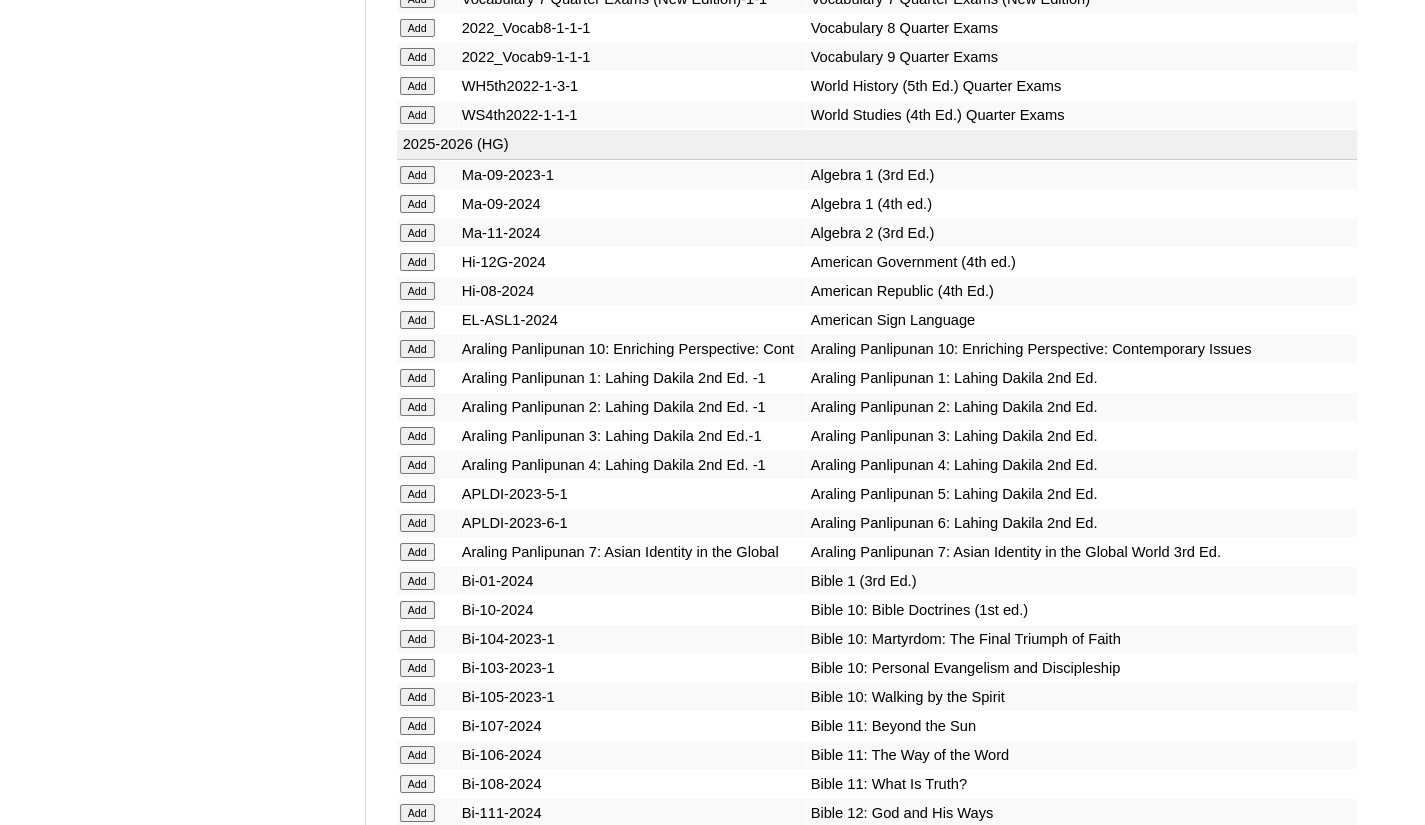 click on "Add" at bounding box center (417, -3424) 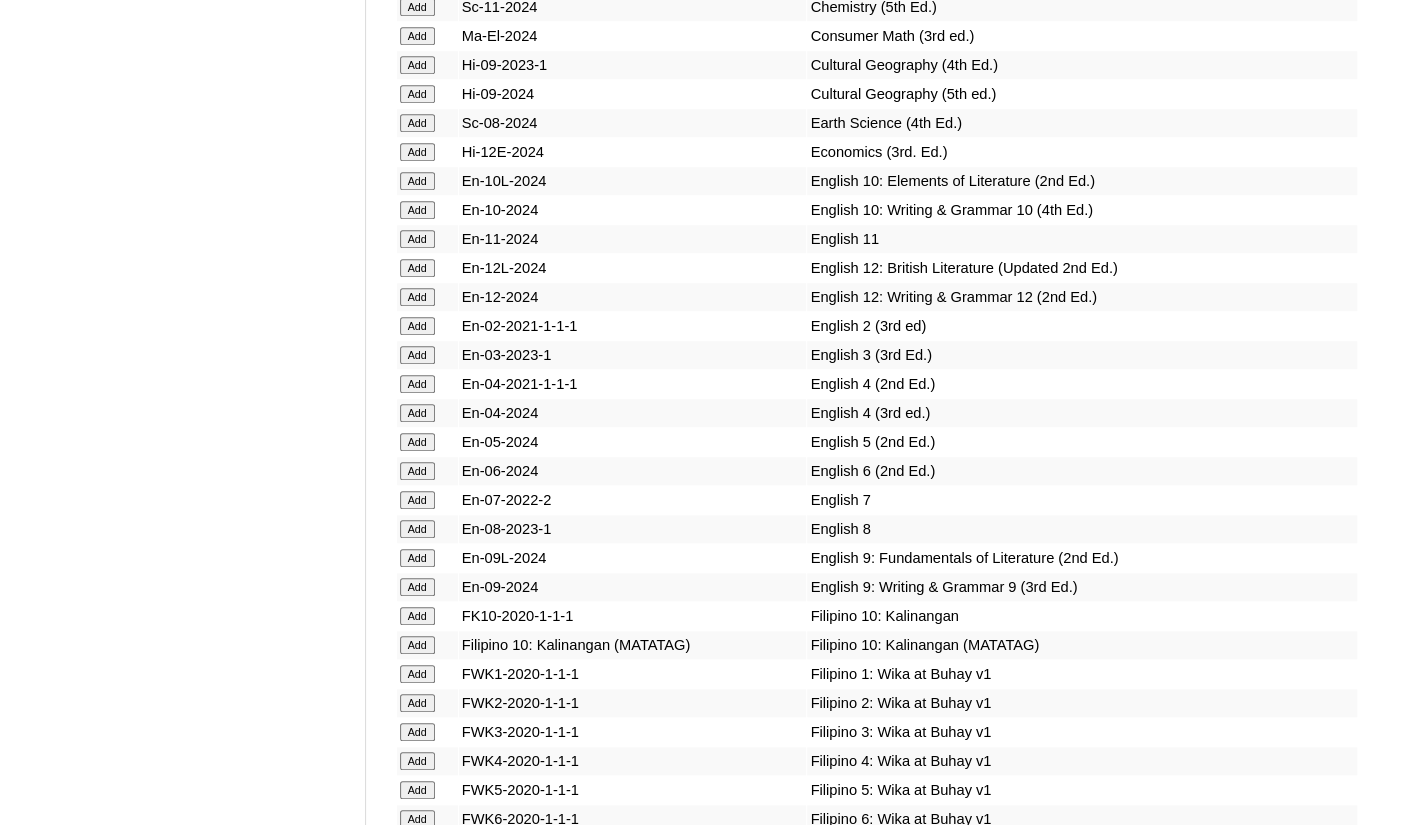 scroll, scrollTop: 5100, scrollLeft: 0, axis: vertical 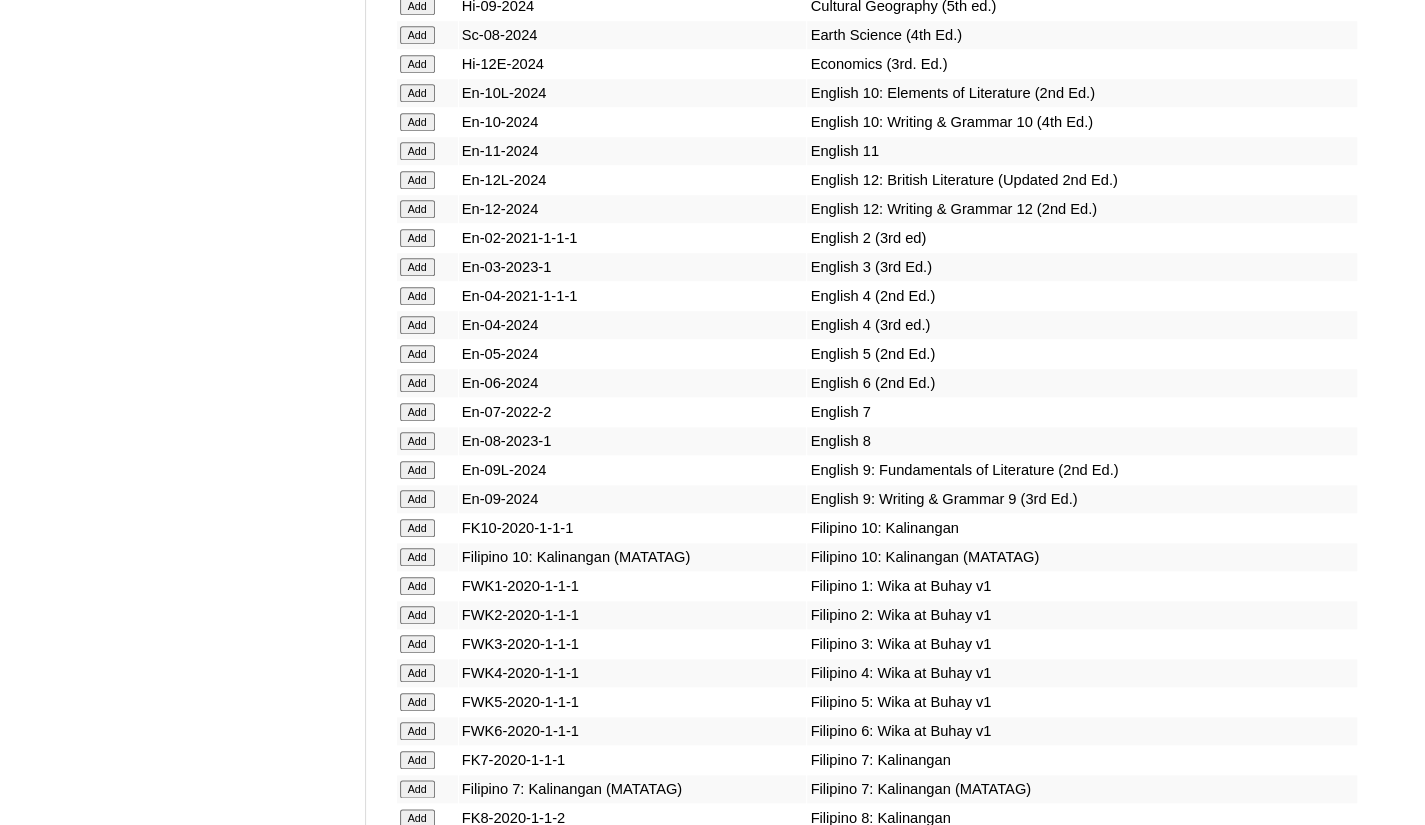 click on "Add" at bounding box center (417, -4724) 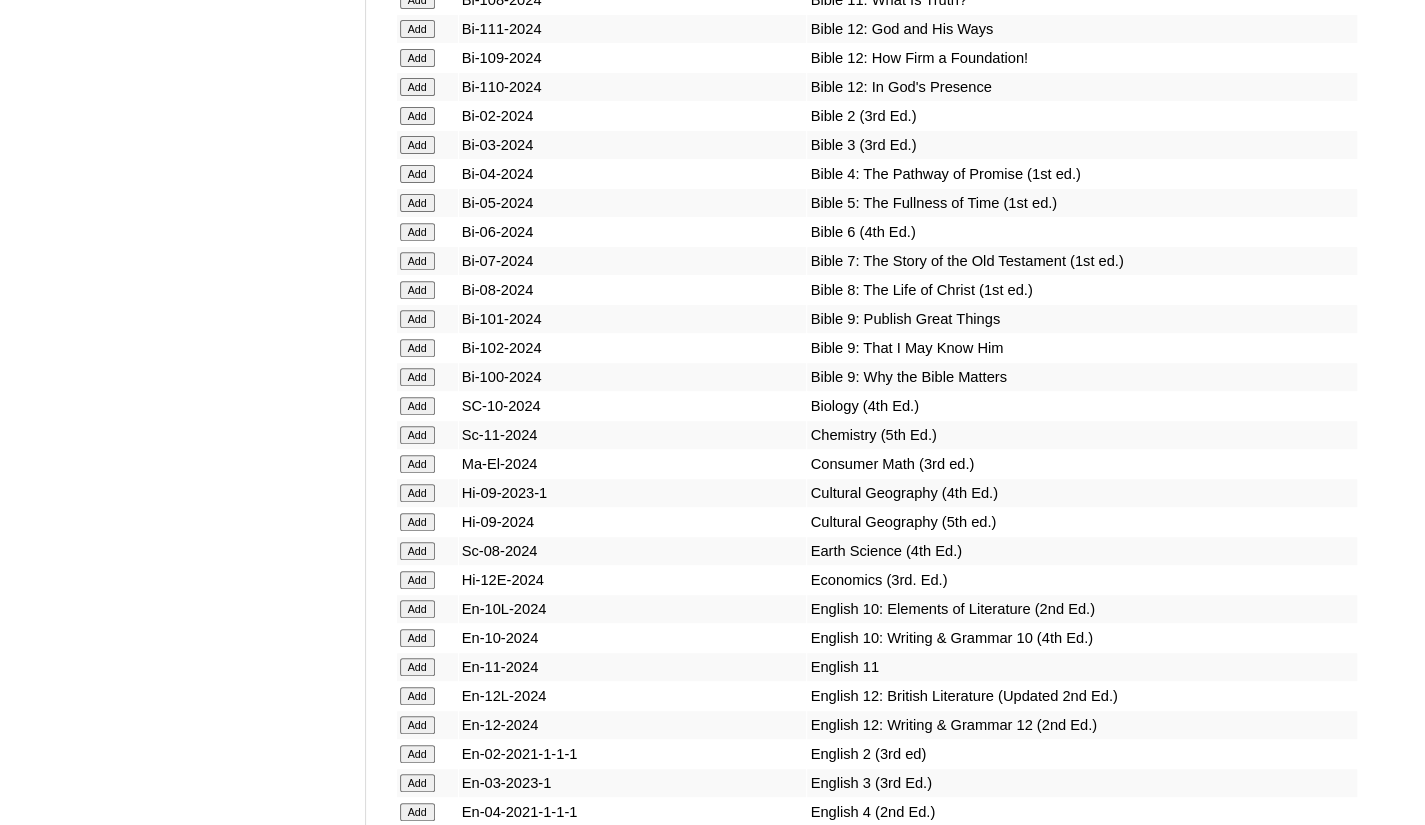 scroll, scrollTop: 4700, scrollLeft: 0, axis: vertical 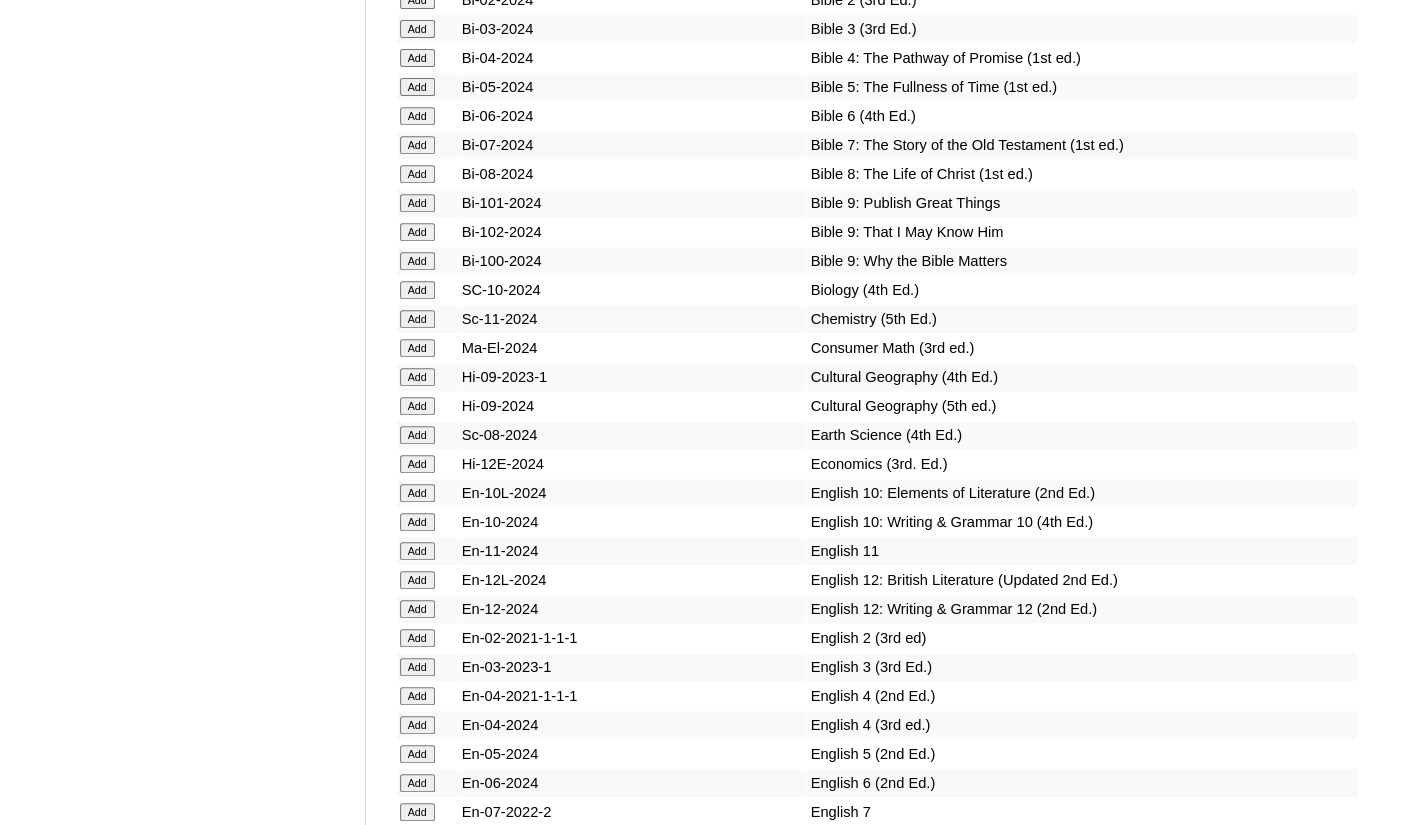 click on "Add" at bounding box center [417, -4324] 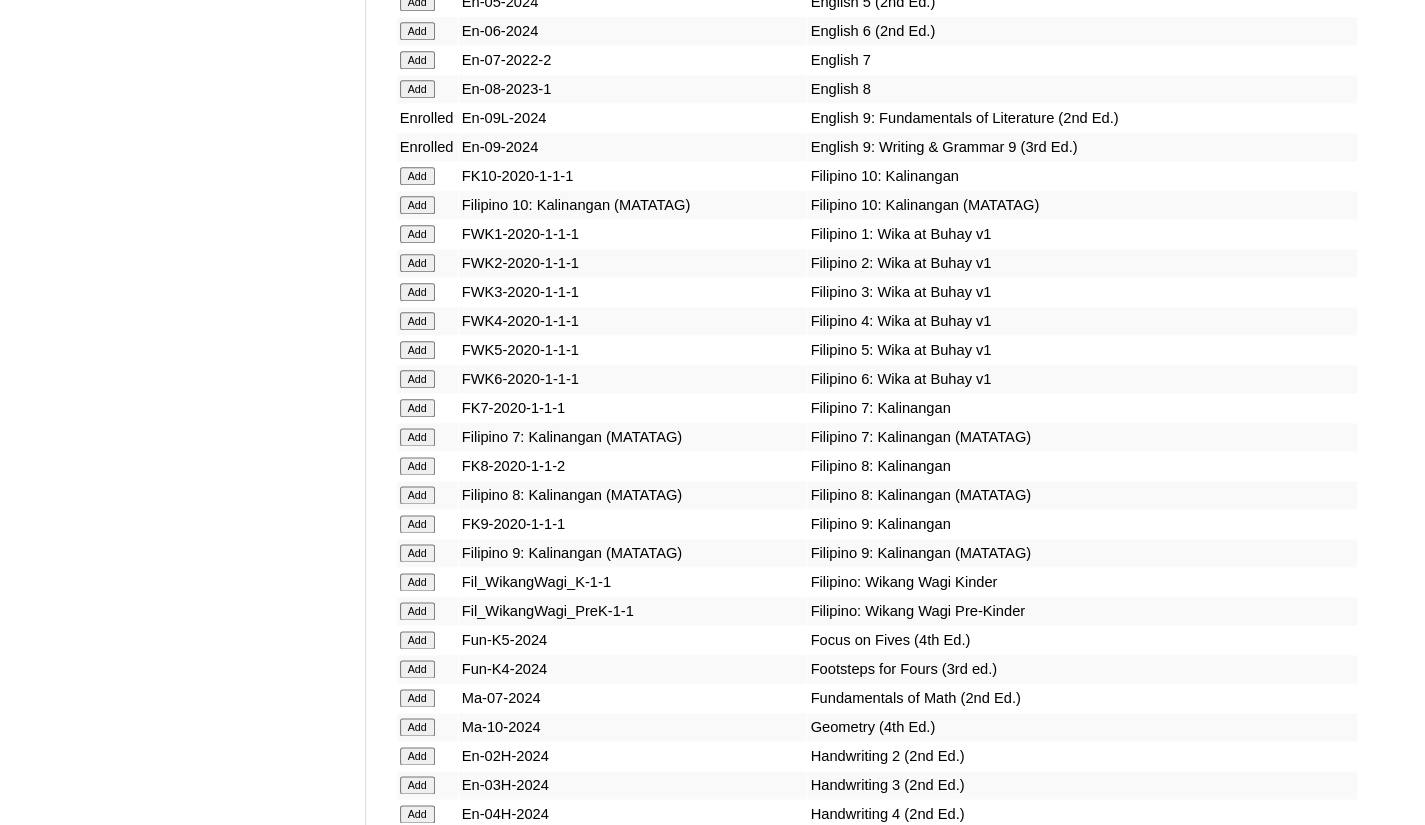 scroll, scrollTop: 5500, scrollLeft: 0, axis: vertical 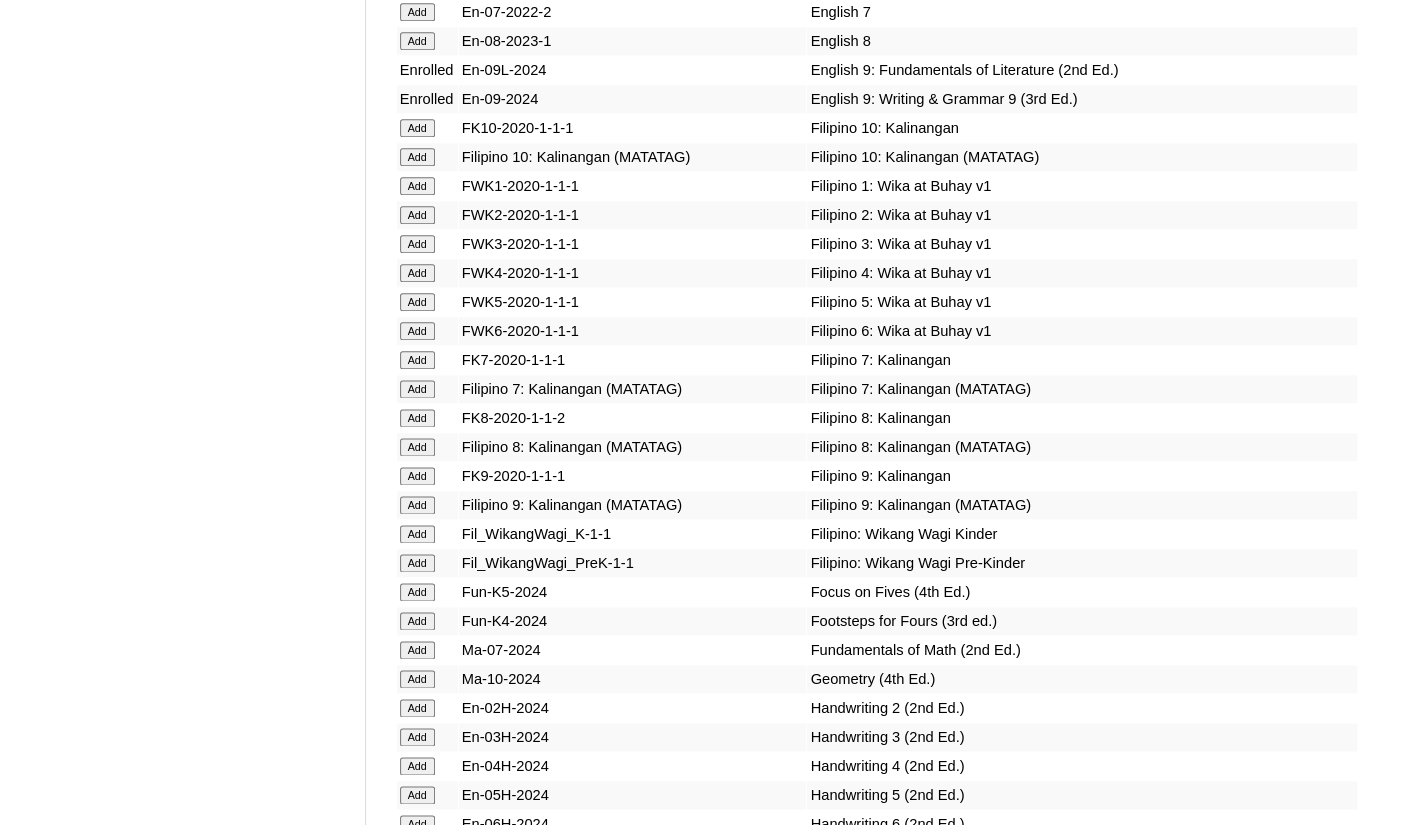 click on "Add" at bounding box center [417, -5124] 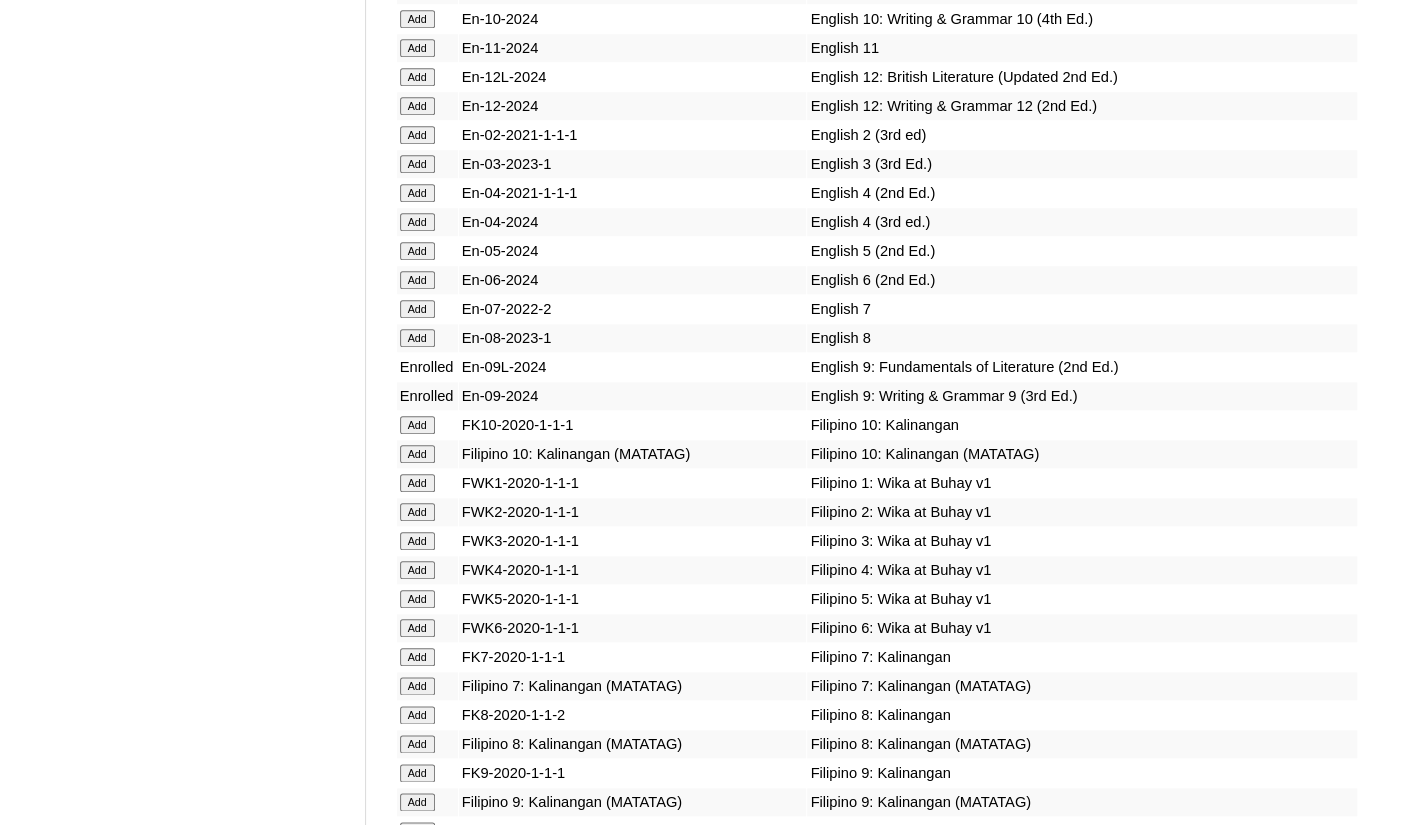 scroll, scrollTop: 5200, scrollLeft: 0, axis: vertical 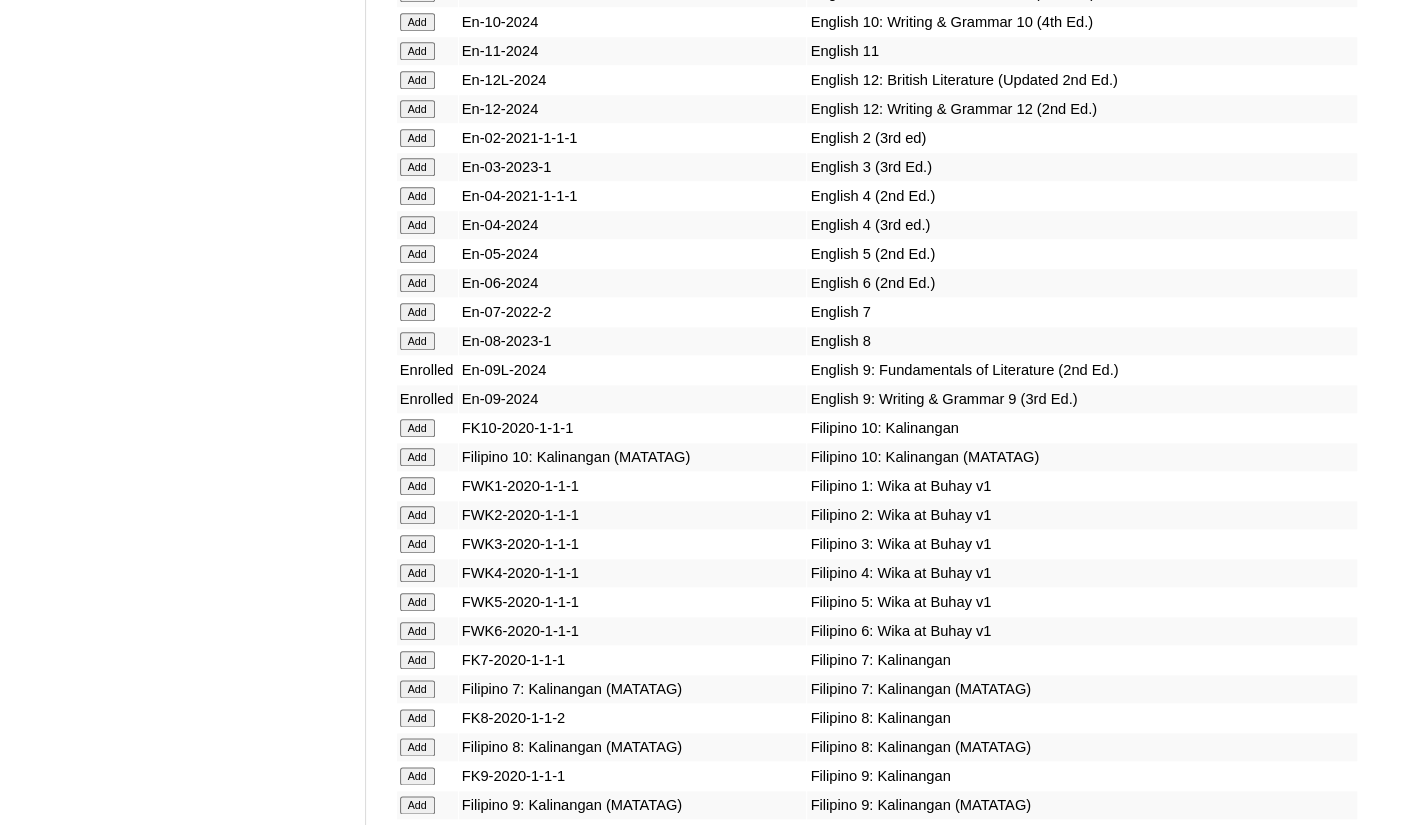 click on "Add" at bounding box center [417, -4824] 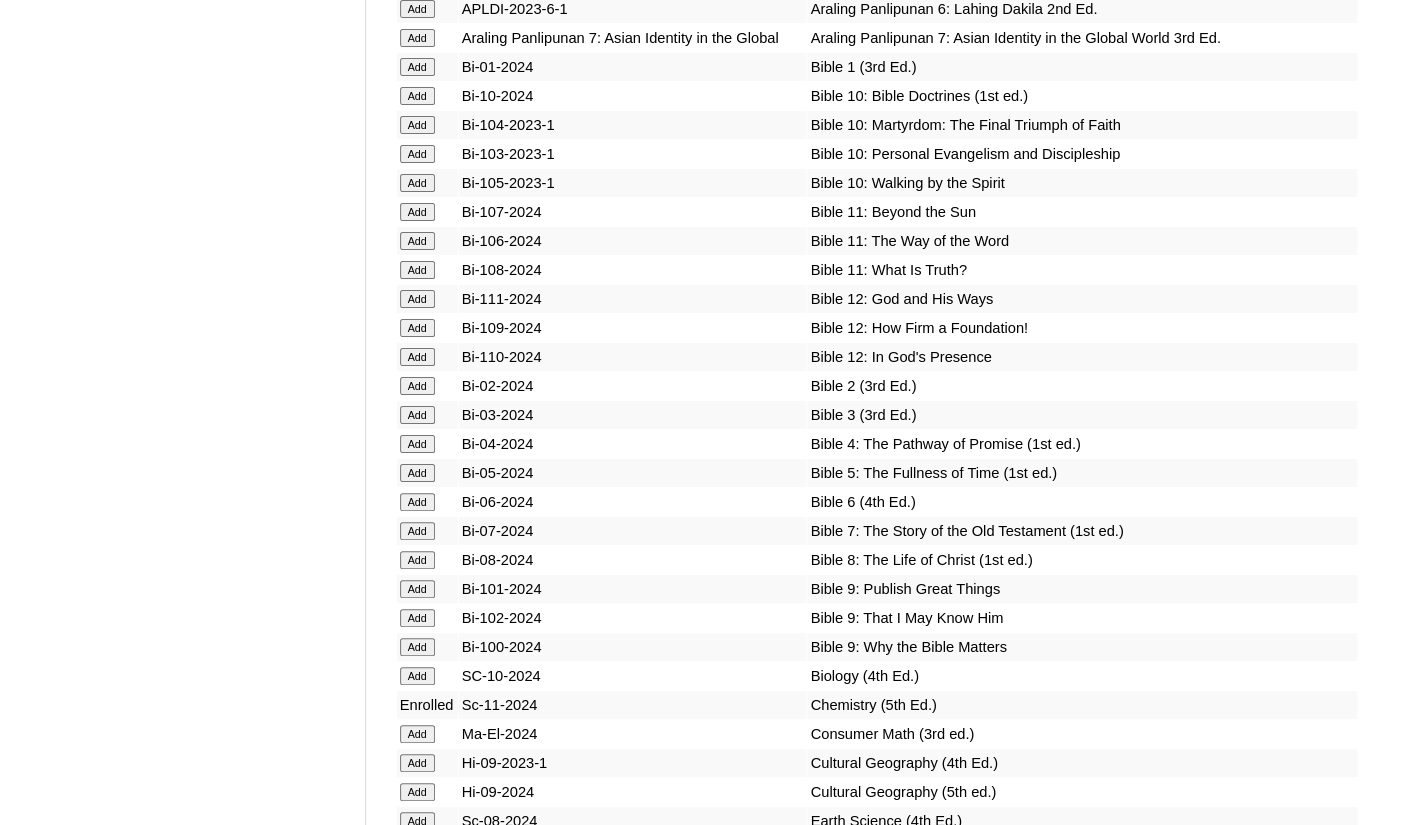scroll, scrollTop: 4400, scrollLeft: 0, axis: vertical 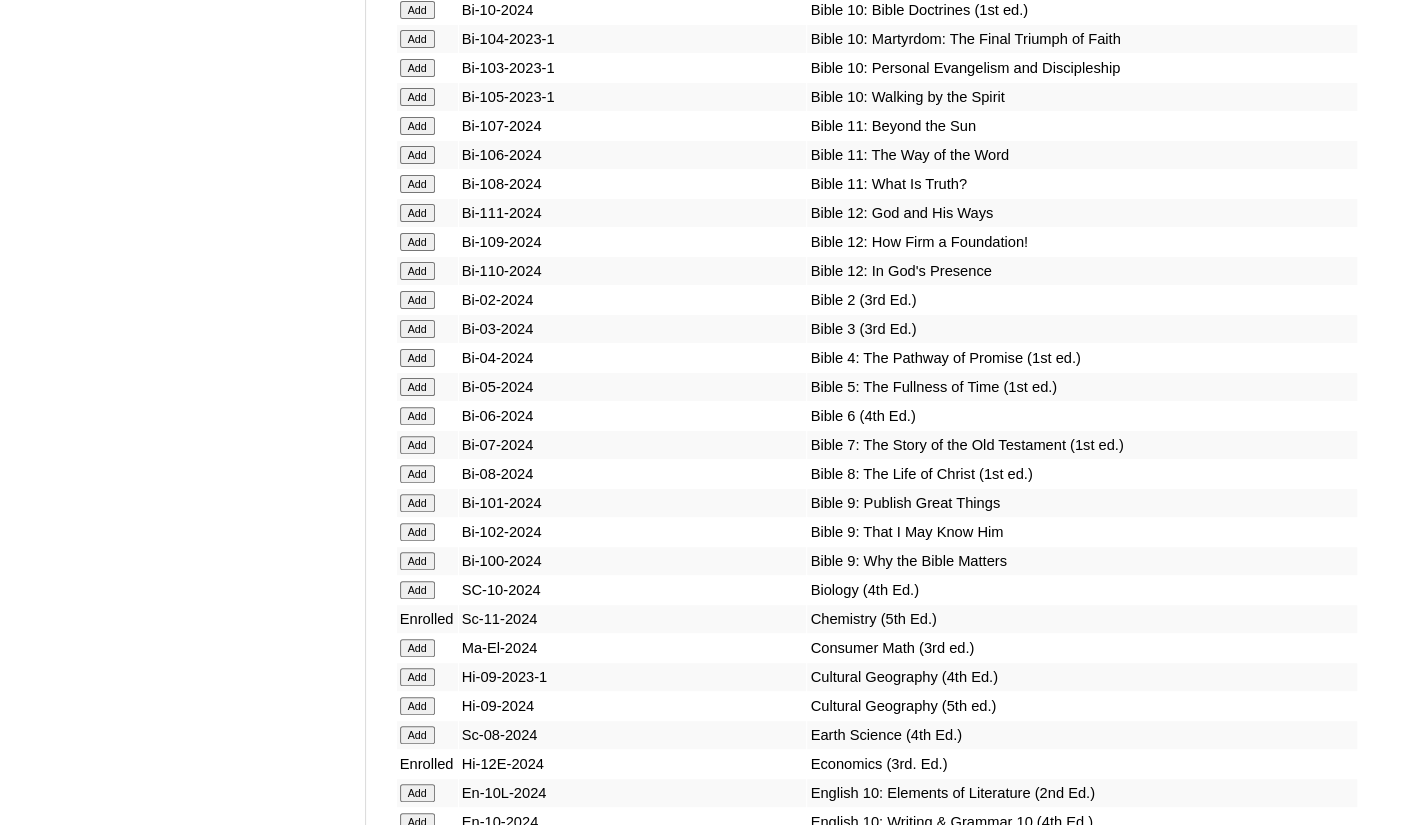 click on "Add" at bounding box center [417, -4024] 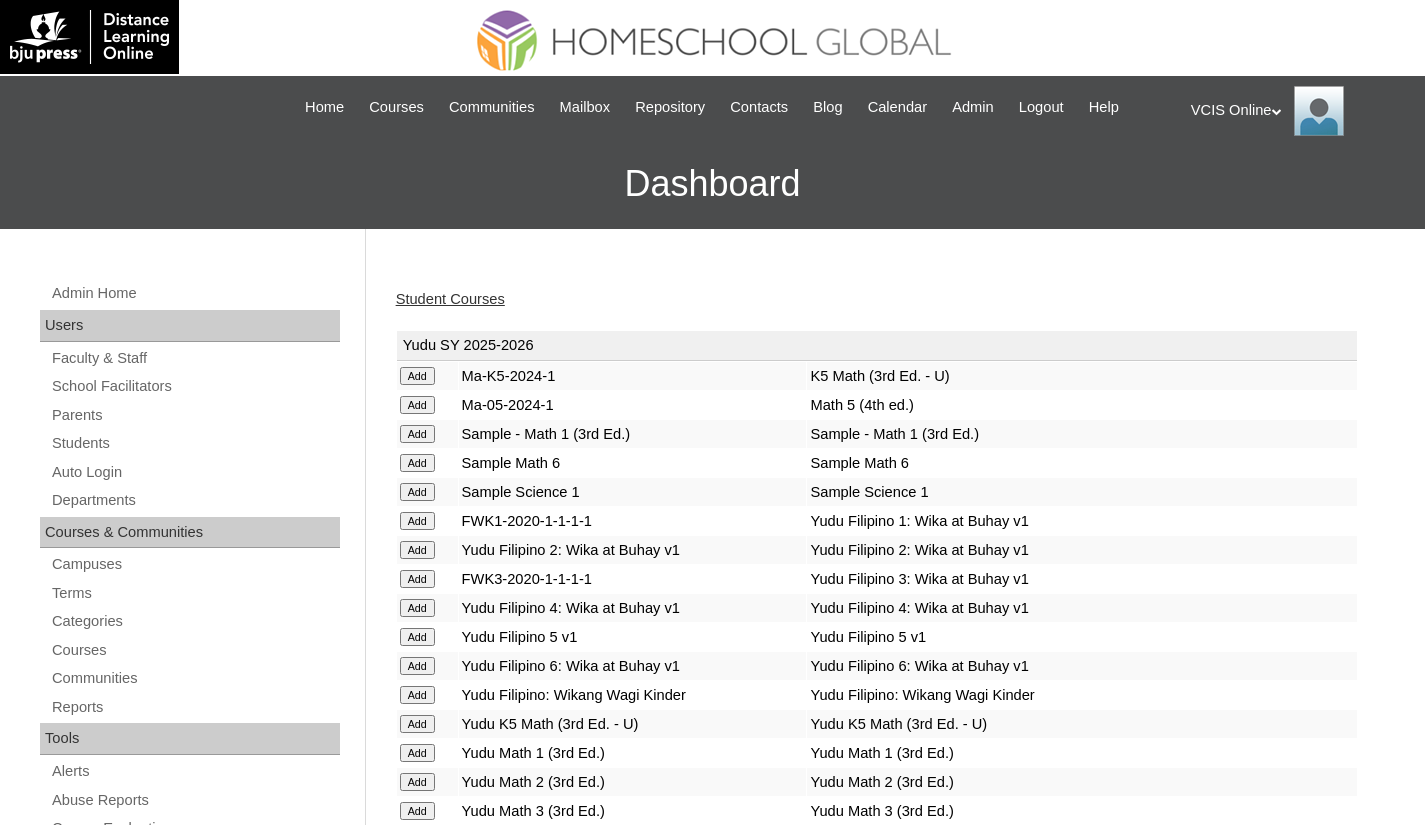 scroll, scrollTop: 0, scrollLeft: 0, axis: both 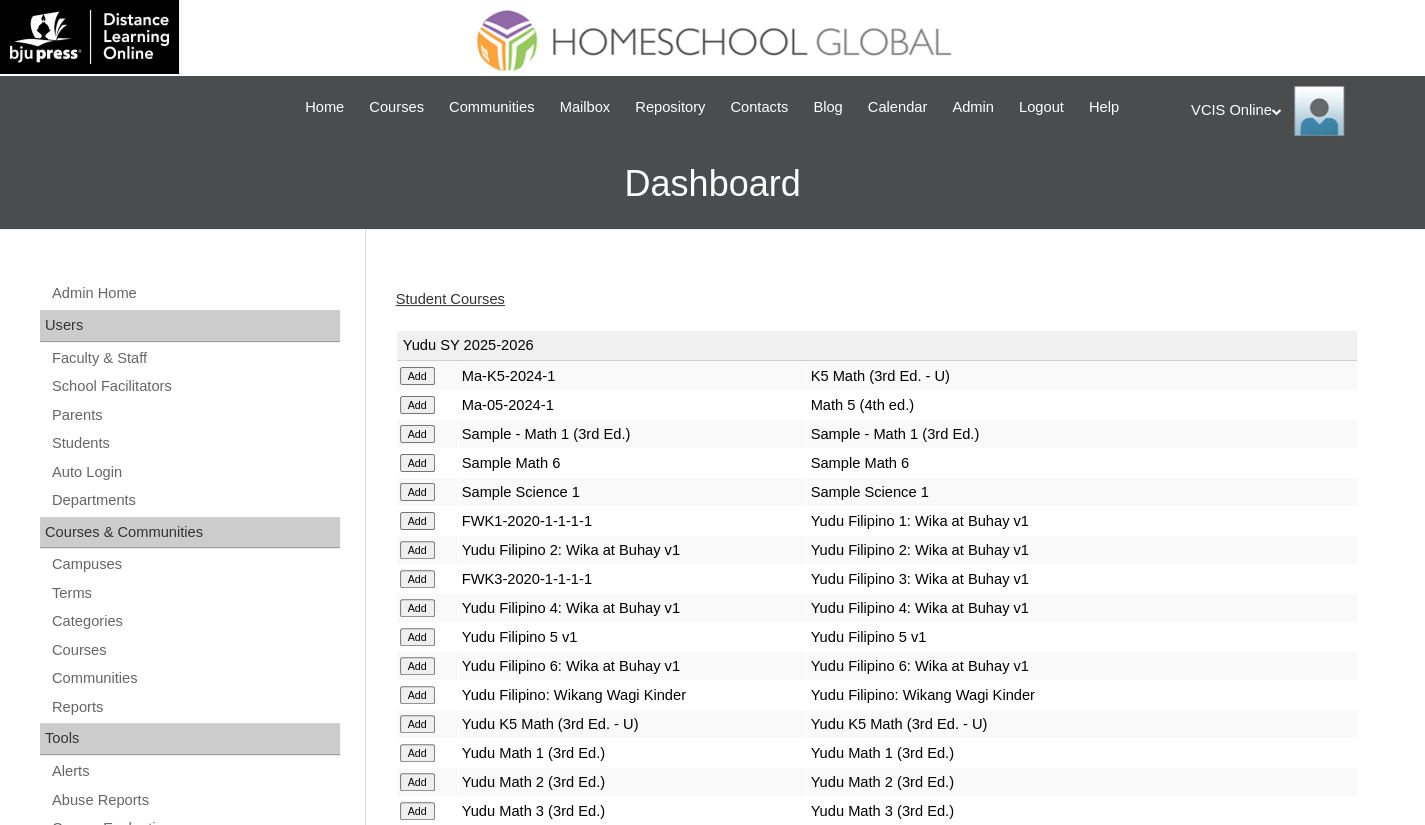 click on "Student Courses" at bounding box center [450, 299] 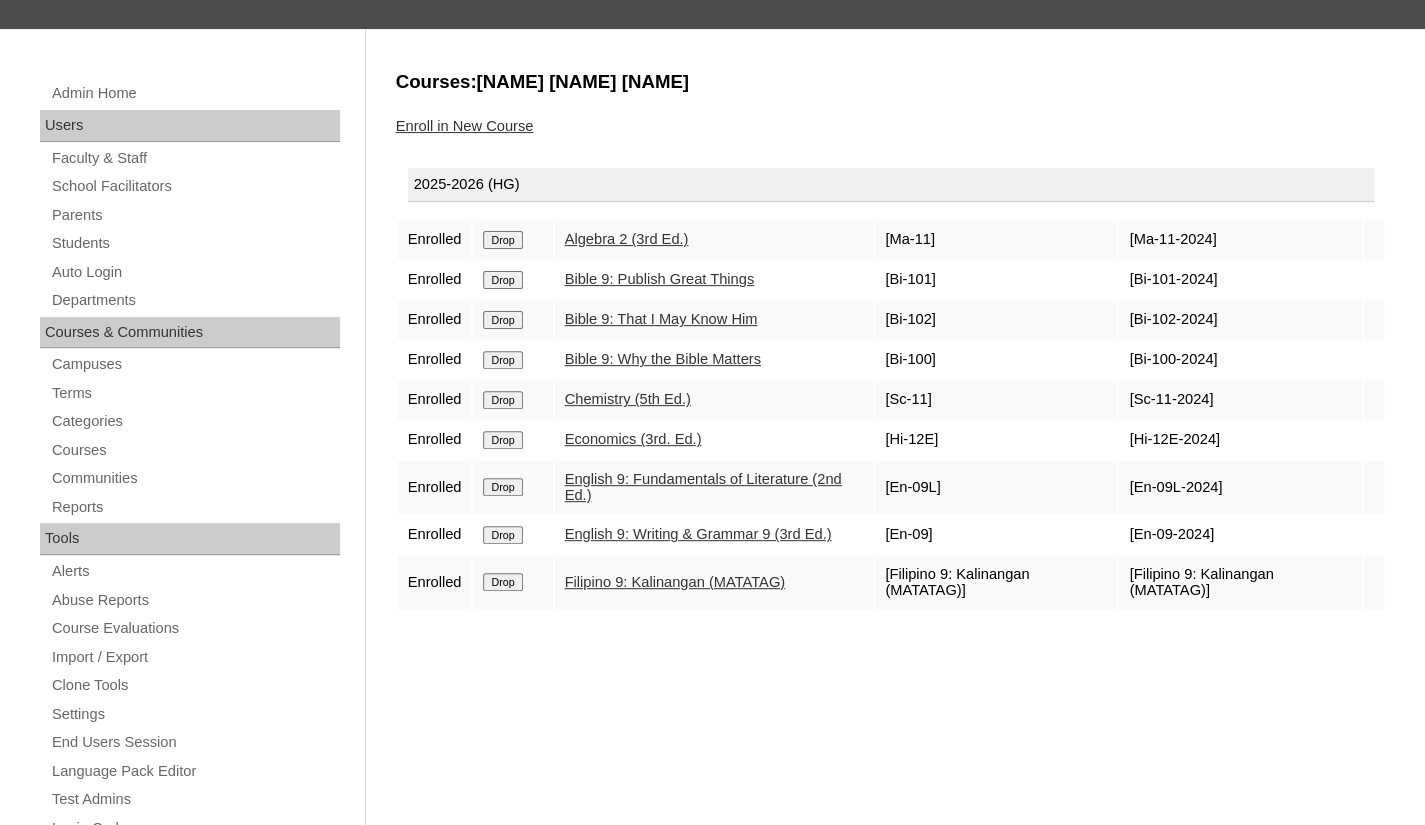 scroll, scrollTop: 0, scrollLeft: 0, axis: both 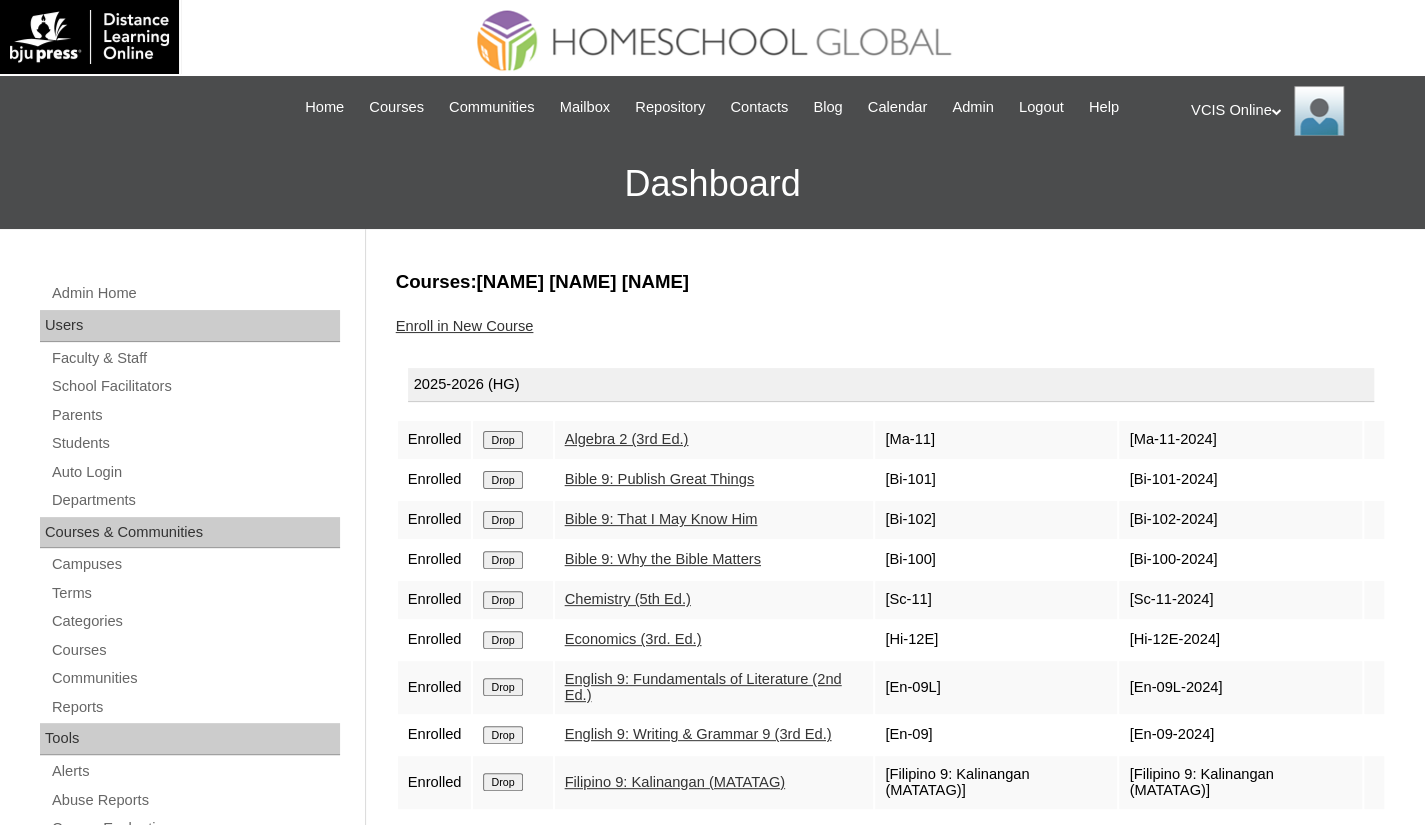 click on "VCIS Online
My Profile
My Settings
Logout" at bounding box center [1298, 111] 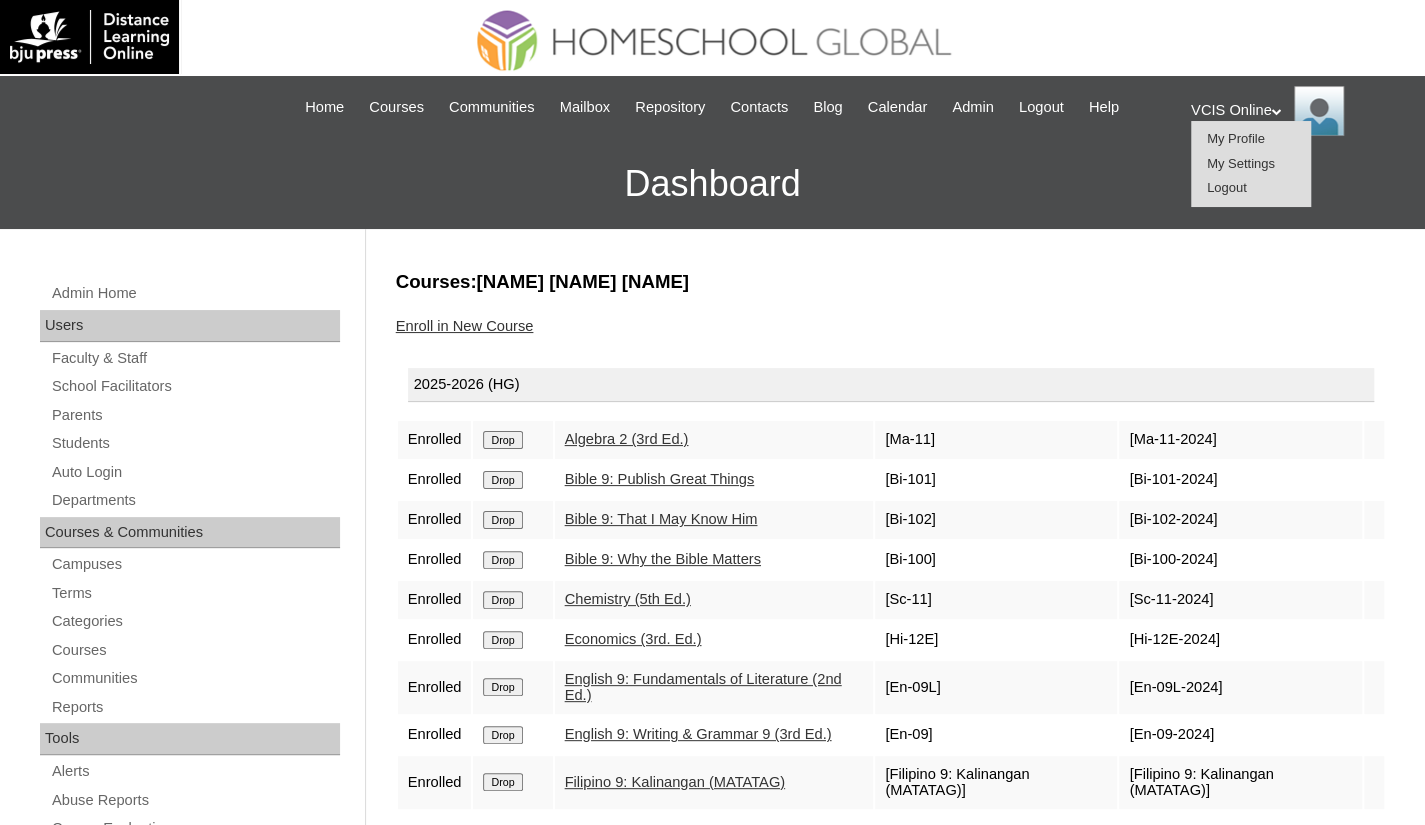 click on "Logout" at bounding box center (1251, 188) 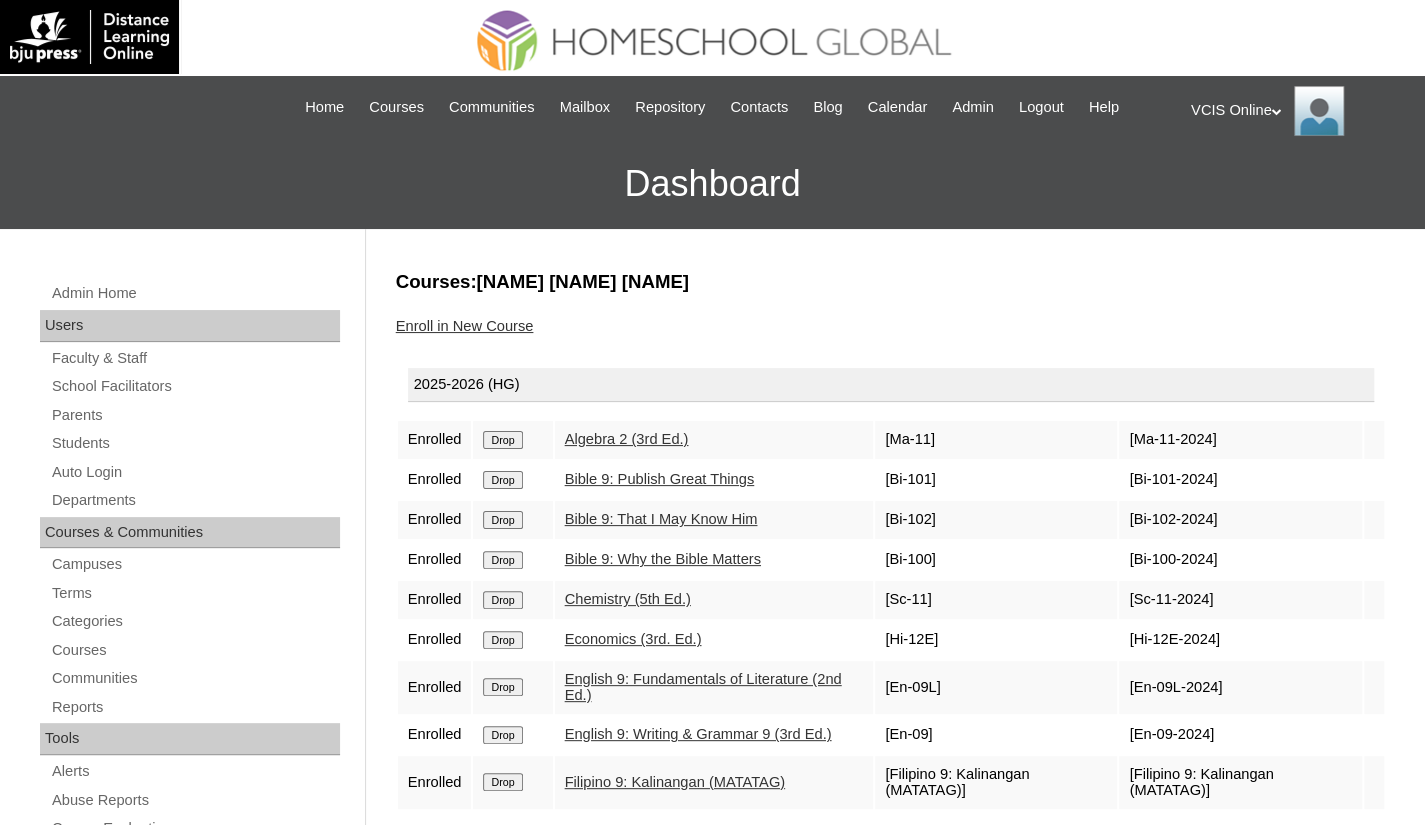 click on "VCIS Online
My Profile
My Settings
Logout" at bounding box center (1298, 111) 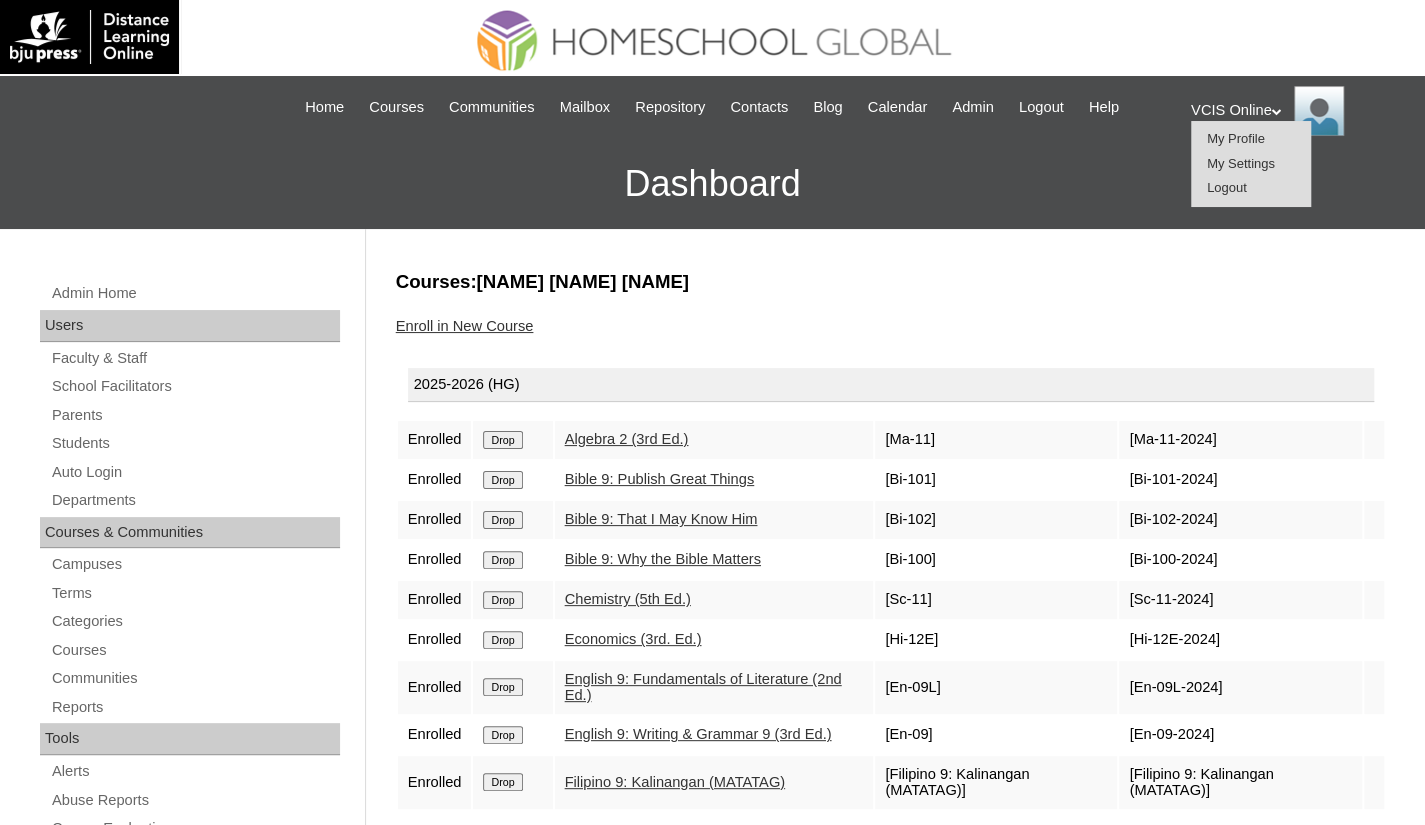 click on "Logout" at bounding box center (1227, 187) 